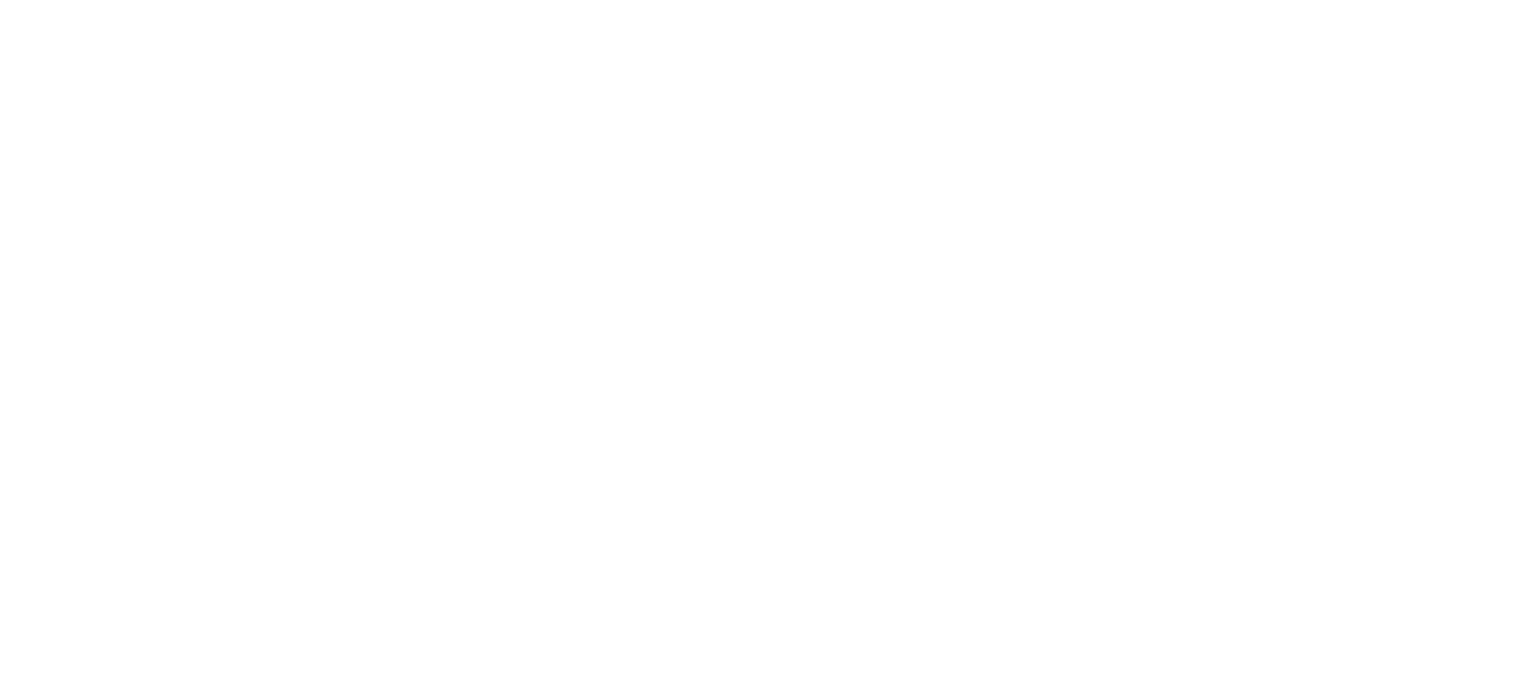 scroll, scrollTop: 0, scrollLeft: 0, axis: both 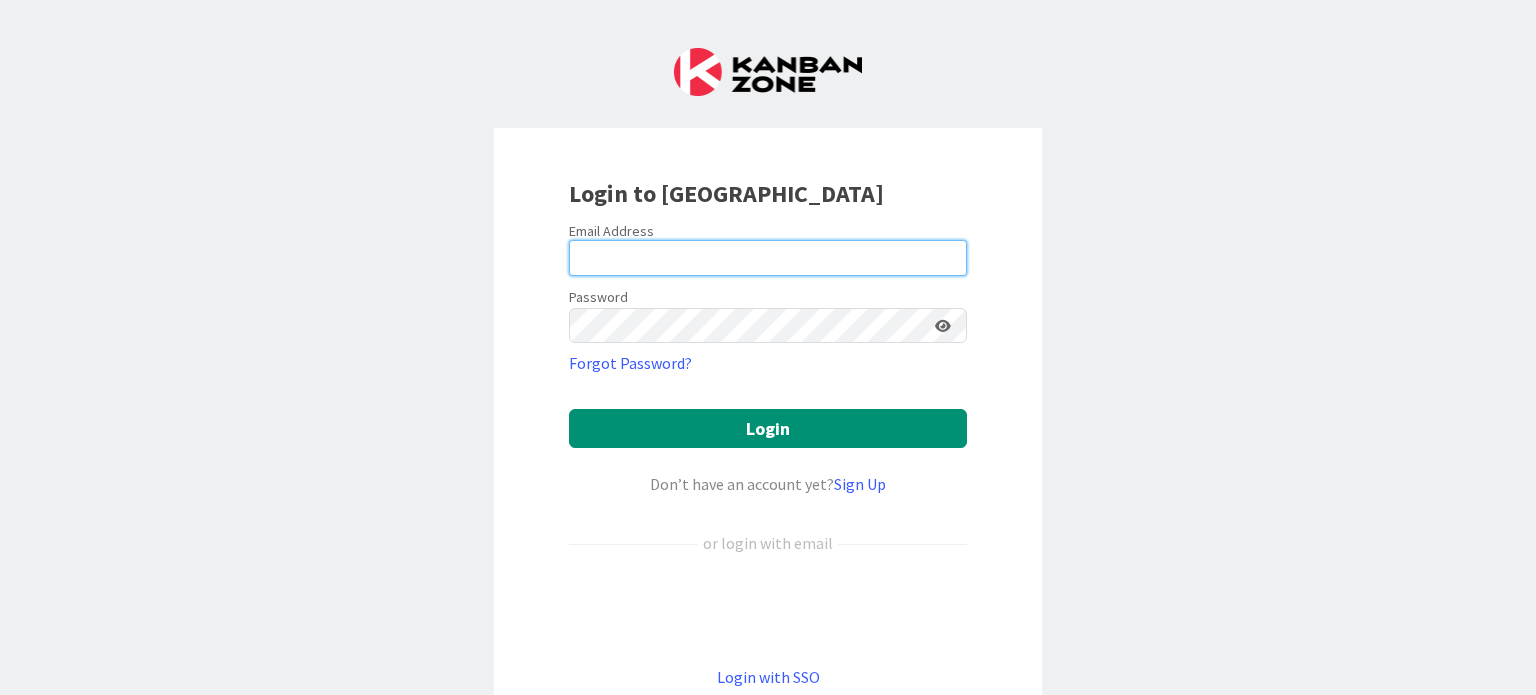 click at bounding box center (768, 258) 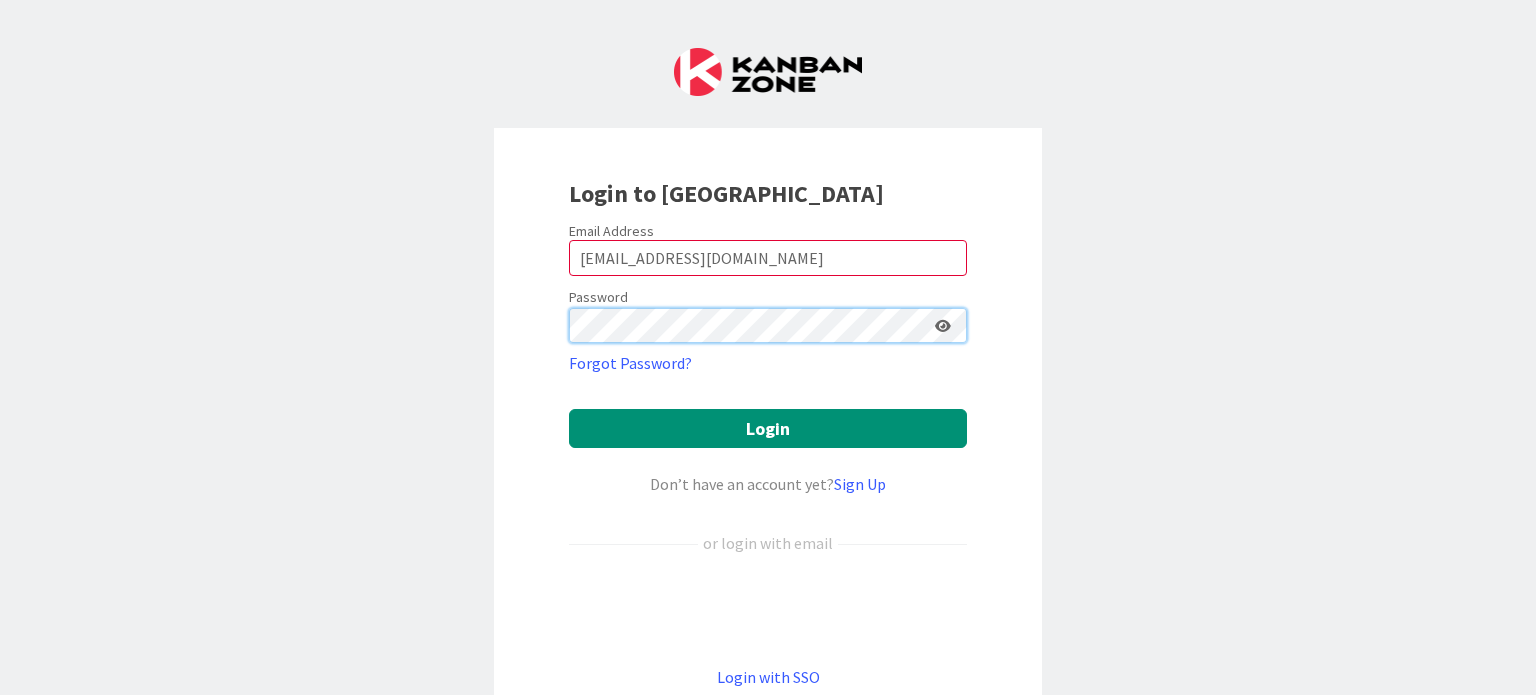 scroll, scrollTop: 0, scrollLeft: 0, axis: both 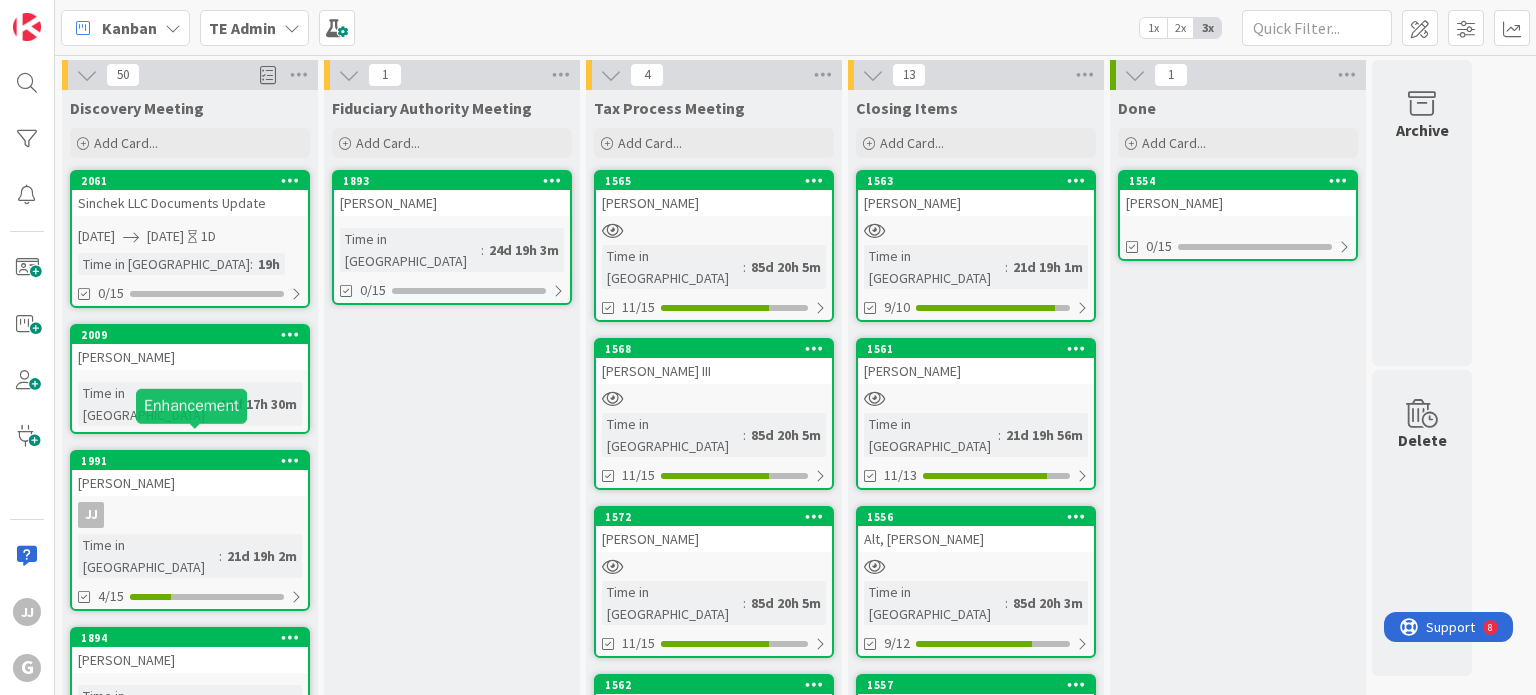 click on "1991" at bounding box center [194, 461] 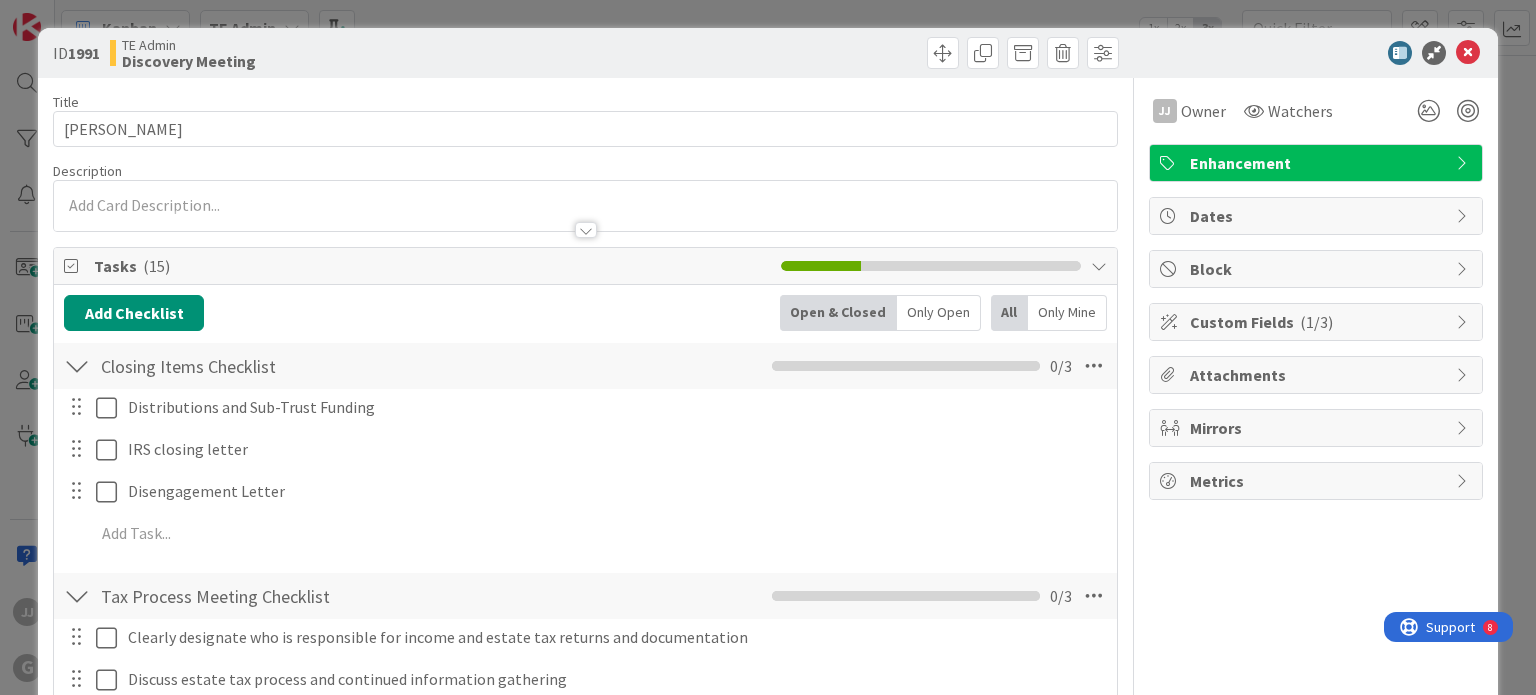 scroll, scrollTop: 0, scrollLeft: 0, axis: both 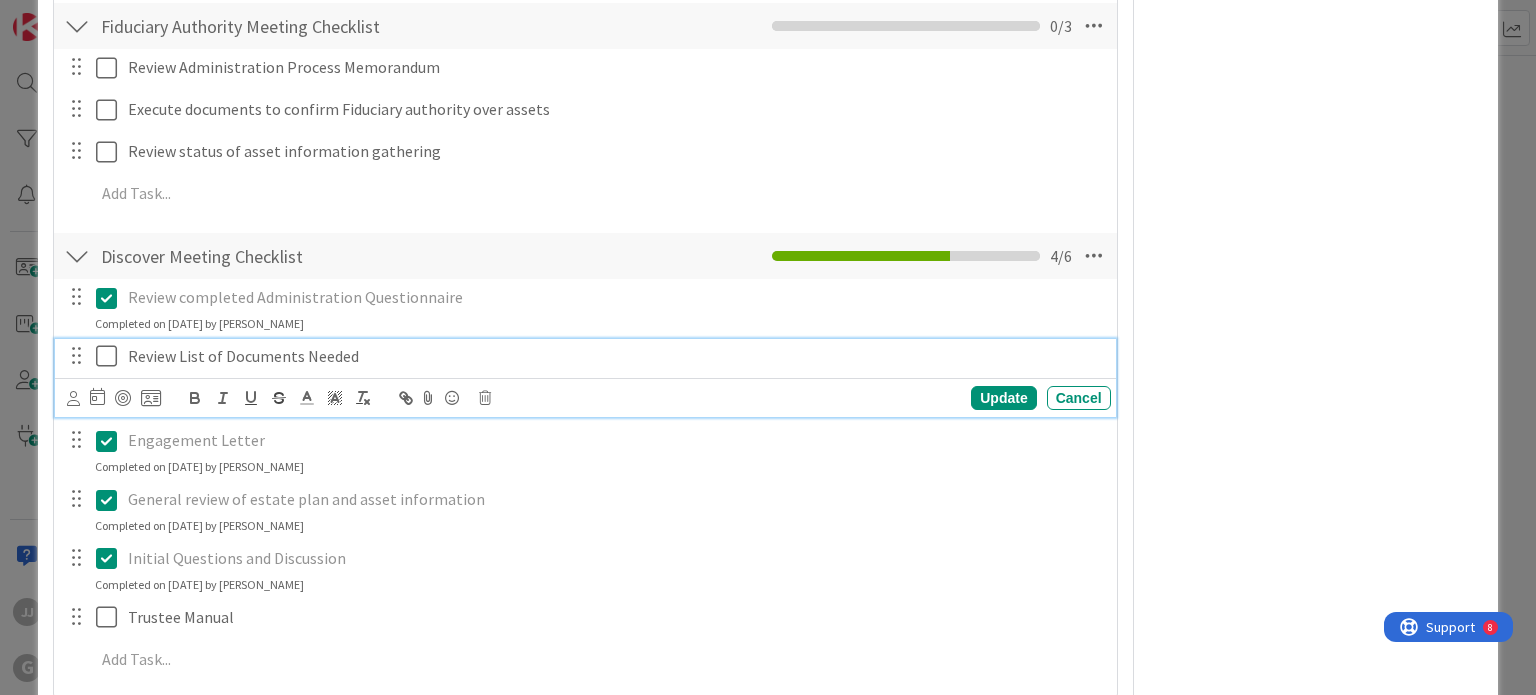 click at bounding box center [111, 356] 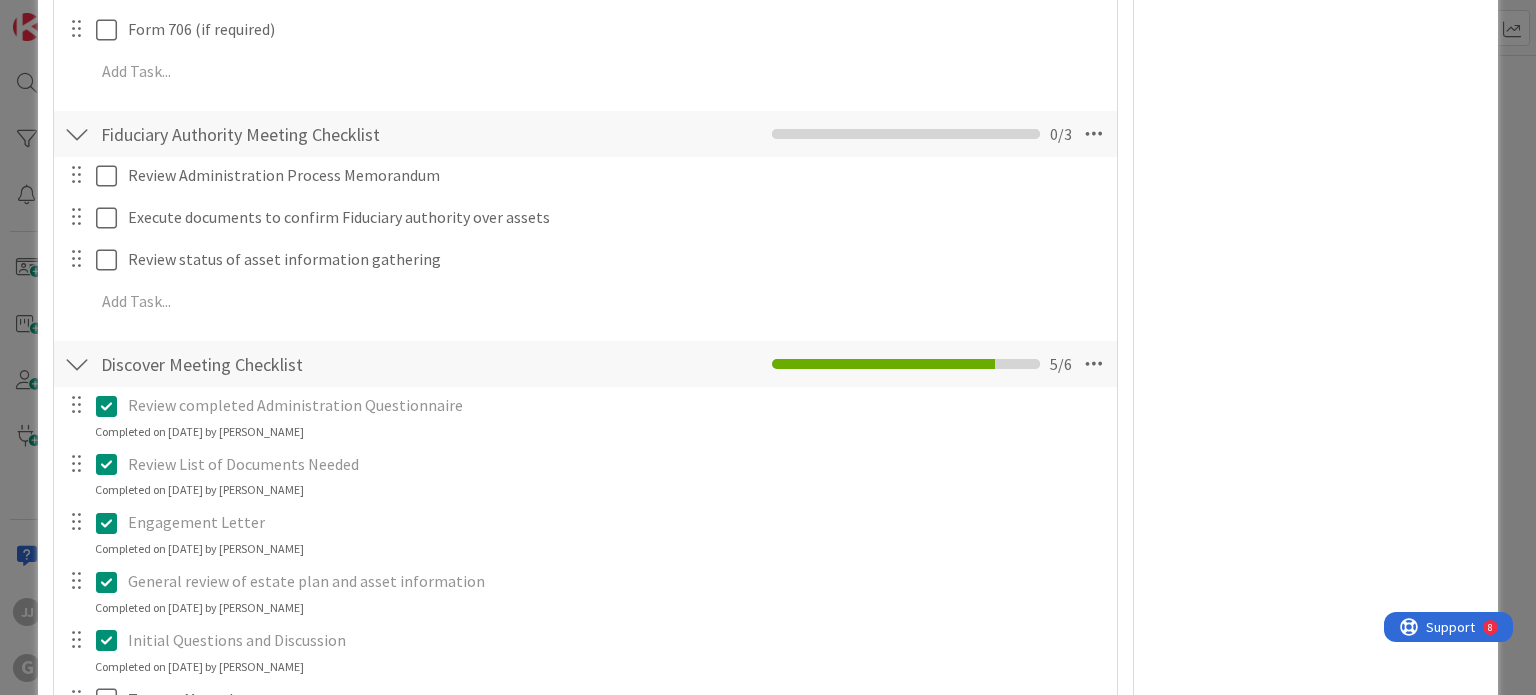 scroll, scrollTop: 800, scrollLeft: 0, axis: vertical 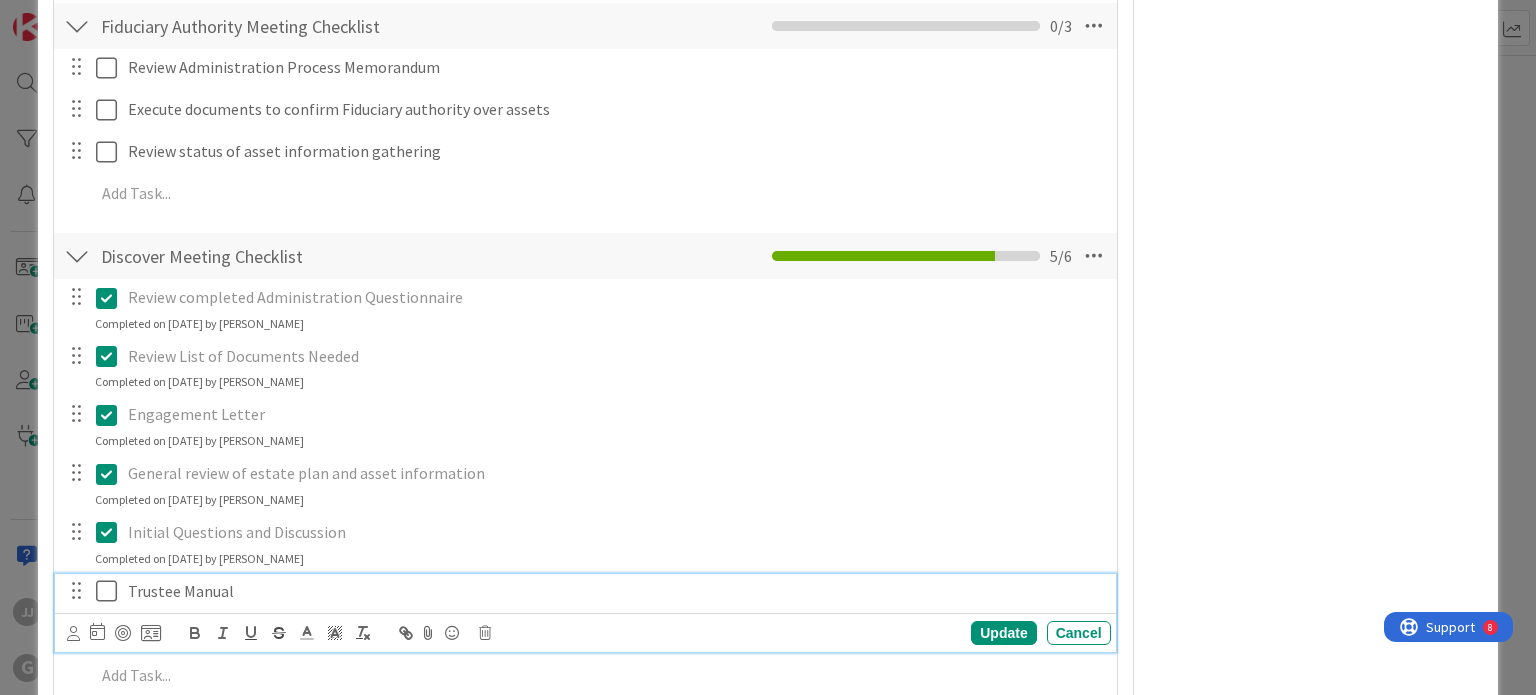 click at bounding box center [111, 591] 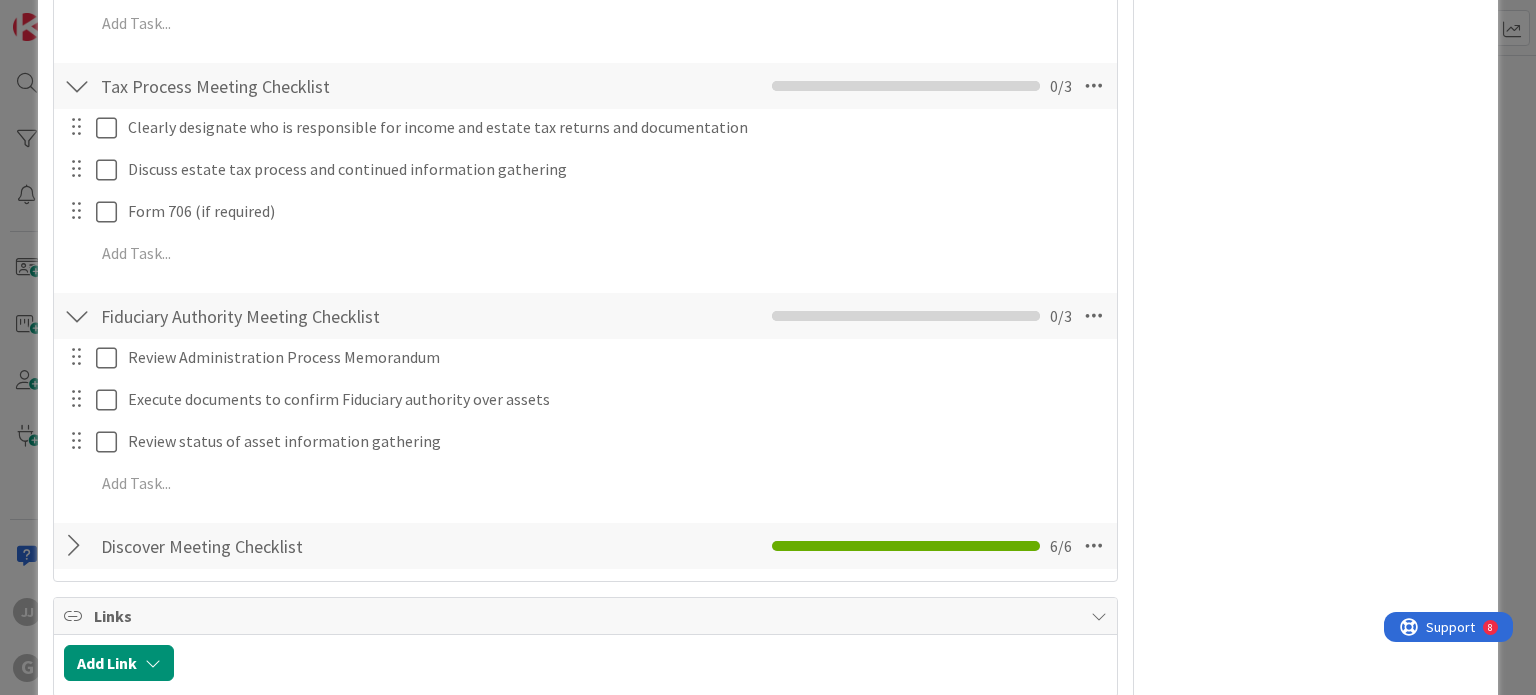 scroll, scrollTop: 500, scrollLeft: 0, axis: vertical 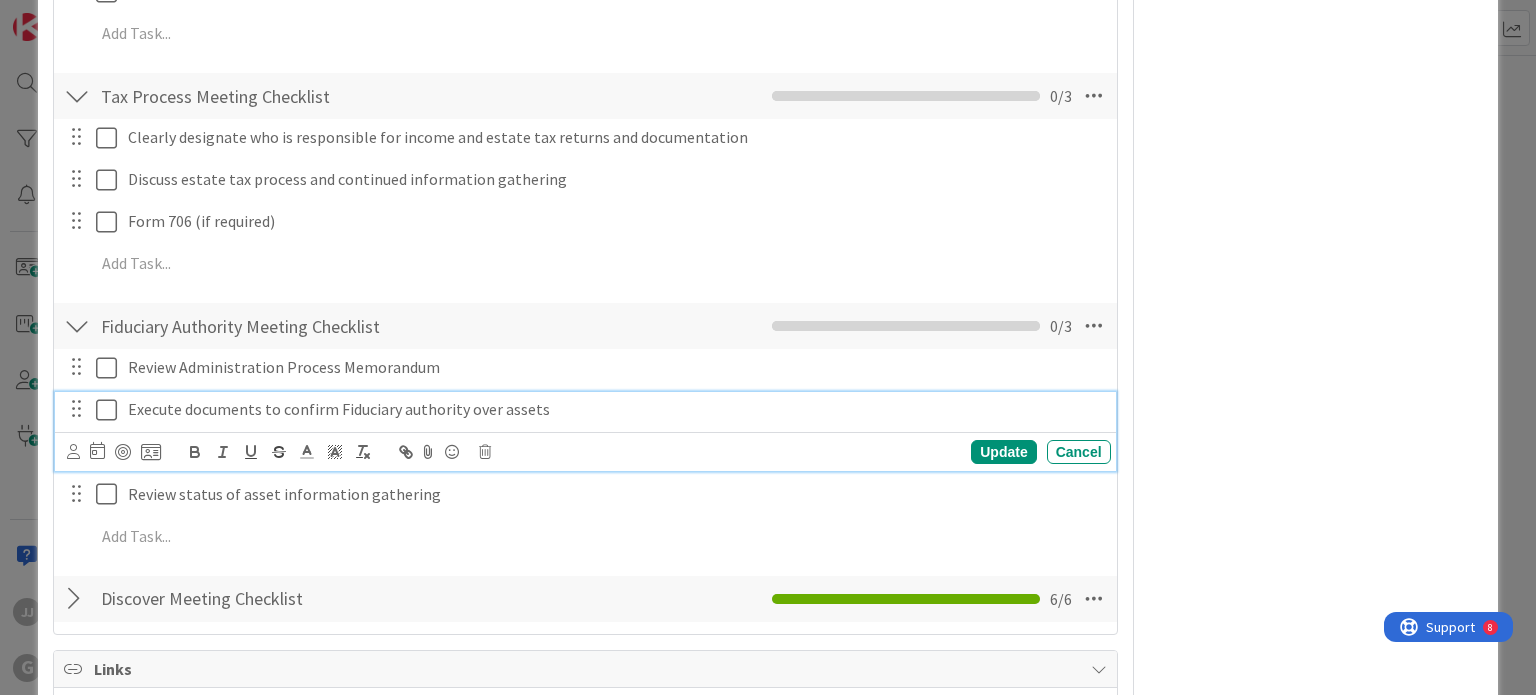 click at bounding box center [111, 410] 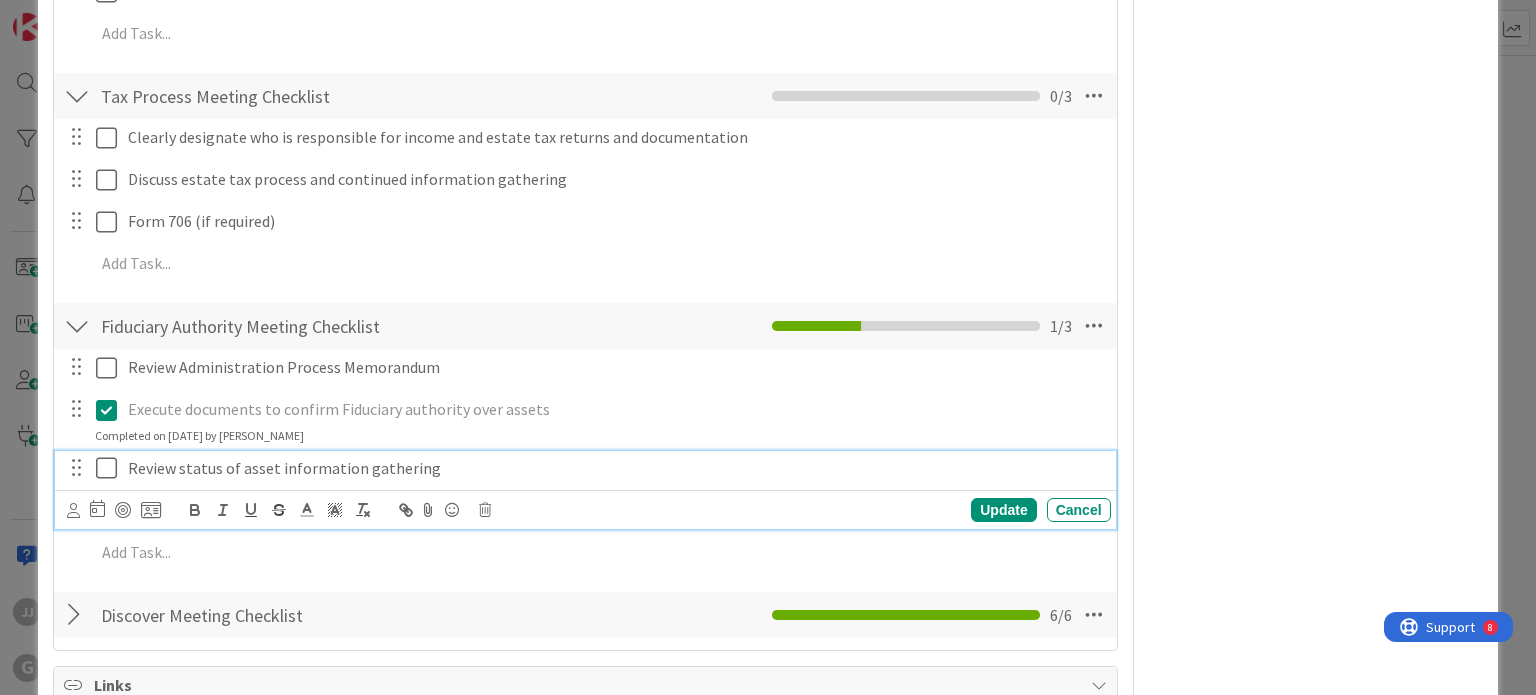 click at bounding box center (111, 468) 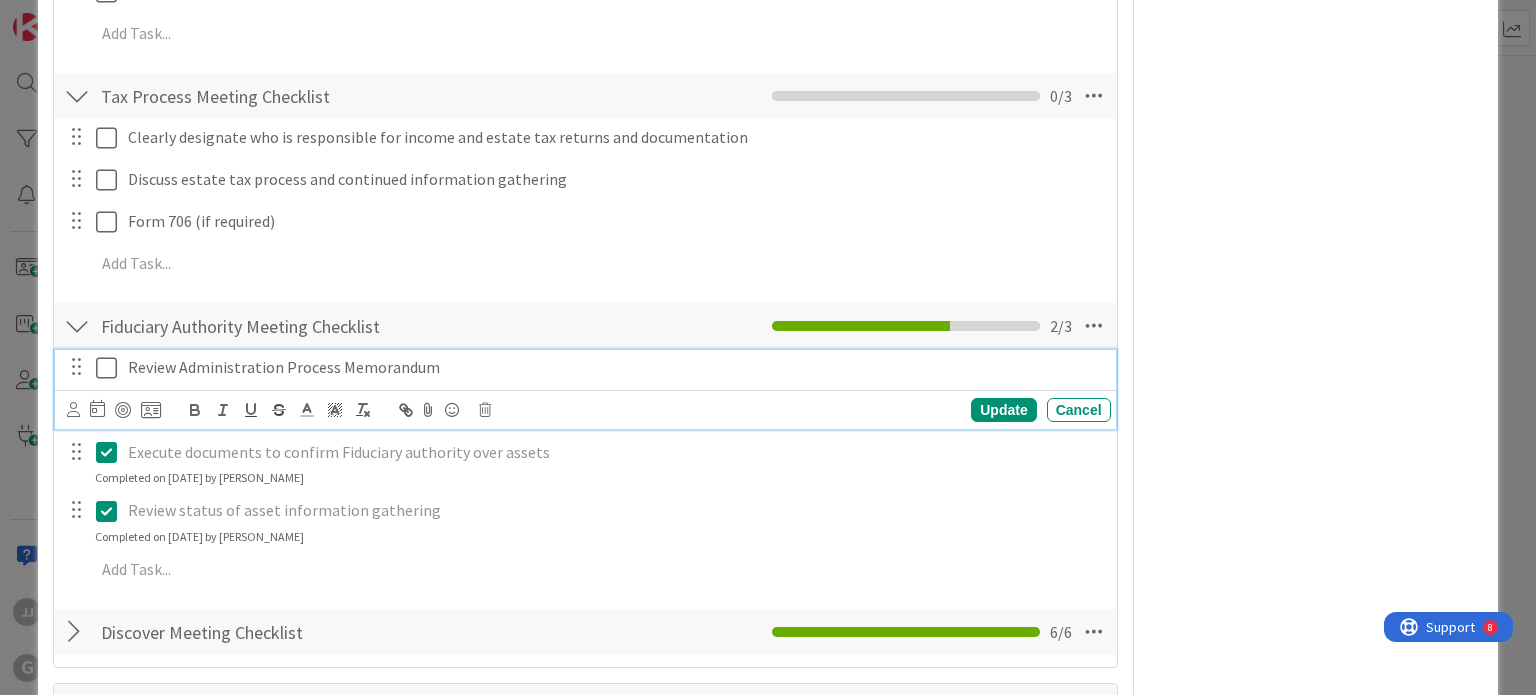 click on "Review Administration Process Memorandum" at bounding box center (615, 367) 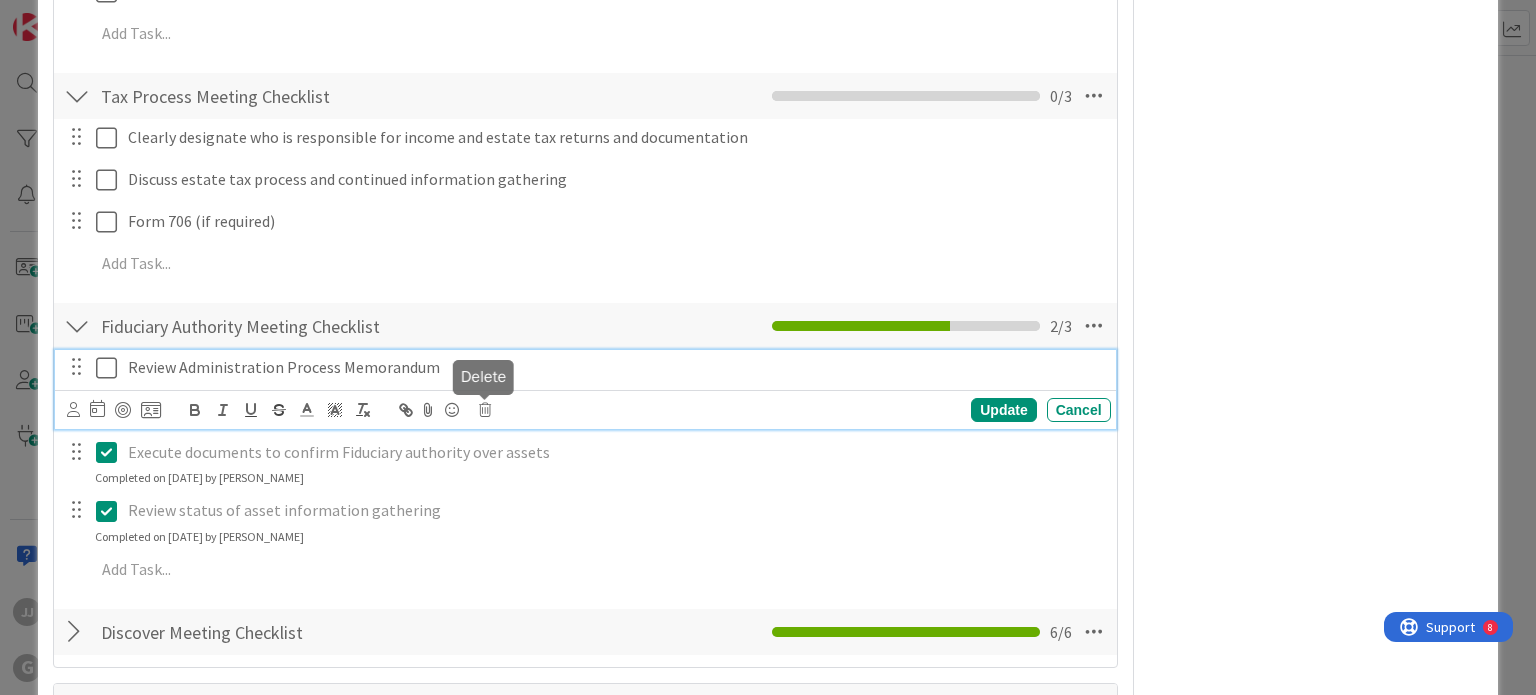 click at bounding box center (485, 410) 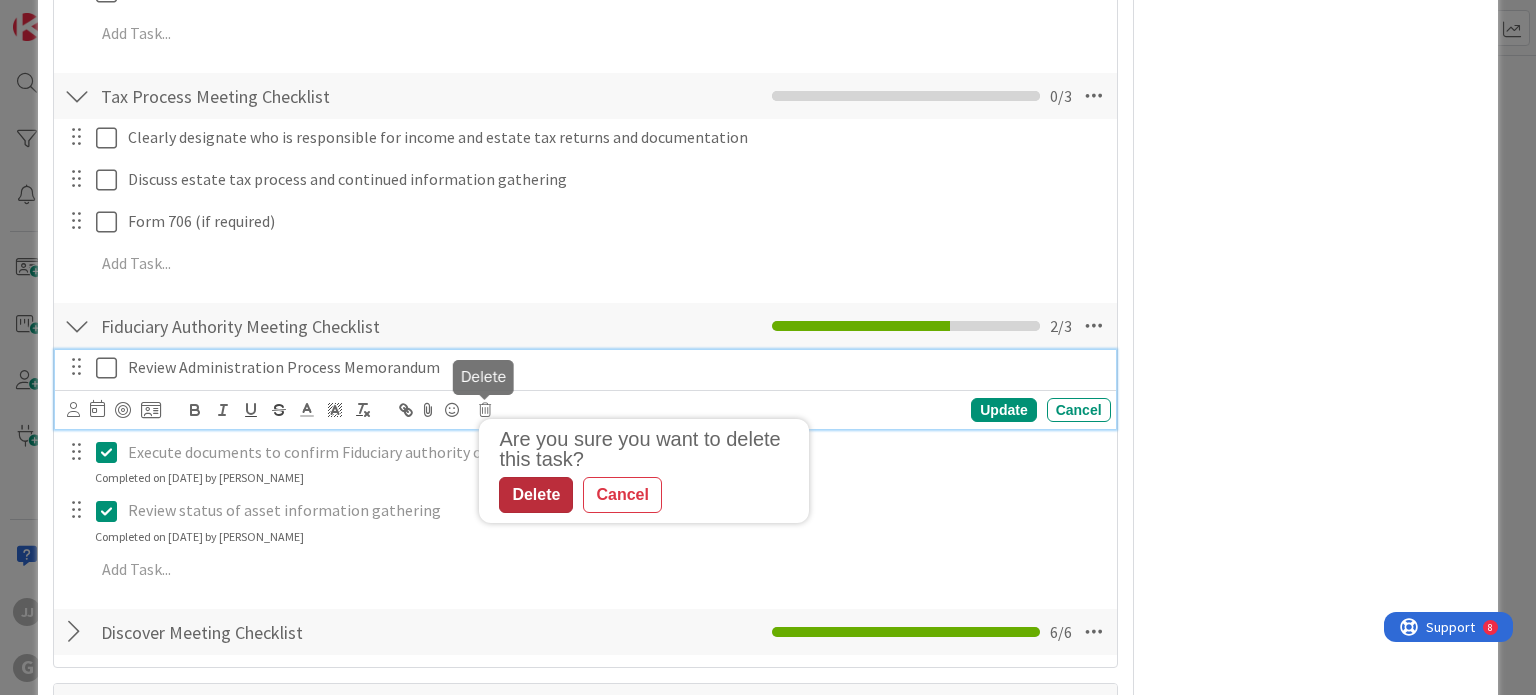 click on "Delete" at bounding box center (536, 495) 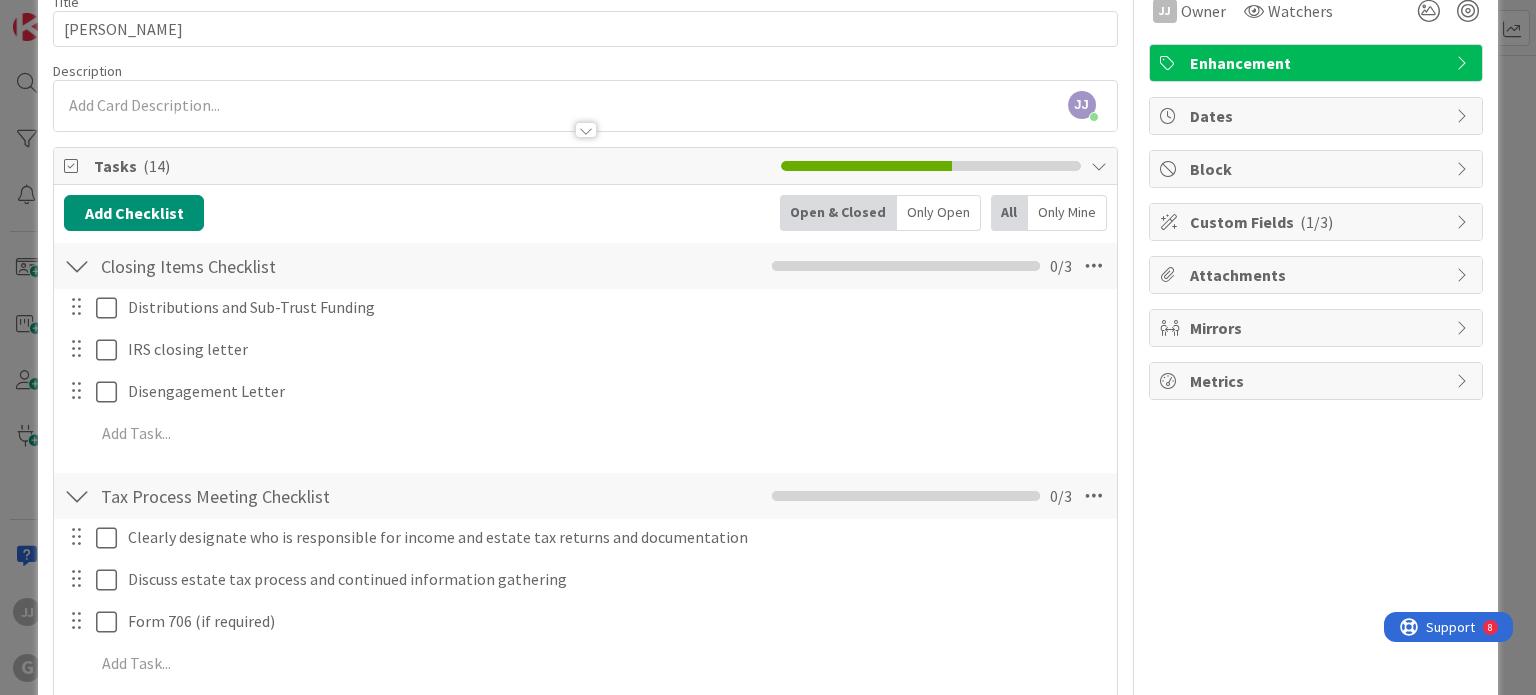 scroll, scrollTop: 0, scrollLeft: 0, axis: both 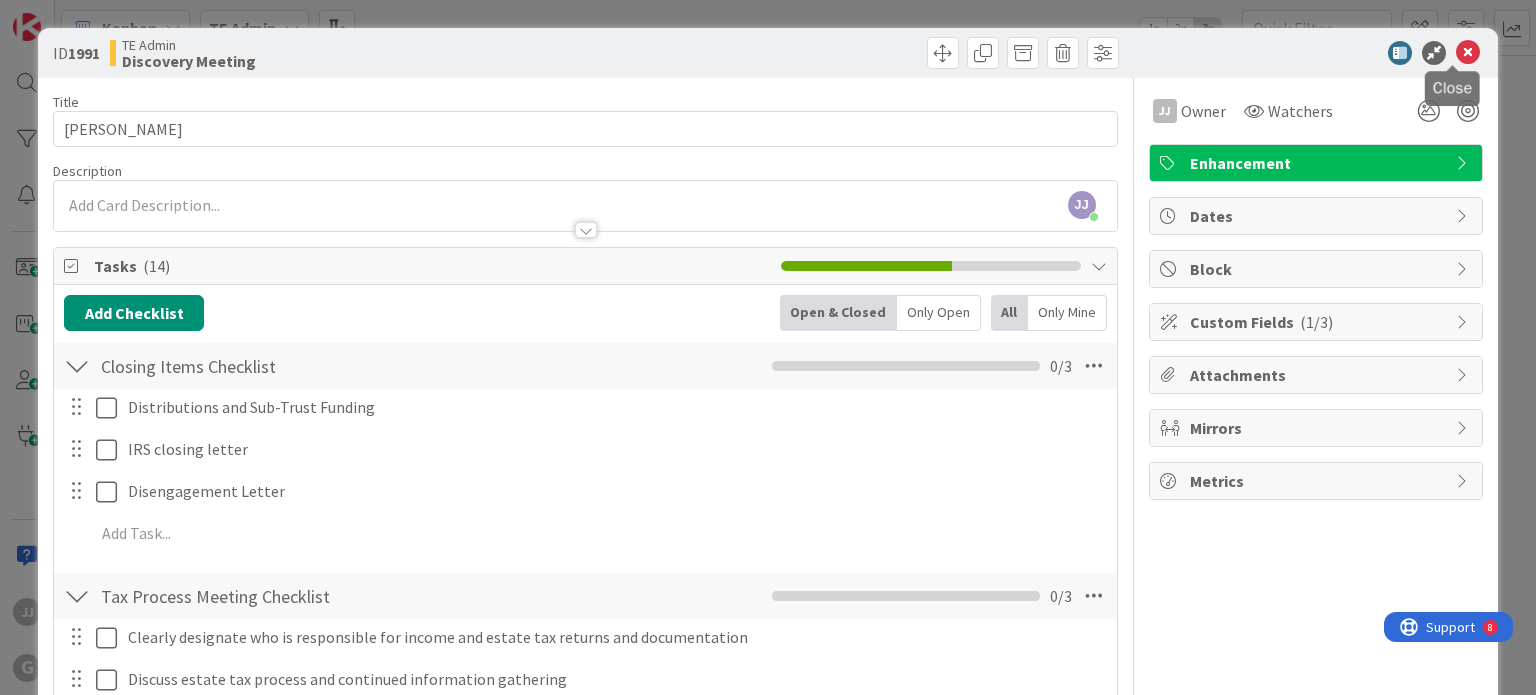 click at bounding box center [1468, 53] 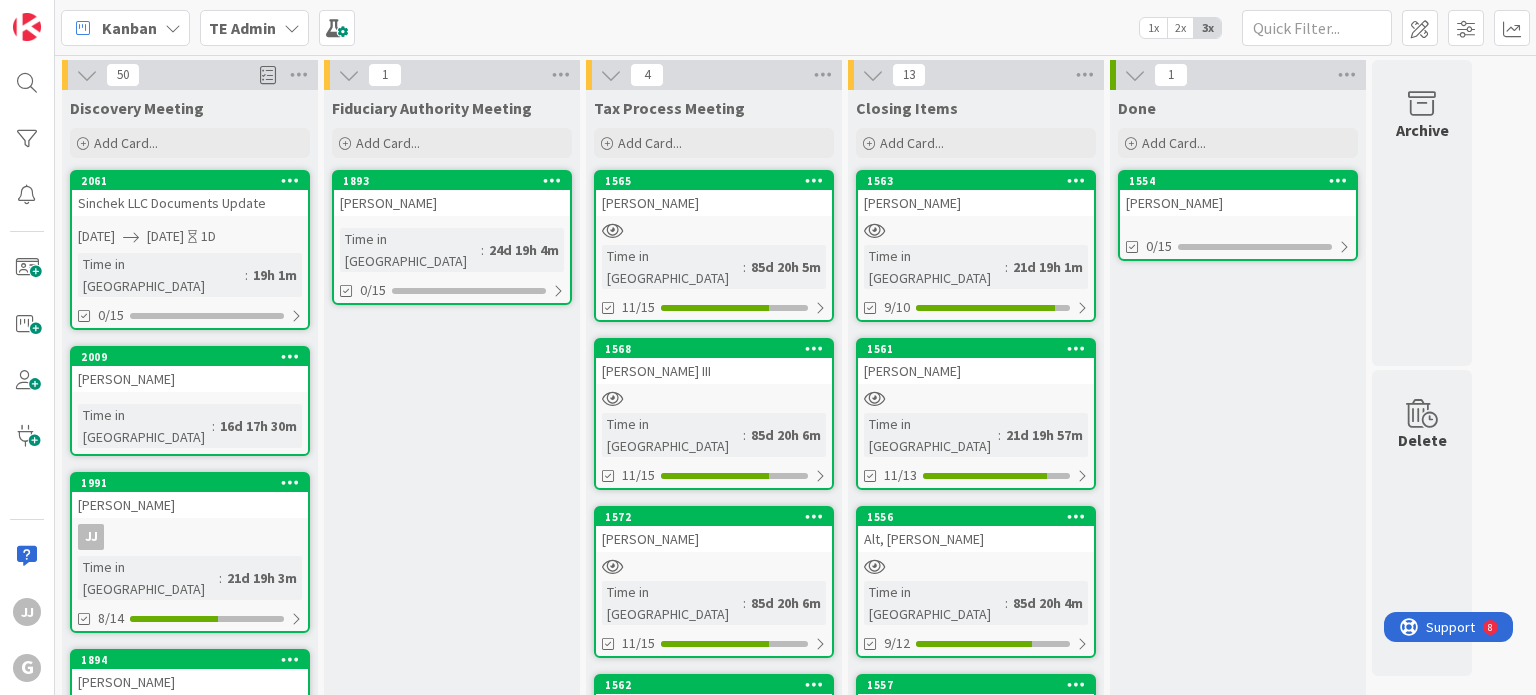 scroll, scrollTop: 0, scrollLeft: 0, axis: both 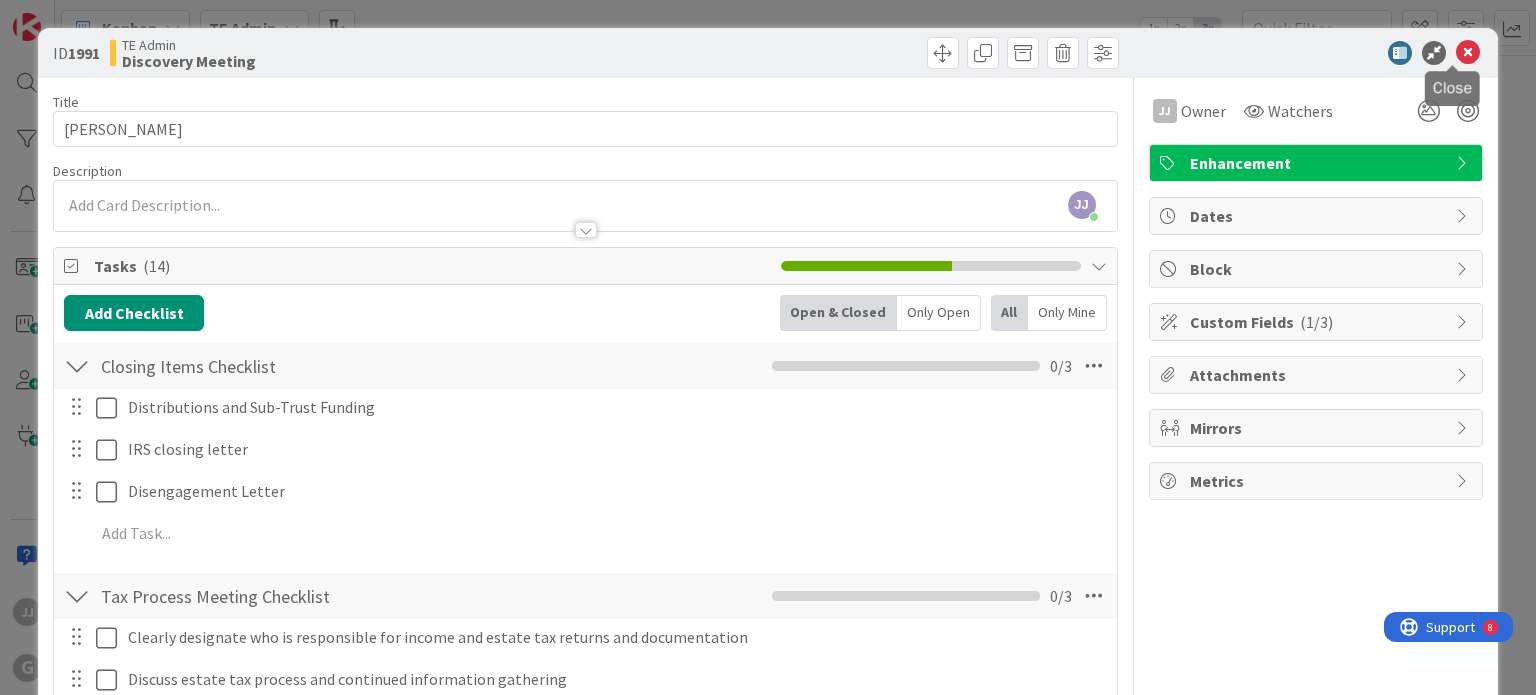 click at bounding box center [1468, 53] 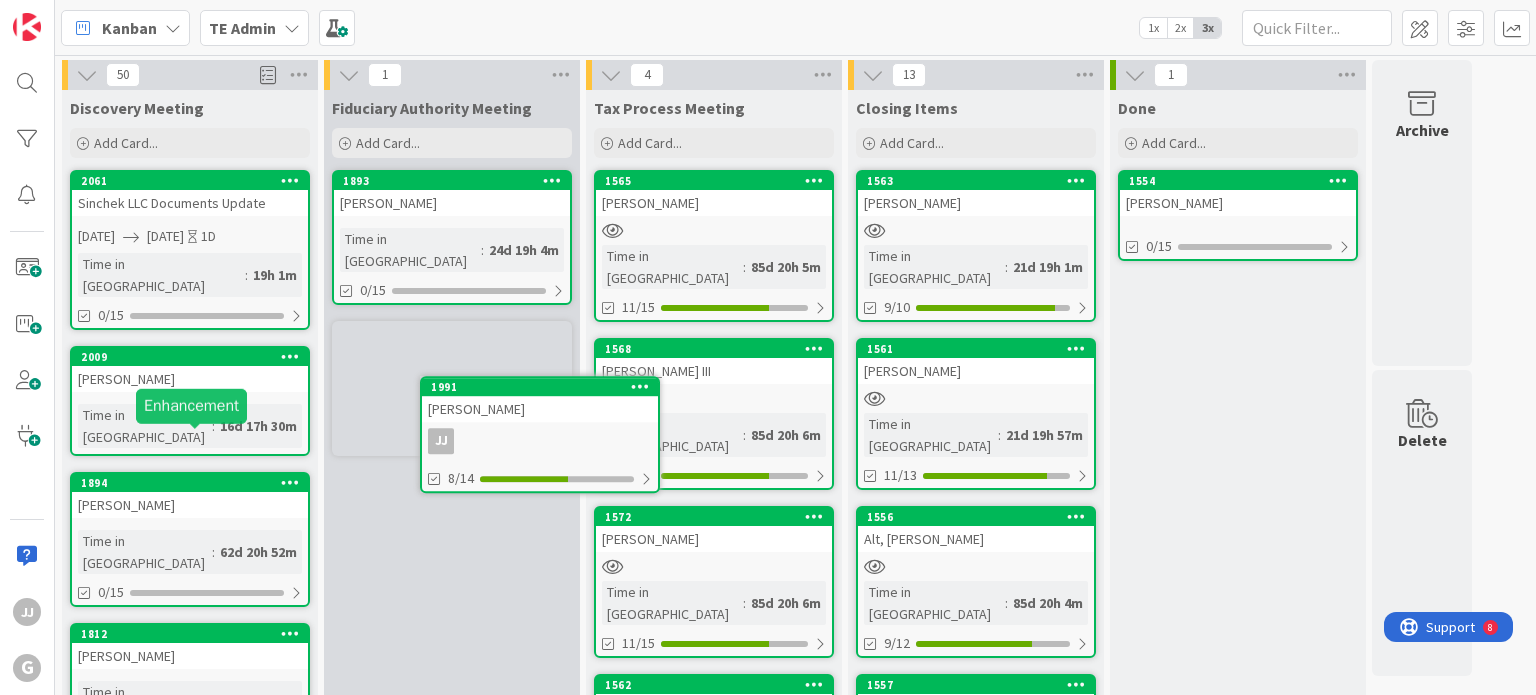 scroll, scrollTop: 0, scrollLeft: 0, axis: both 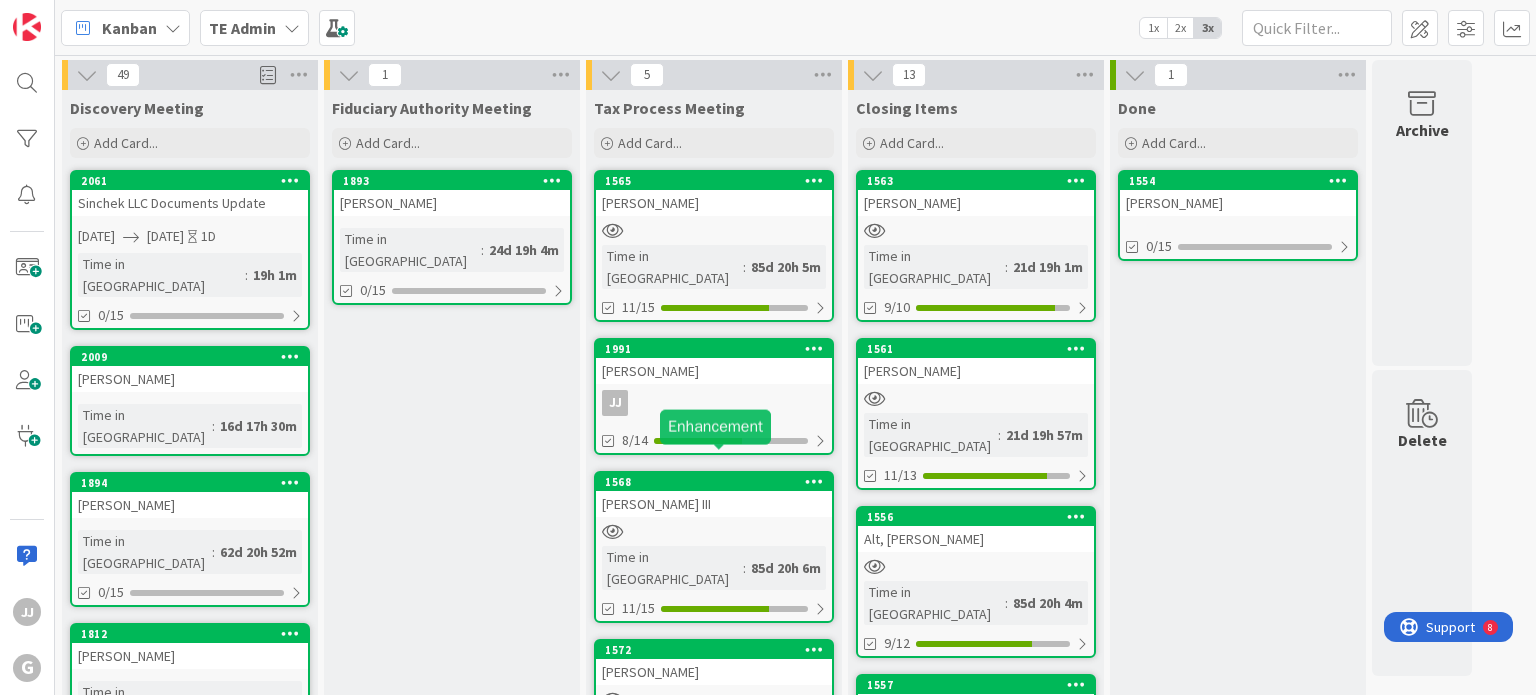 click on "1568" at bounding box center (718, 482) 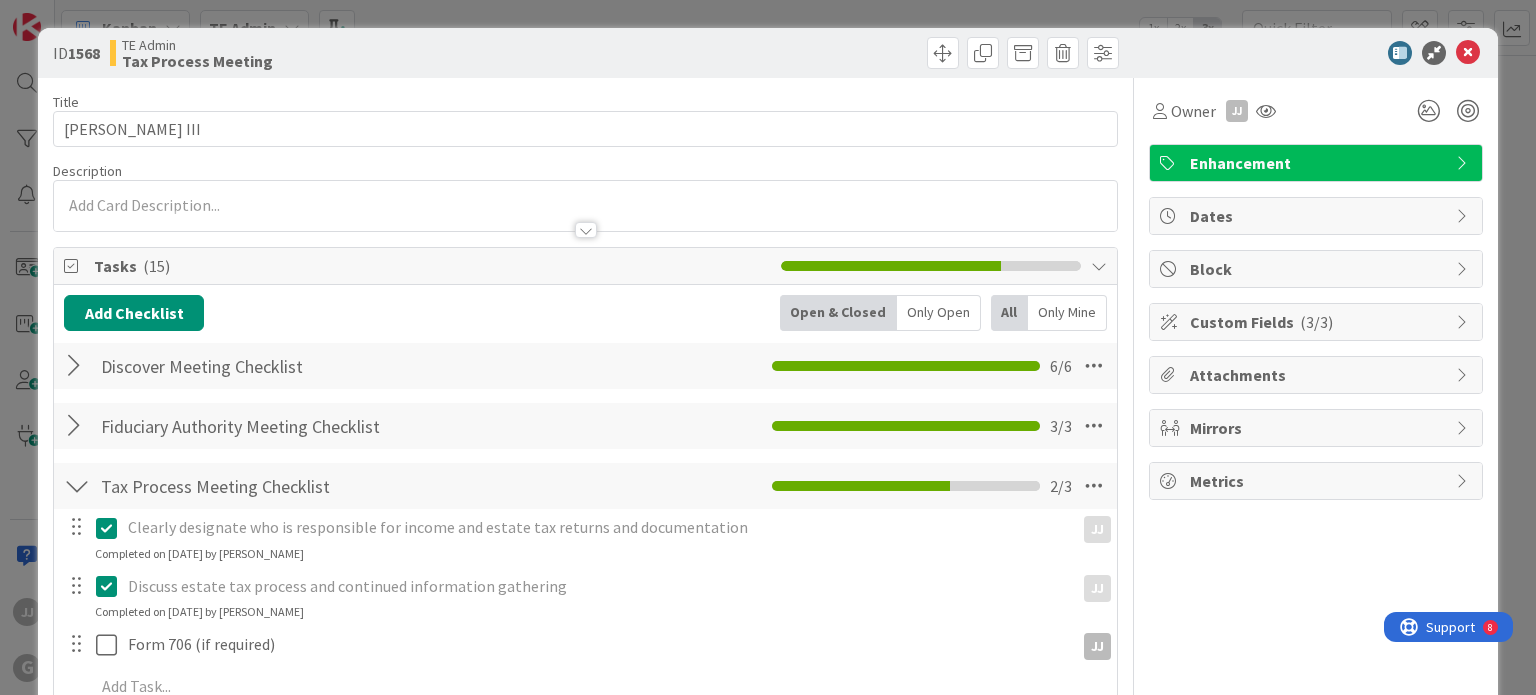 scroll, scrollTop: 0, scrollLeft: 0, axis: both 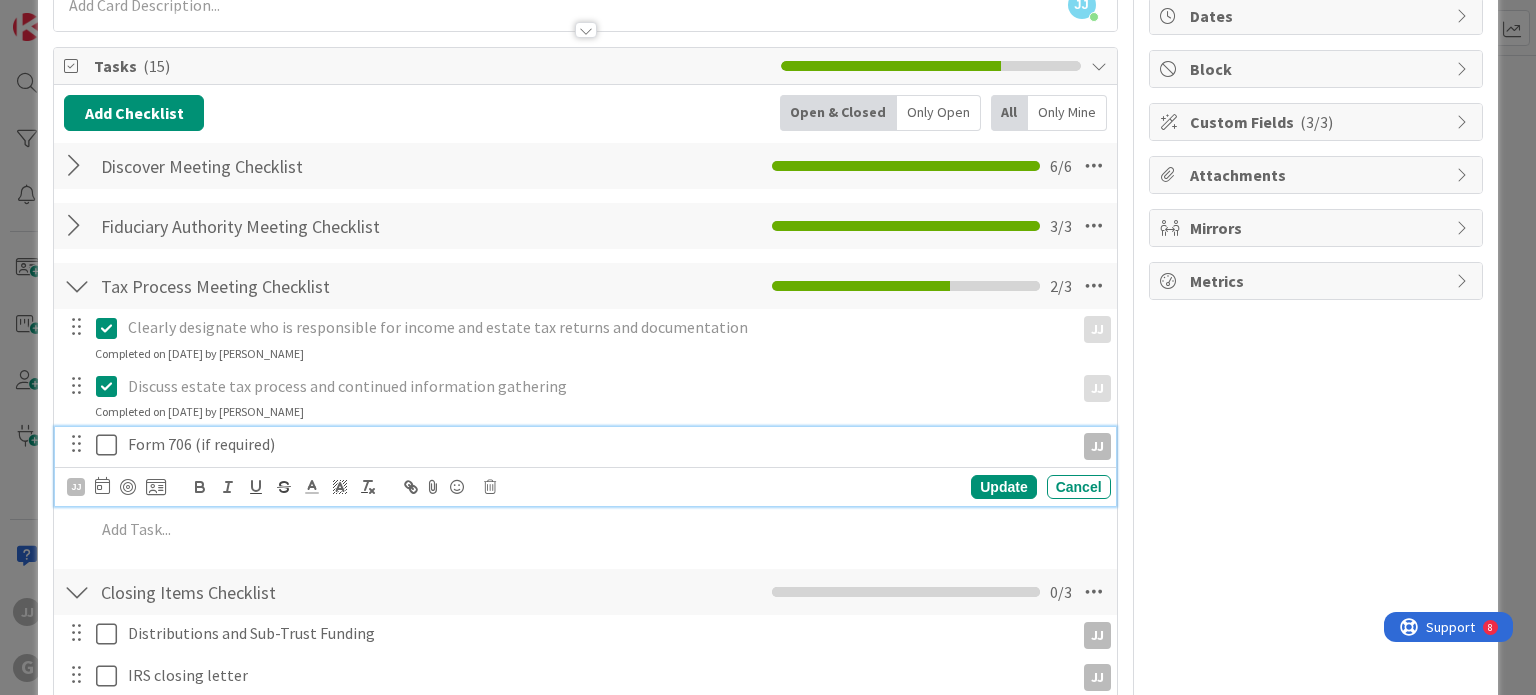 click at bounding box center [111, 445] 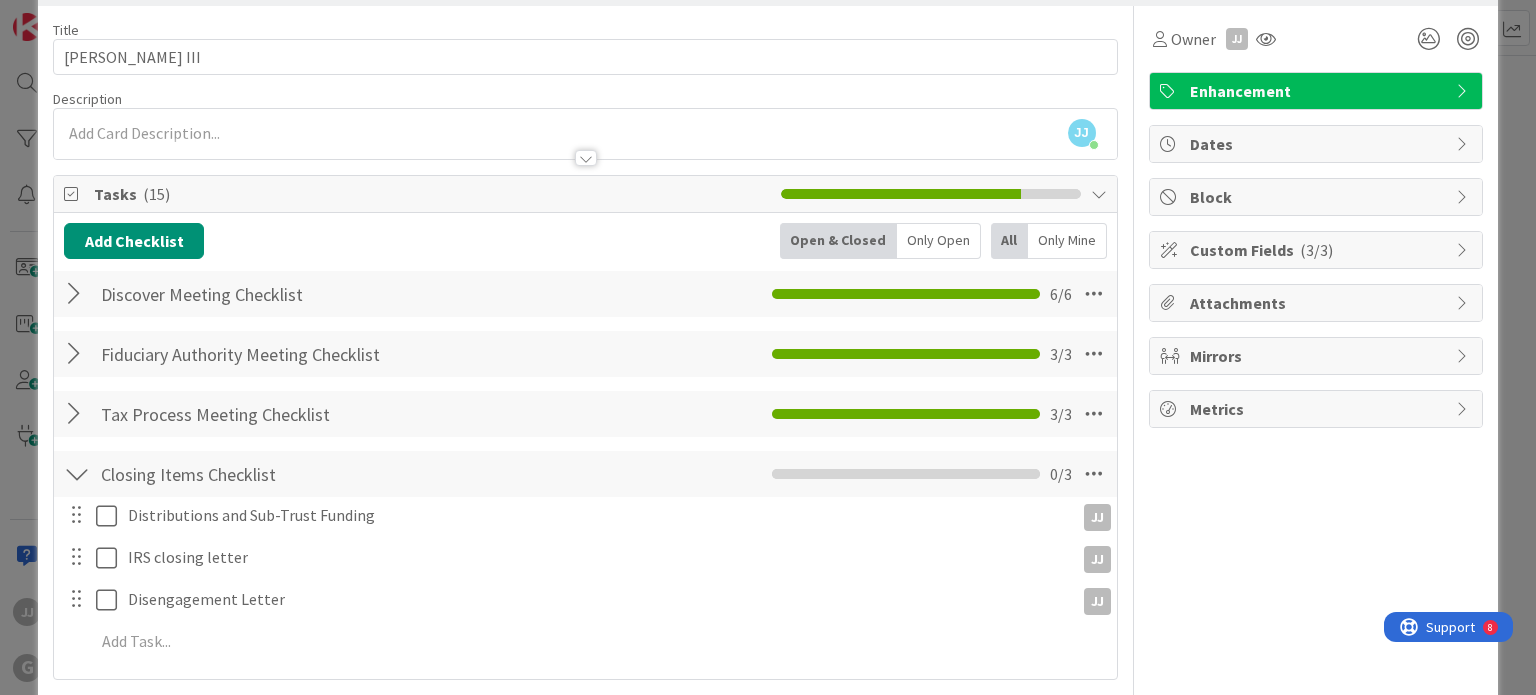 scroll, scrollTop: 0, scrollLeft: 0, axis: both 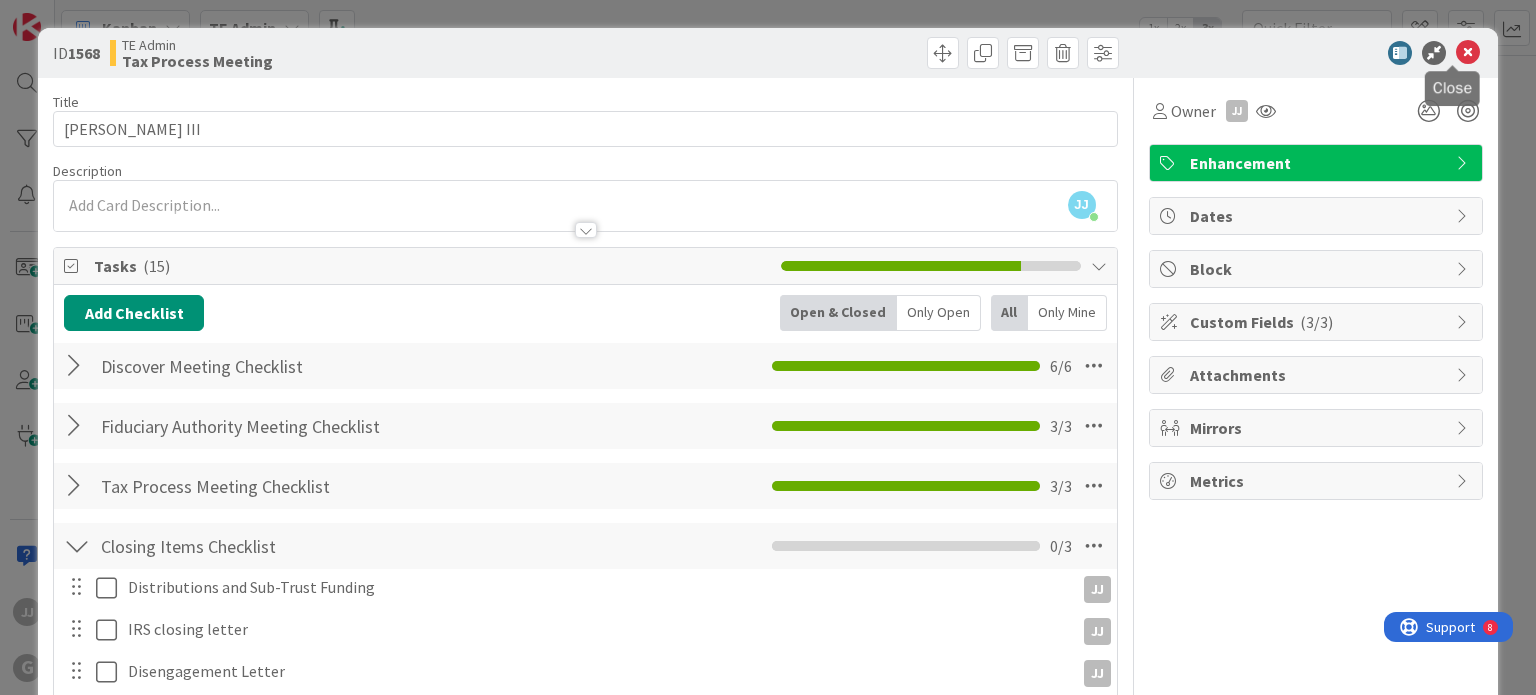 click at bounding box center [1468, 53] 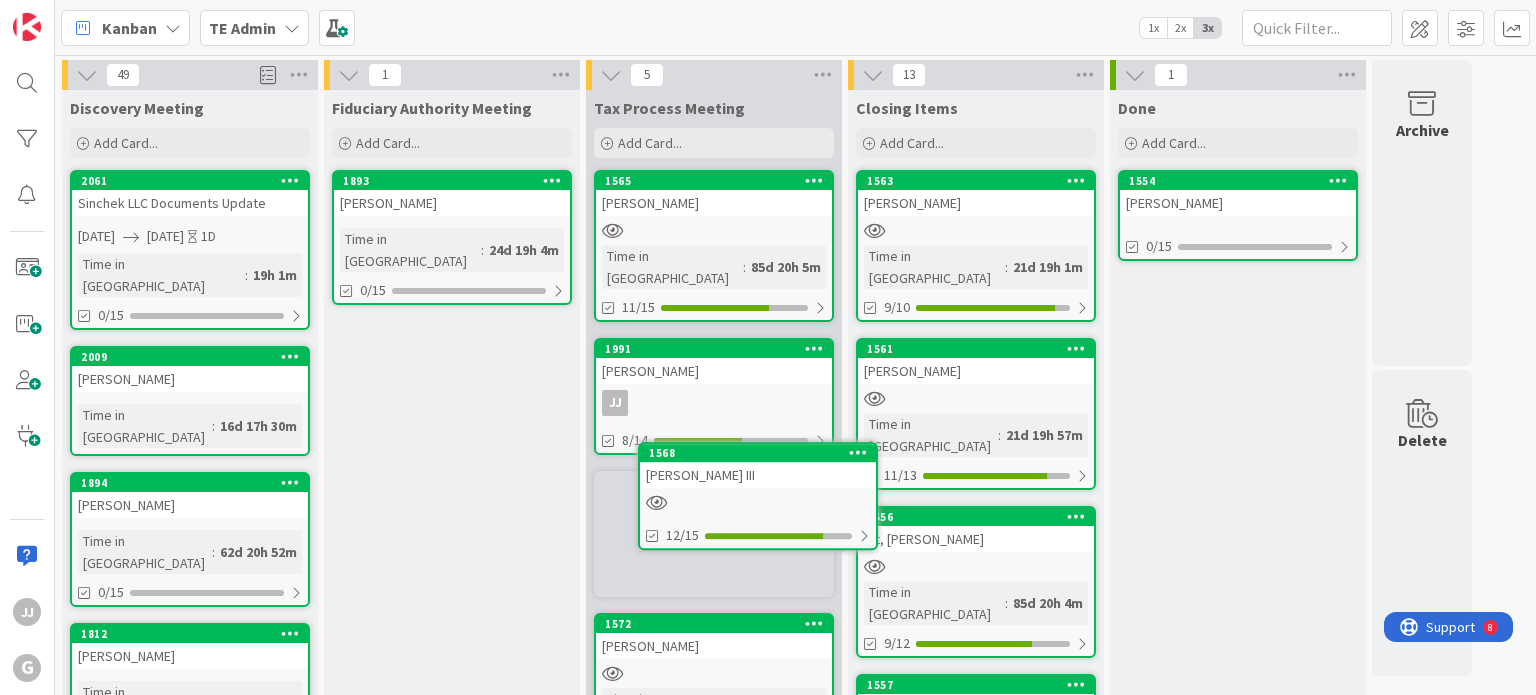 scroll, scrollTop: 0, scrollLeft: 0, axis: both 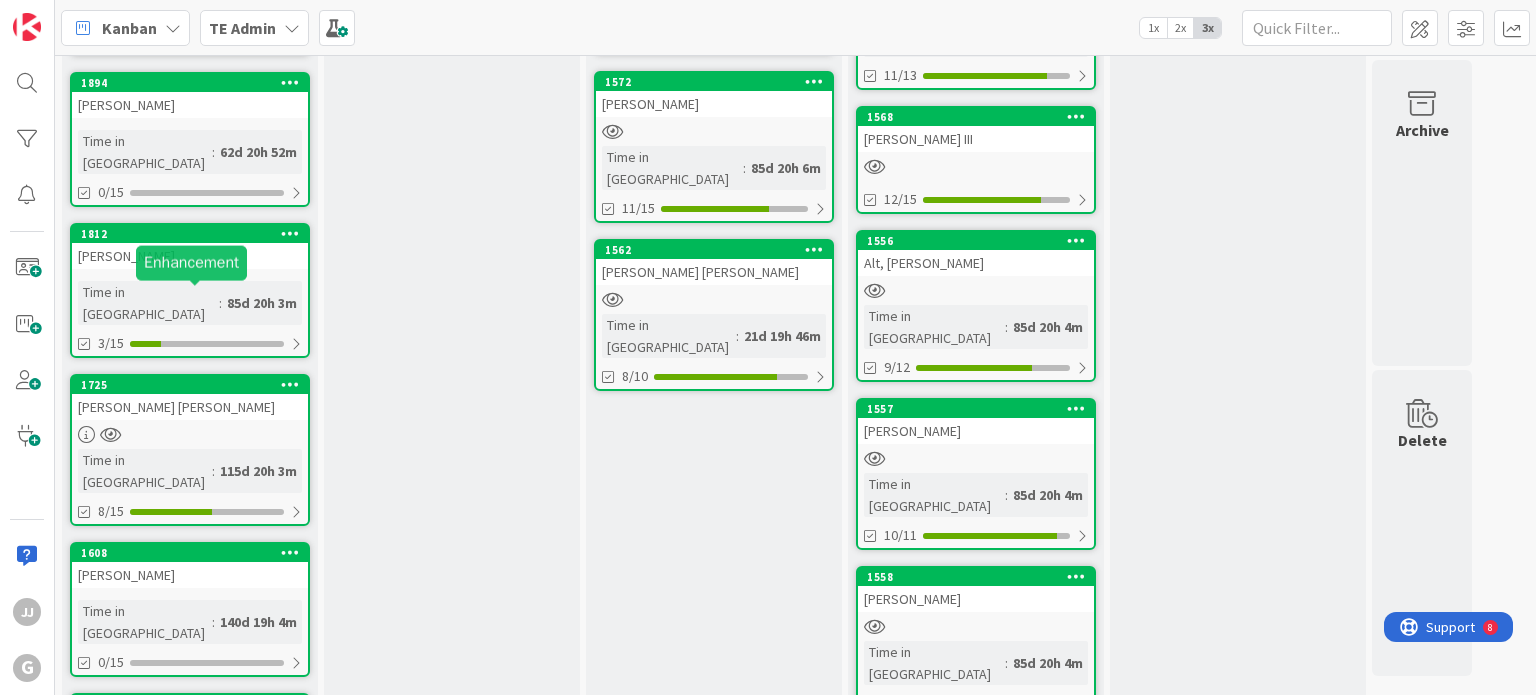 click on "1725" at bounding box center (194, 385) 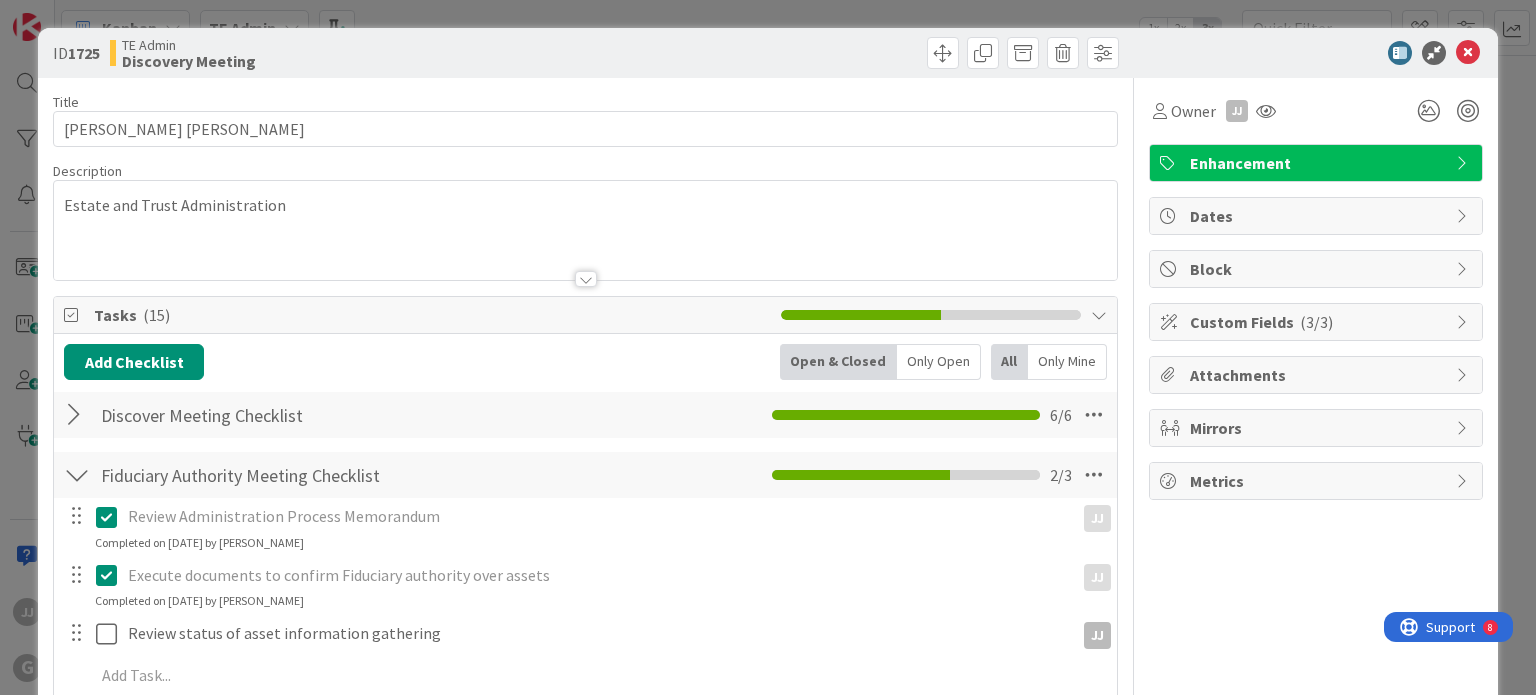 scroll, scrollTop: 0, scrollLeft: 0, axis: both 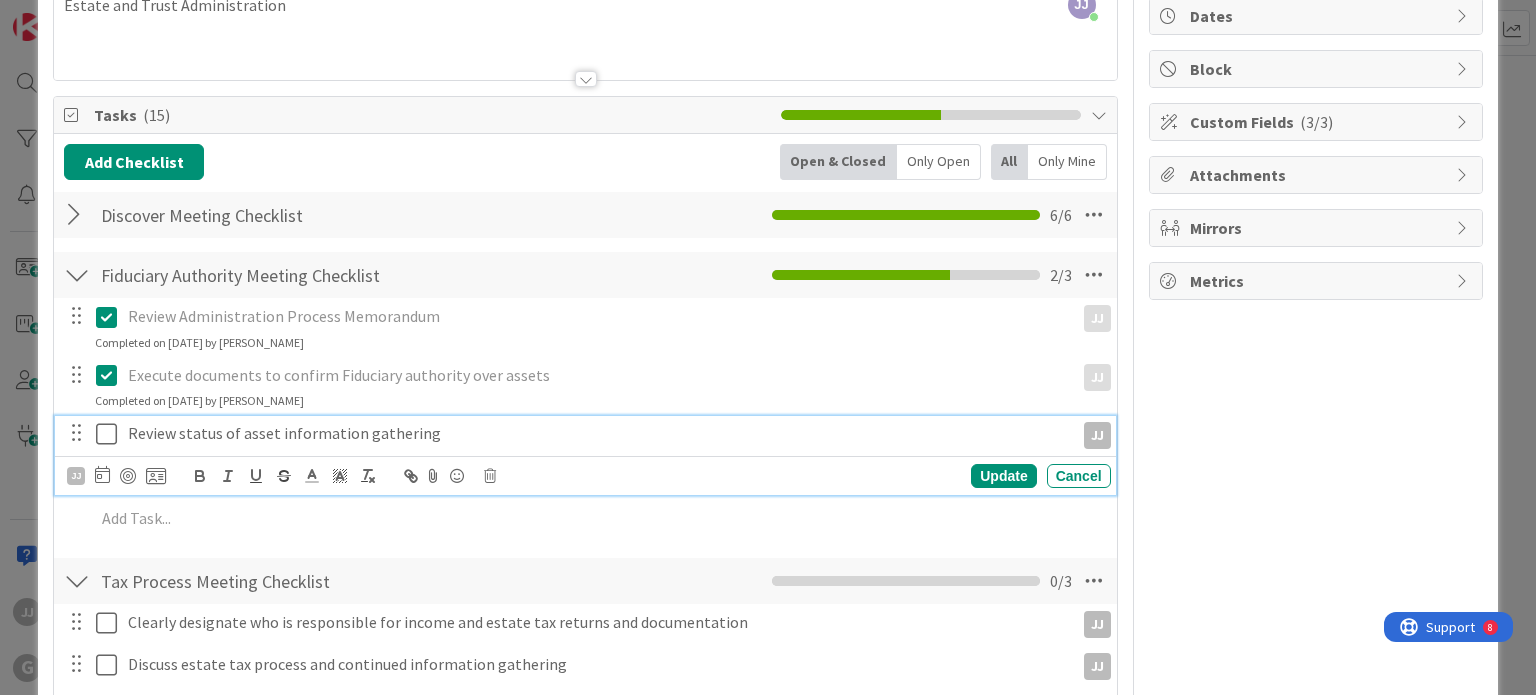 click at bounding box center [111, 434] 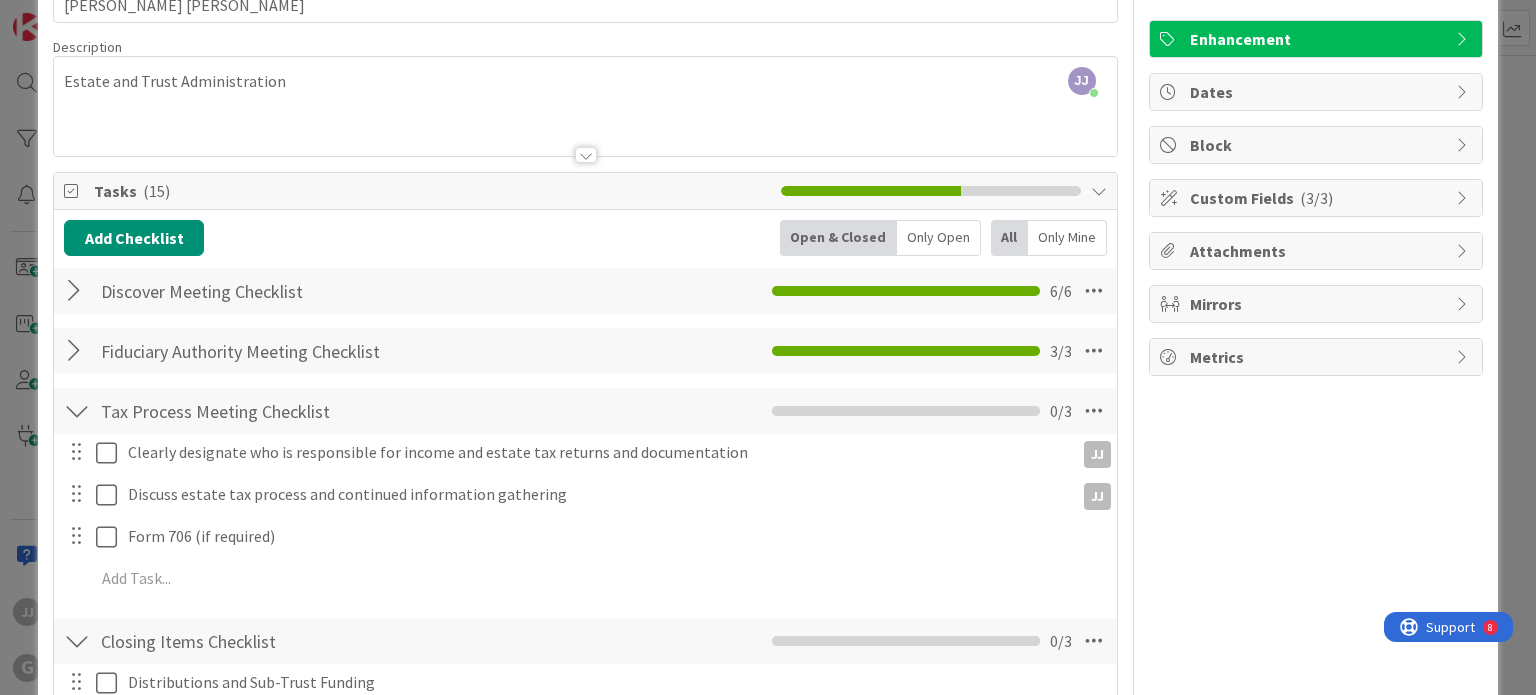 scroll, scrollTop: 0, scrollLeft: 0, axis: both 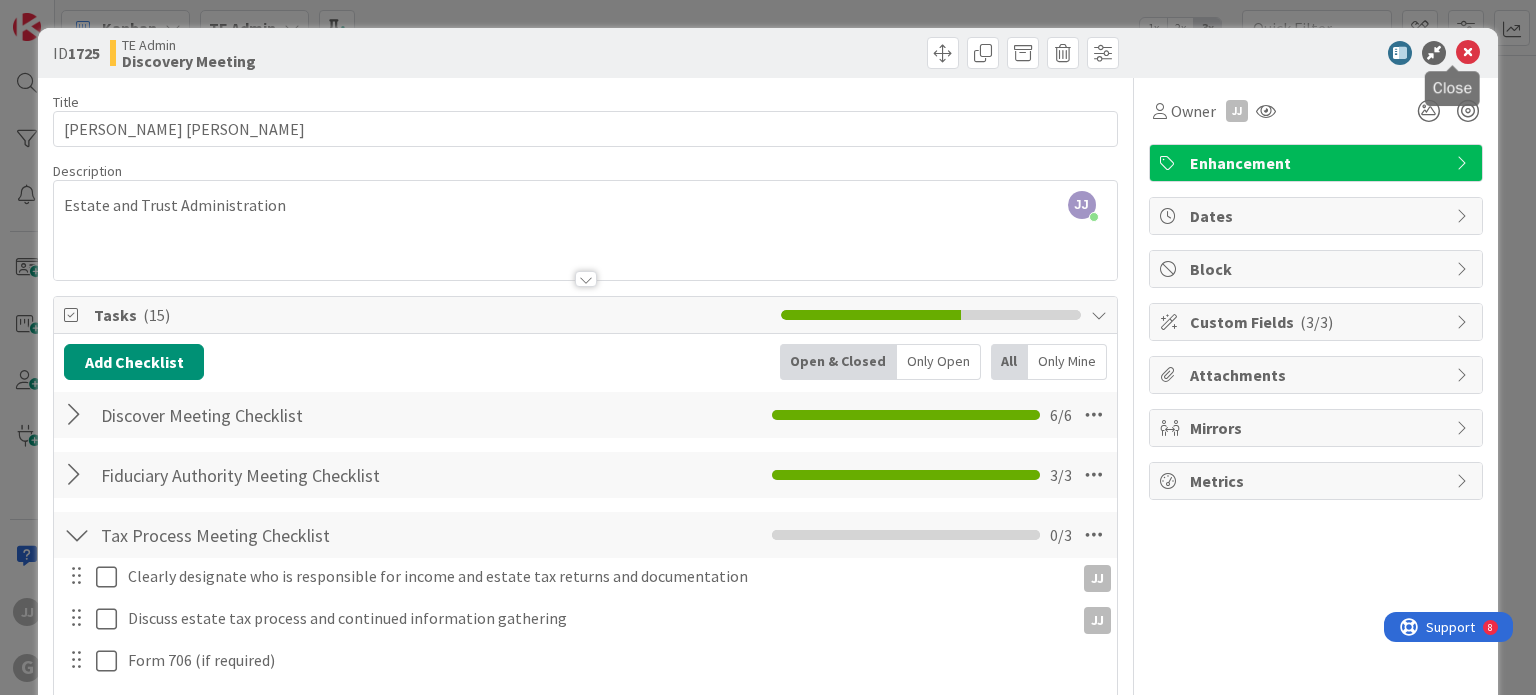 click at bounding box center (1468, 53) 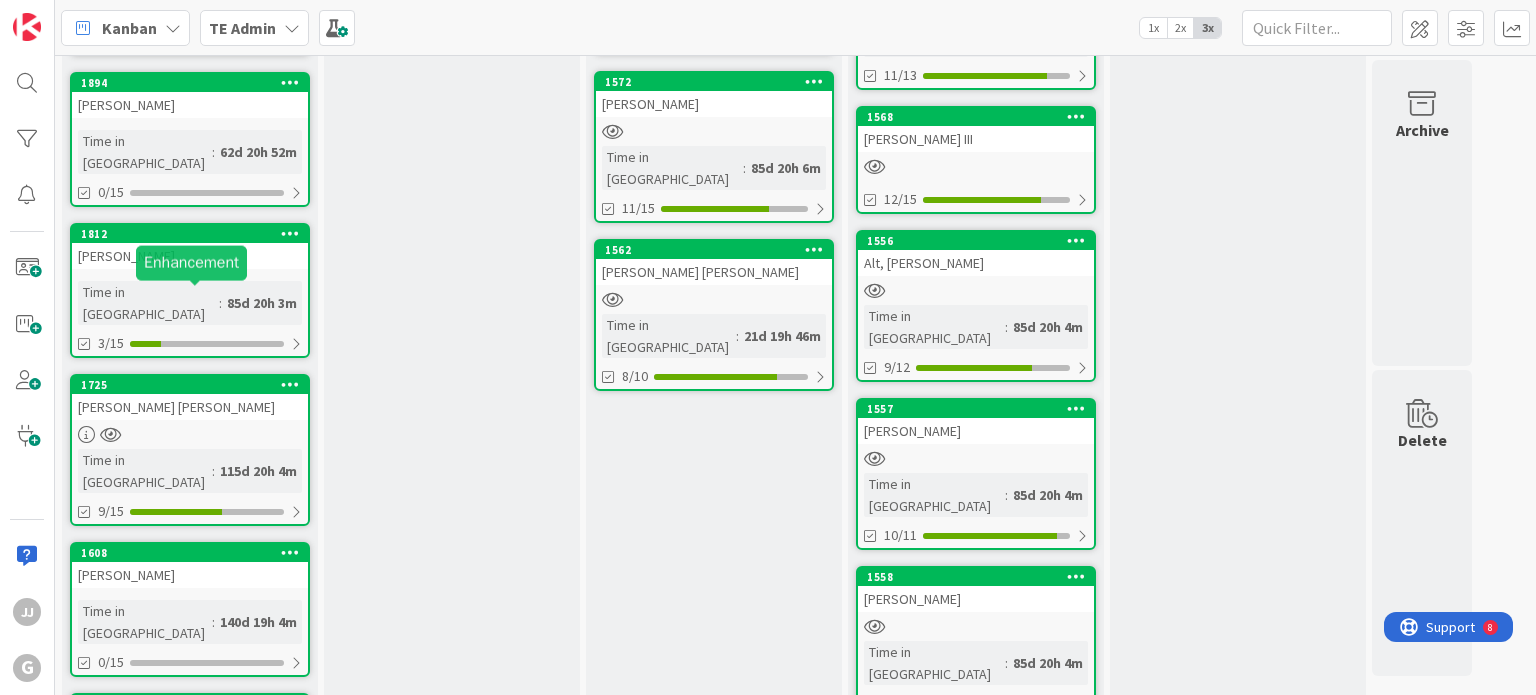 scroll, scrollTop: 0, scrollLeft: 0, axis: both 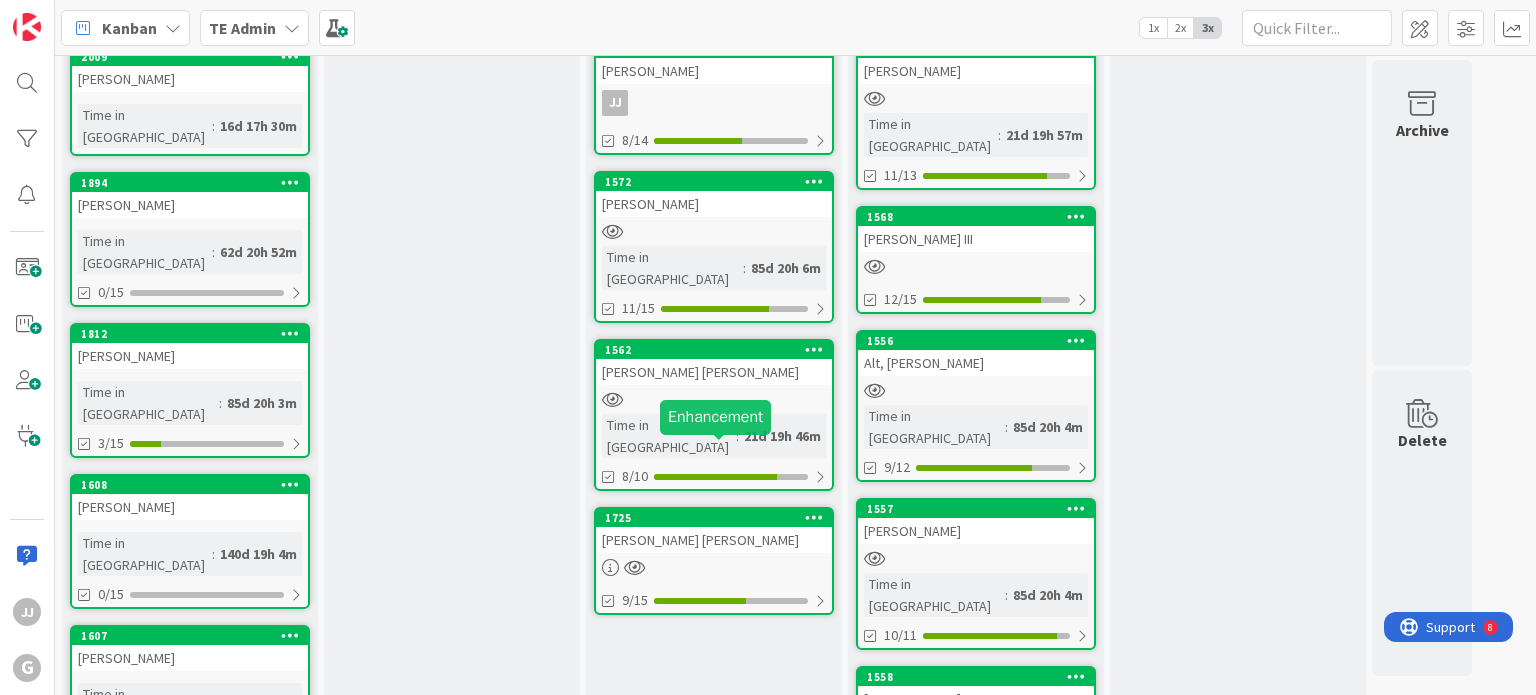 click on "1725" at bounding box center (718, 518) 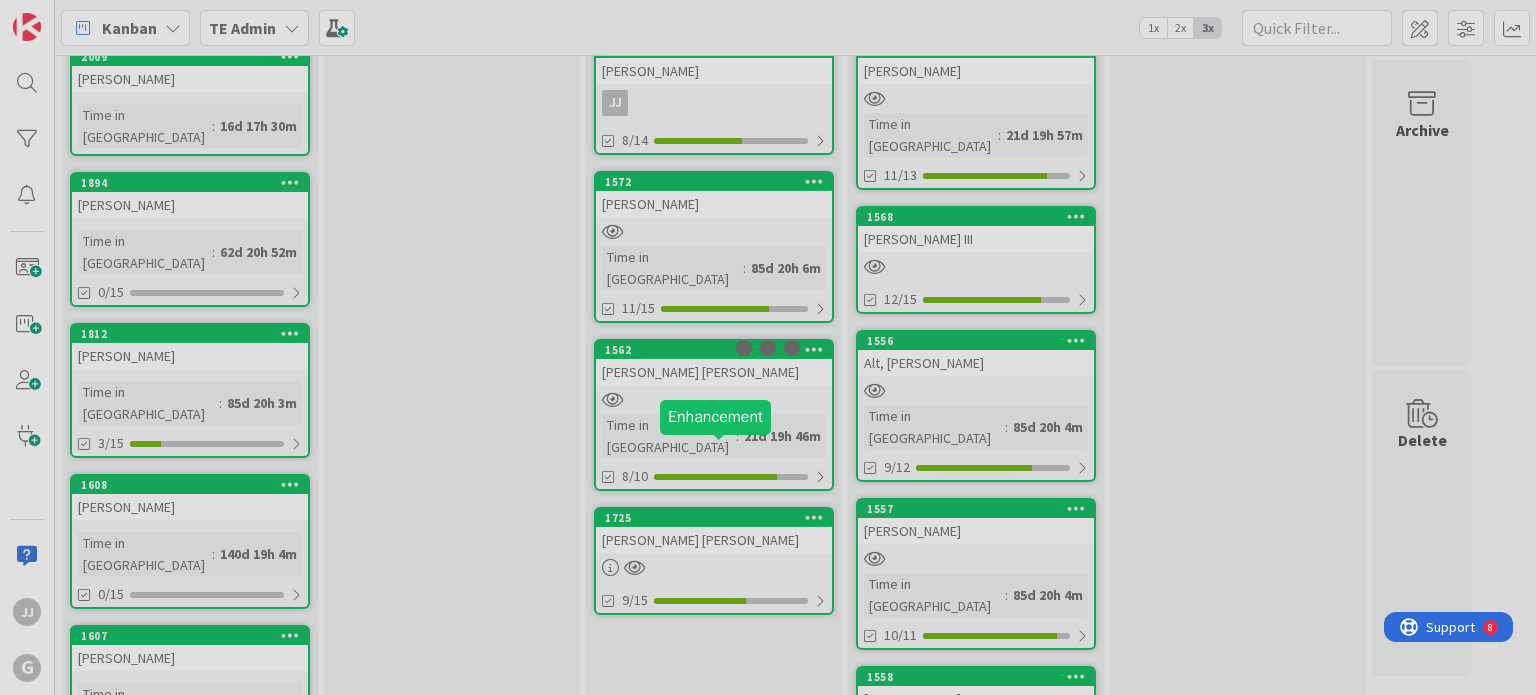 click at bounding box center [768, 347] 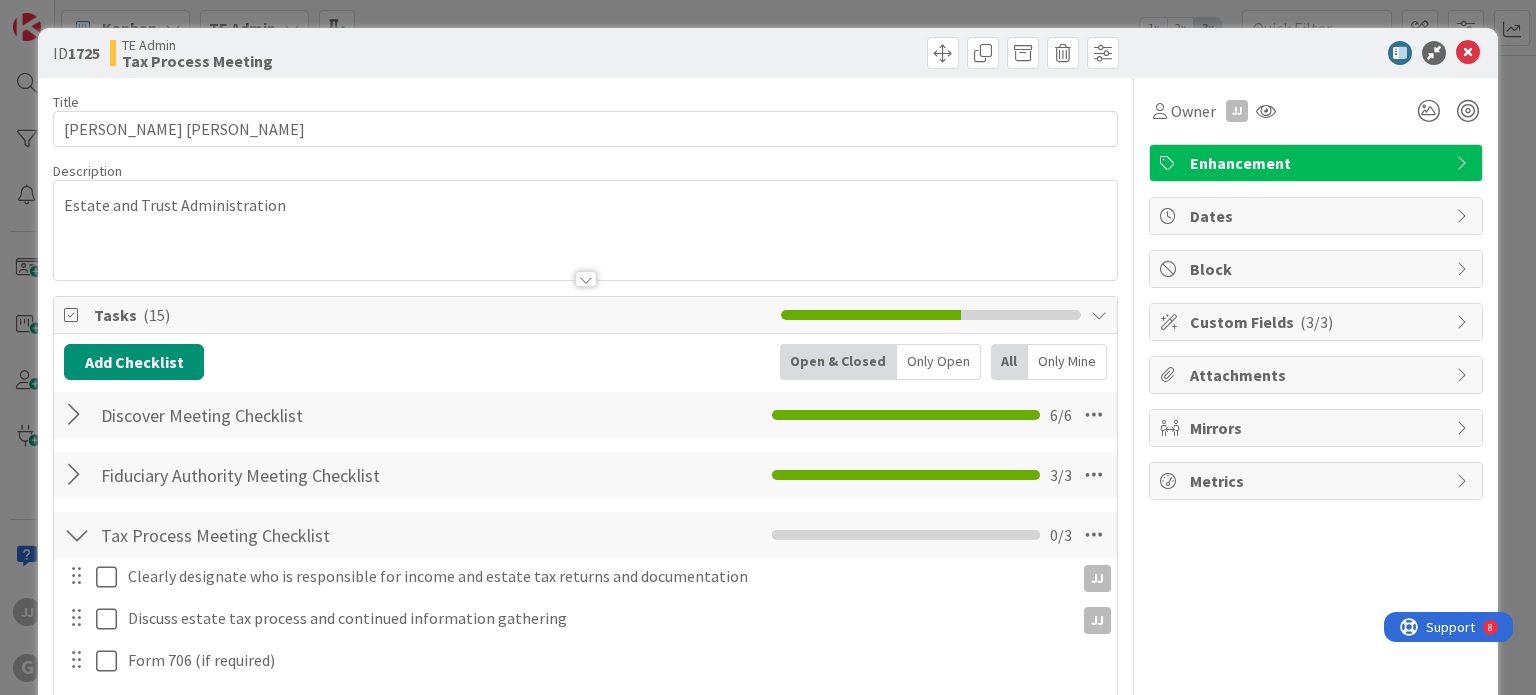 scroll, scrollTop: 0, scrollLeft: 0, axis: both 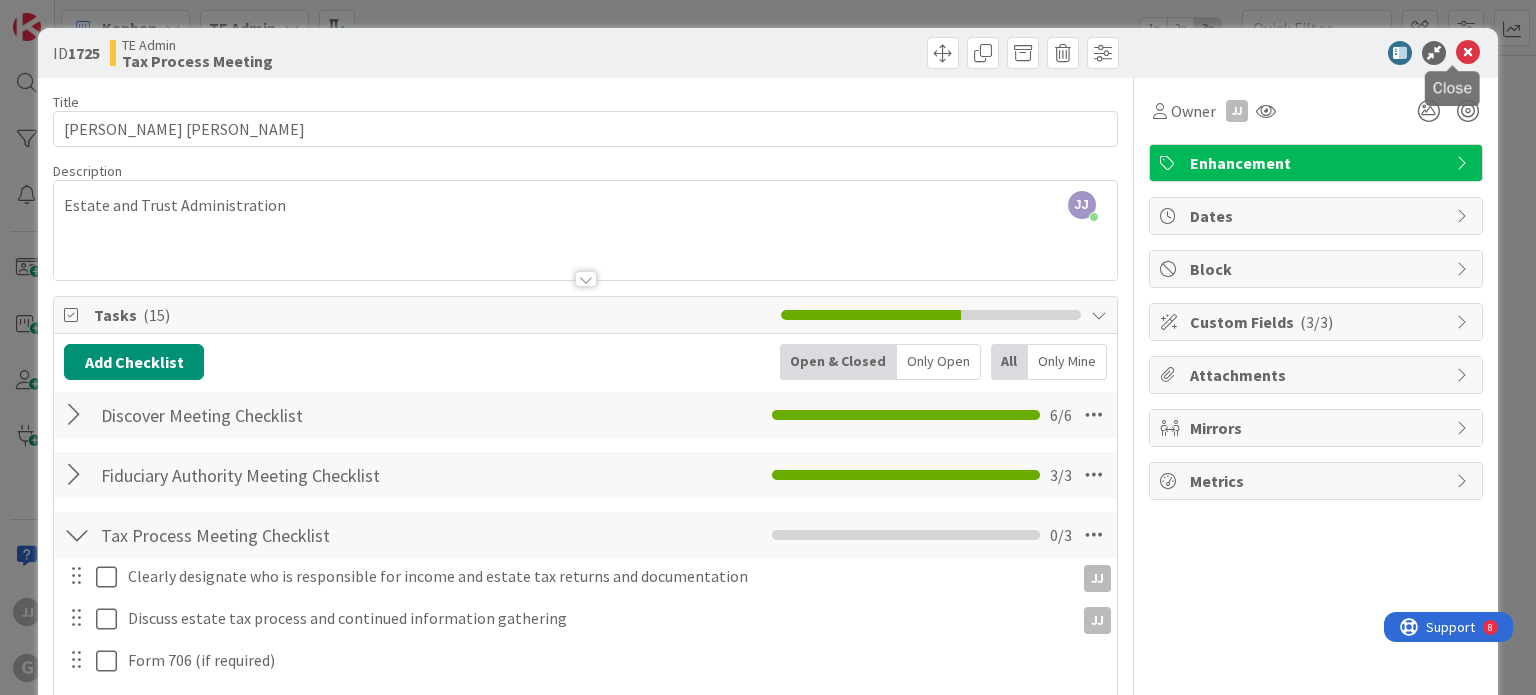 click at bounding box center [1468, 53] 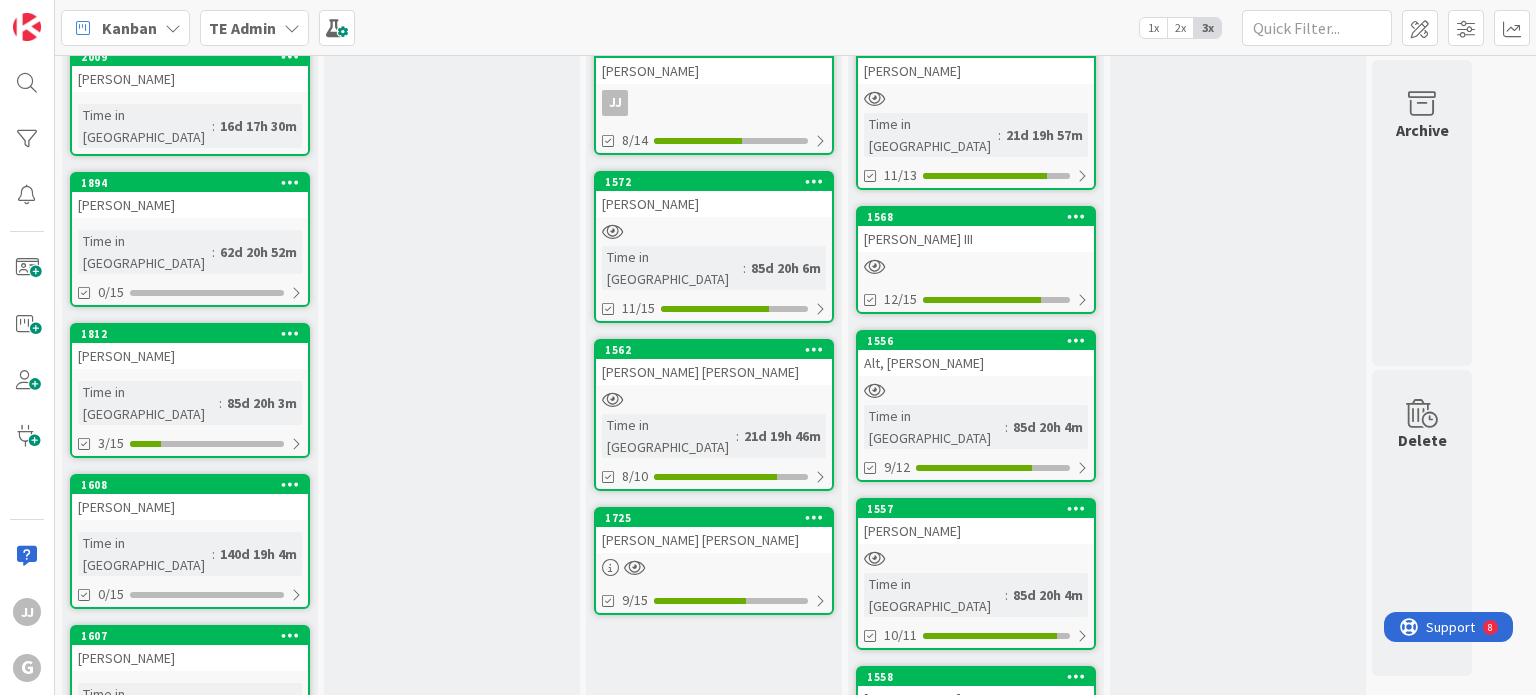 scroll, scrollTop: 0, scrollLeft: 0, axis: both 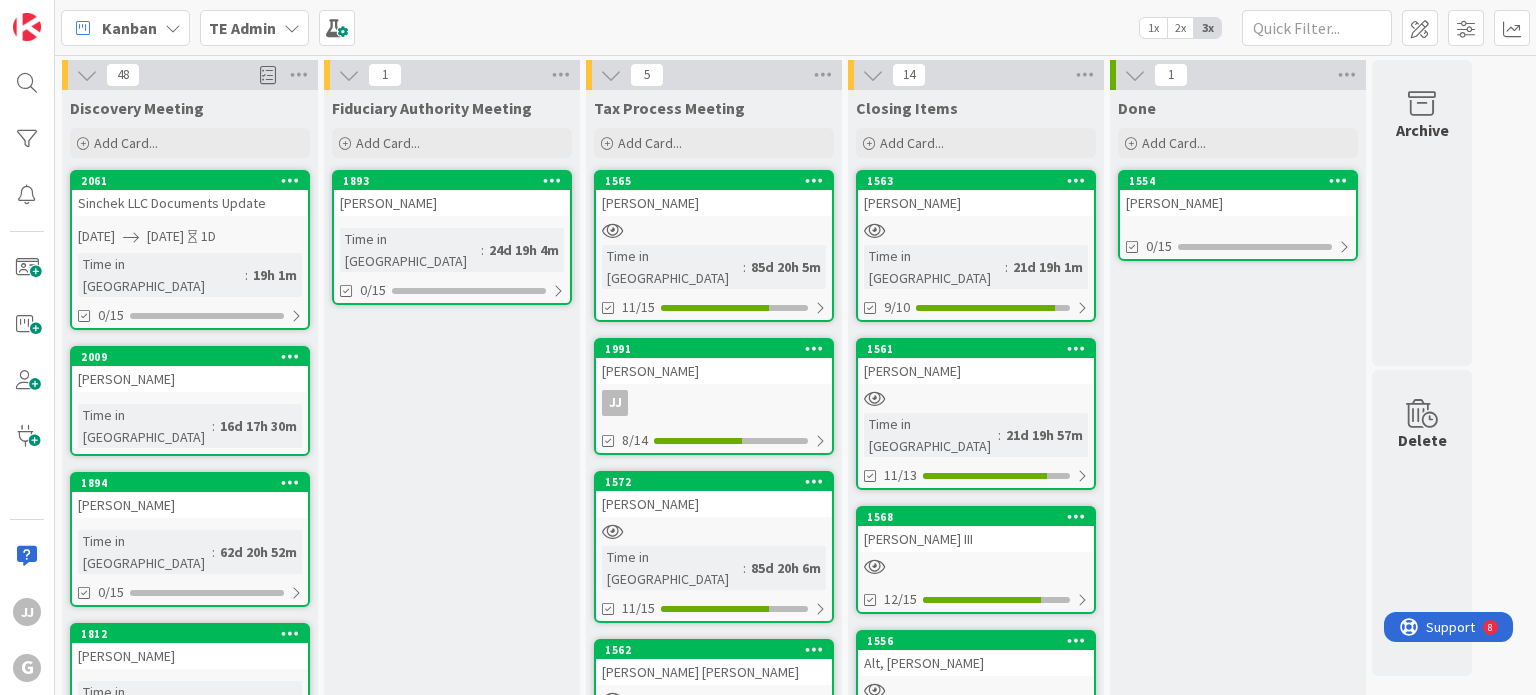 click on "[PERSON_NAME]" at bounding box center (714, 203) 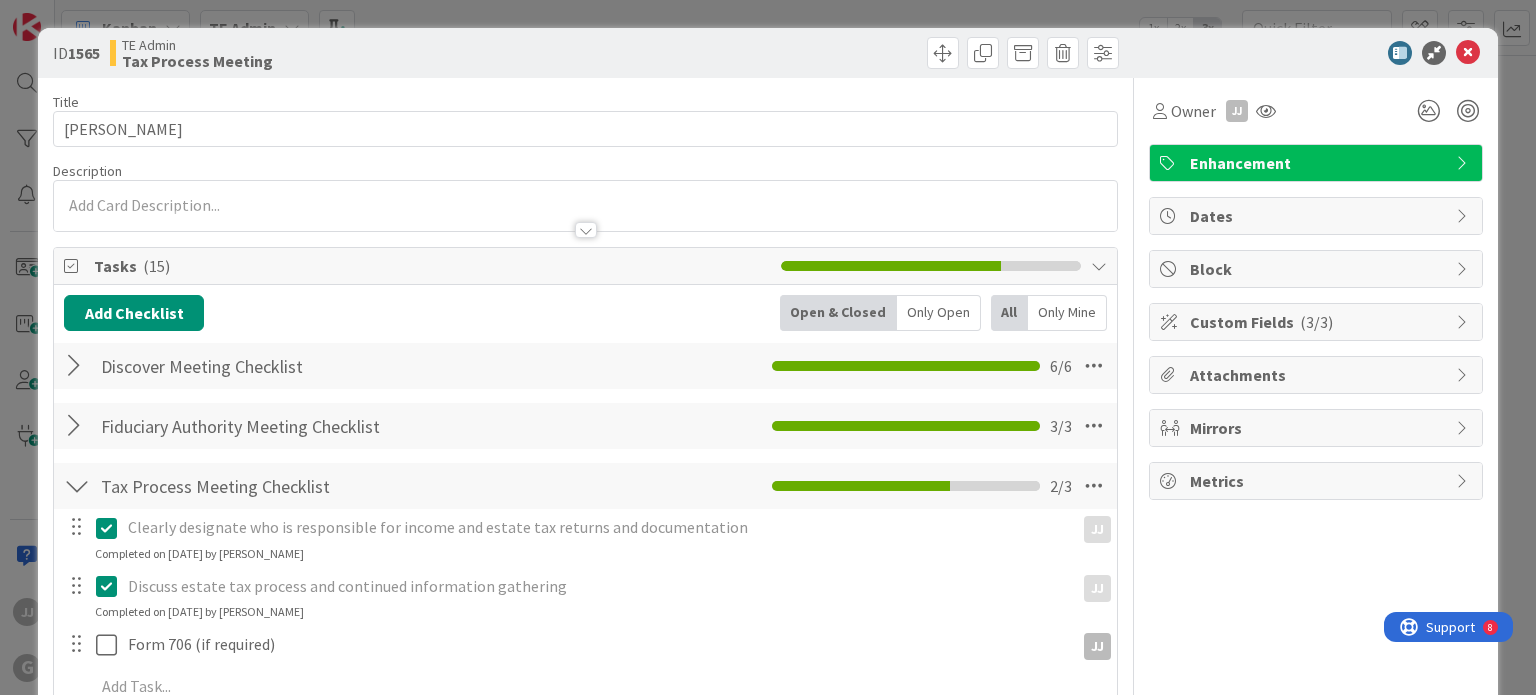 scroll, scrollTop: 0, scrollLeft: 0, axis: both 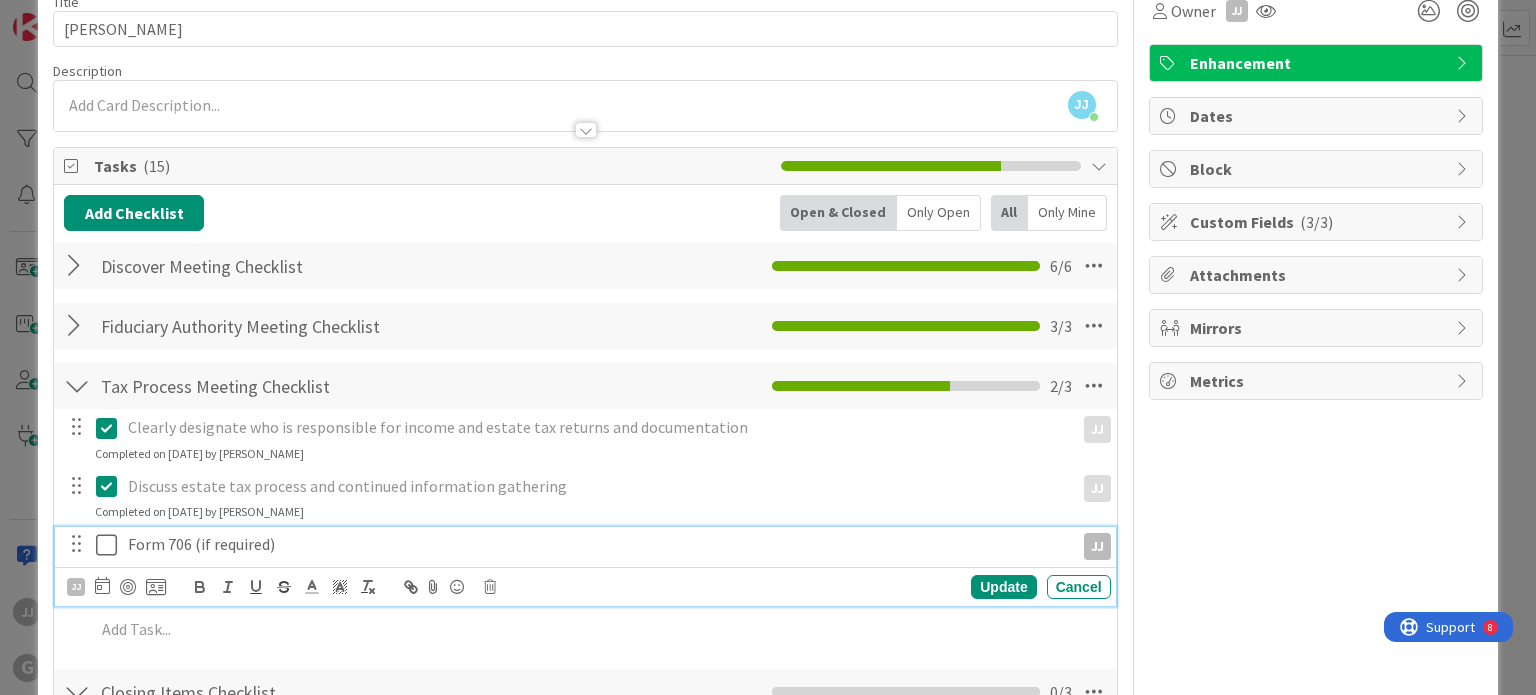 click on "Form 706 (if required)" at bounding box center (597, 544) 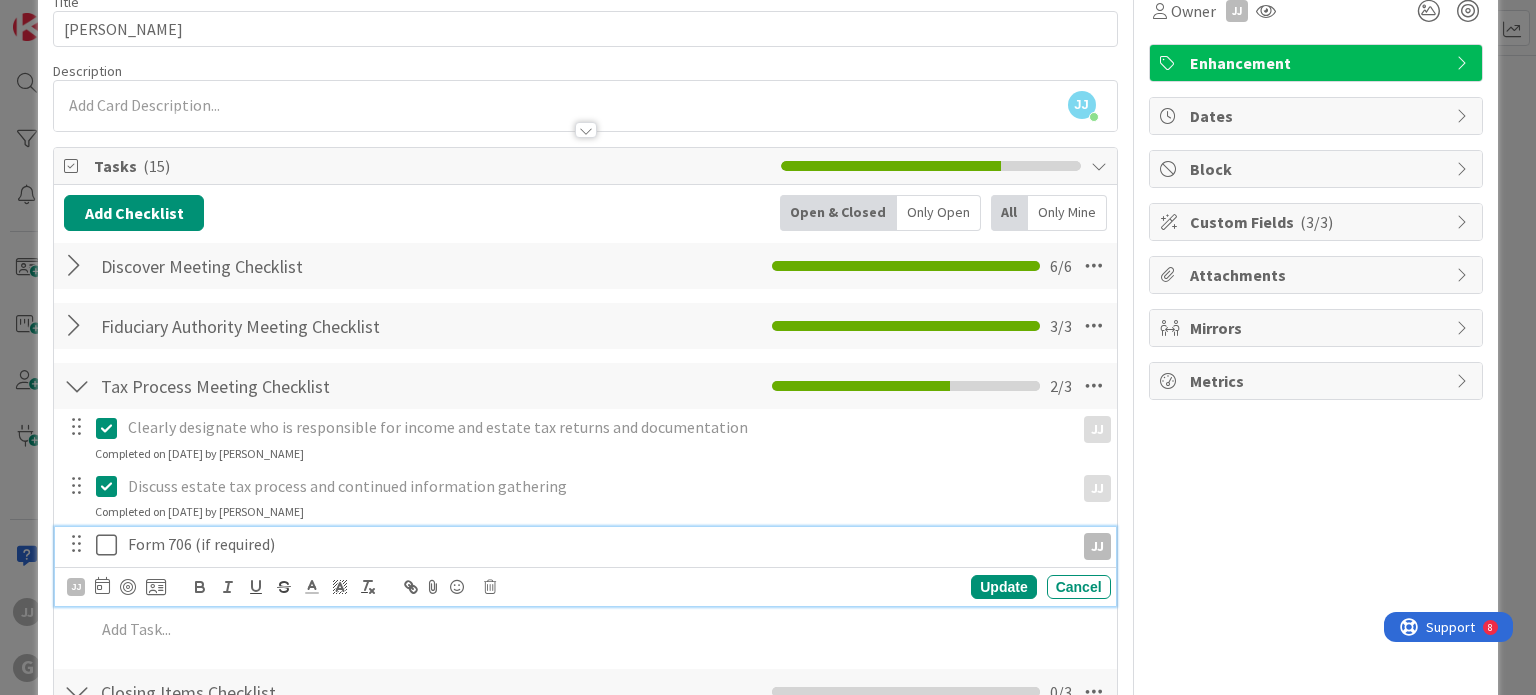 type 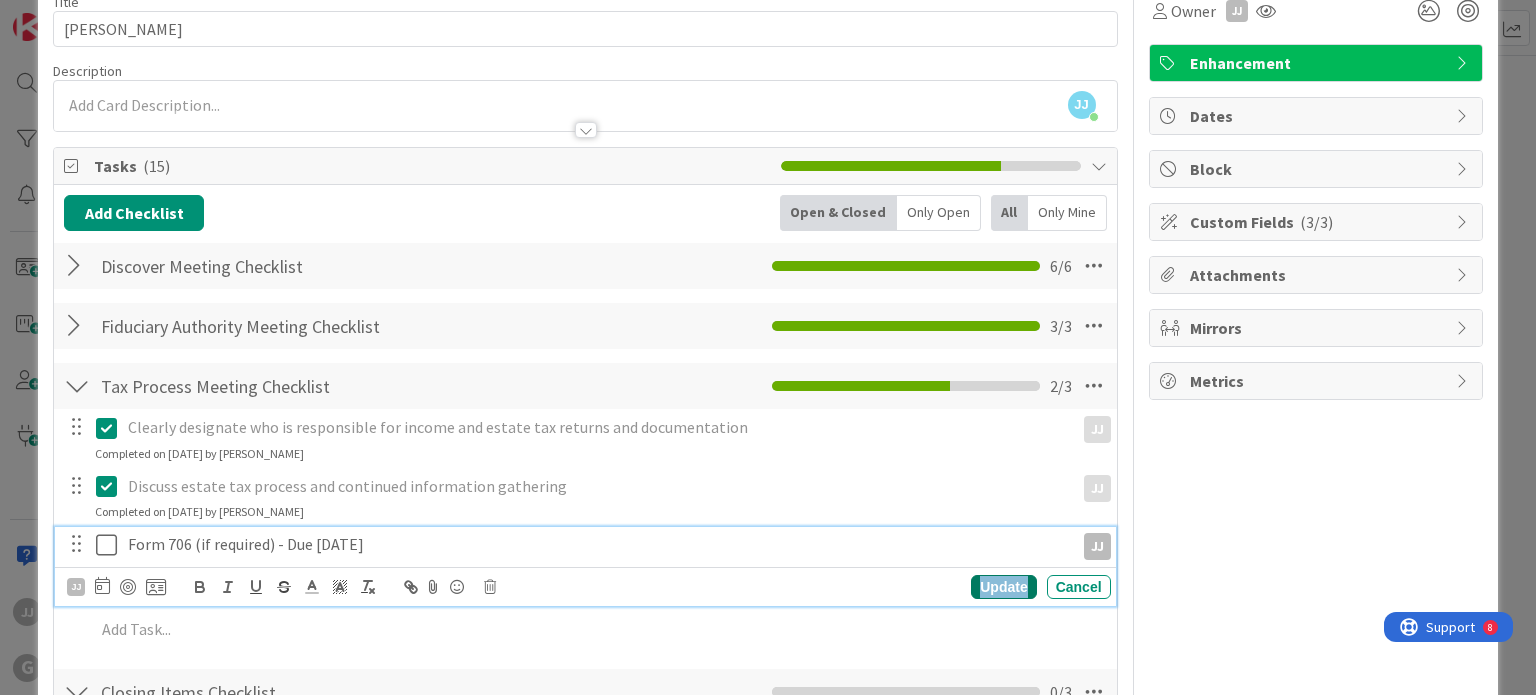 click on "Update" at bounding box center [1003, 587] 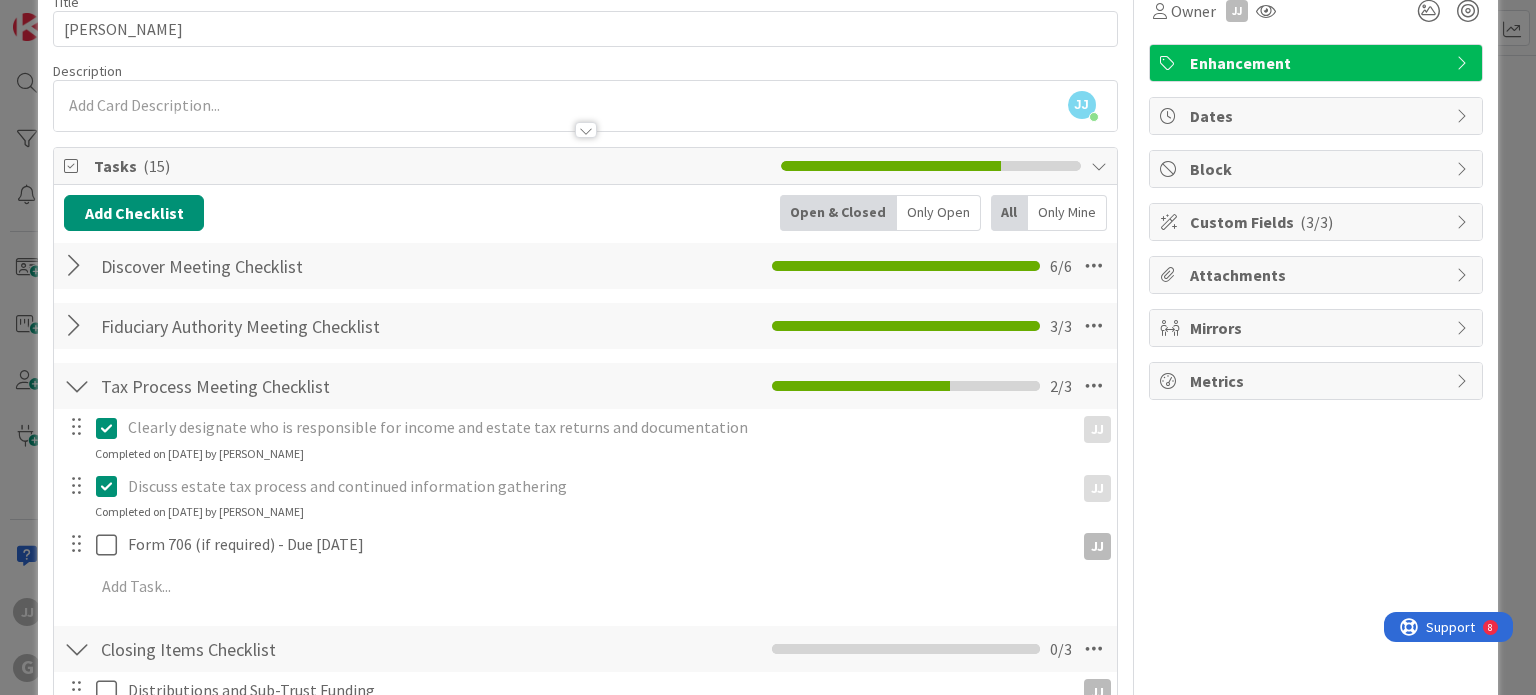 scroll, scrollTop: 0, scrollLeft: 0, axis: both 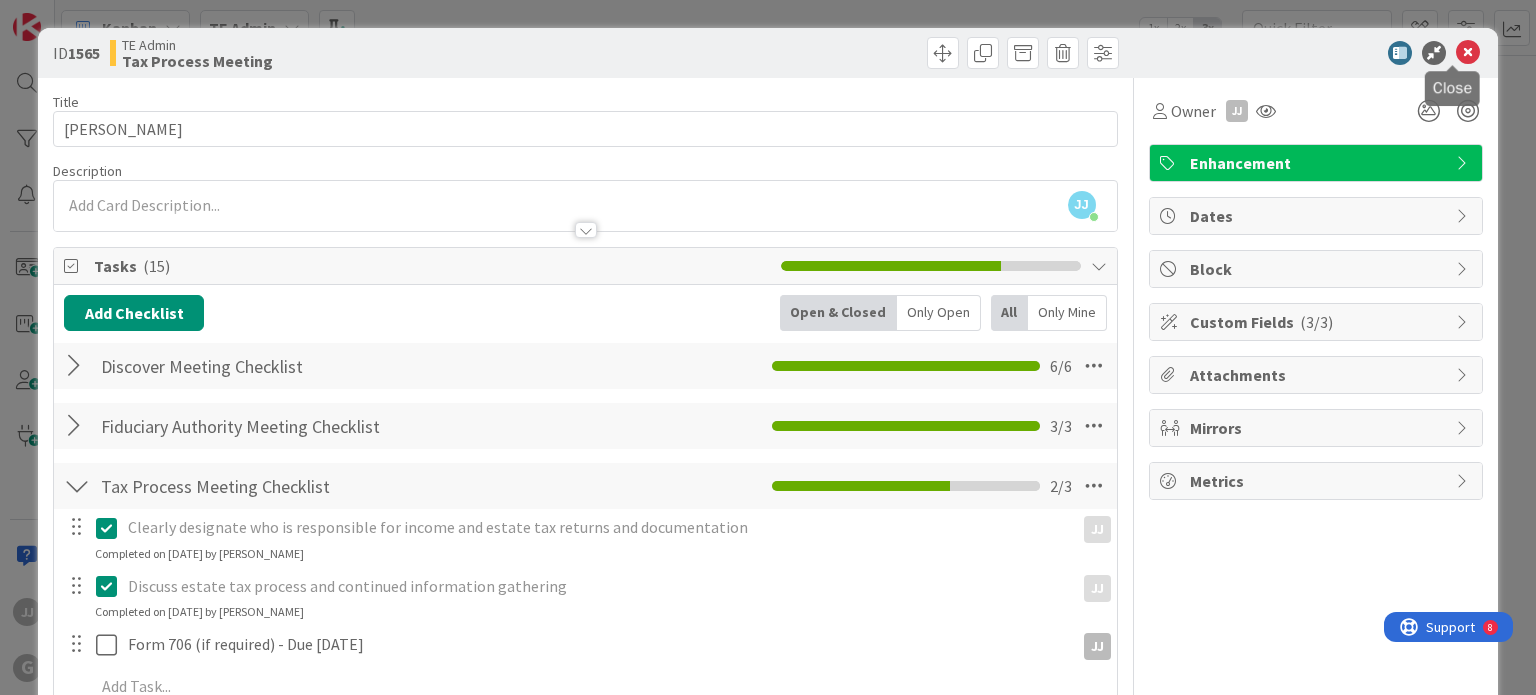 click at bounding box center [1468, 53] 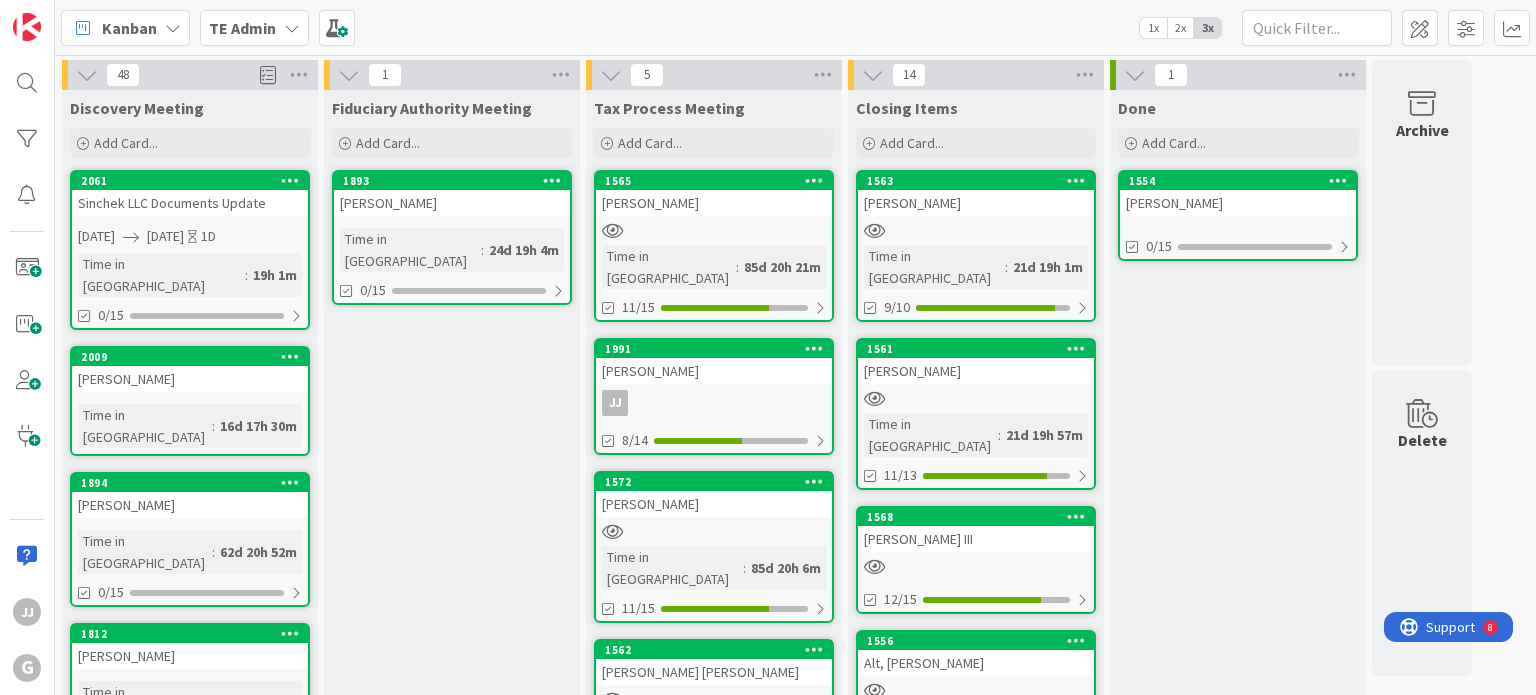 scroll, scrollTop: 0, scrollLeft: 0, axis: both 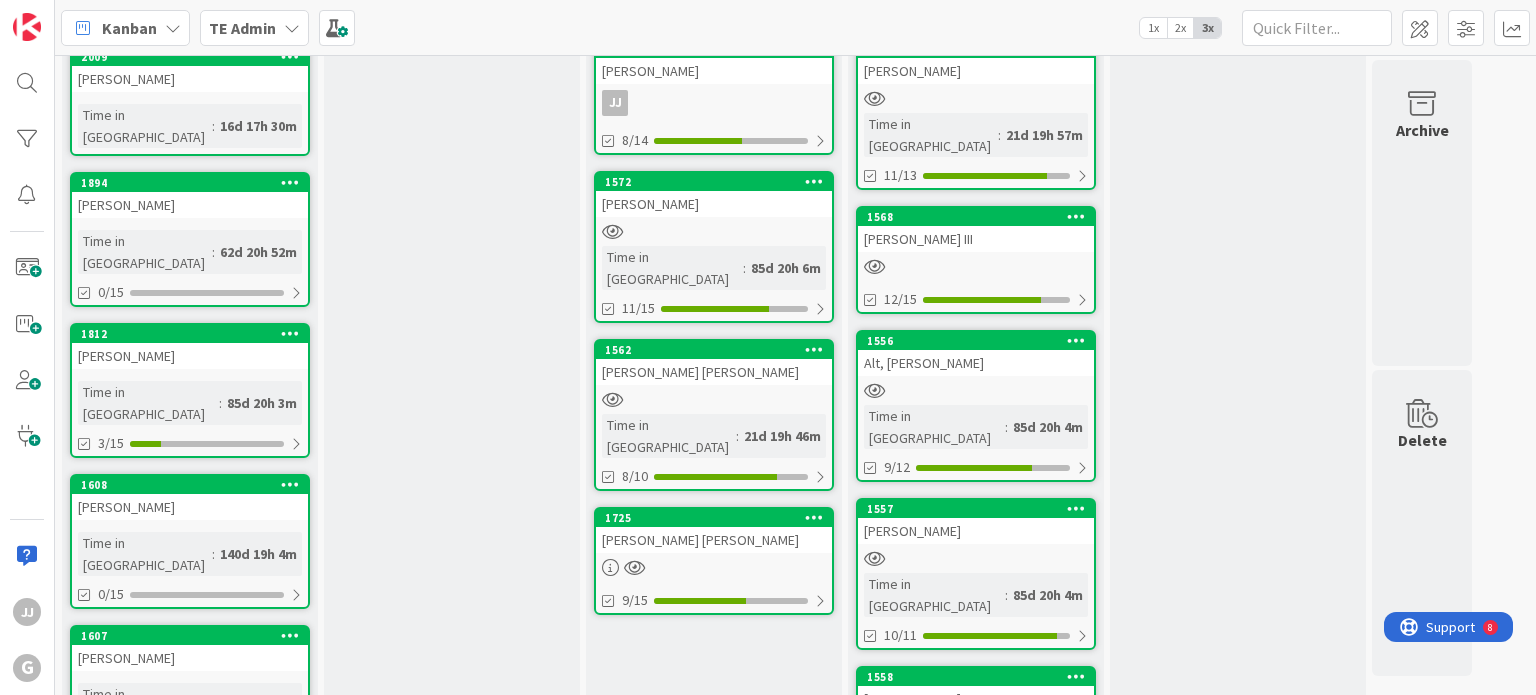click on "[PERSON_NAME]" at bounding box center [190, 356] 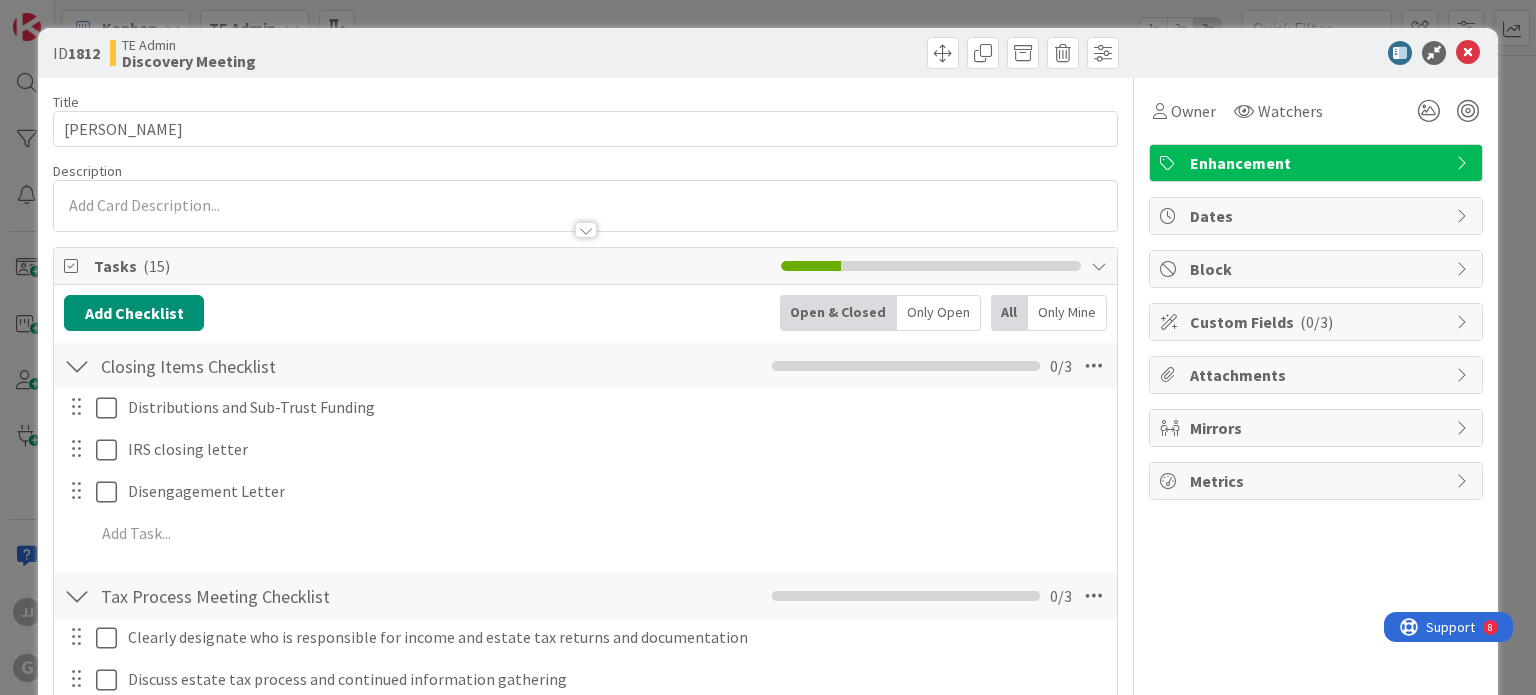 scroll, scrollTop: 0, scrollLeft: 0, axis: both 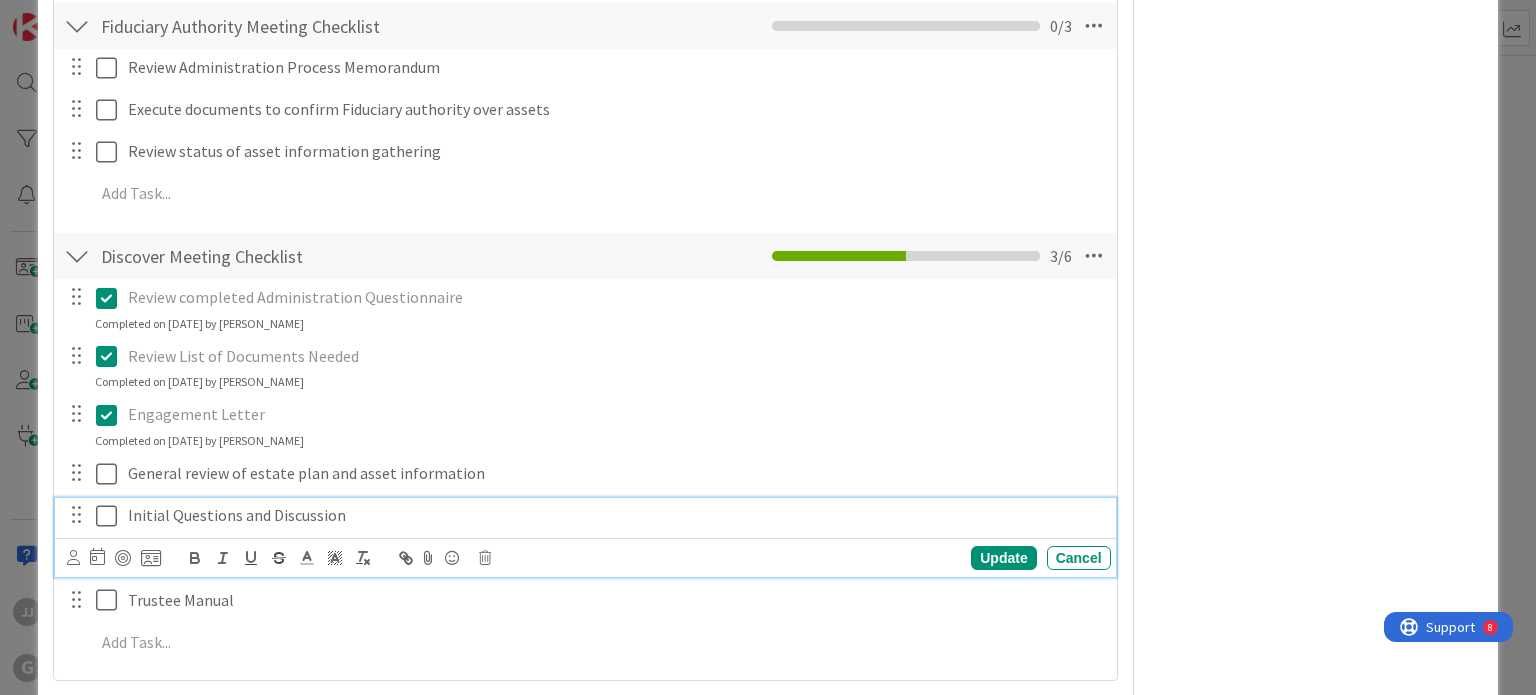 click at bounding box center [111, 516] 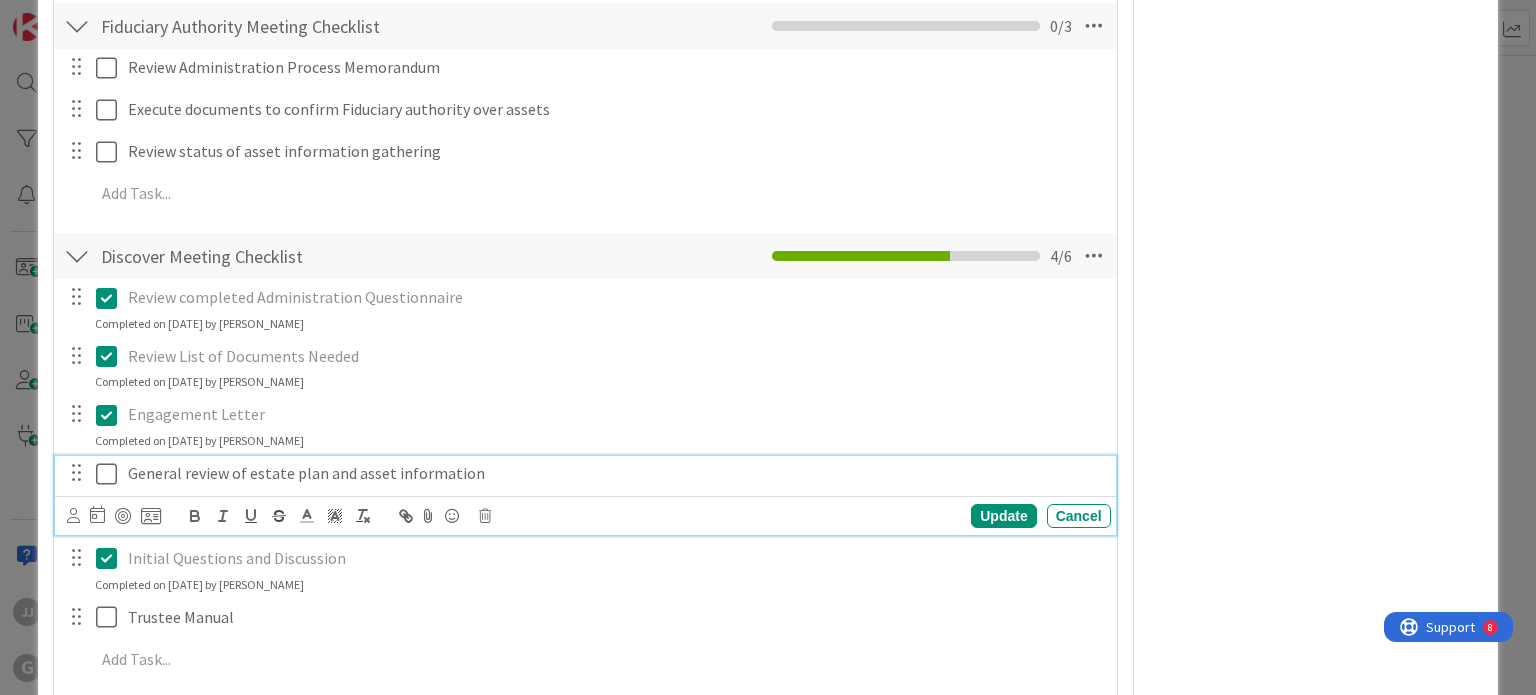 click at bounding box center (111, 474) 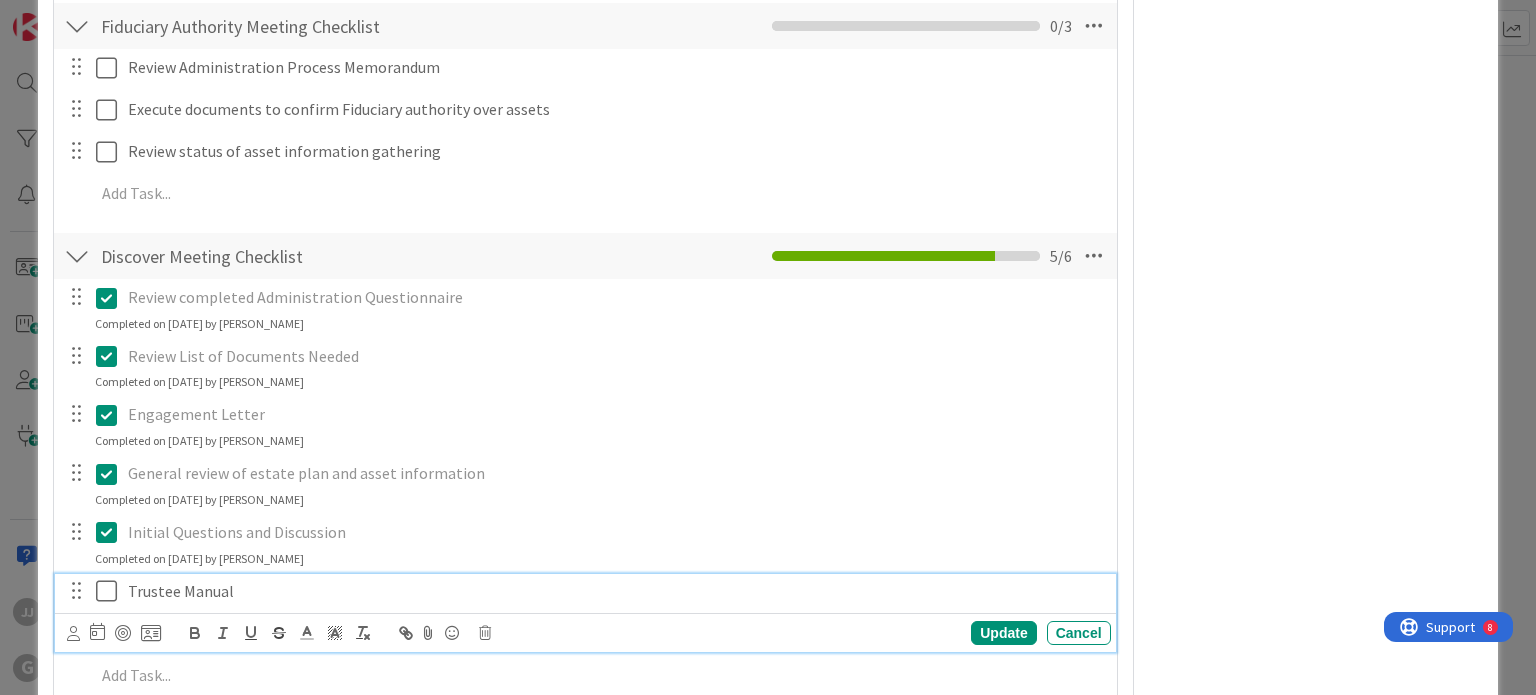 click on "Trustee Manual" at bounding box center [615, 591] 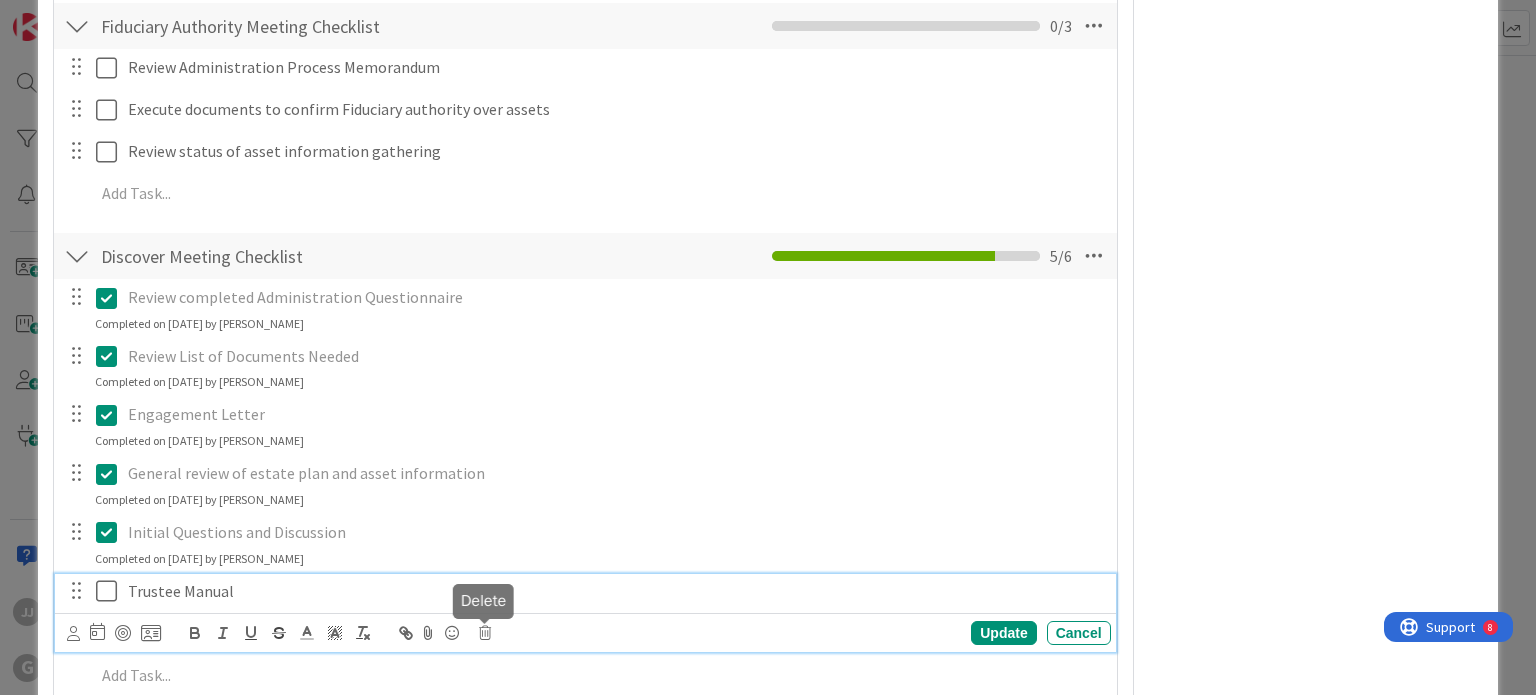 click at bounding box center (485, 633) 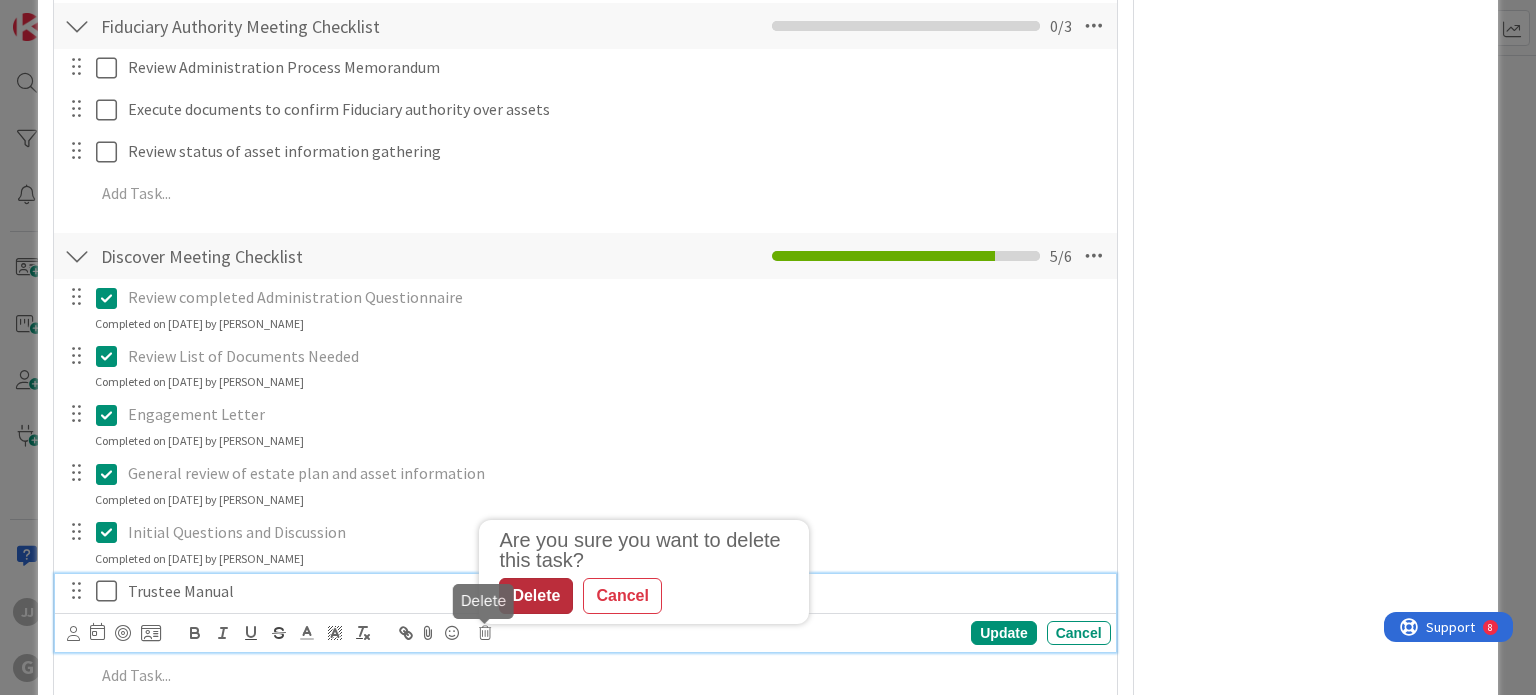 click on "Delete" at bounding box center [536, 596] 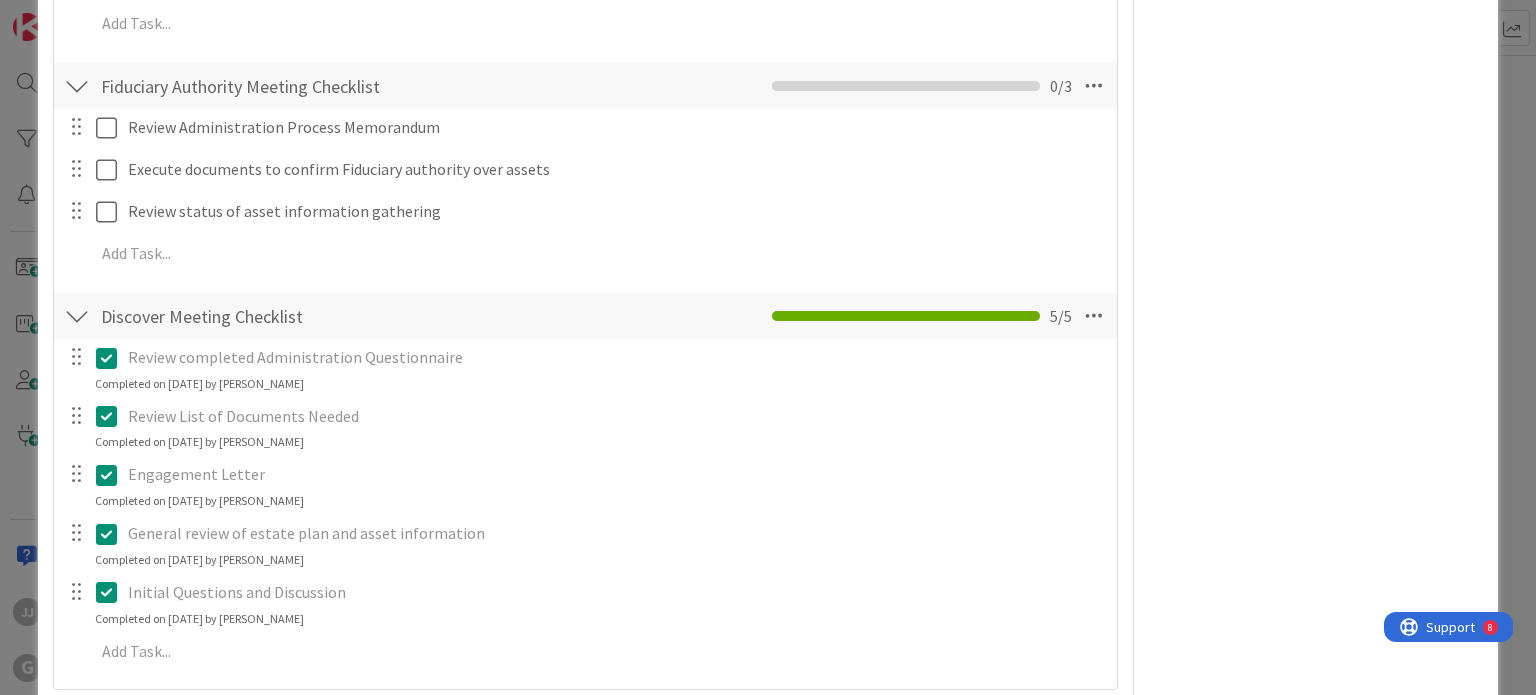scroll, scrollTop: 600, scrollLeft: 0, axis: vertical 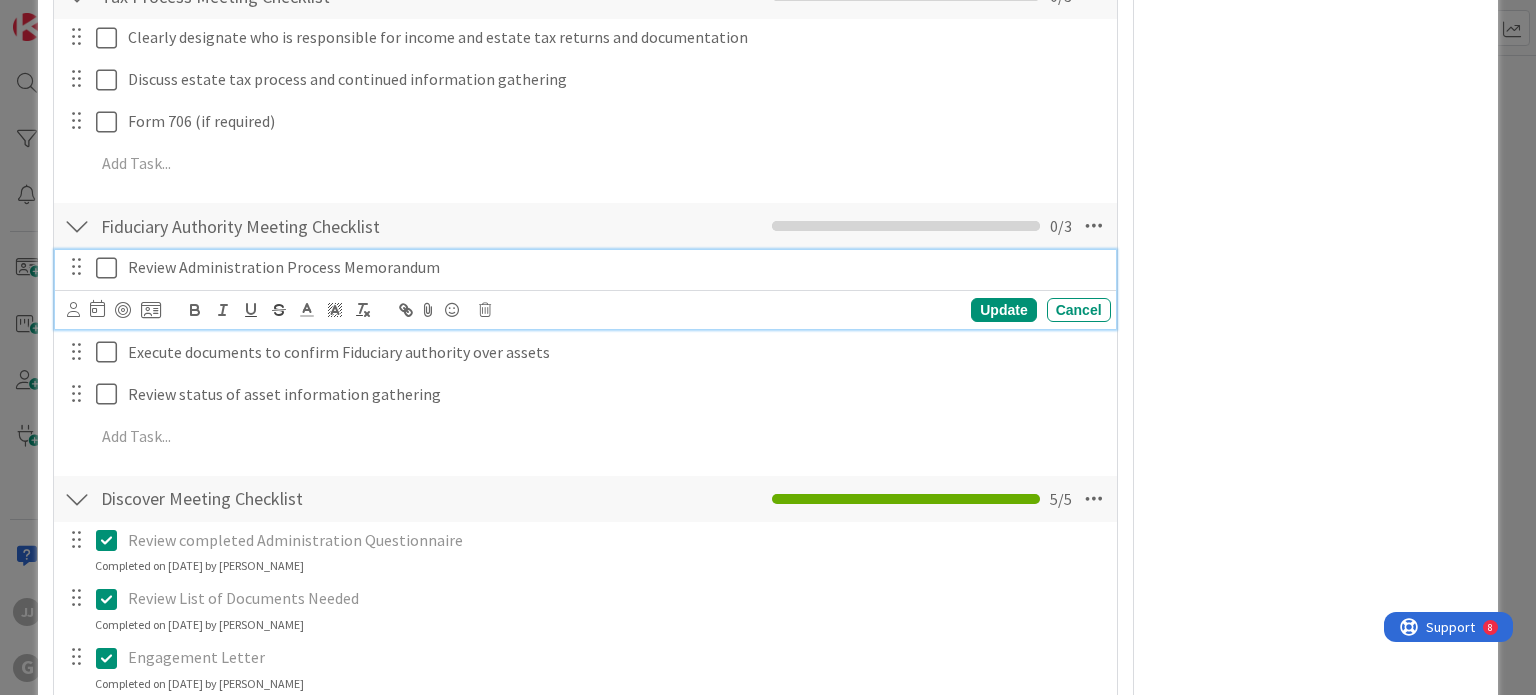 click on "Review Administration Process Memorandum" at bounding box center [615, 267] 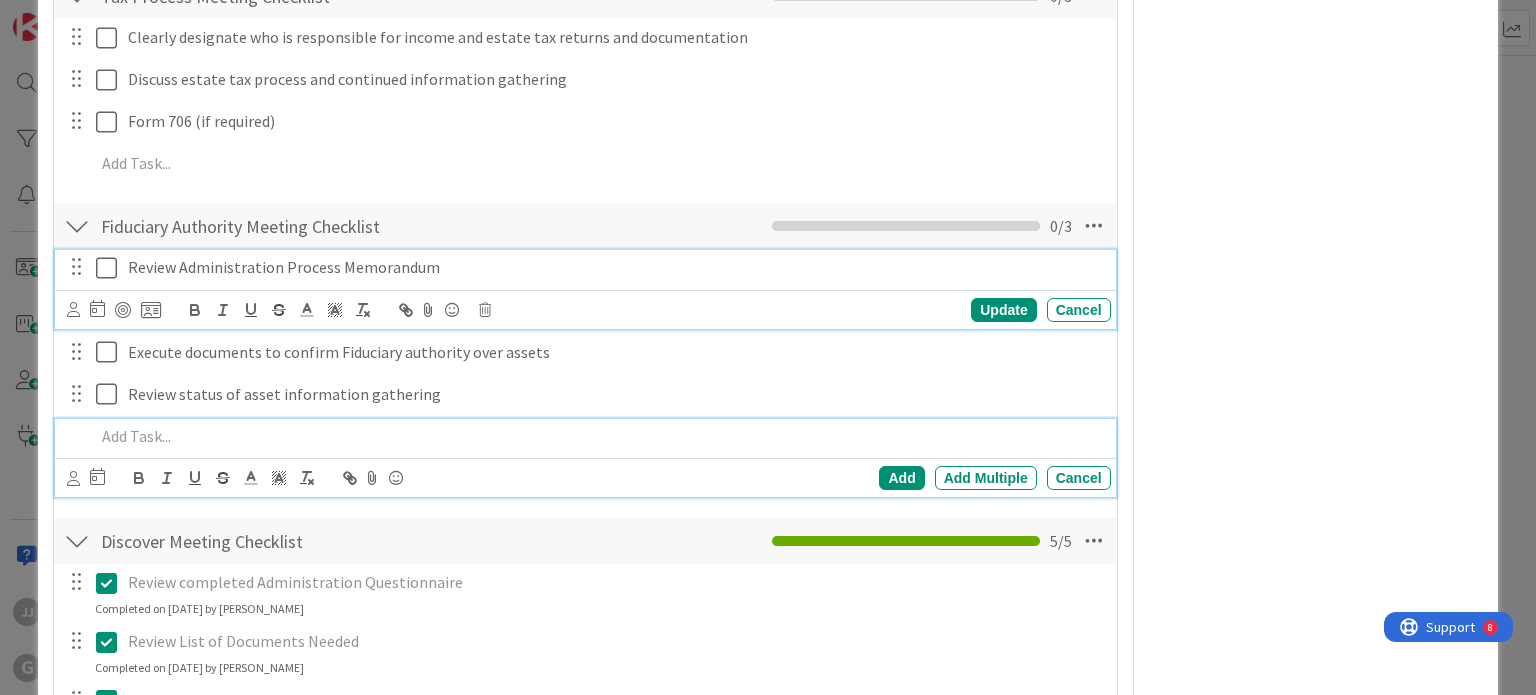 click at bounding box center (598, 436) 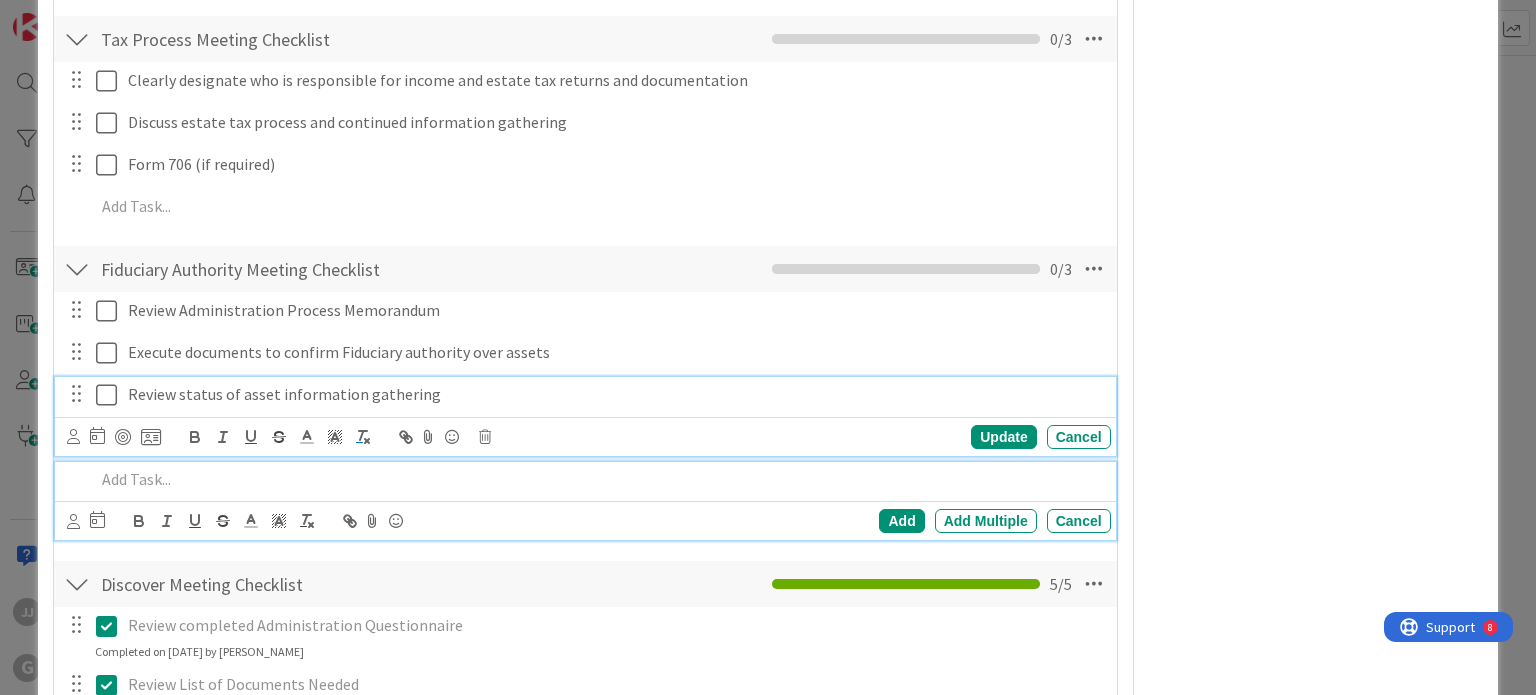 click on "Review status of asset information gathering Navigate forward to interact with the calendar and select a date. Press the question mark key to get the keyboard shortcuts for changing dates. Update Cancel" at bounding box center [585, 416] 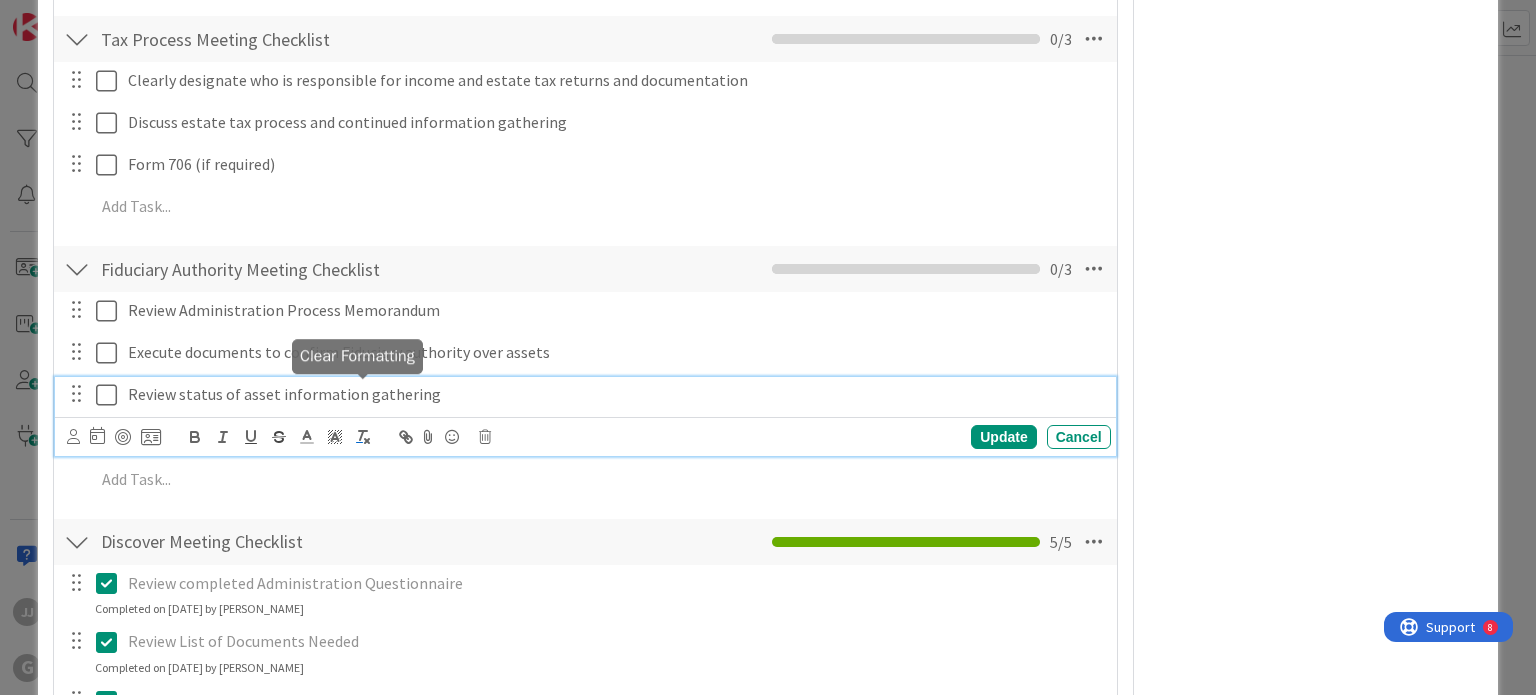 scroll, scrollTop: 600, scrollLeft: 0, axis: vertical 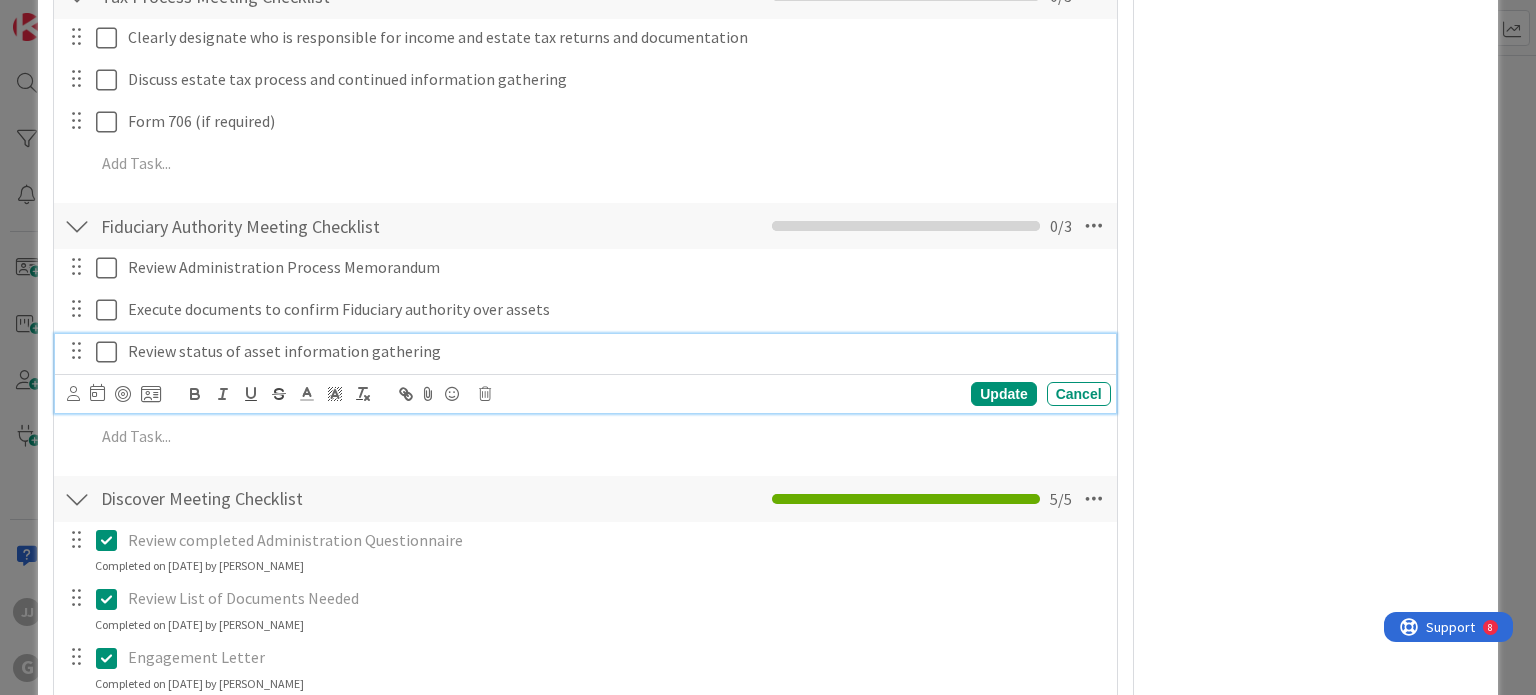 click at bounding box center [111, 352] 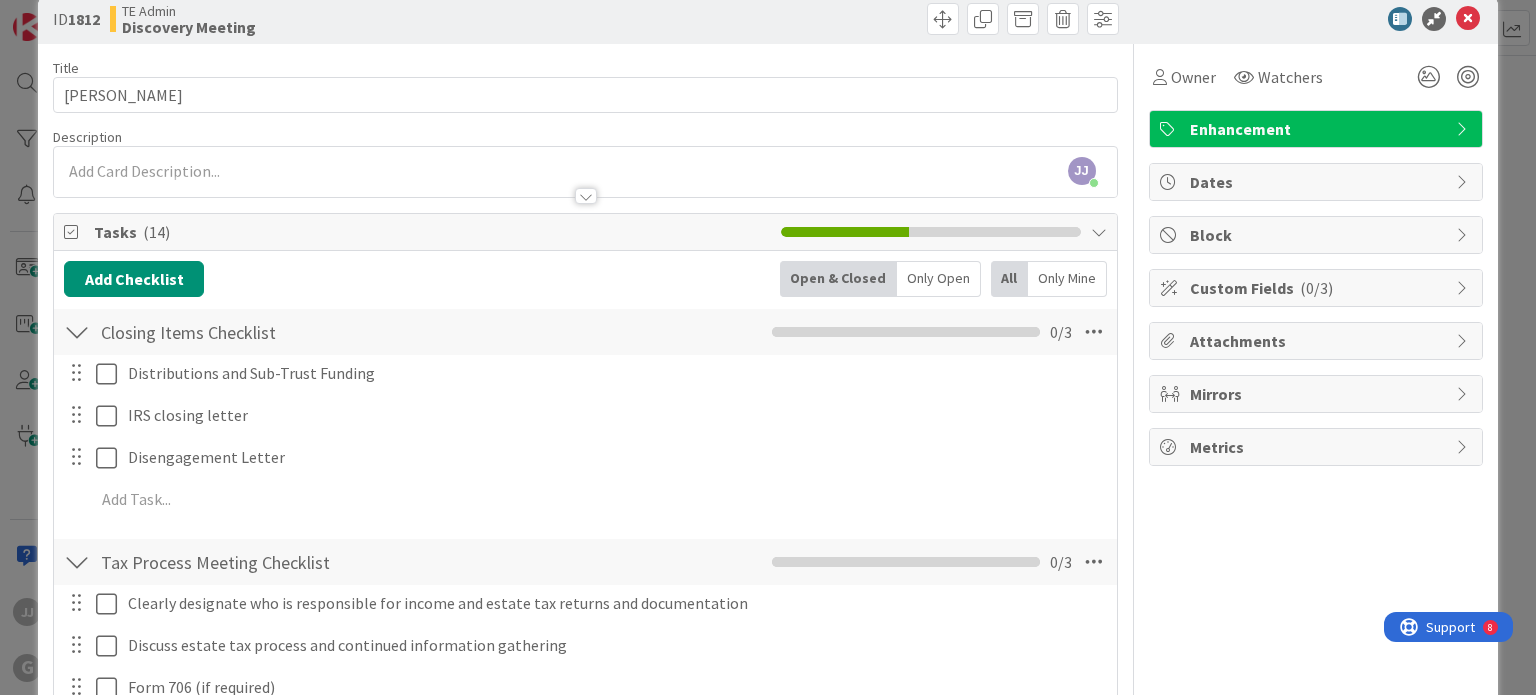 scroll, scrollTop: 0, scrollLeft: 0, axis: both 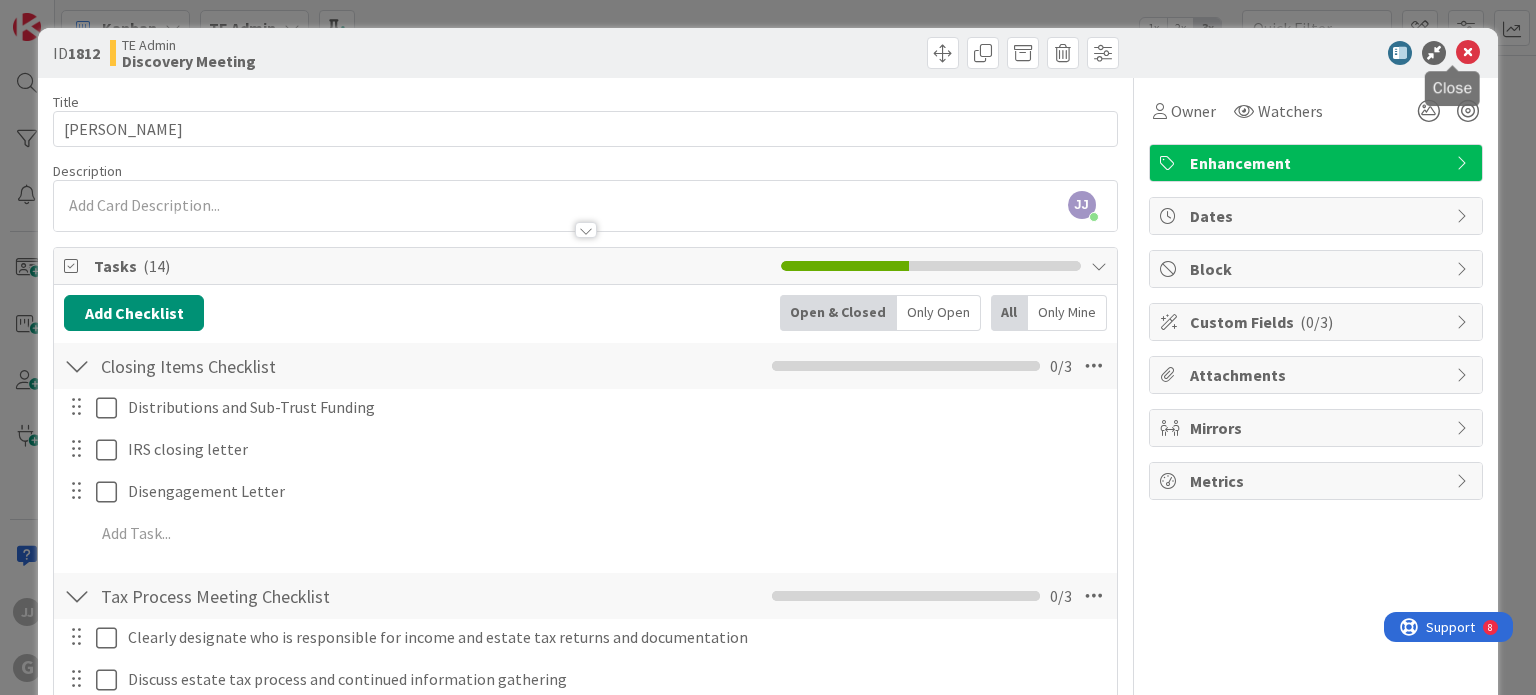click at bounding box center [1468, 53] 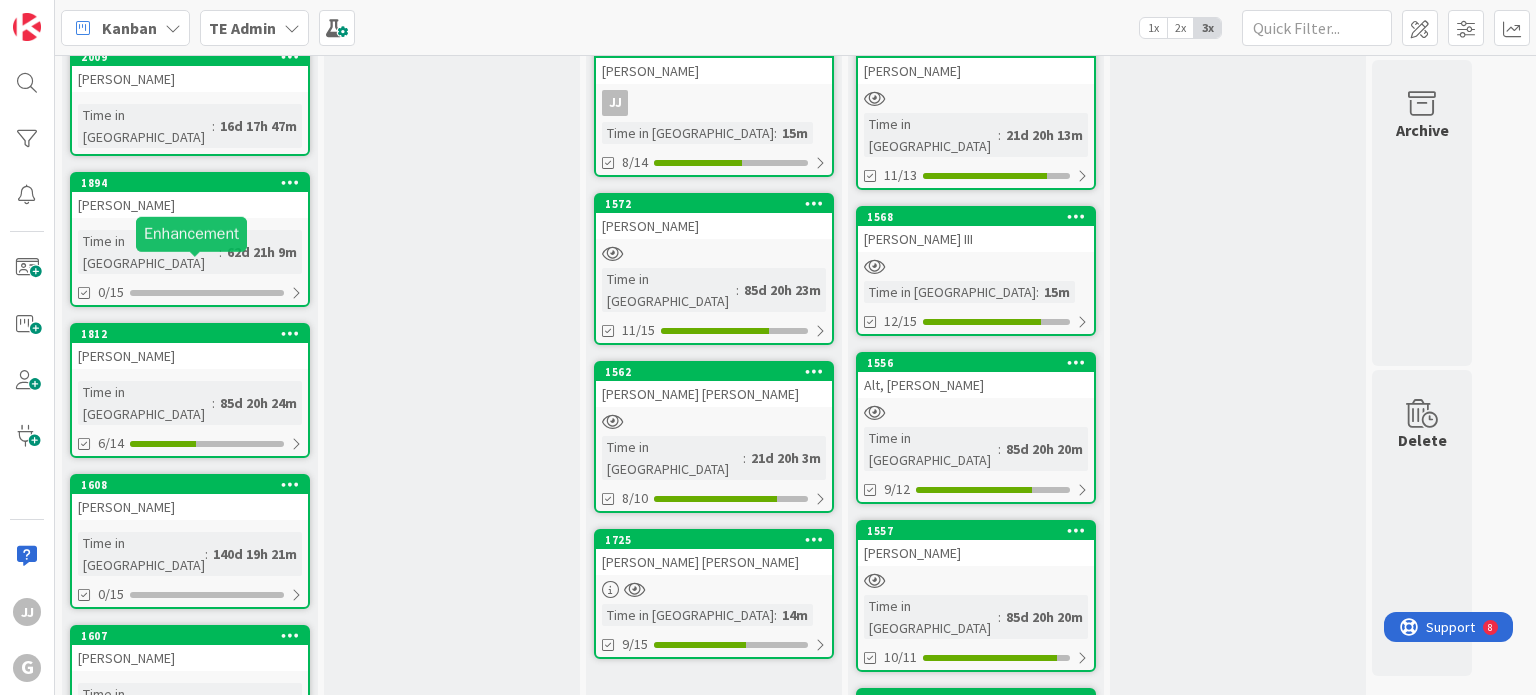 scroll, scrollTop: 0, scrollLeft: 0, axis: both 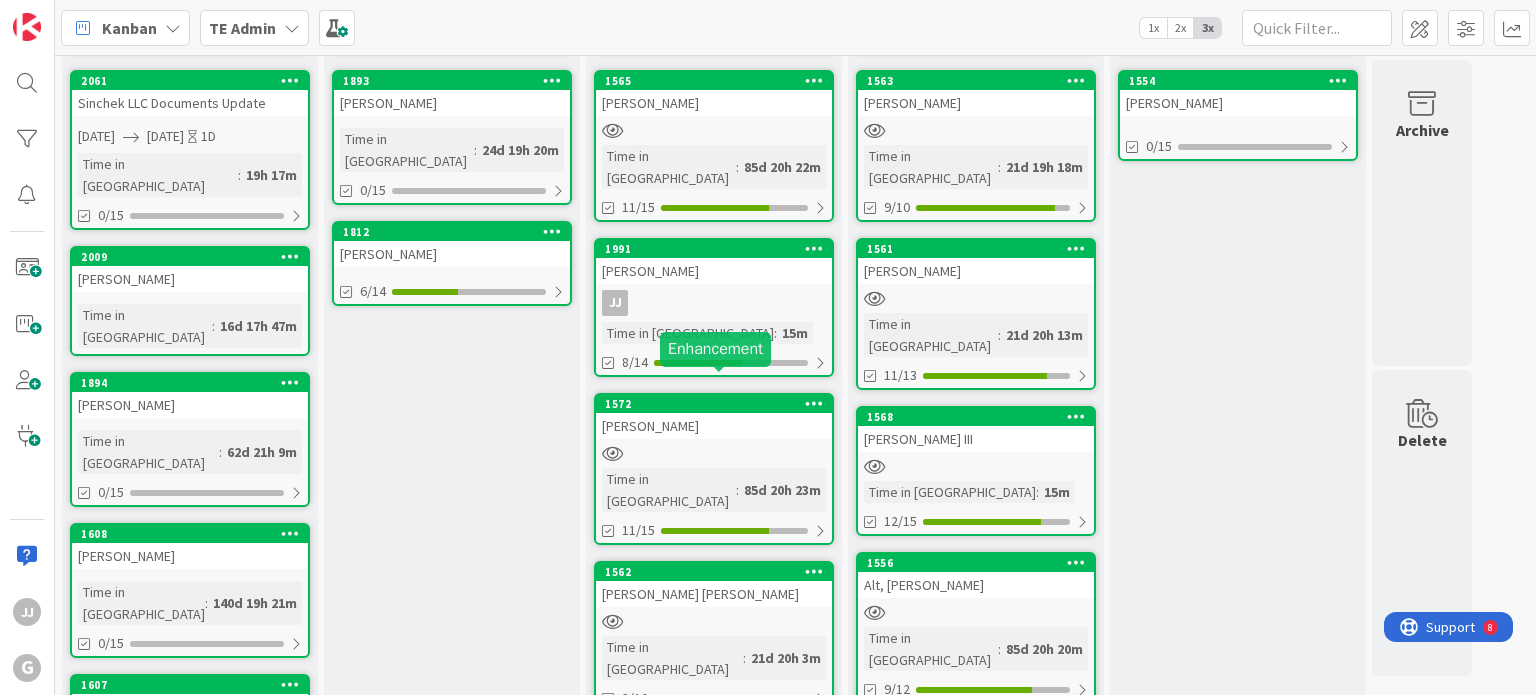click on "1572" at bounding box center [718, 404] 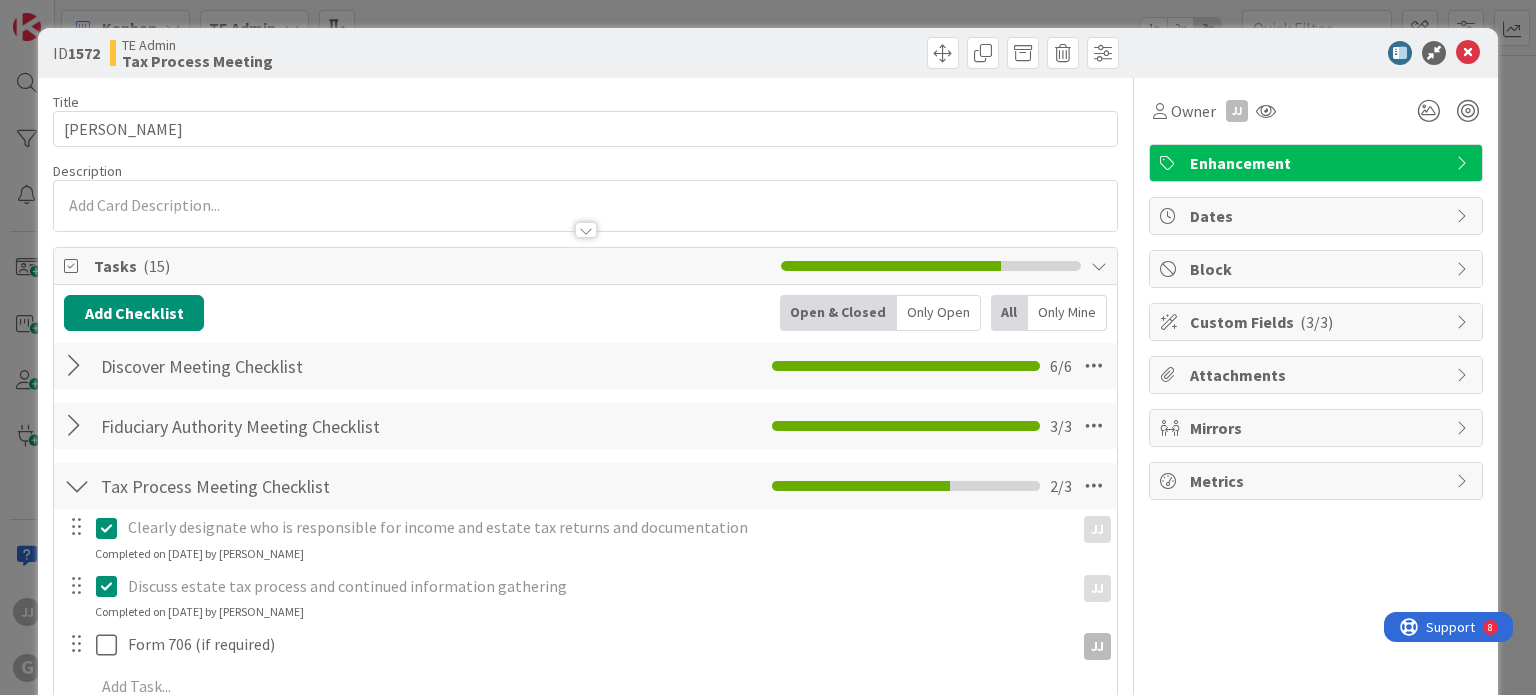 scroll, scrollTop: 0, scrollLeft: 0, axis: both 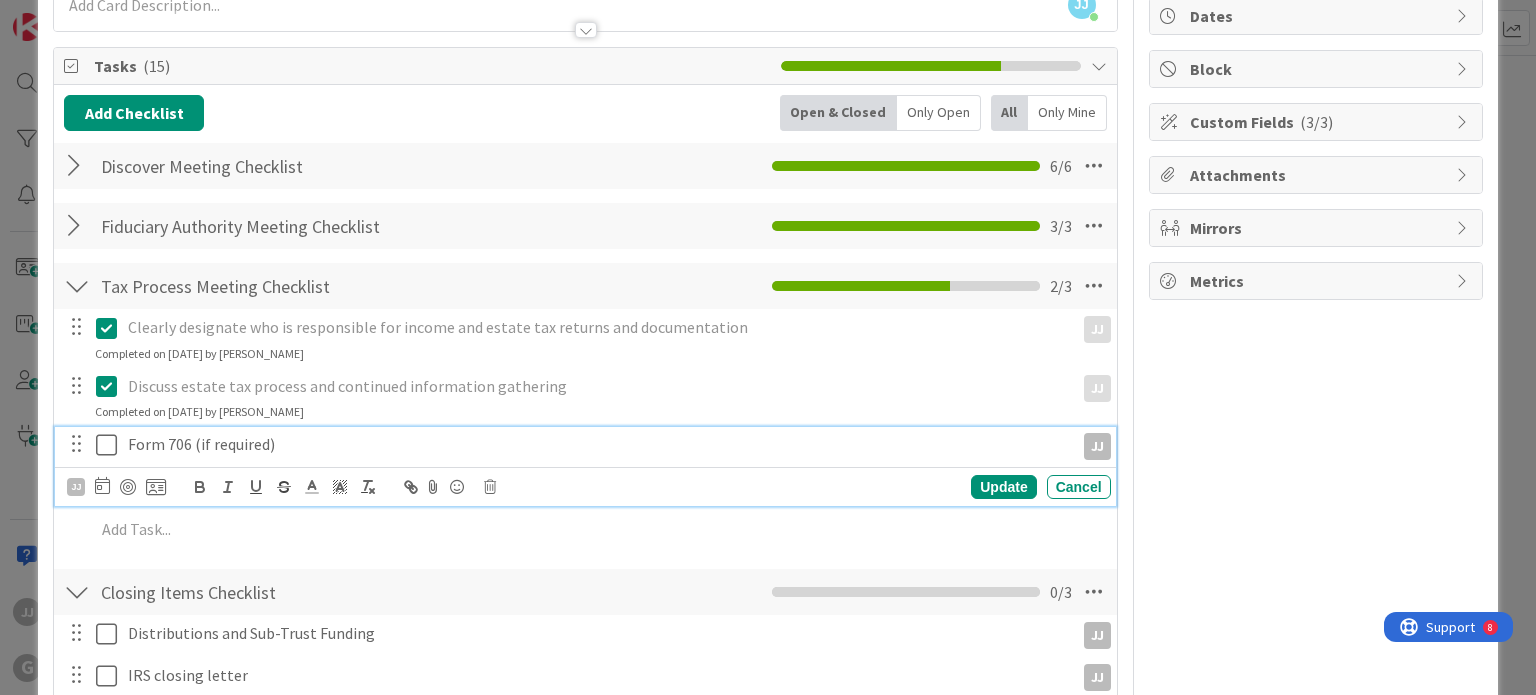 click at bounding box center [111, 445] 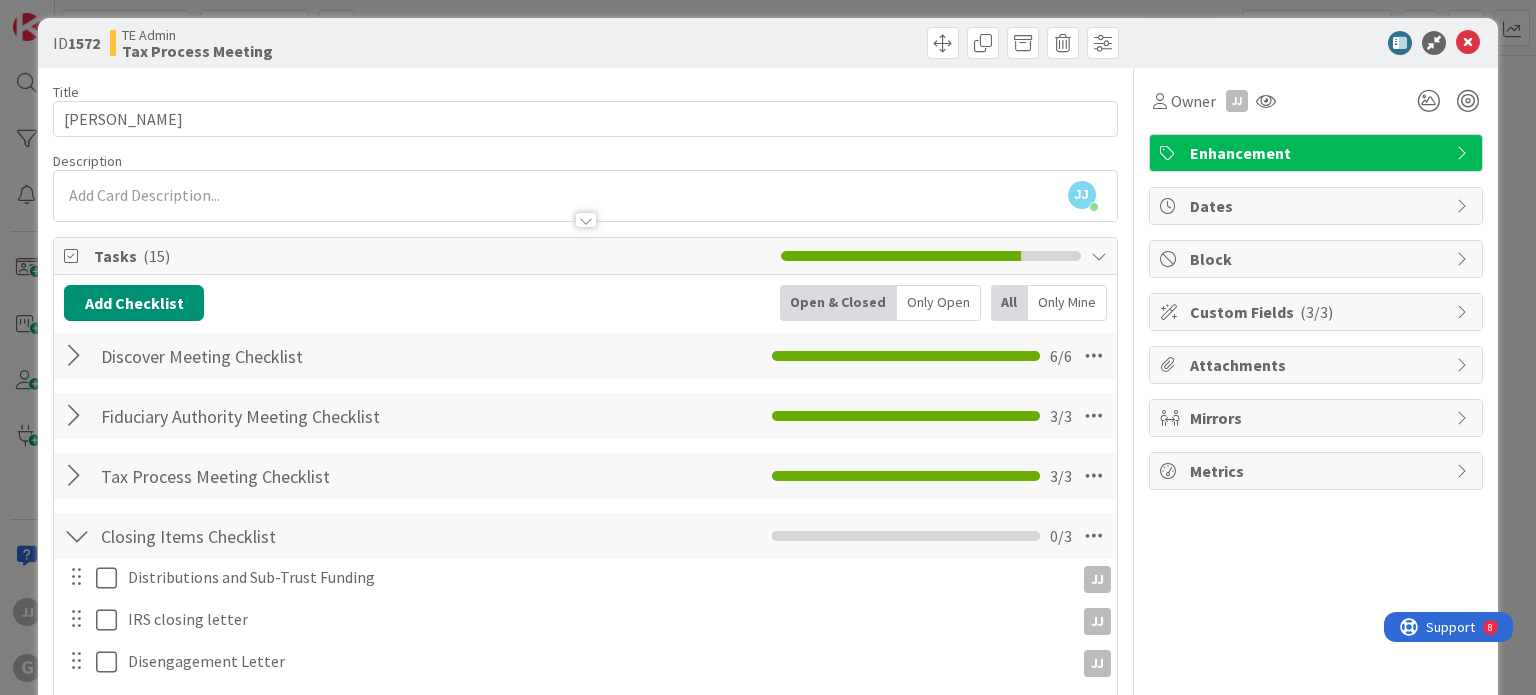 scroll, scrollTop: 0, scrollLeft: 0, axis: both 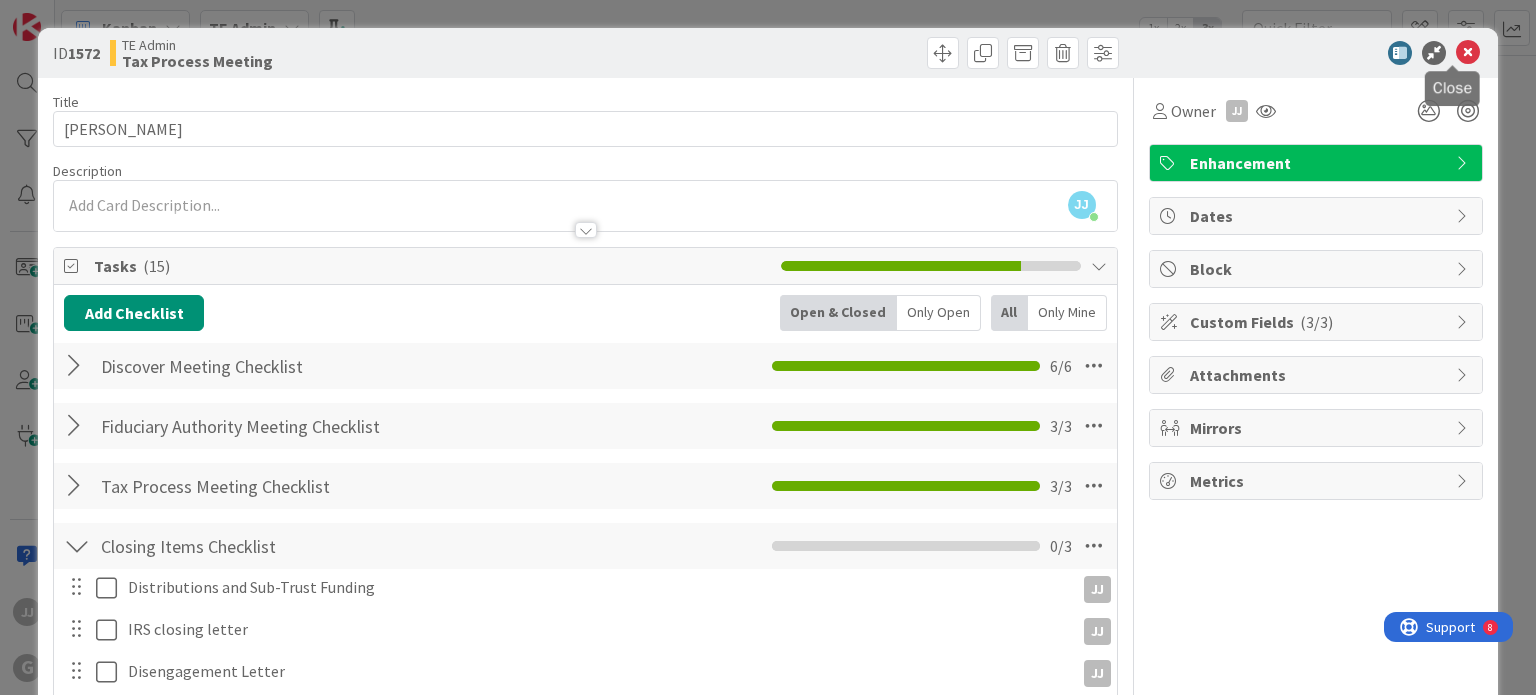 click at bounding box center (1468, 53) 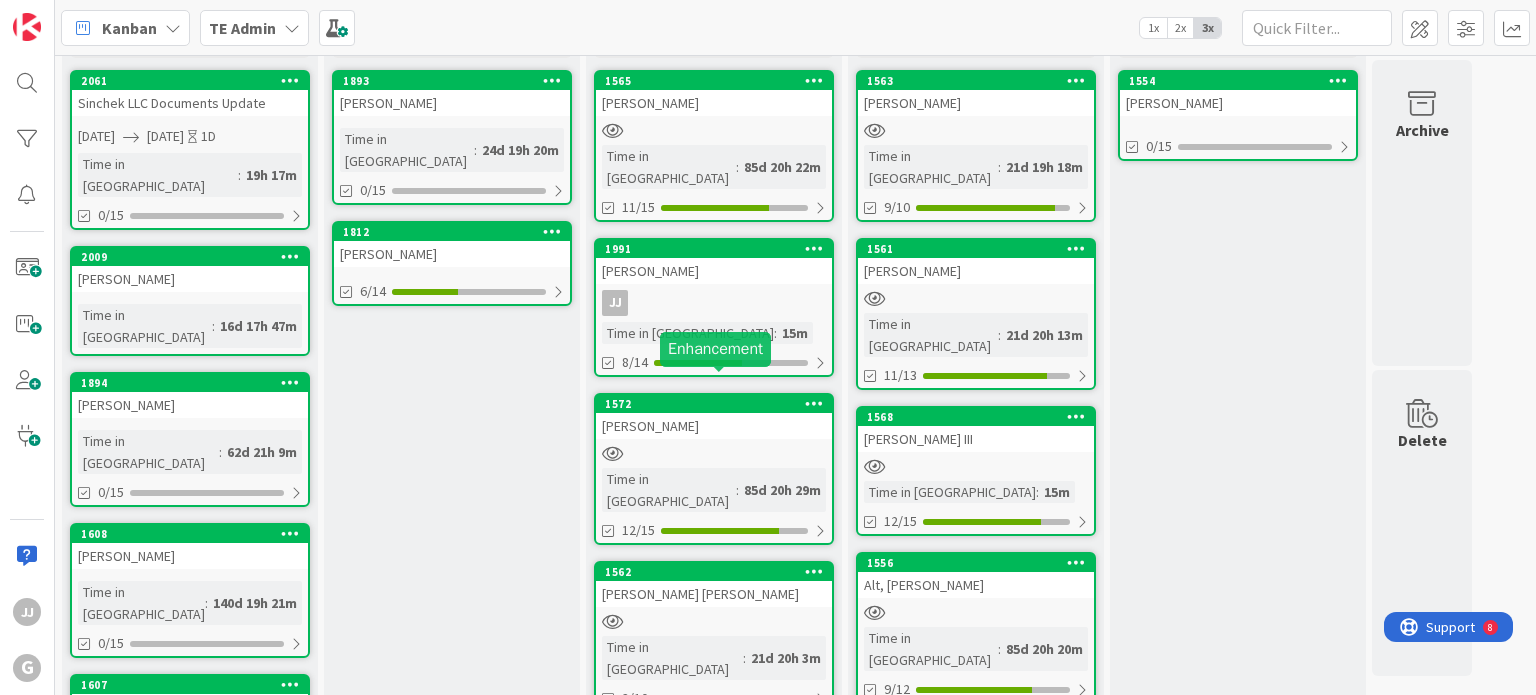 scroll, scrollTop: 0, scrollLeft: 0, axis: both 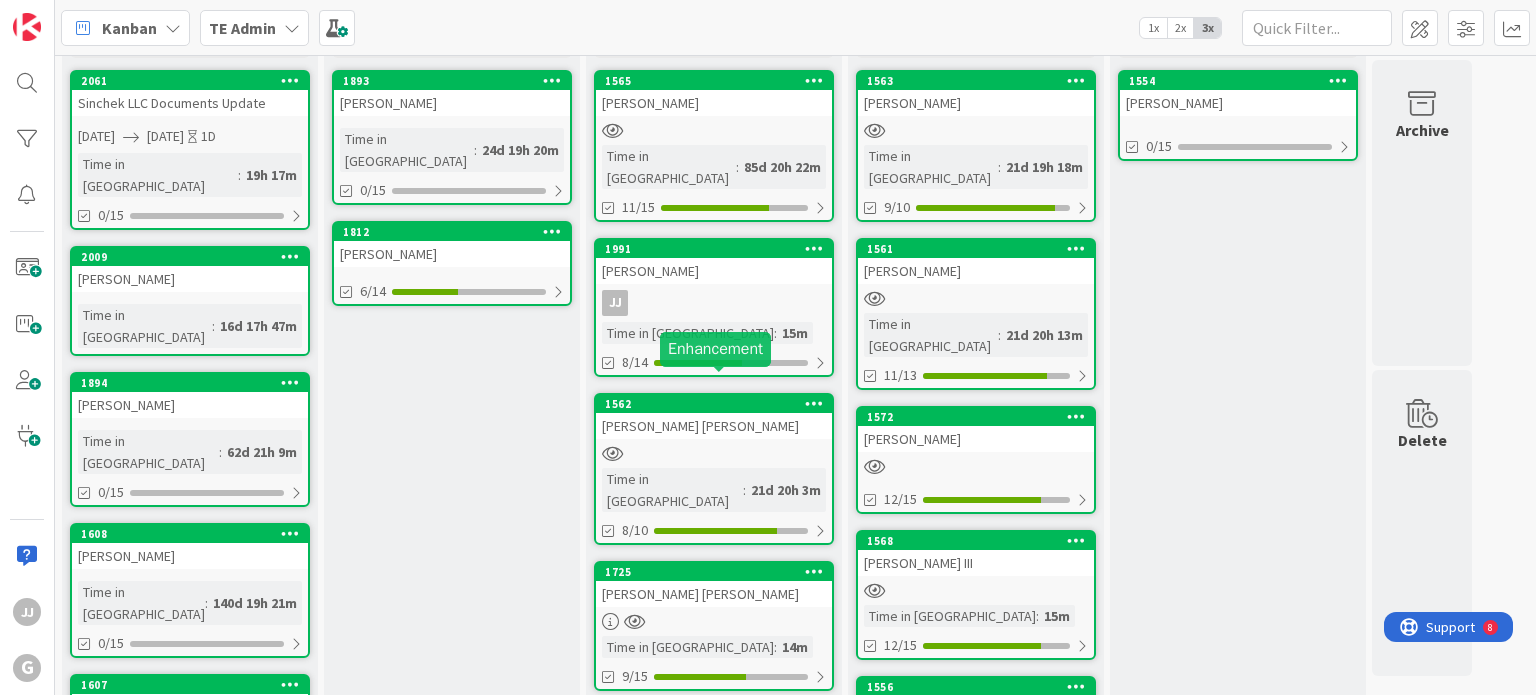 click on "1562" at bounding box center (718, 404) 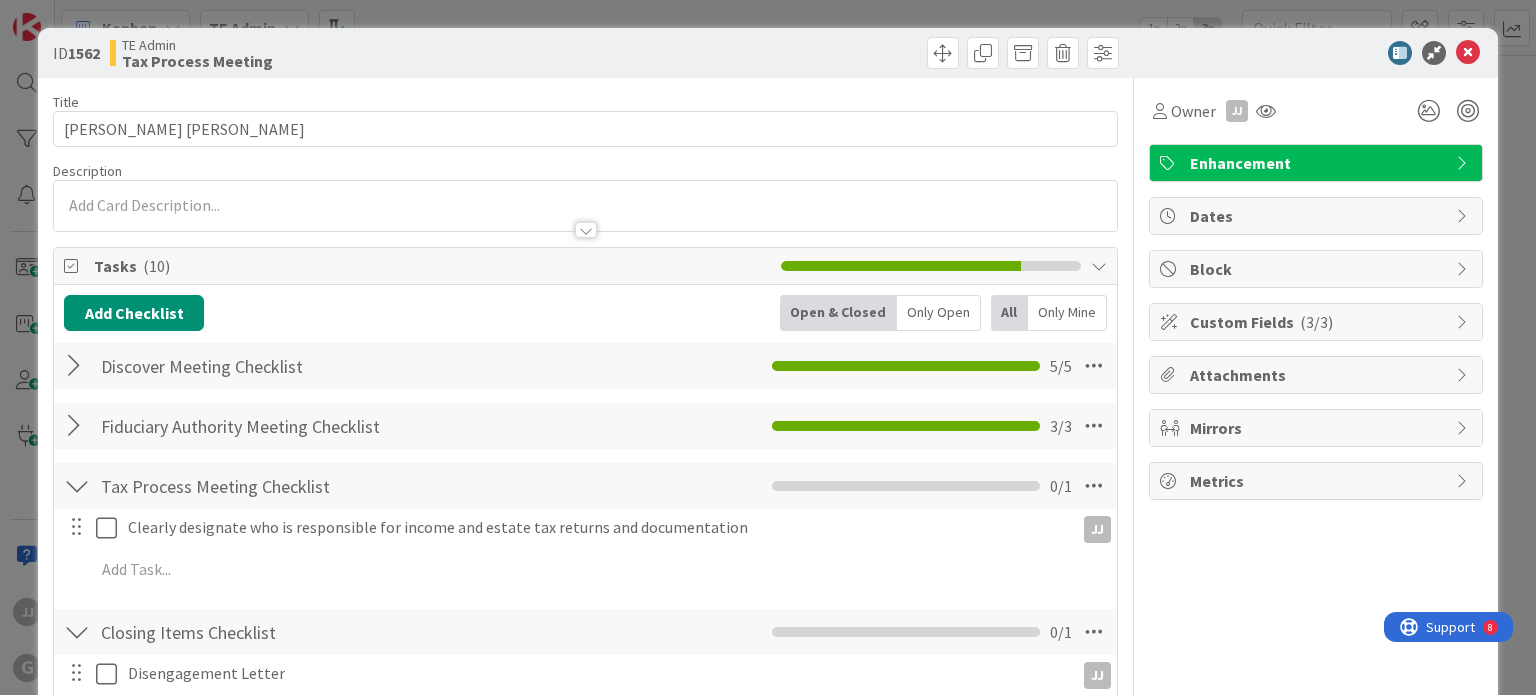 scroll, scrollTop: 0, scrollLeft: 0, axis: both 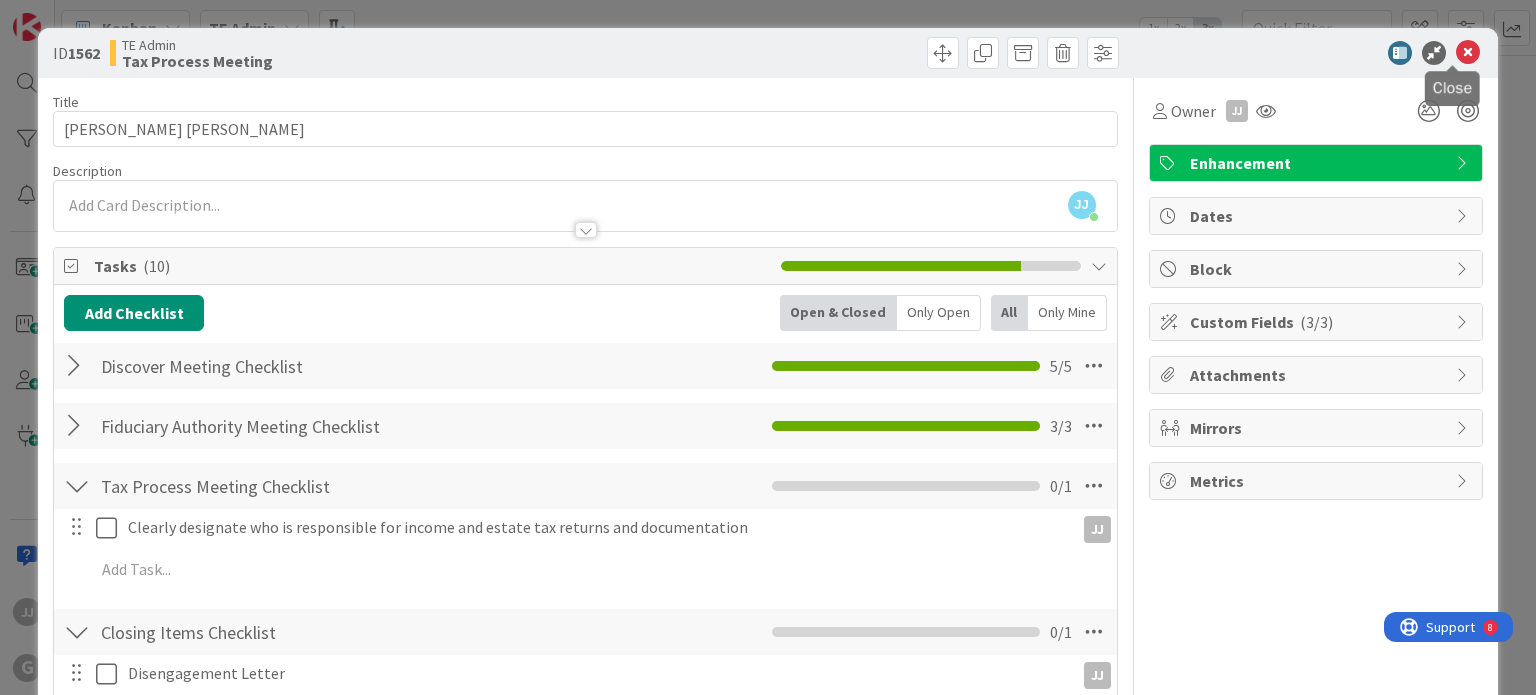 click at bounding box center (1468, 53) 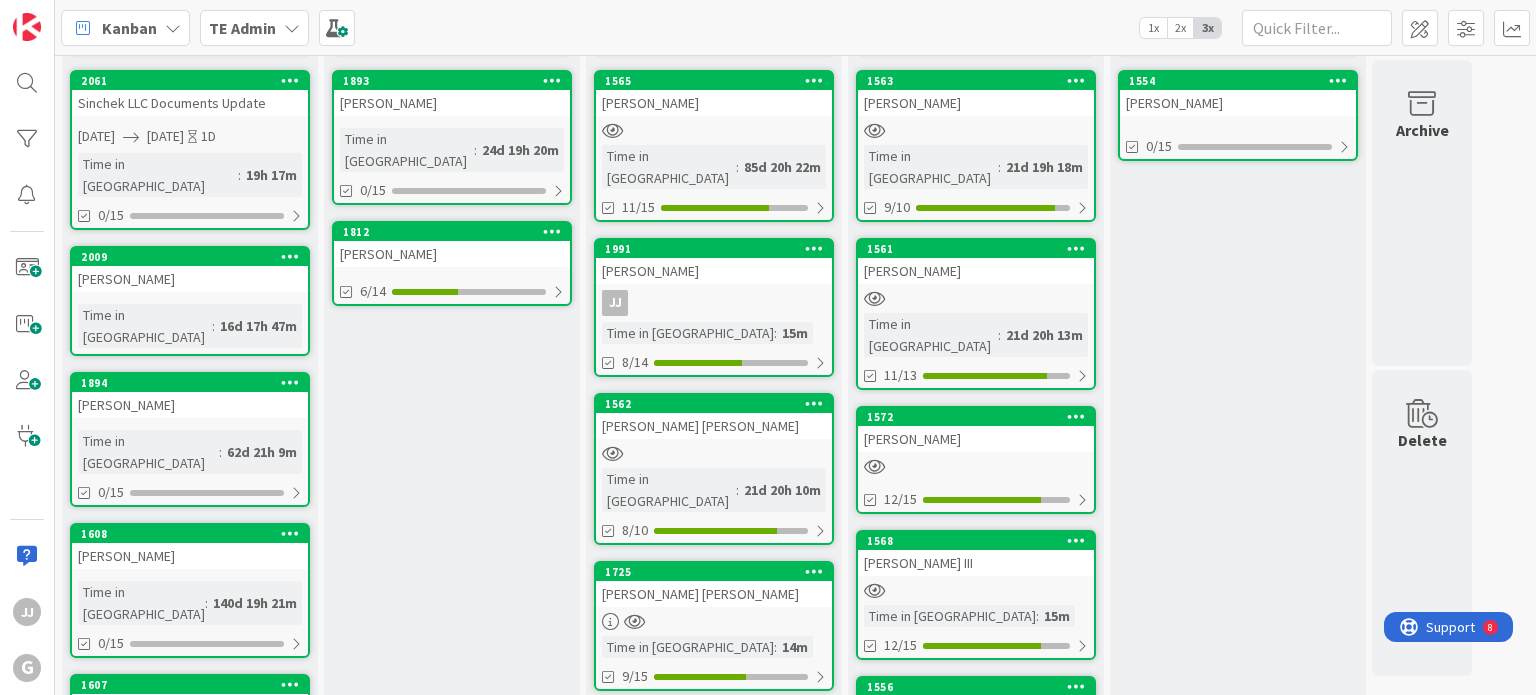 scroll, scrollTop: 0, scrollLeft: 0, axis: both 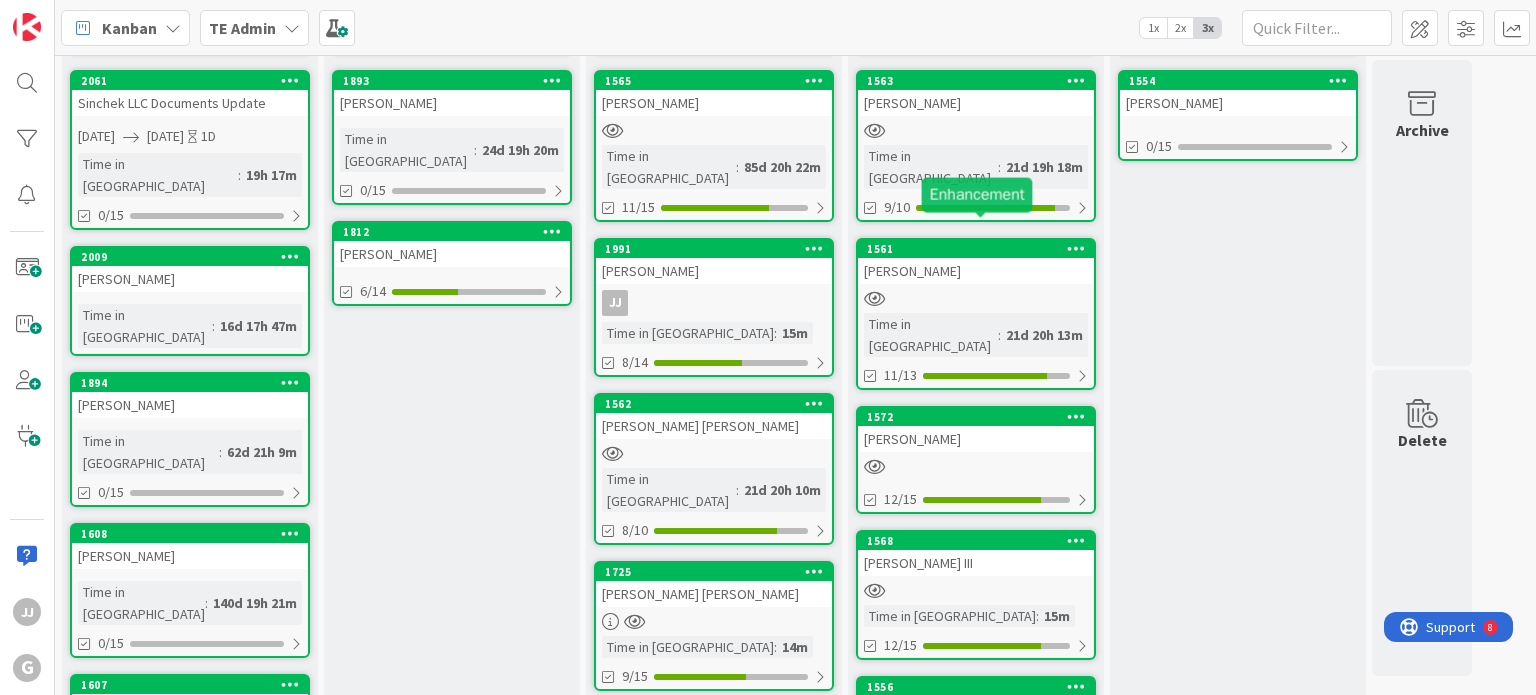 click on "1561" at bounding box center (980, 249) 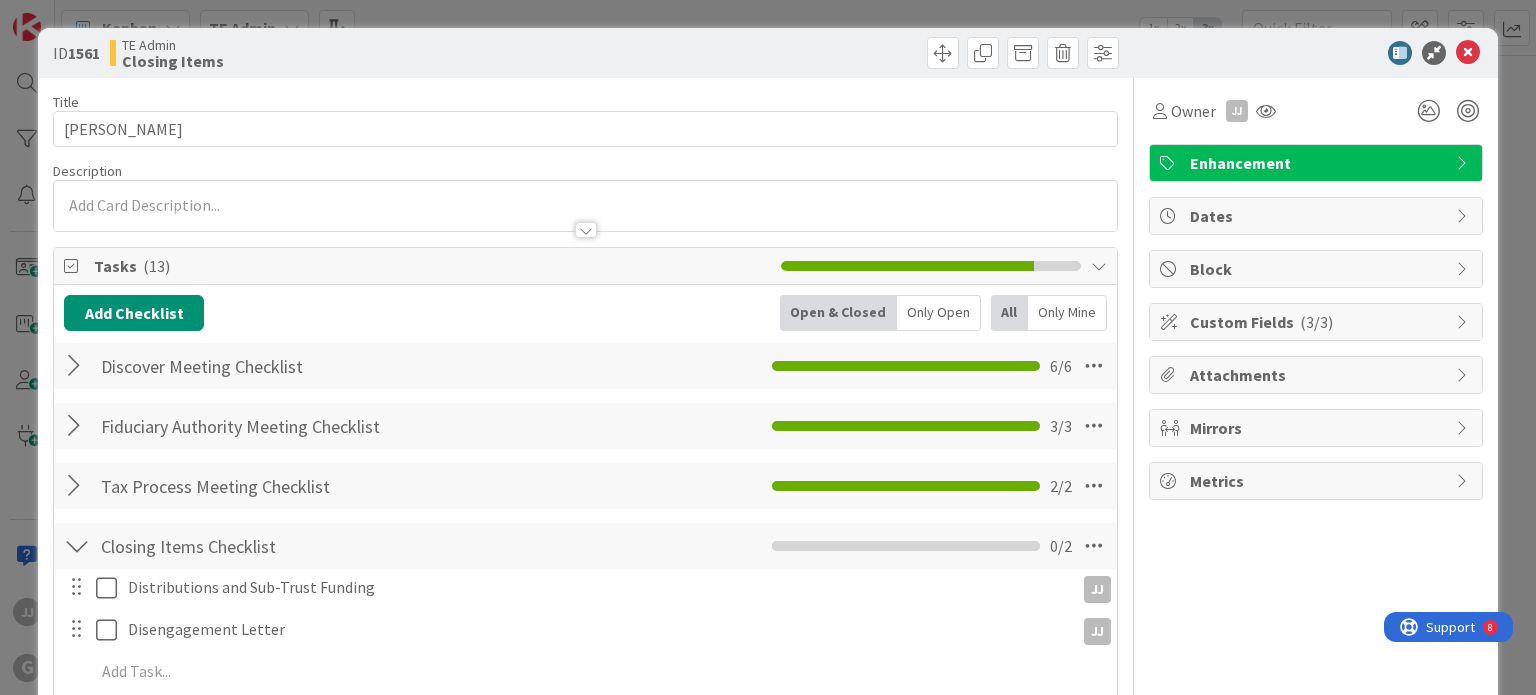 scroll, scrollTop: 0, scrollLeft: 0, axis: both 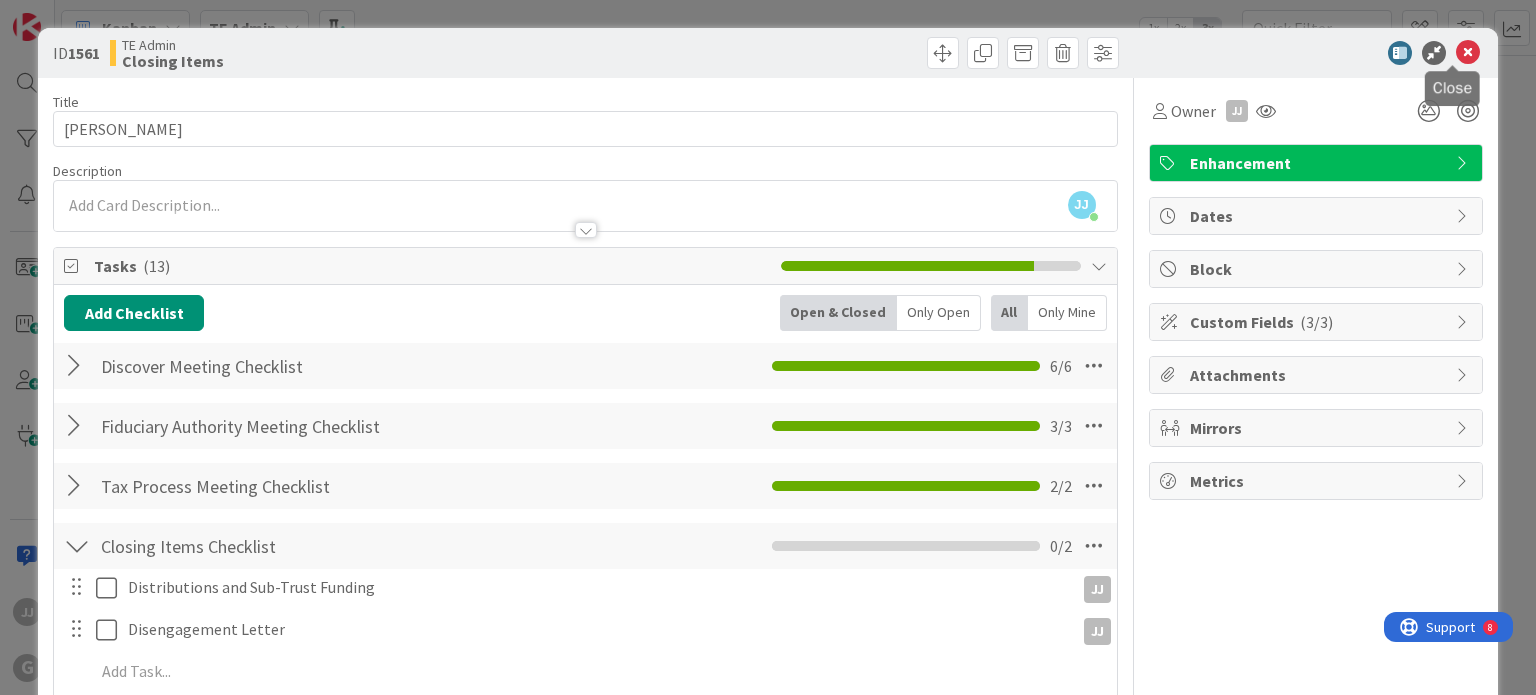 click at bounding box center [1468, 53] 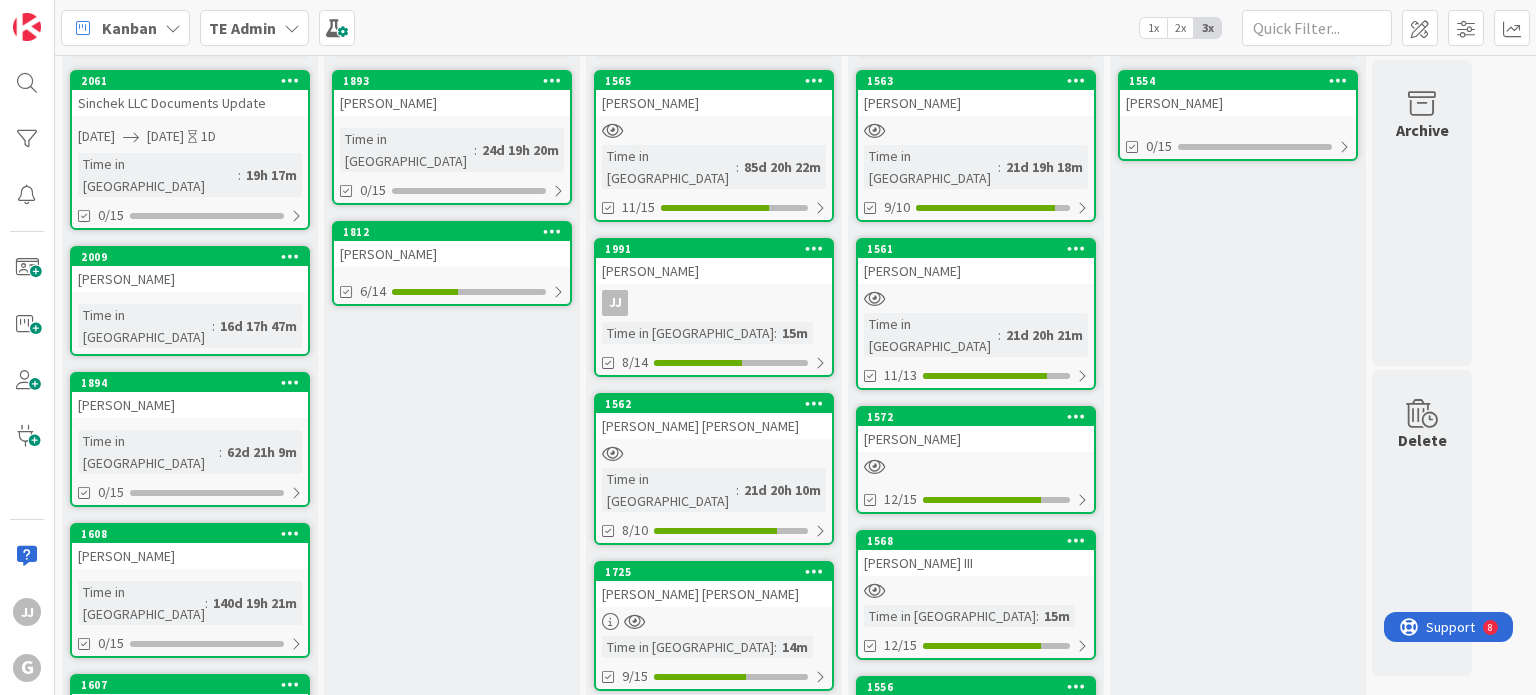 scroll, scrollTop: 0, scrollLeft: 0, axis: both 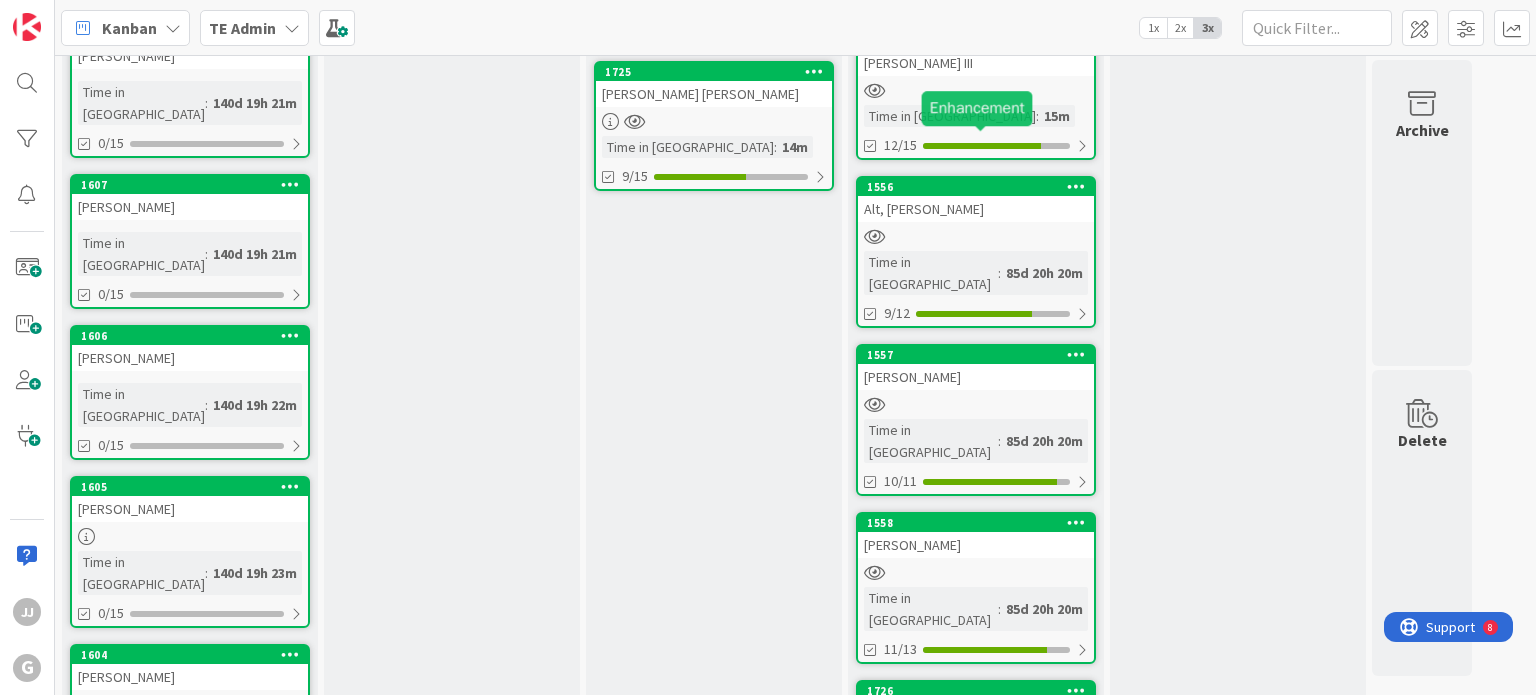 click on "1556" at bounding box center (980, 187) 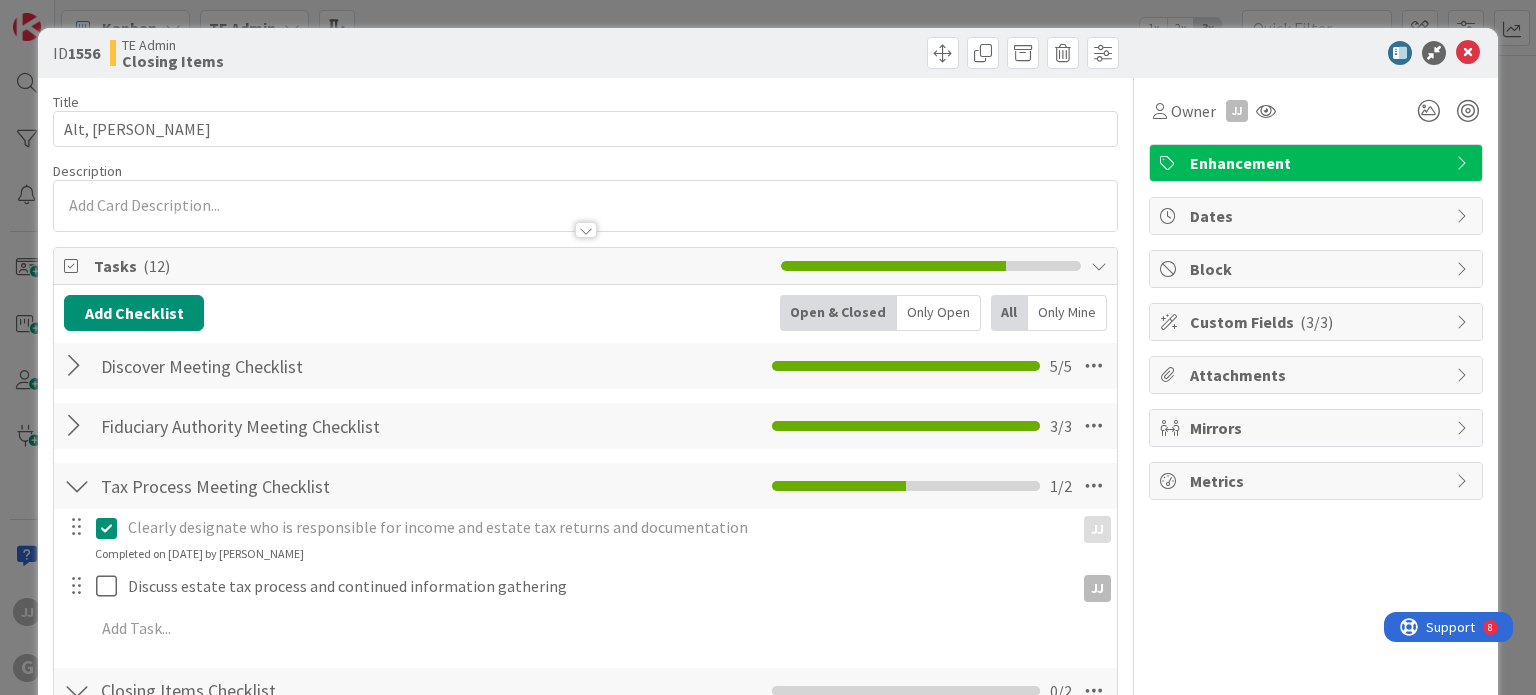 scroll, scrollTop: 0, scrollLeft: 0, axis: both 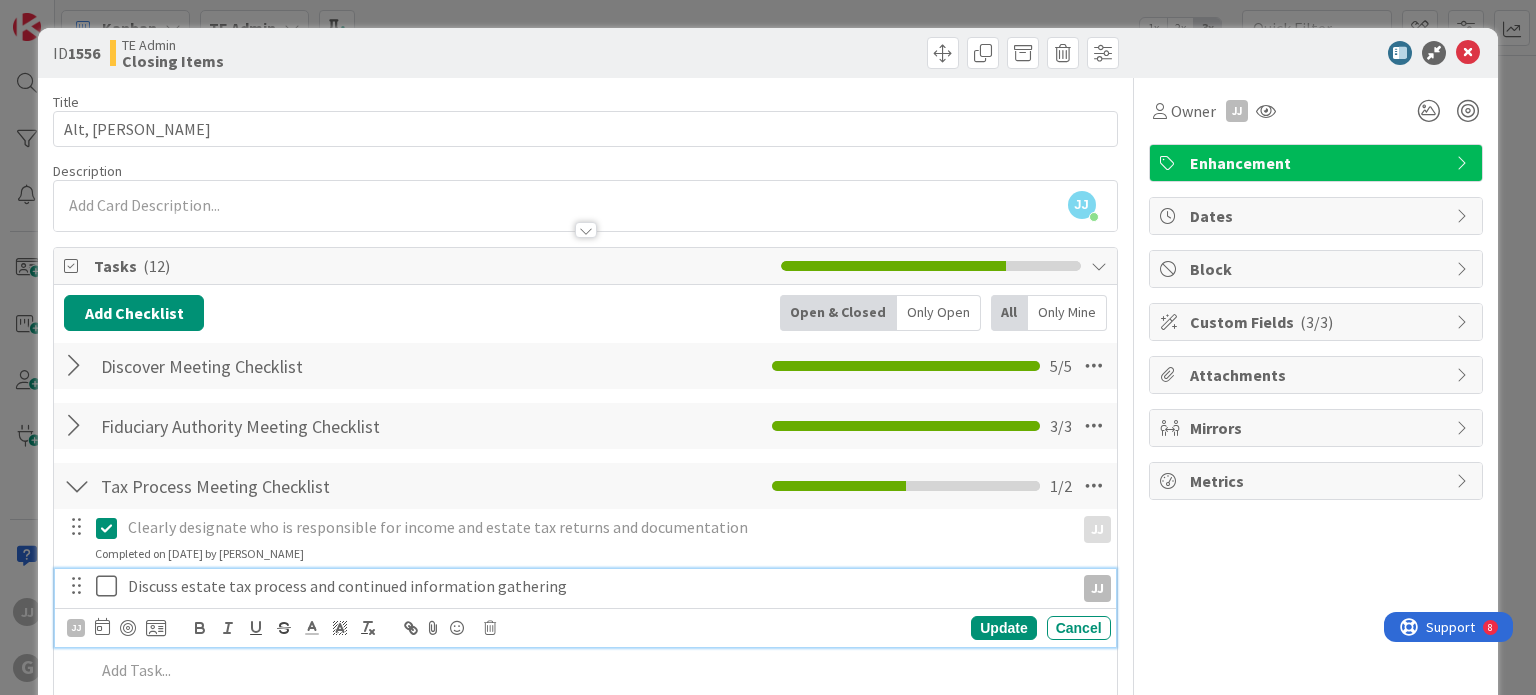 click on "Discuss estate tax process and continued information gathering" at bounding box center (597, 586) 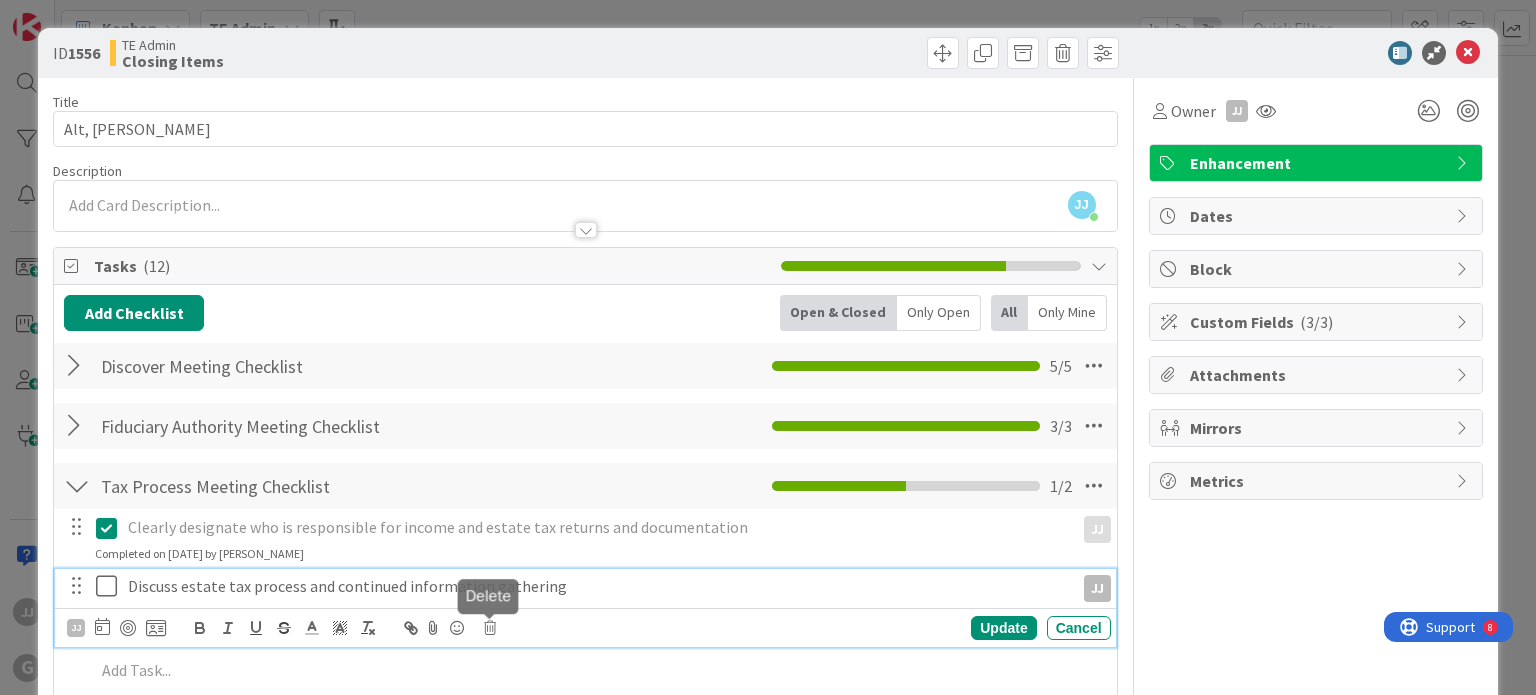 click at bounding box center (490, 628) 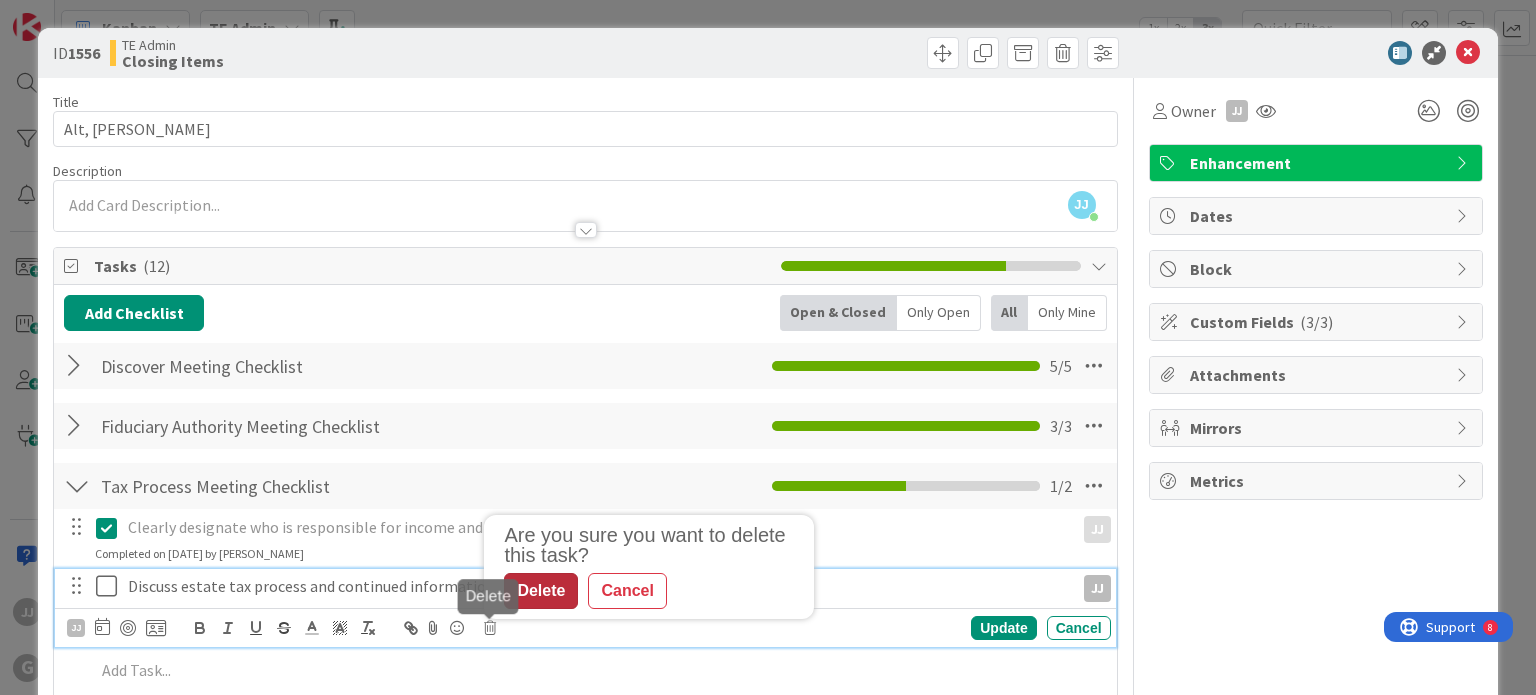 click on "Delete" at bounding box center [541, 591] 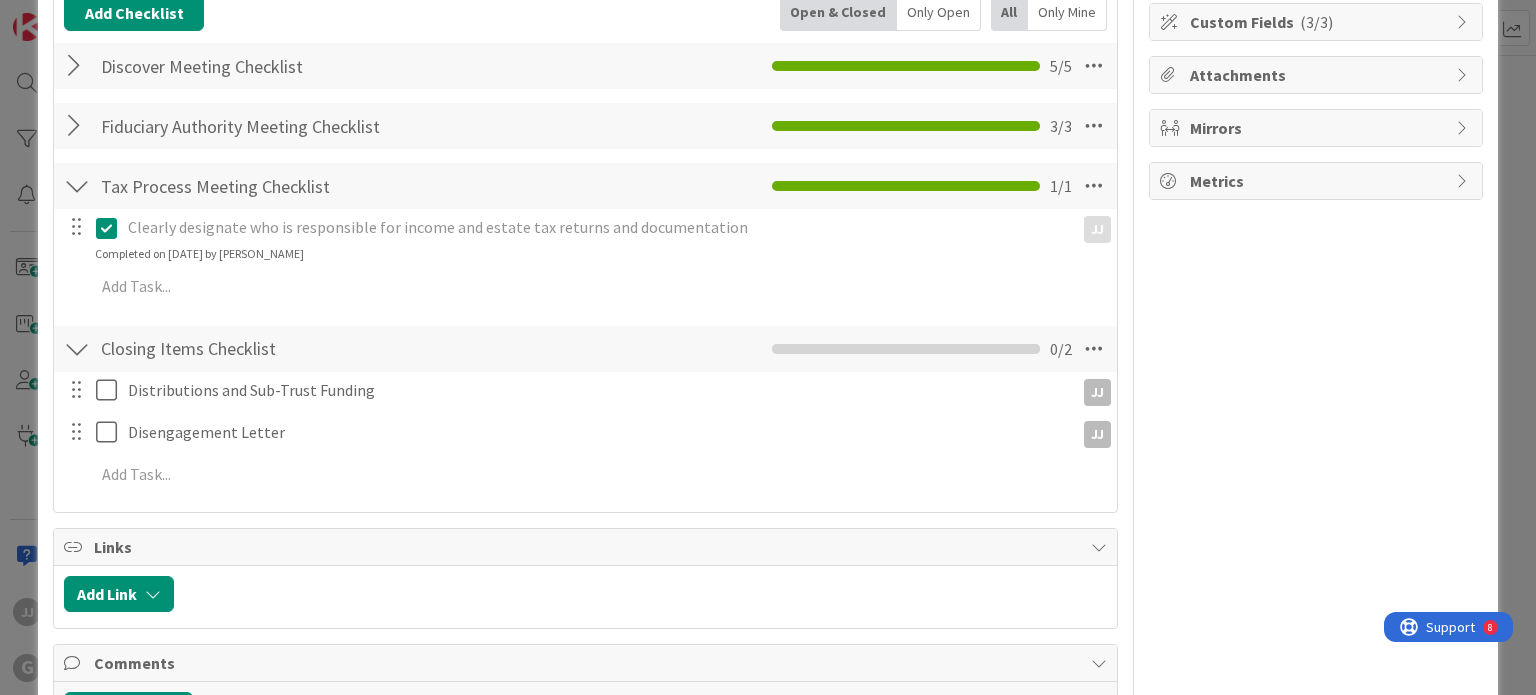 scroll, scrollTop: 0, scrollLeft: 0, axis: both 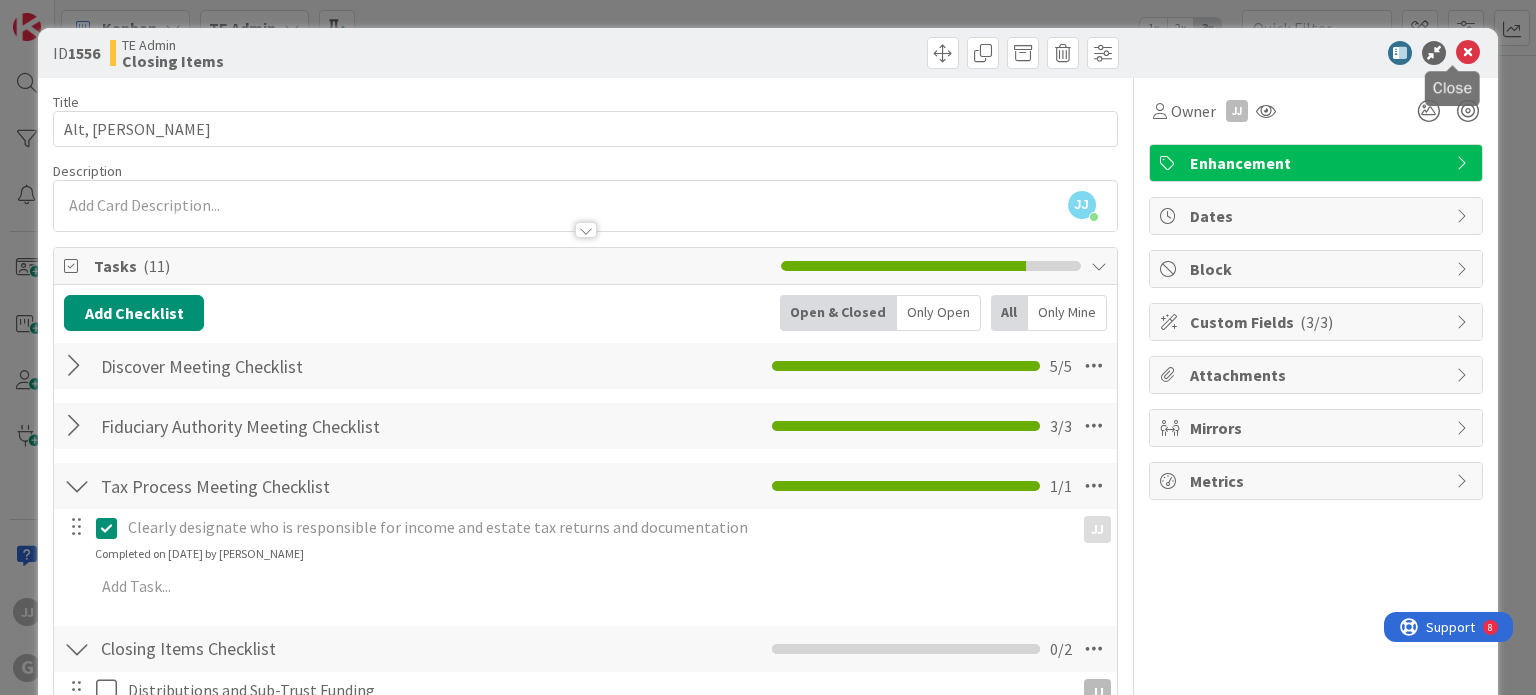 drag, startPoint x: 1455, startPoint y: 56, endPoint x: 1441, endPoint y: 66, distance: 17.20465 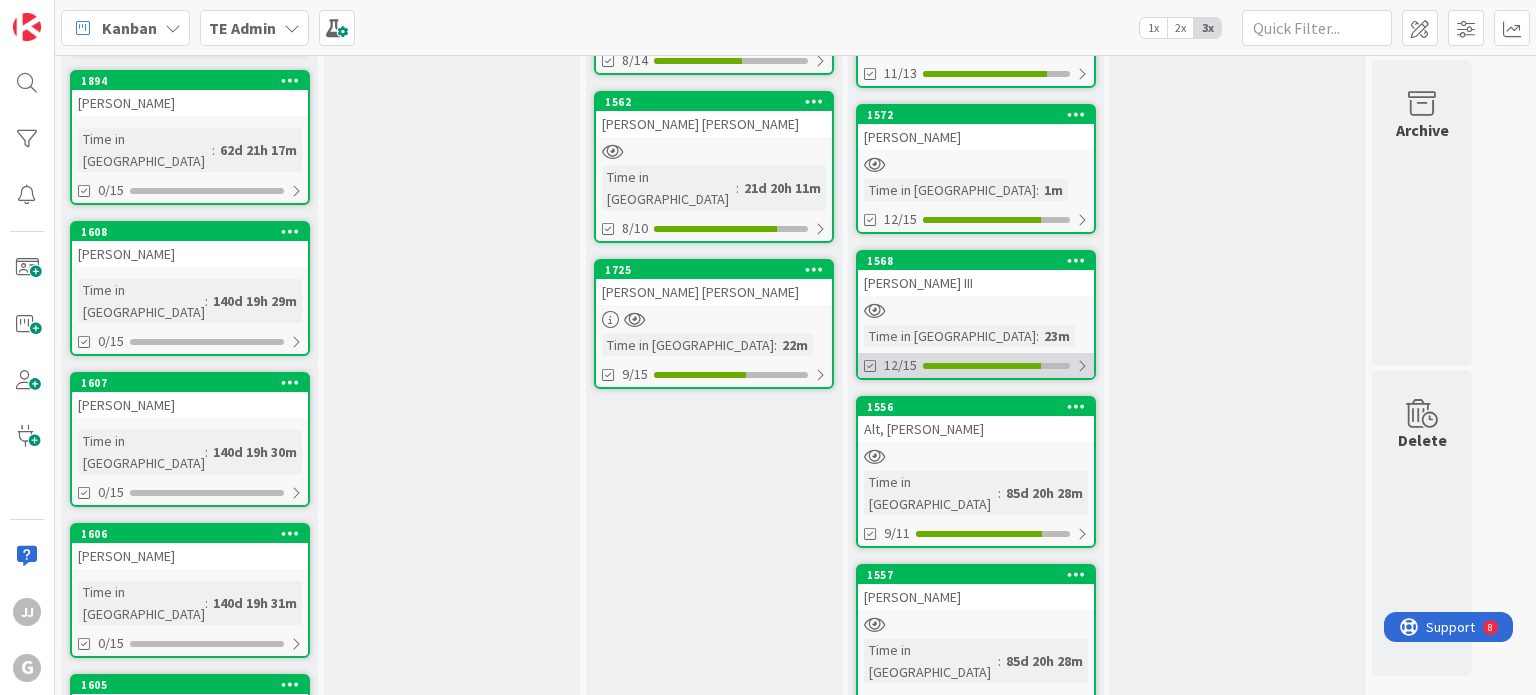 scroll, scrollTop: 0, scrollLeft: 0, axis: both 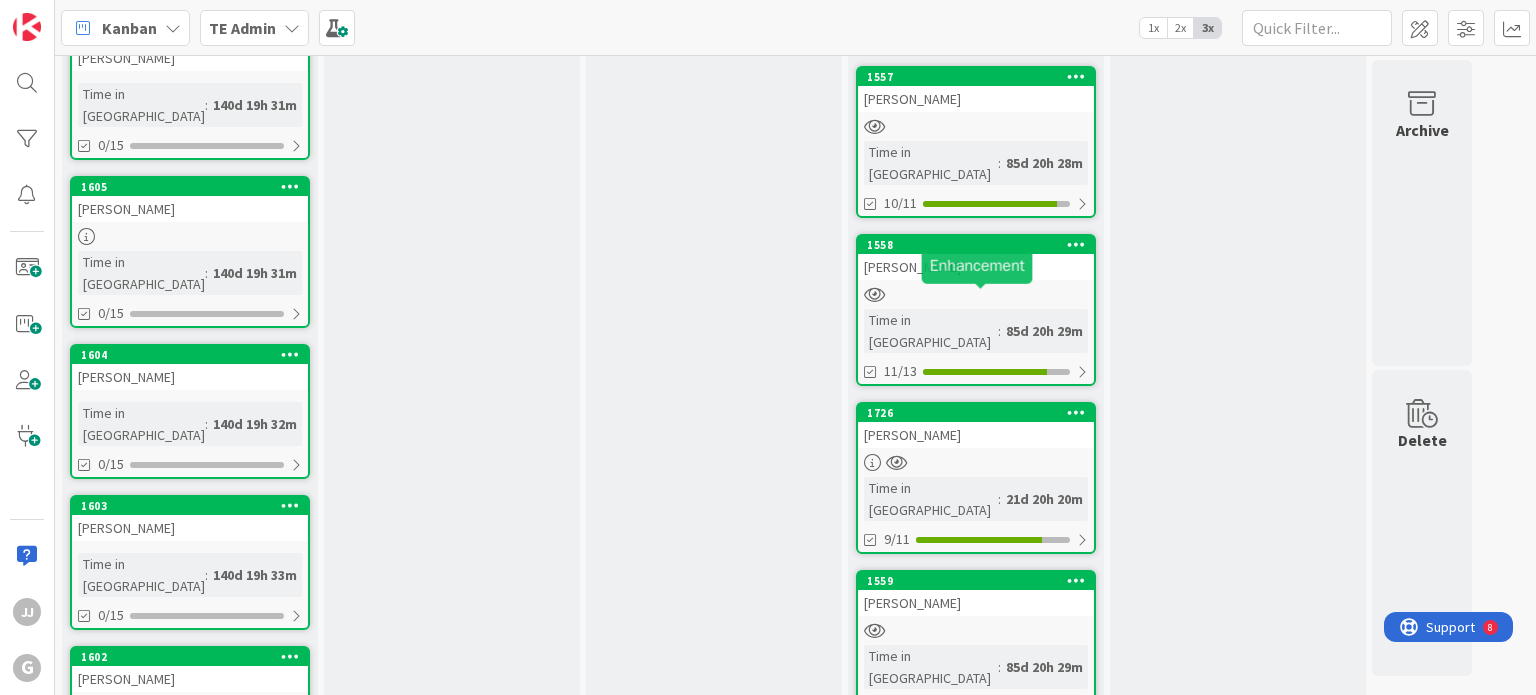 click on "1726" at bounding box center (980, 413) 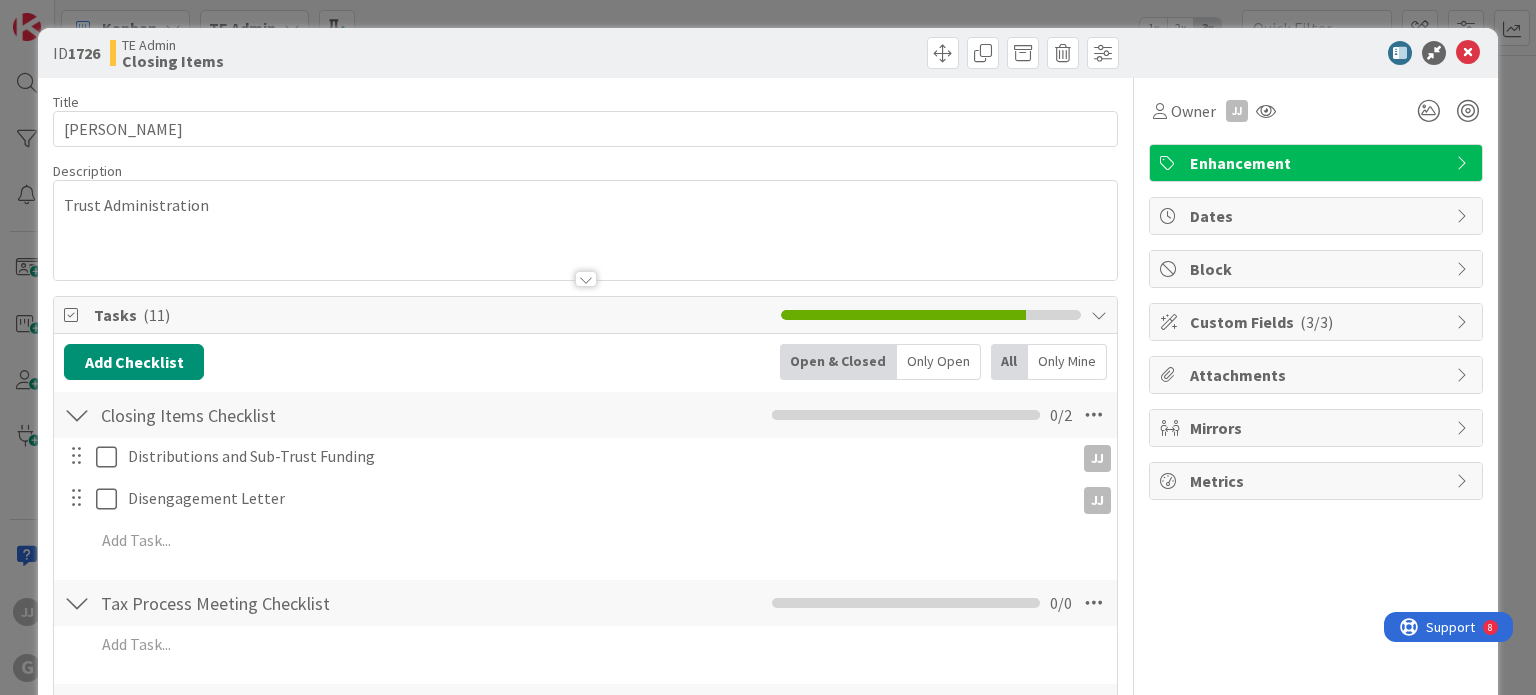 scroll, scrollTop: 0, scrollLeft: 0, axis: both 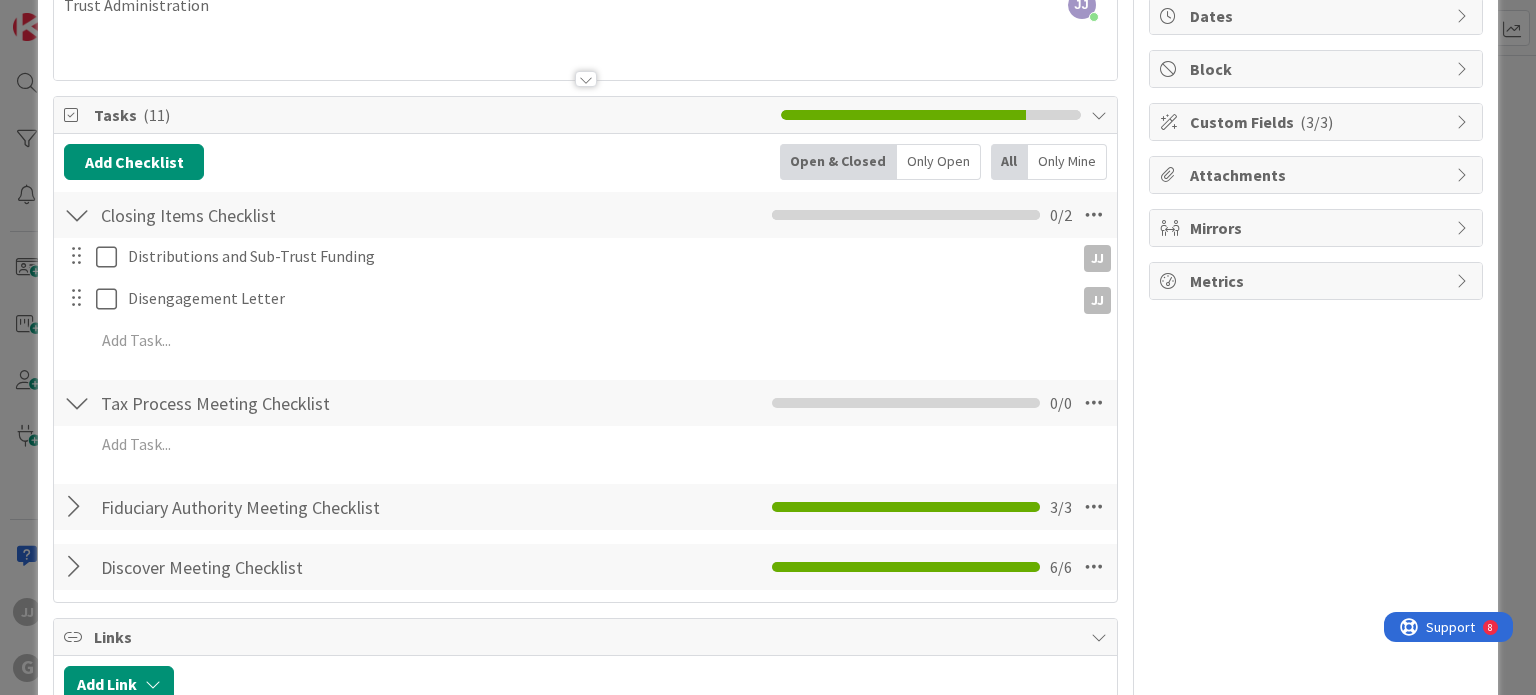 click at bounding box center [91, 256] 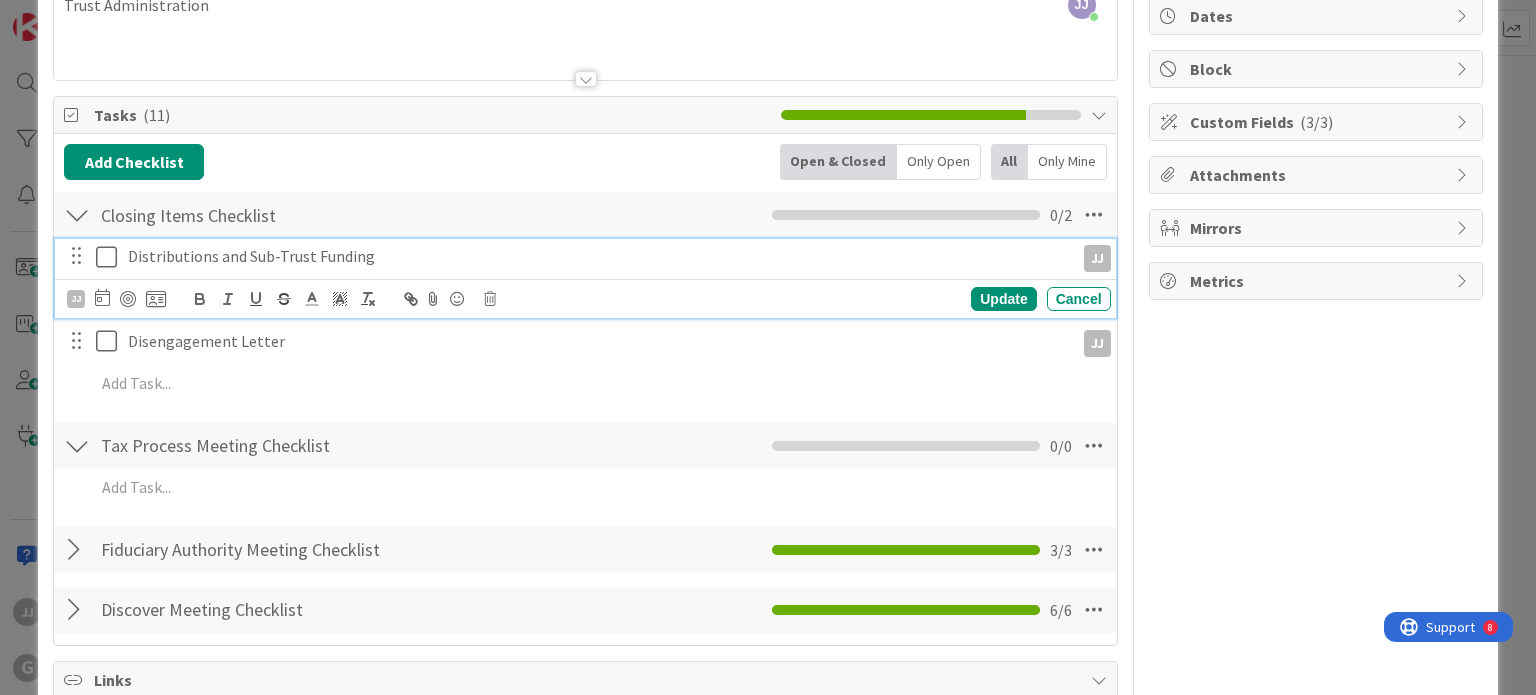 click at bounding box center [111, 257] 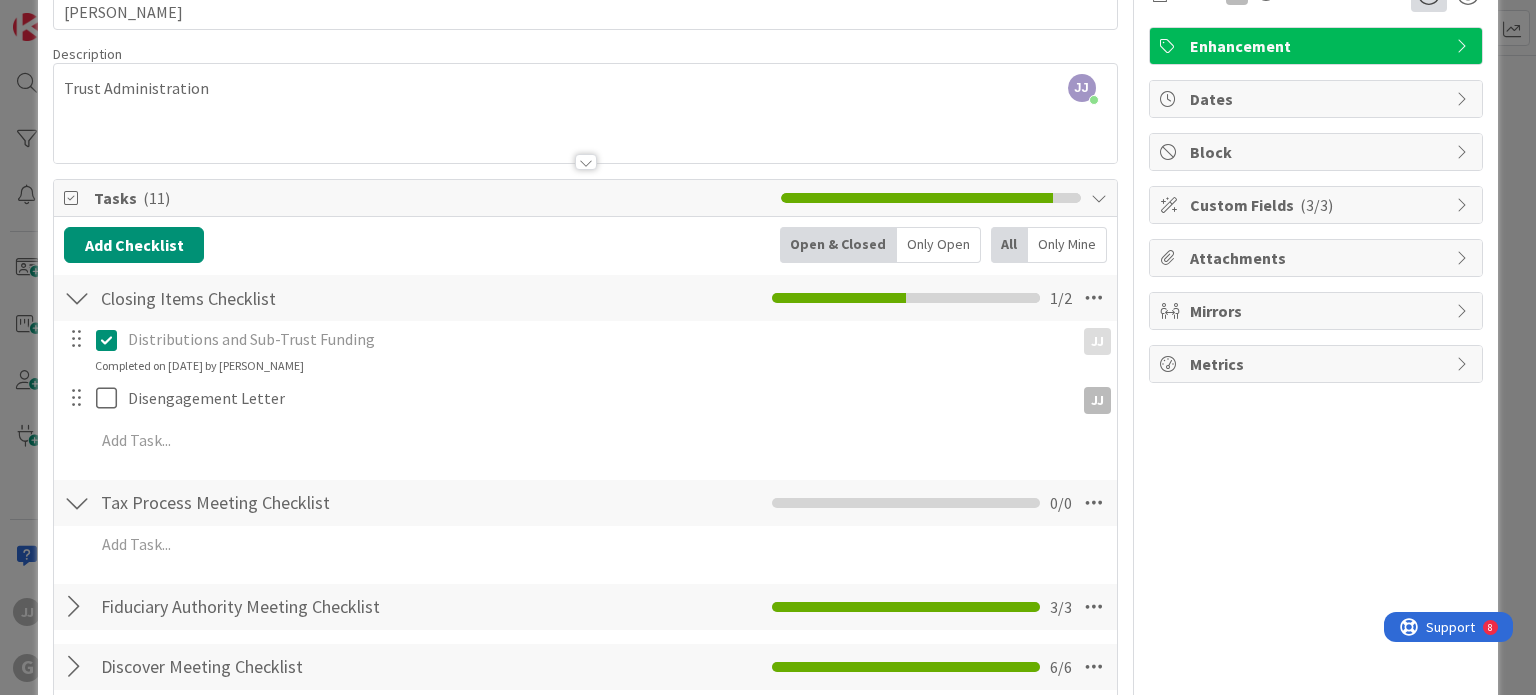 scroll, scrollTop: 0, scrollLeft: 0, axis: both 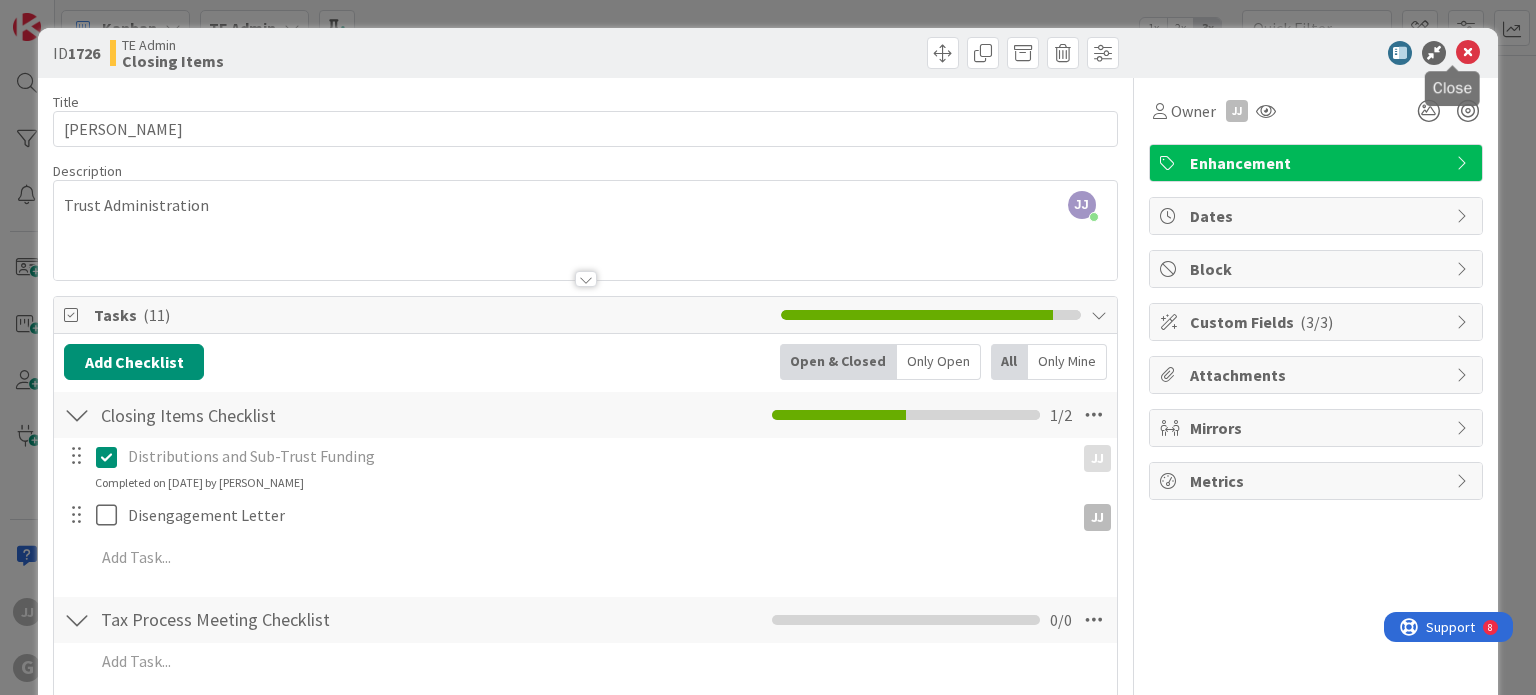 click at bounding box center (1468, 53) 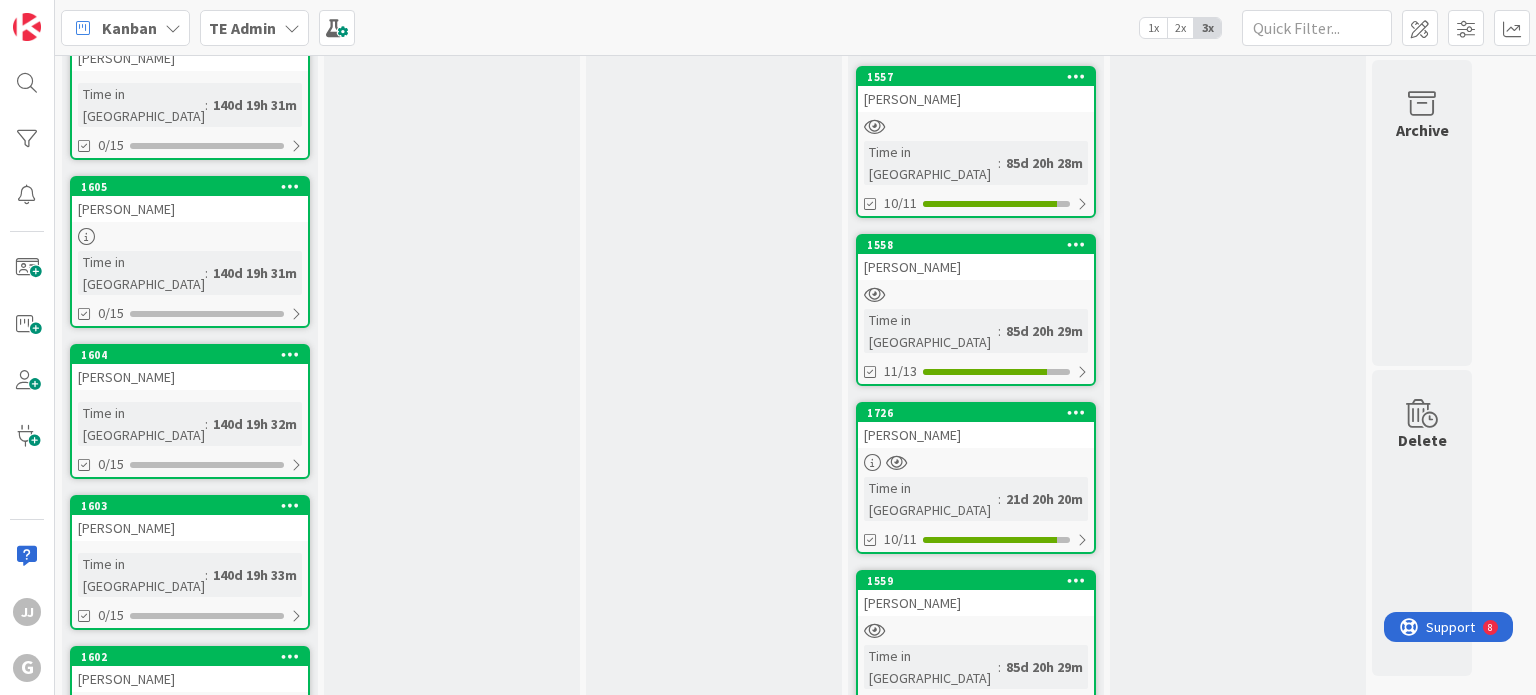 scroll, scrollTop: 0, scrollLeft: 0, axis: both 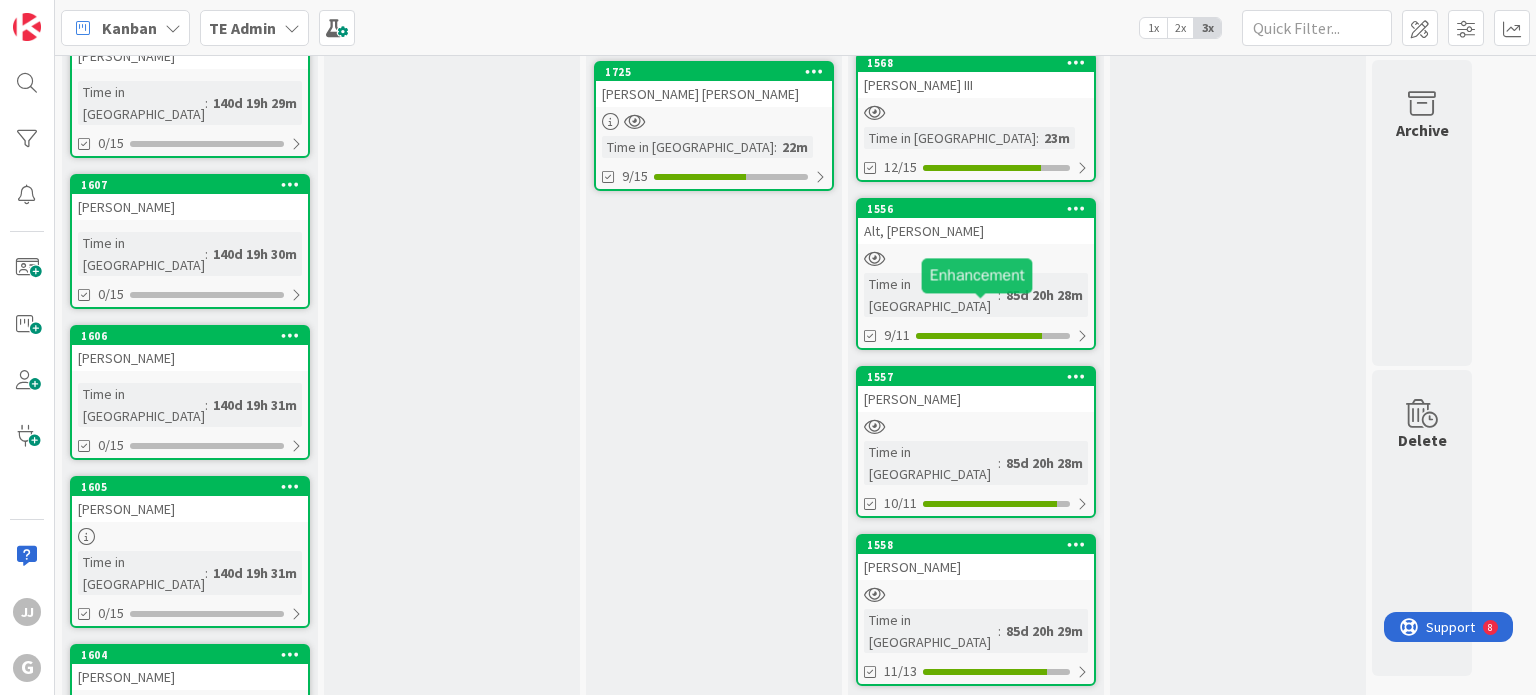 click on "1557" at bounding box center [980, 377] 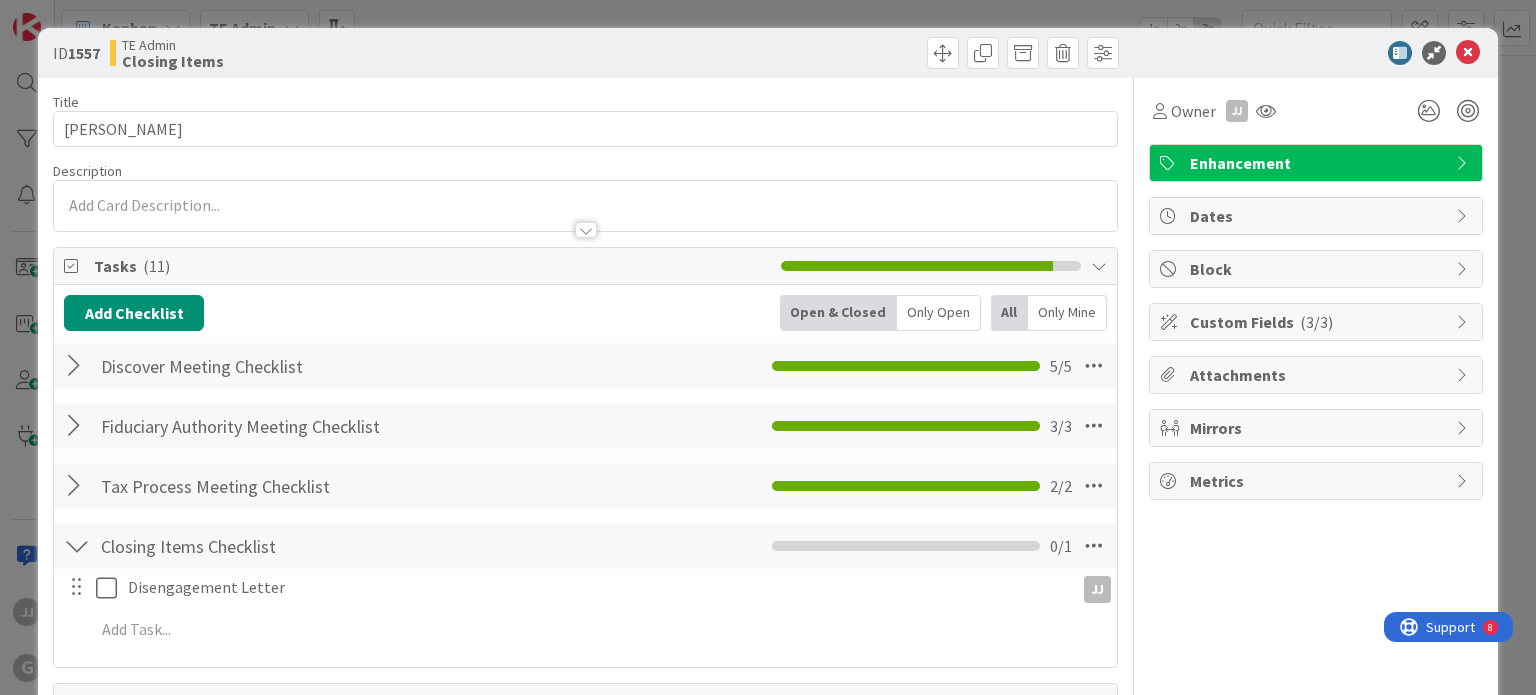 scroll, scrollTop: 300, scrollLeft: 0, axis: vertical 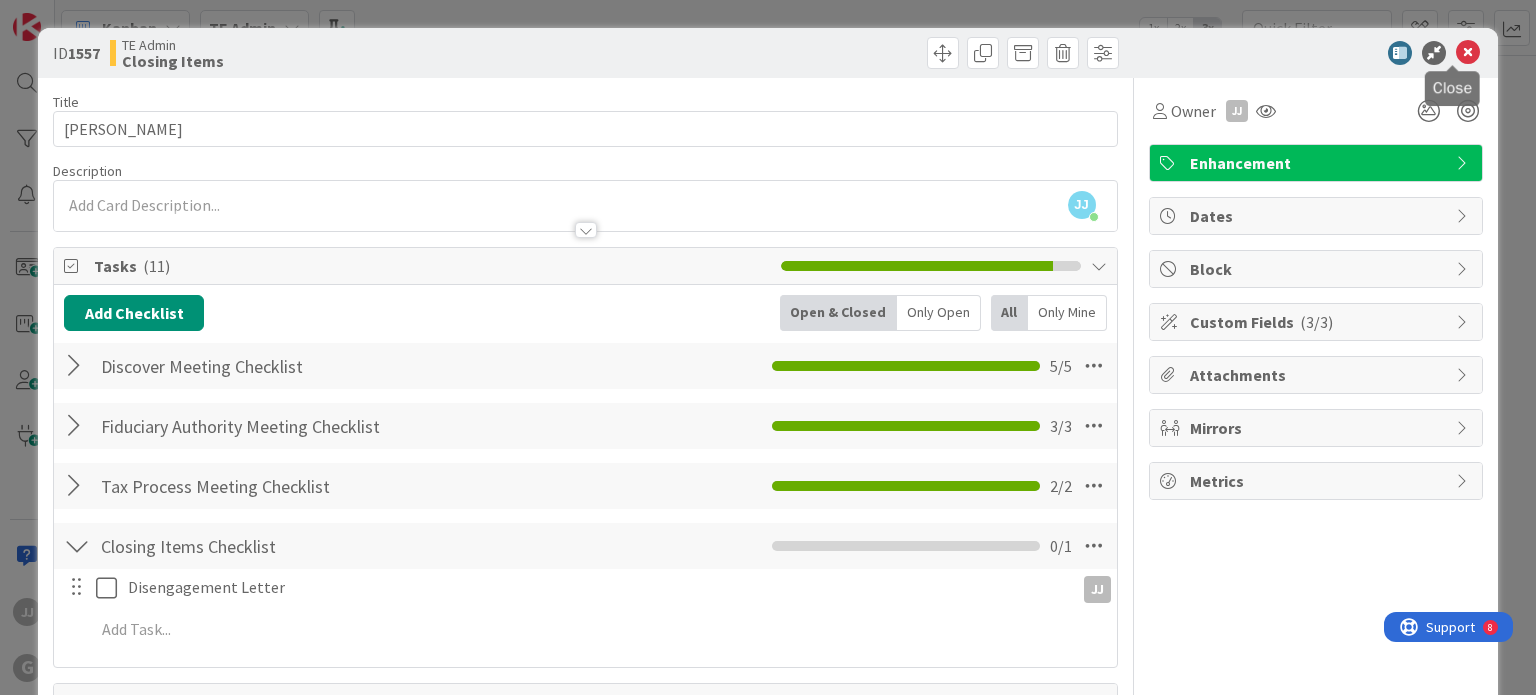 click at bounding box center [1468, 53] 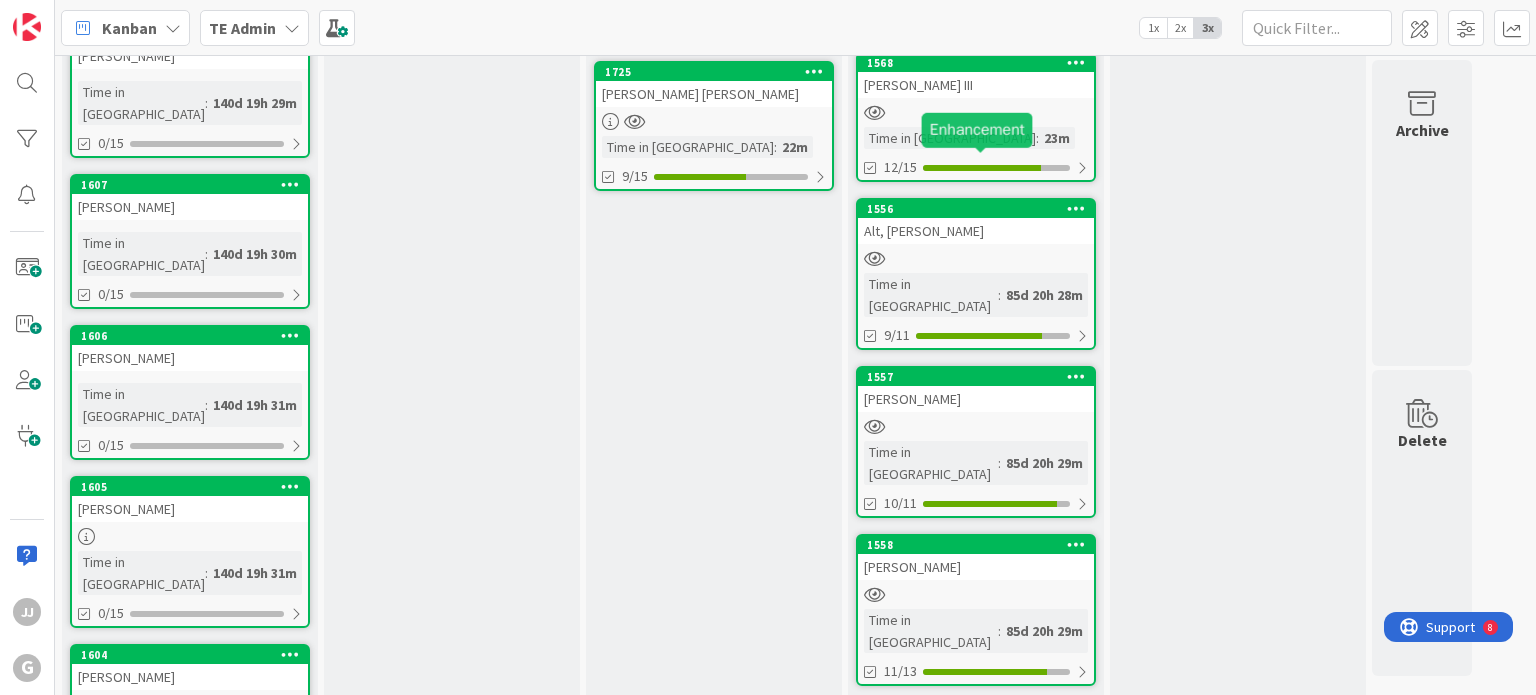 scroll, scrollTop: 0, scrollLeft: 0, axis: both 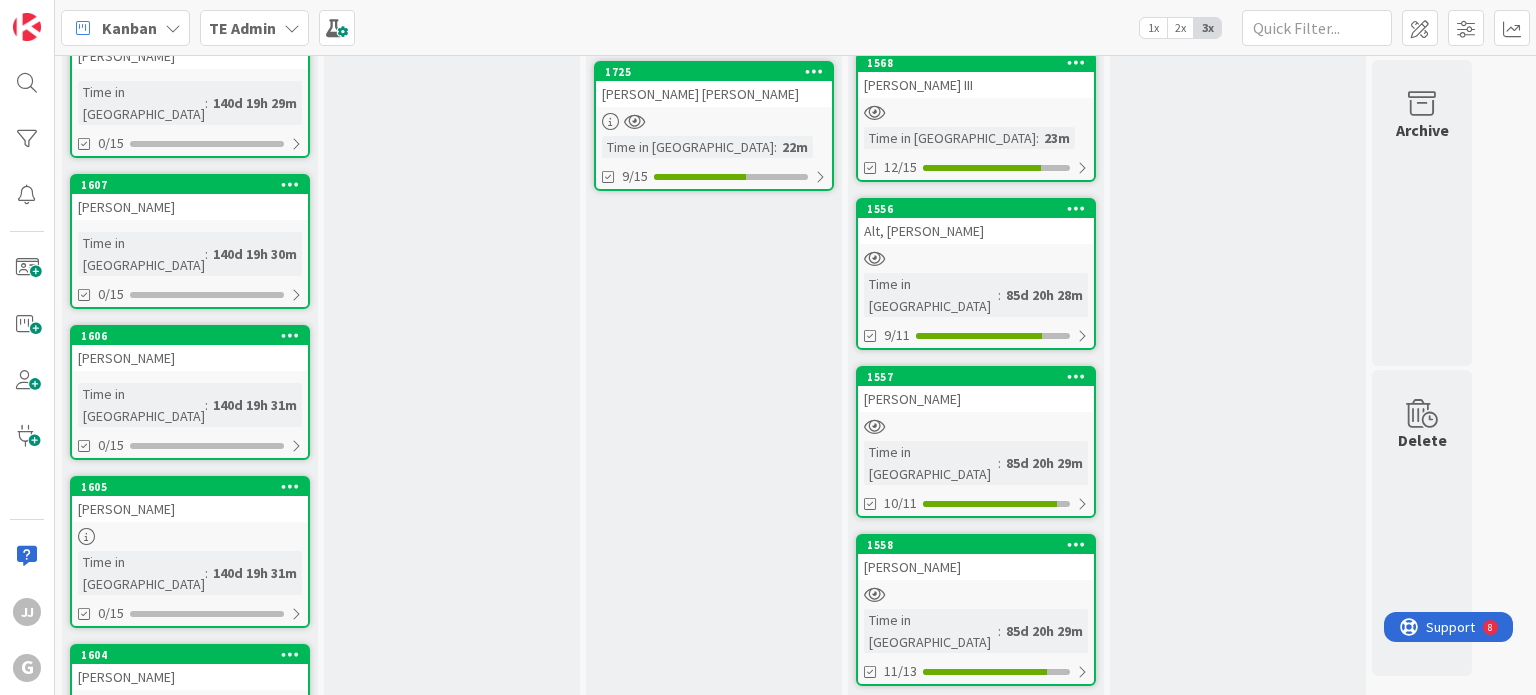click on "Alt, [PERSON_NAME]" at bounding box center (976, 231) 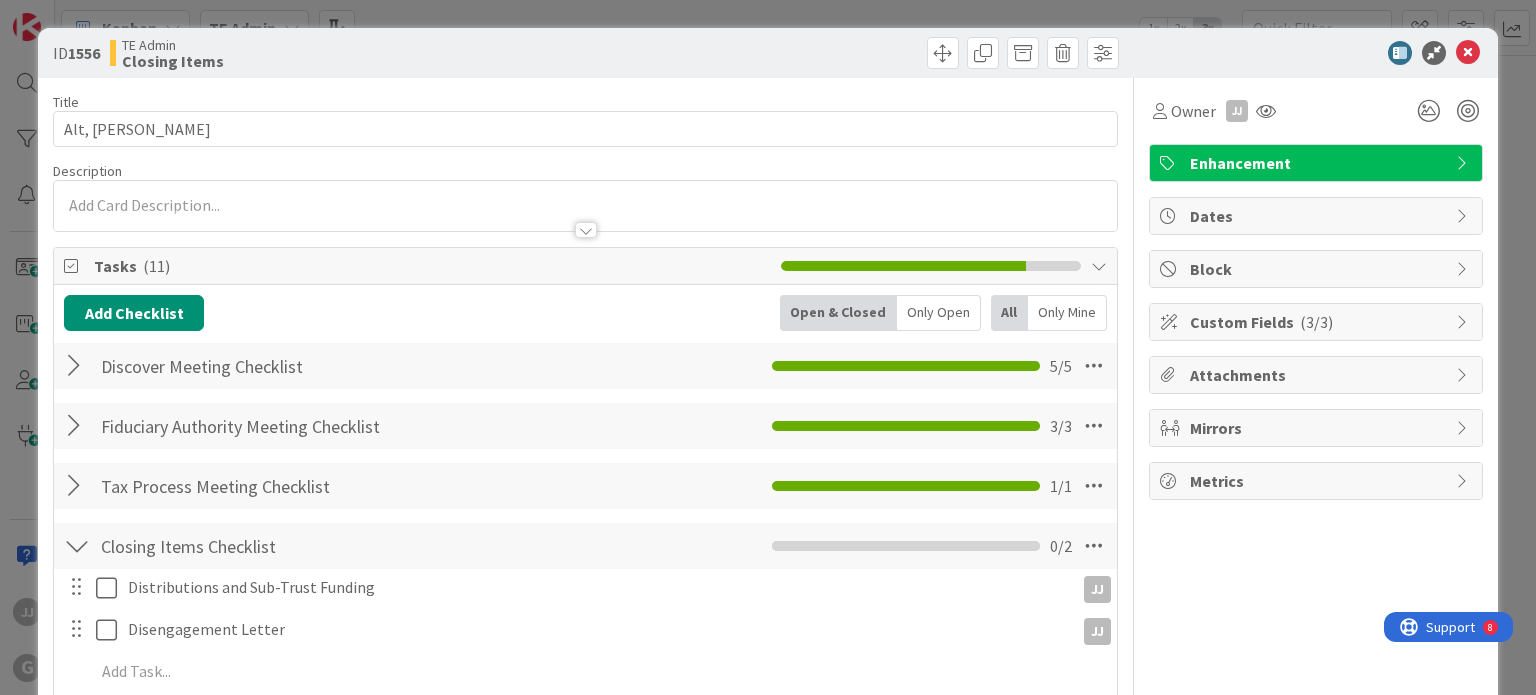 scroll, scrollTop: 0, scrollLeft: 0, axis: both 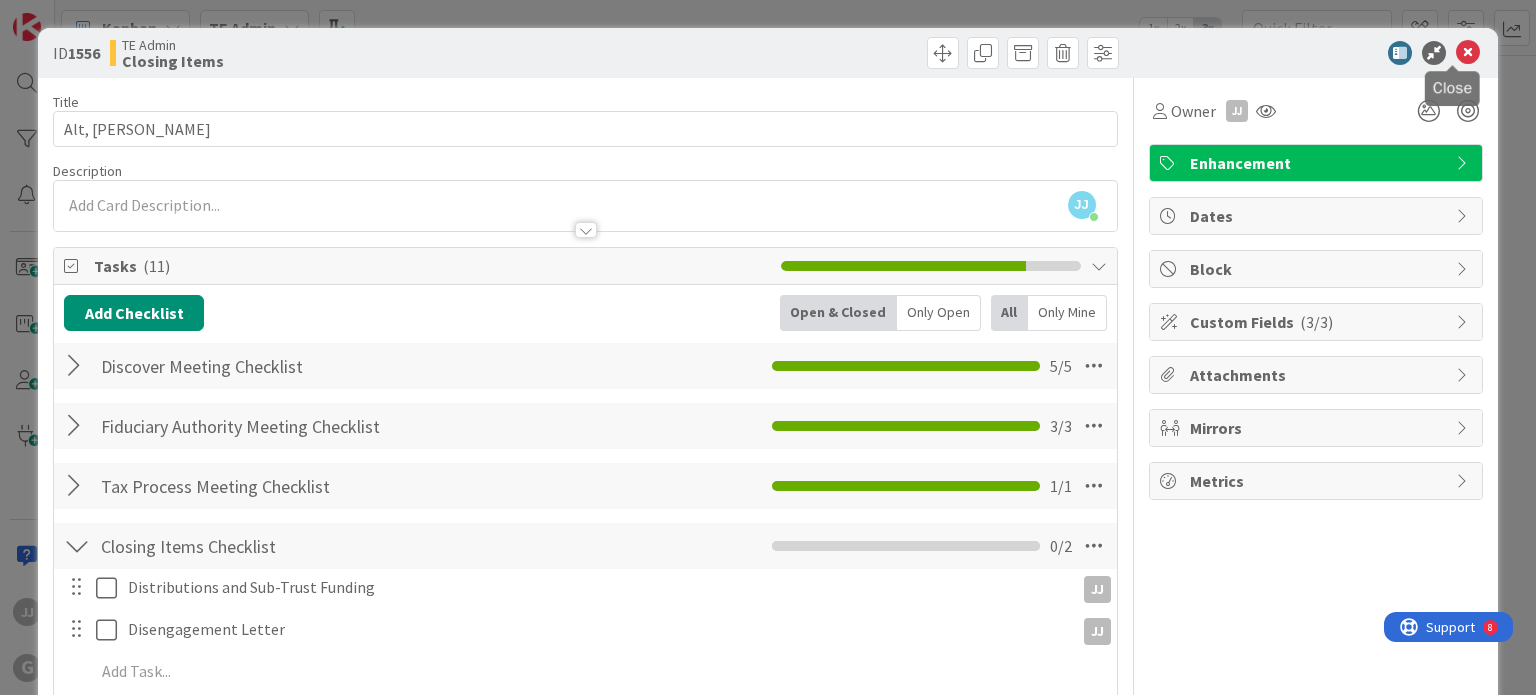 click at bounding box center (1468, 53) 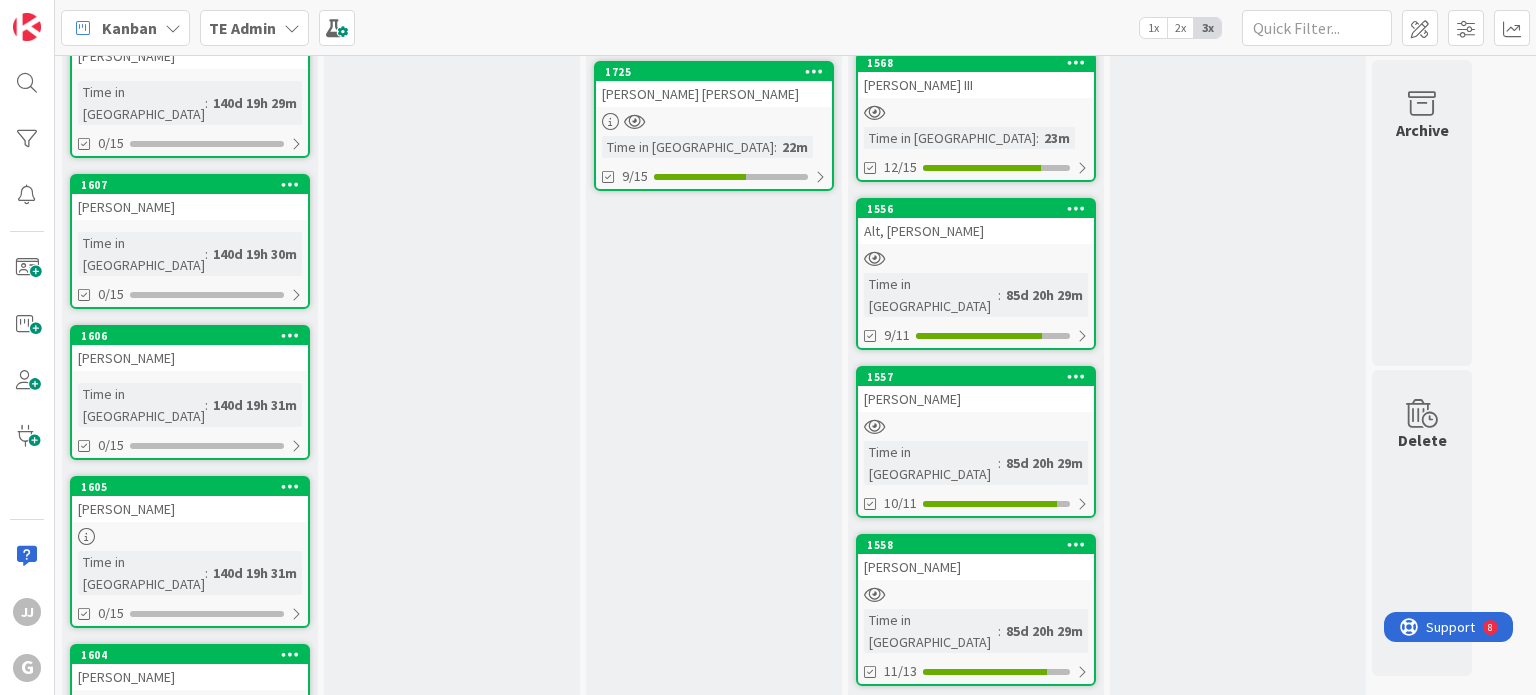 scroll, scrollTop: 0, scrollLeft: 0, axis: both 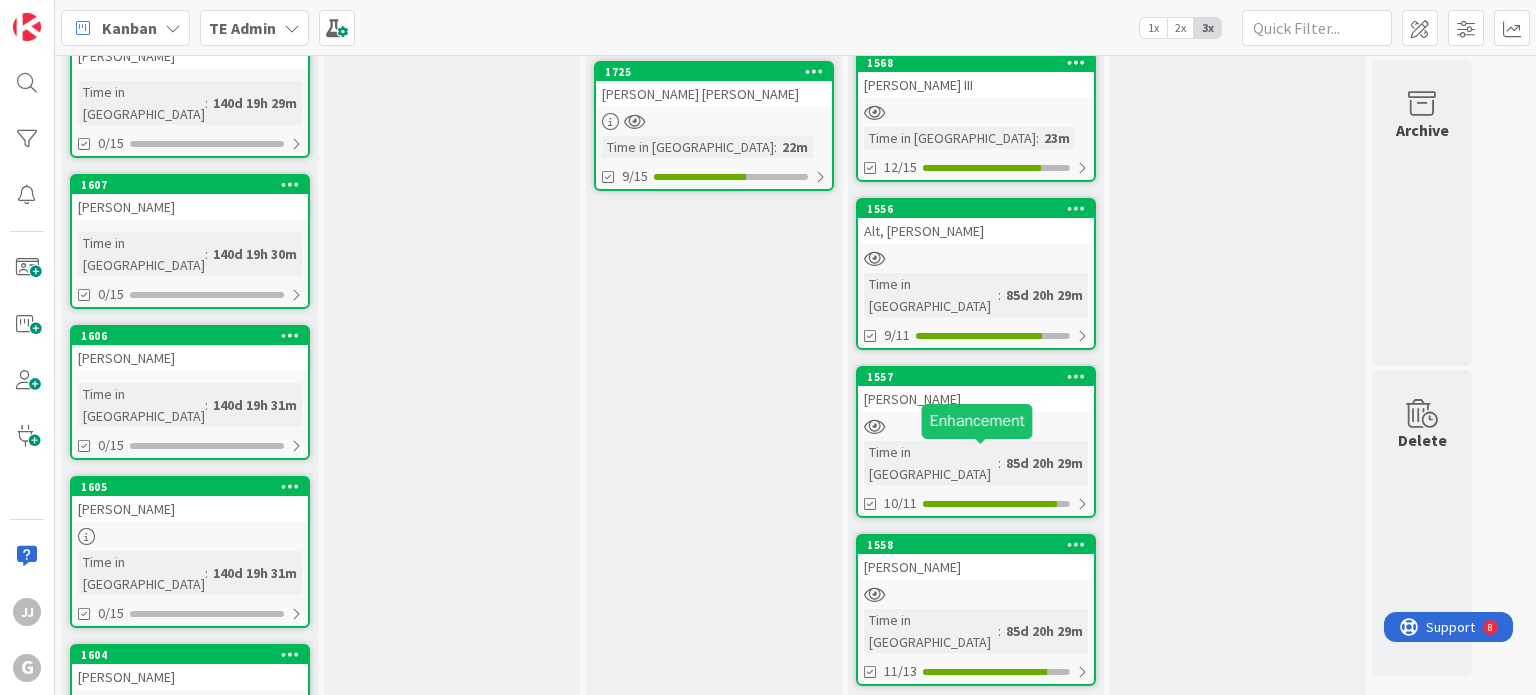 click on "1558" at bounding box center (980, 545) 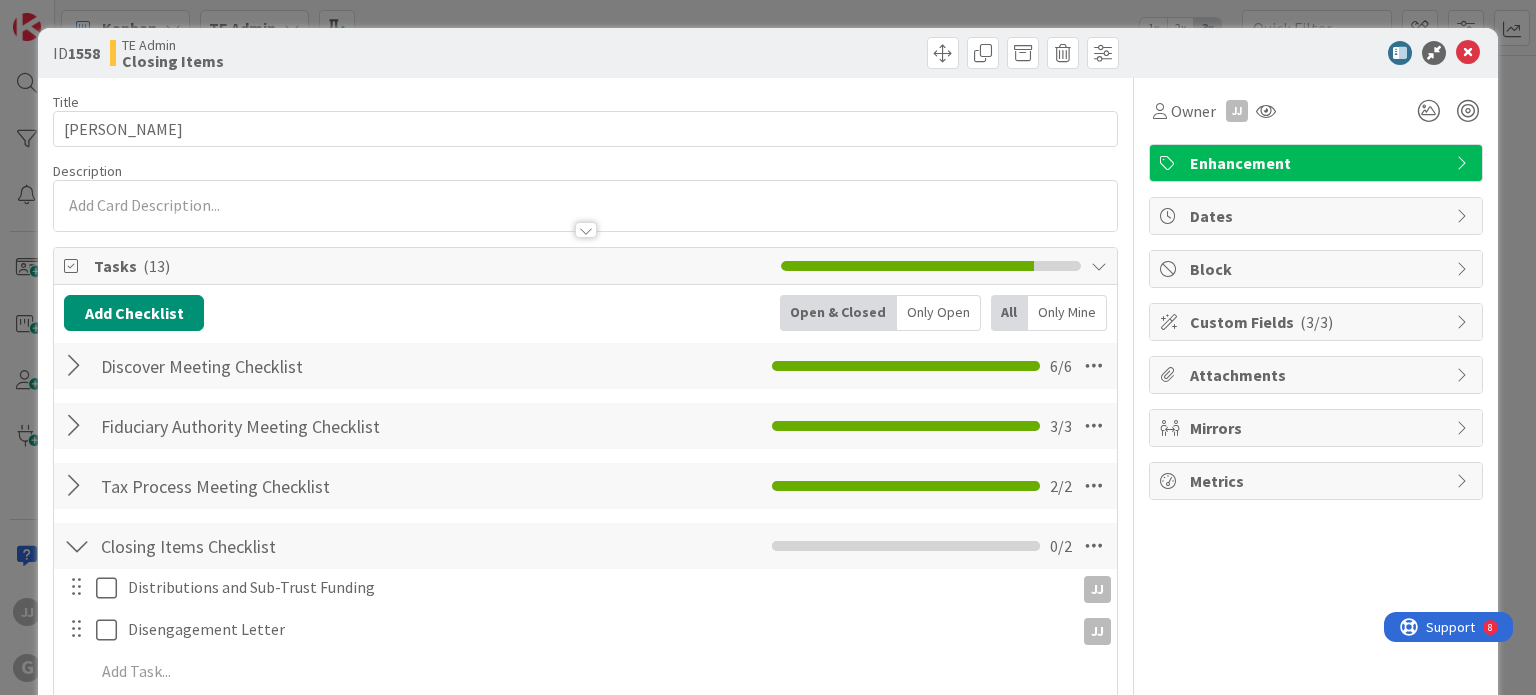 scroll, scrollTop: 0, scrollLeft: 0, axis: both 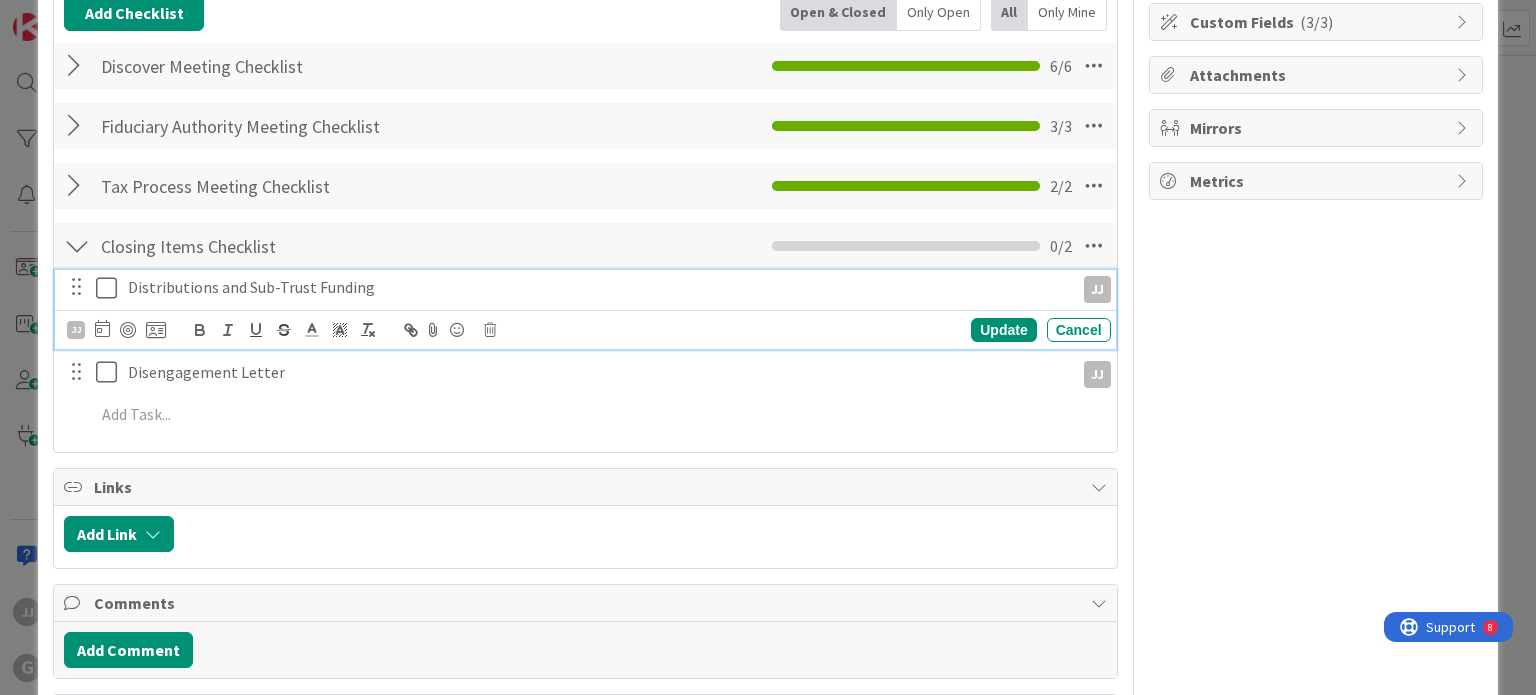 click on "Distributions and Sub-Trust Funding" at bounding box center [597, 287] 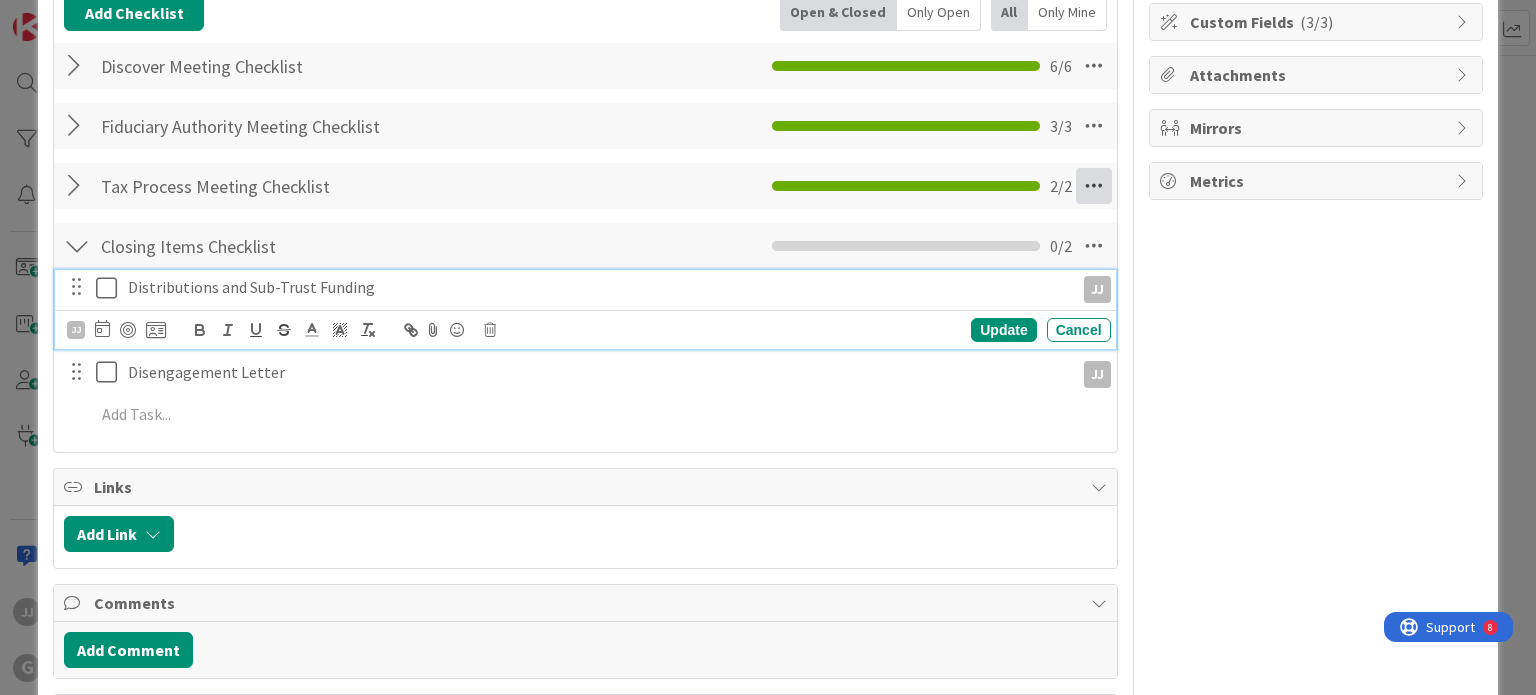 type 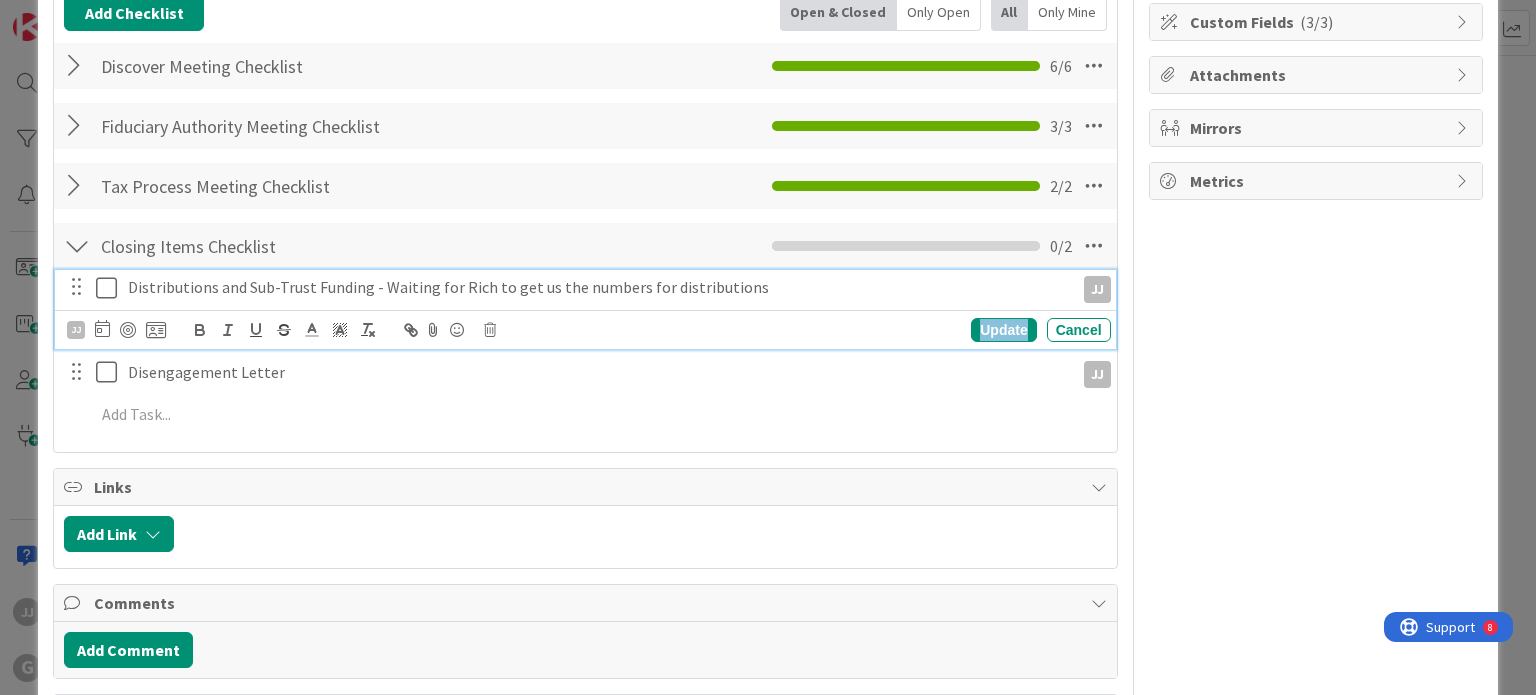 click on "Update" at bounding box center [1003, 330] 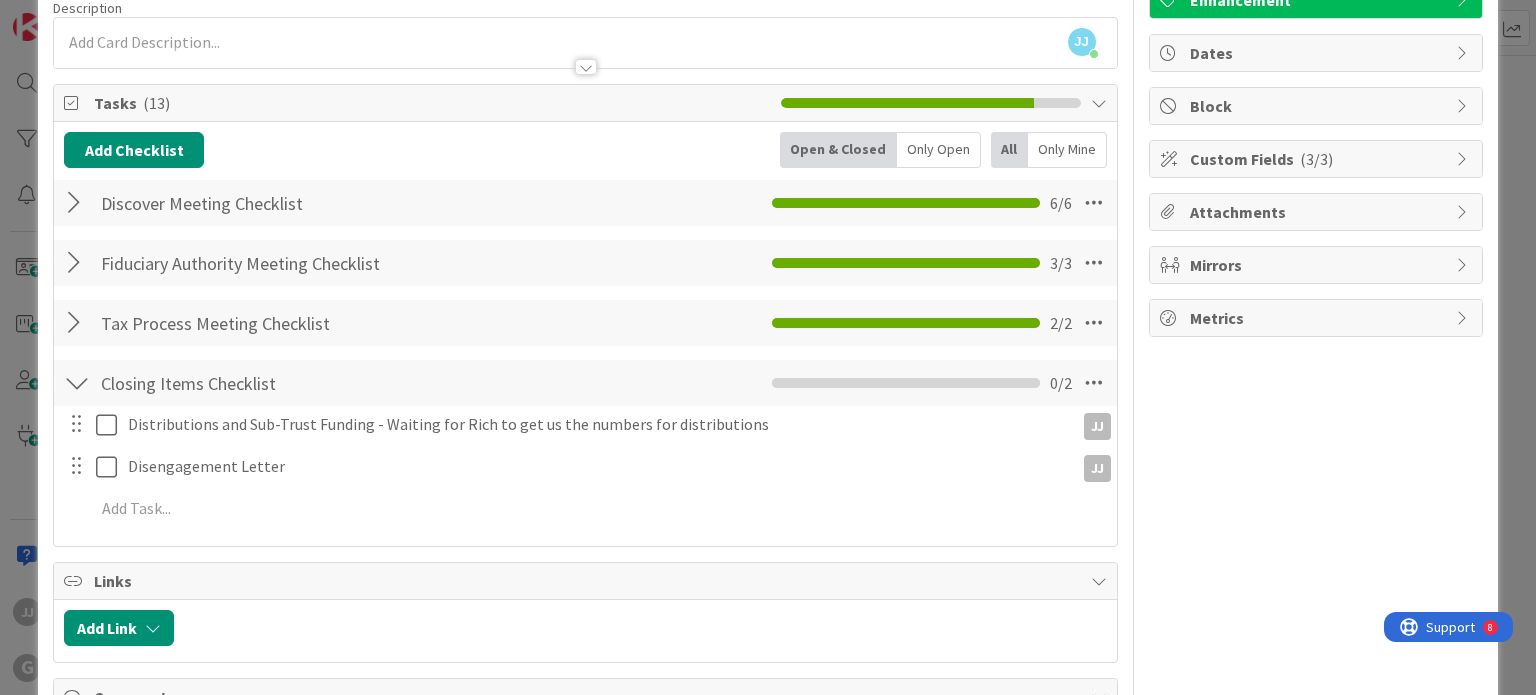 scroll, scrollTop: 0, scrollLeft: 0, axis: both 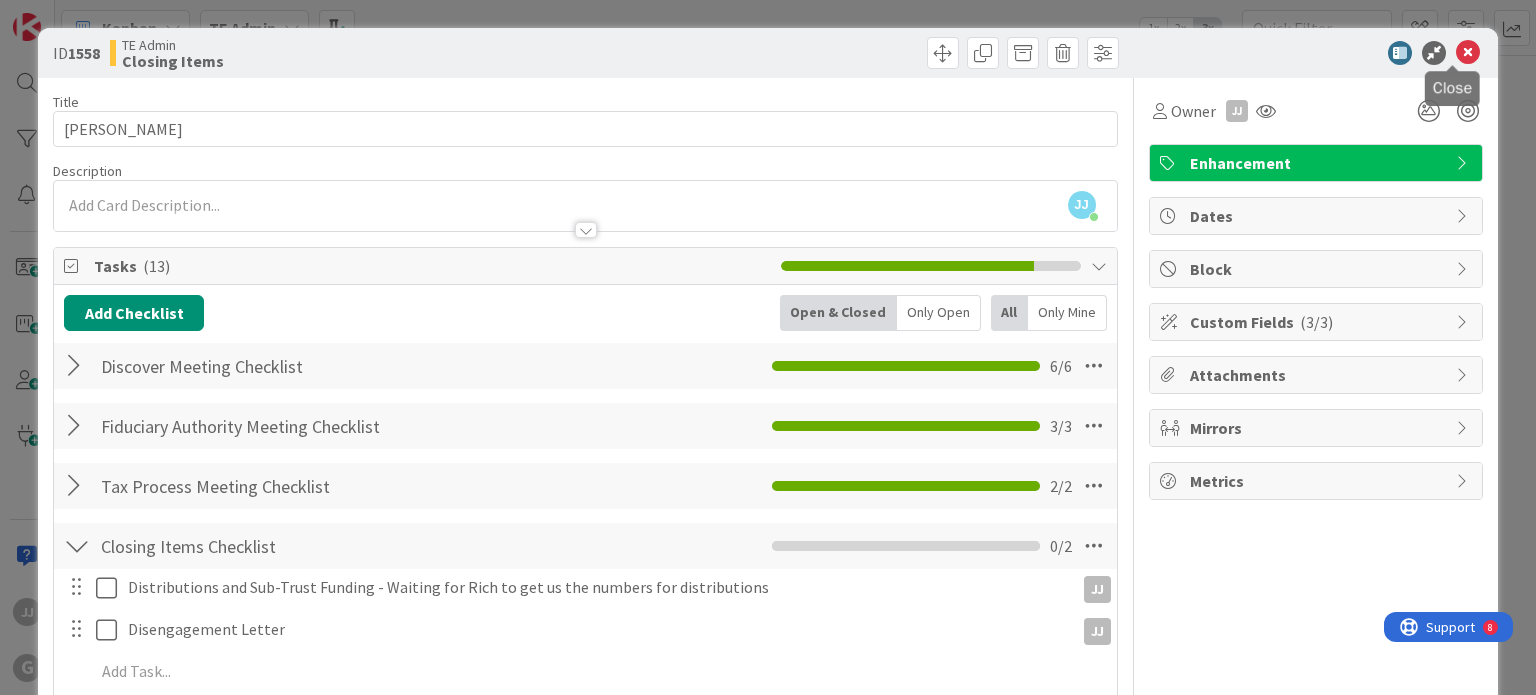 click at bounding box center [1468, 53] 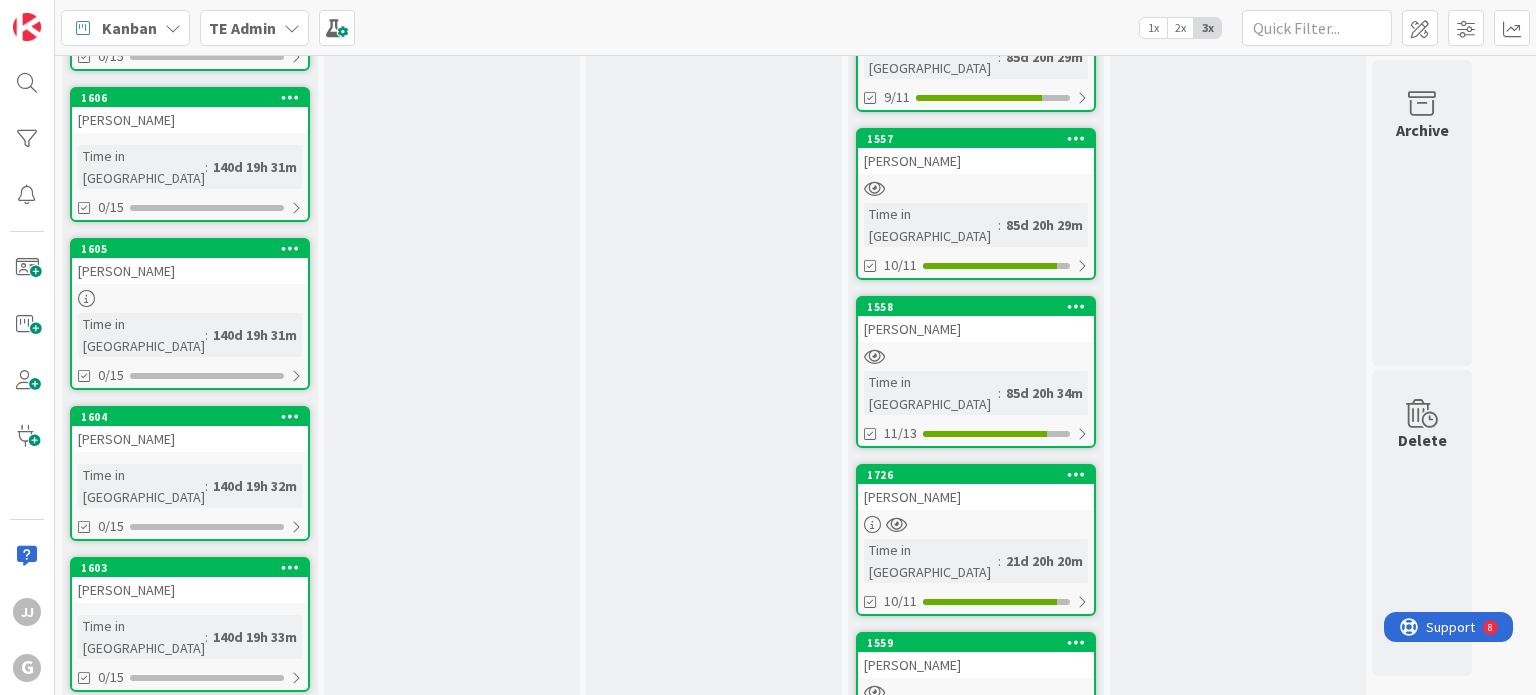 scroll, scrollTop: 899, scrollLeft: 0, axis: vertical 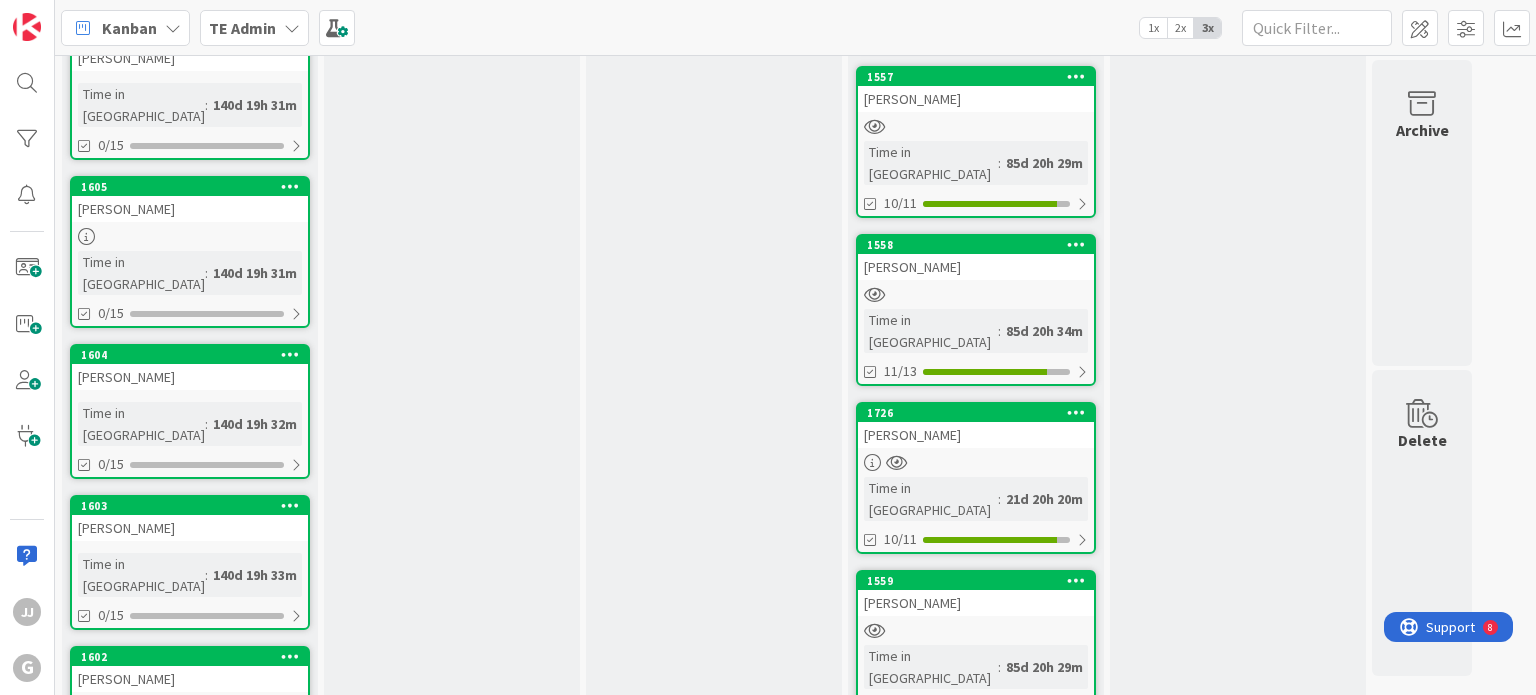 click on "[PERSON_NAME]" at bounding box center (976, 267) 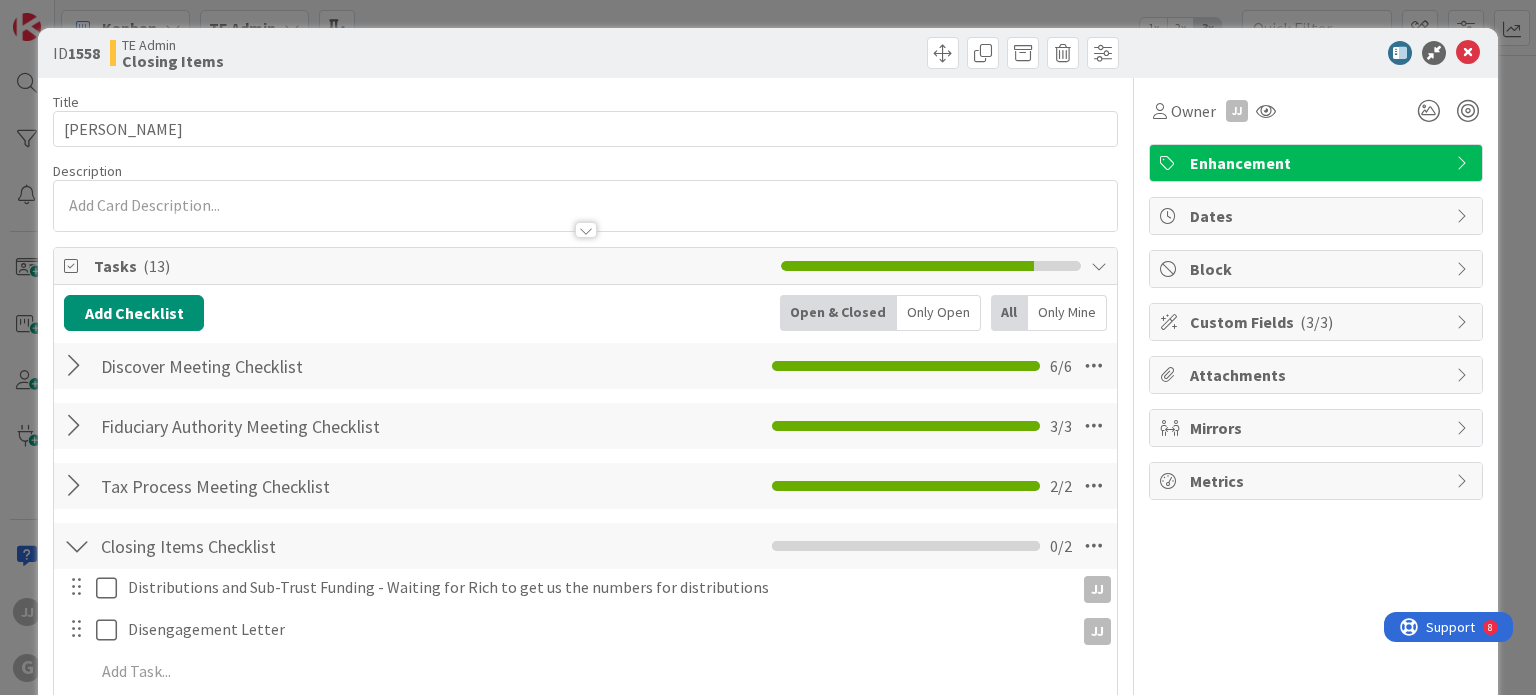 scroll, scrollTop: 0, scrollLeft: 0, axis: both 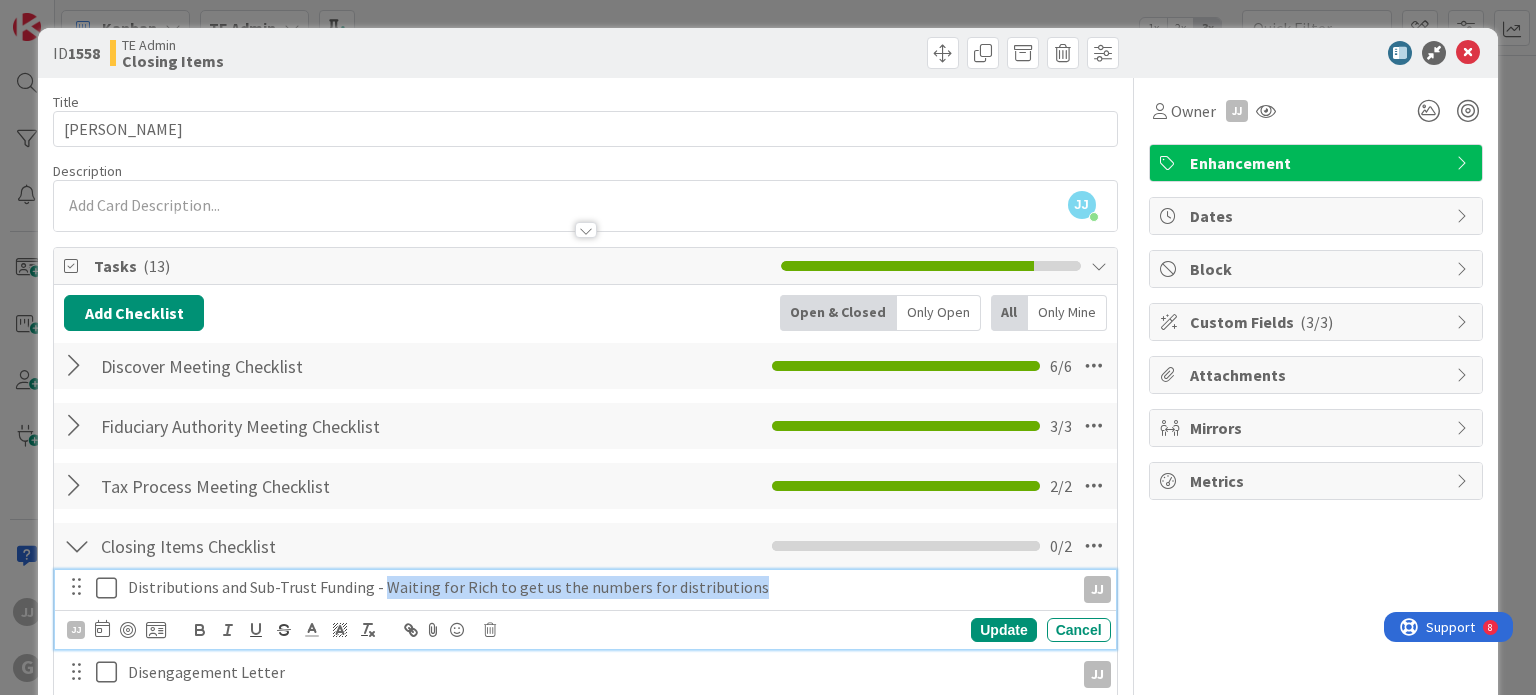 drag, startPoint x: 772, startPoint y: 588, endPoint x: 379, endPoint y: 582, distance: 393.0458 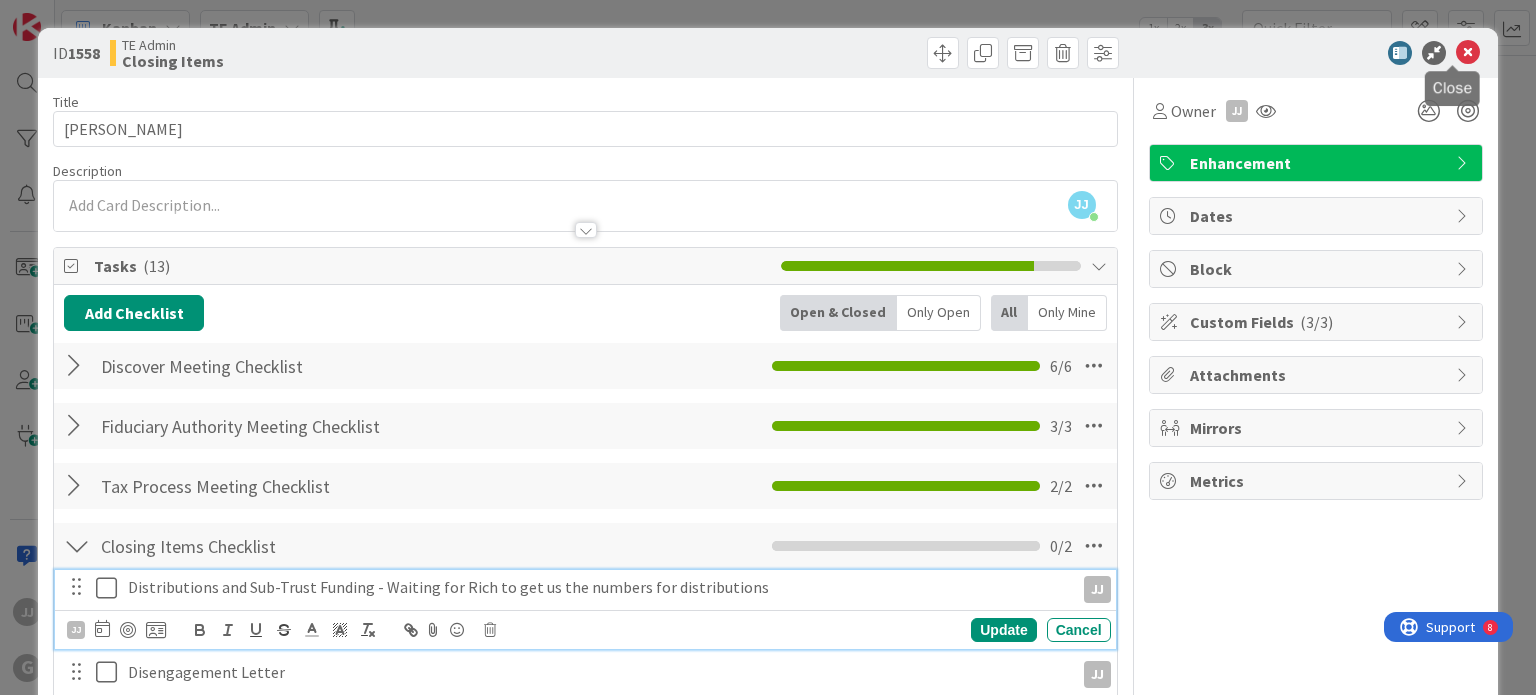 click at bounding box center (1468, 53) 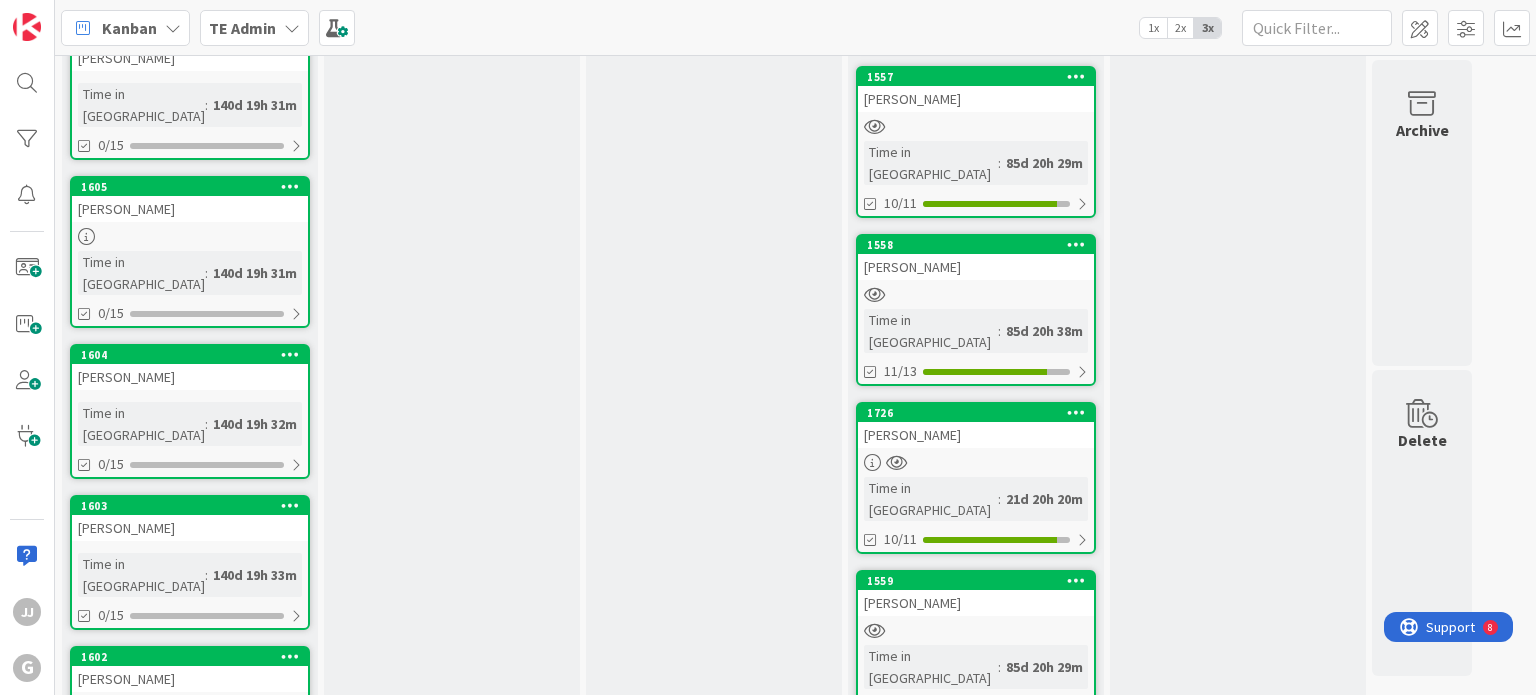 click on "1559" at bounding box center [980, 581] 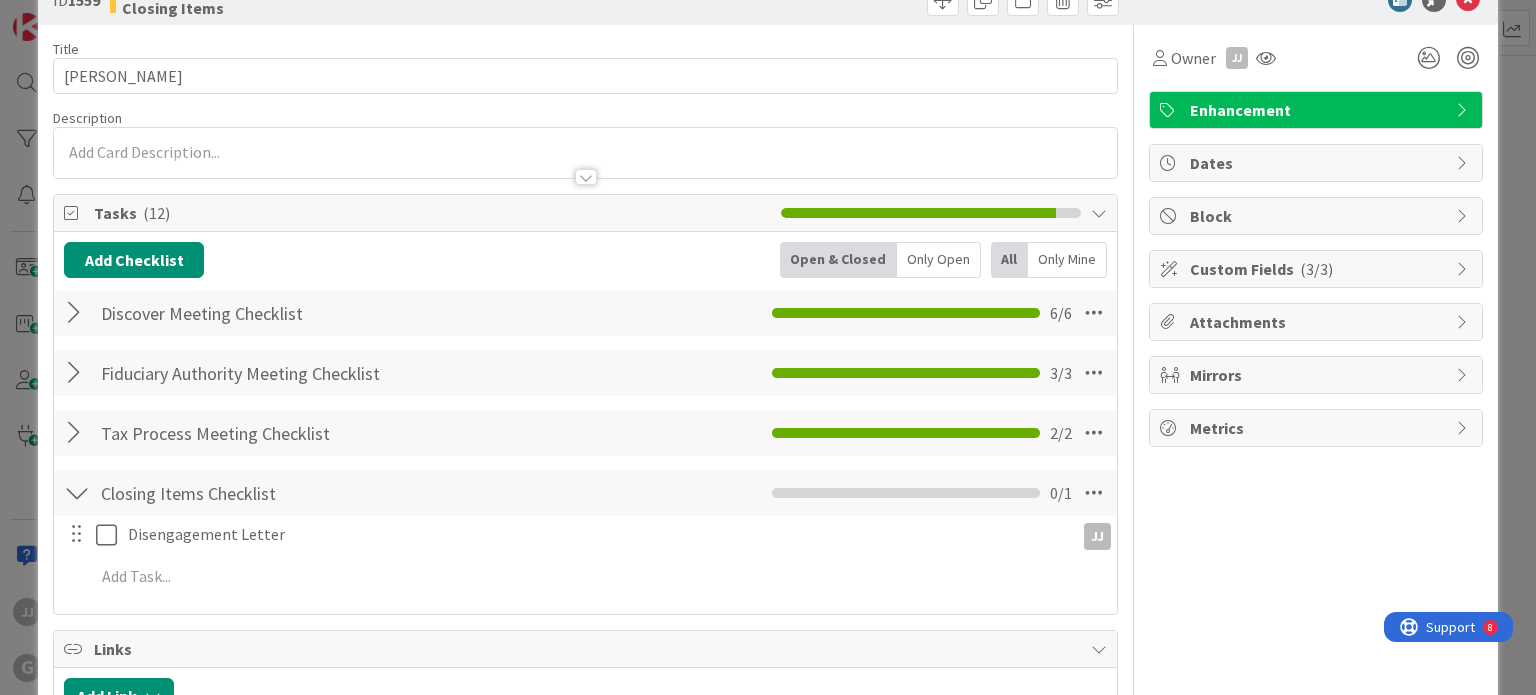 scroll, scrollTop: 0, scrollLeft: 0, axis: both 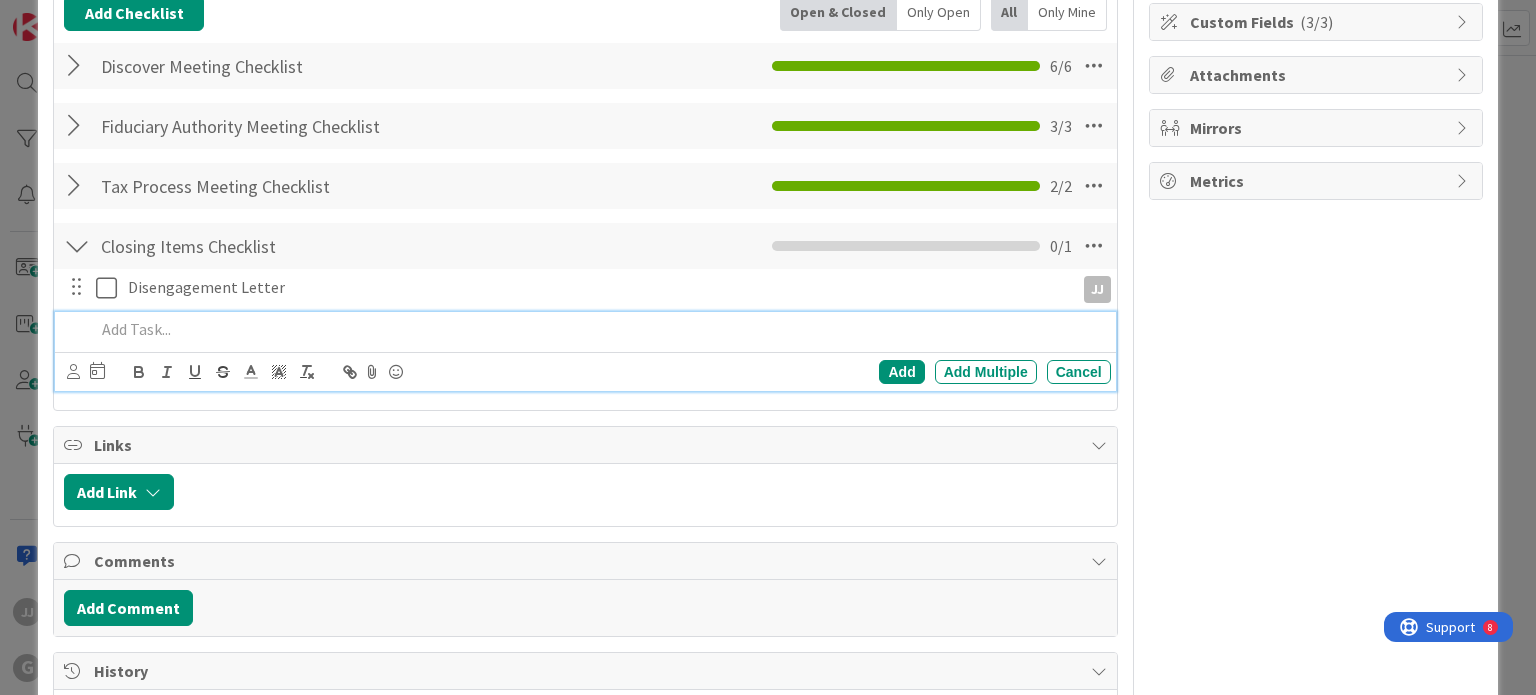 click at bounding box center [598, 329] 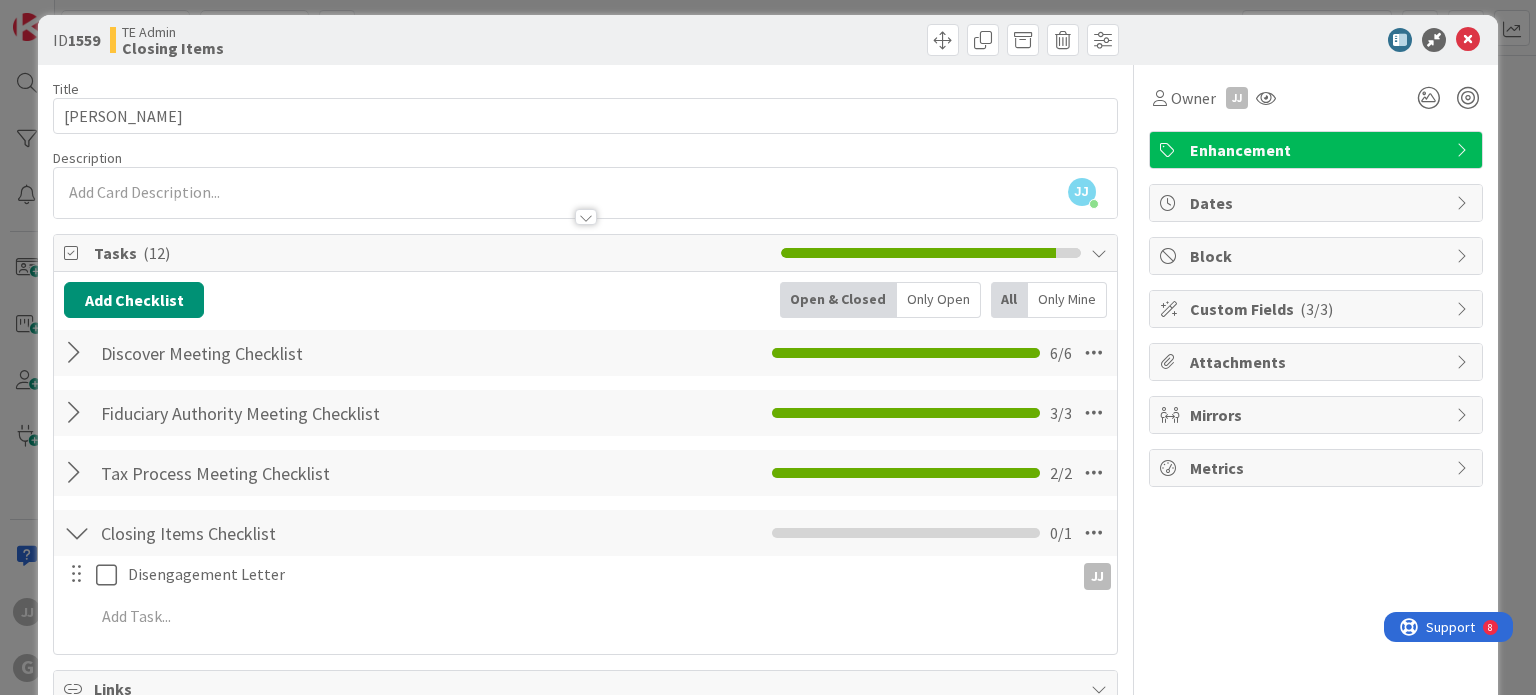 scroll, scrollTop: 0, scrollLeft: 0, axis: both 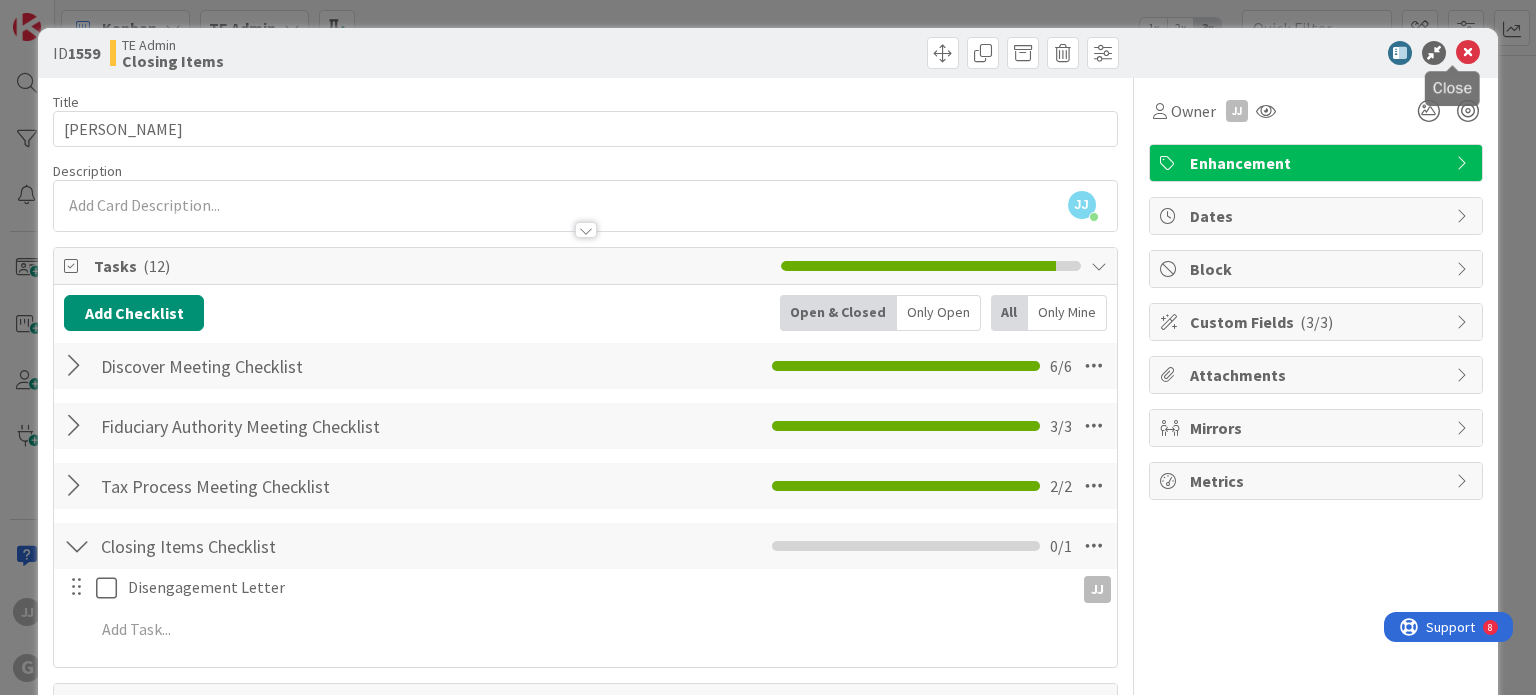 drag, startPoint x: 1460, startPoint y: 53, endPoint x: 1451, endPoint y: 67, distance: 16.643316 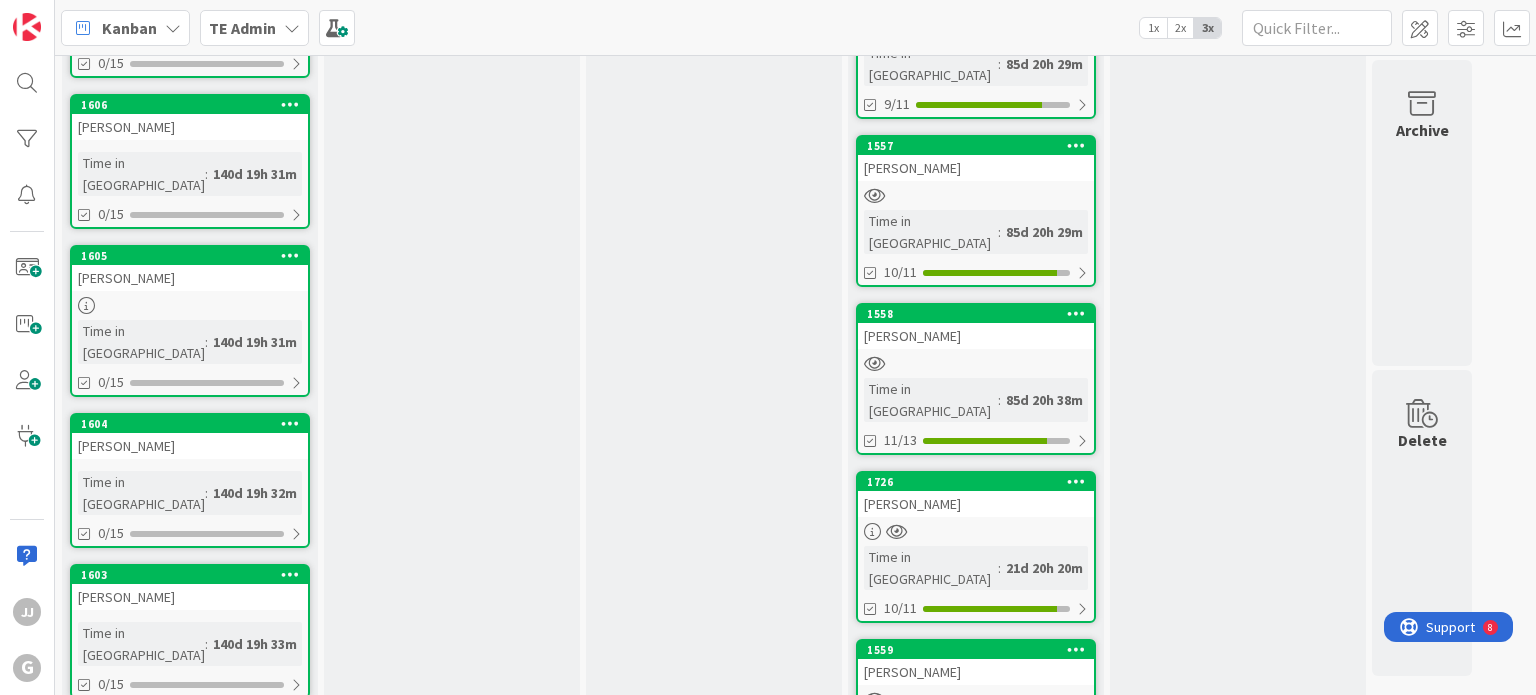 scroll, scrollTop: 800, scrollLeft: 0, axis: vertical 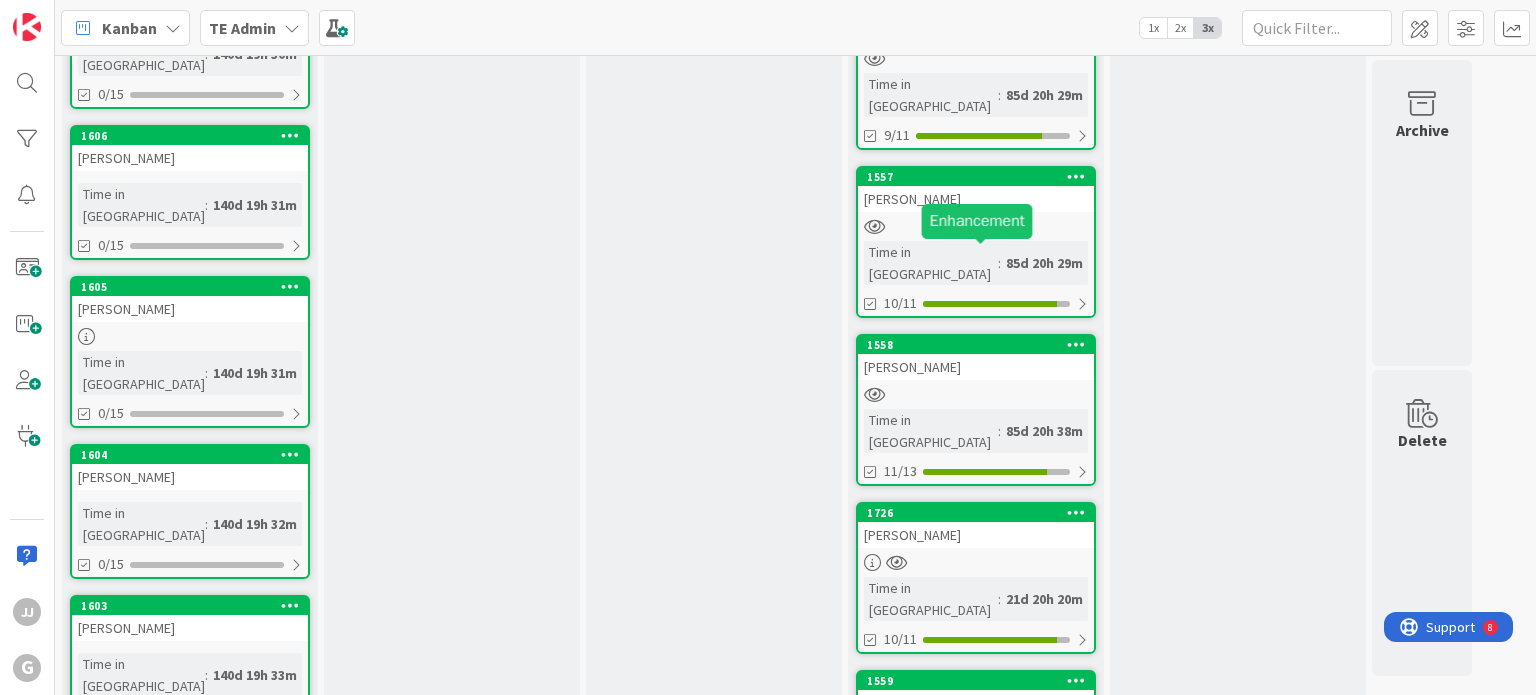 click on "1558" at bounding box center (980, 345) 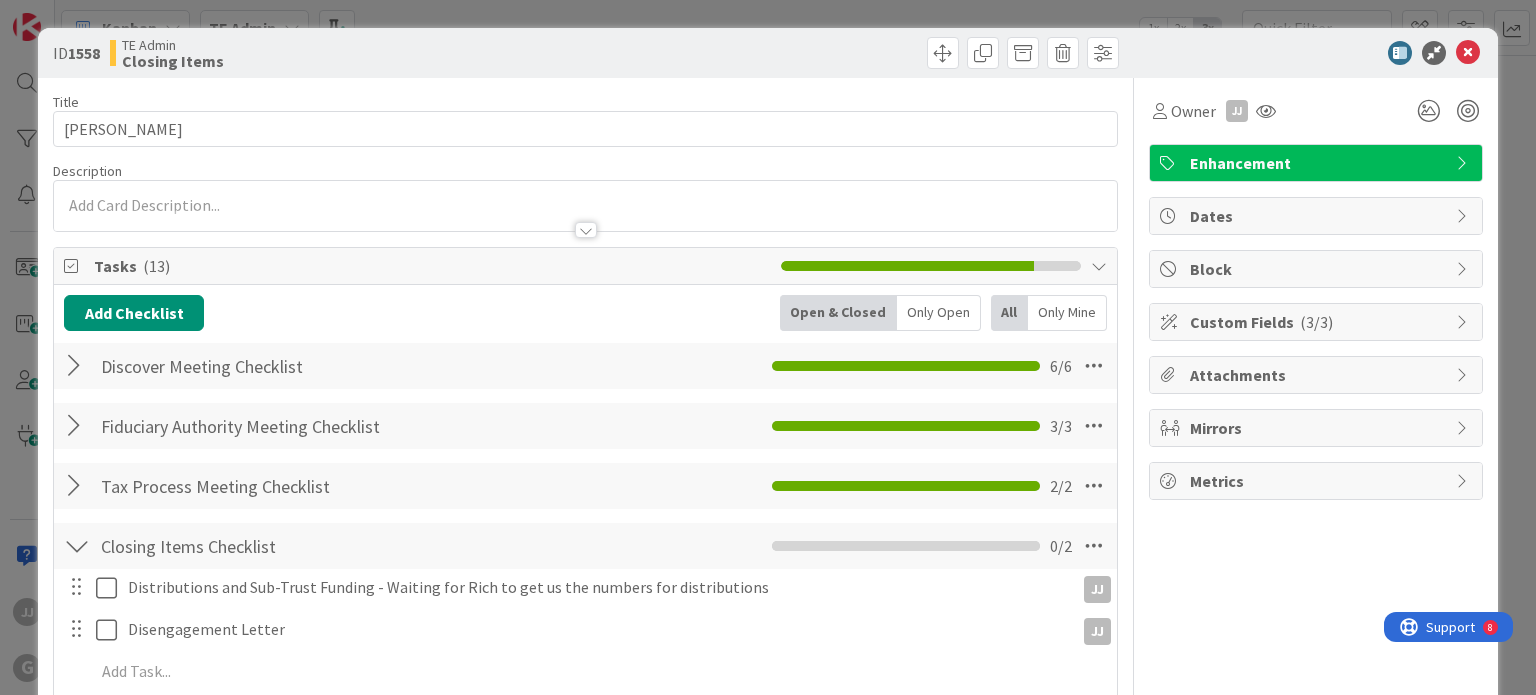 scroll, scrollTop: 0, scrollLeft: 0, axis: both 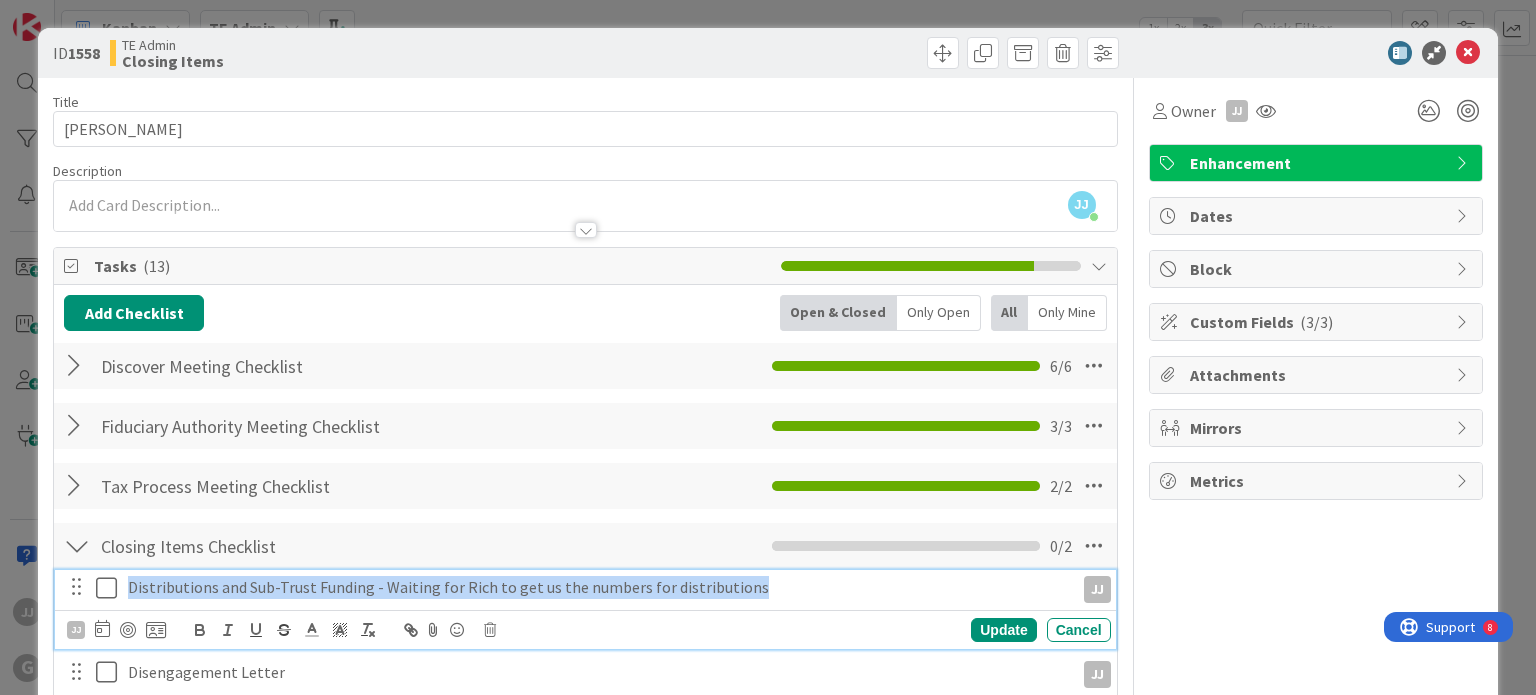 drag, startPoint x: 758, startPoint y: 587, endPoint x: 96, endPoint y: 553, distance: 662.87256 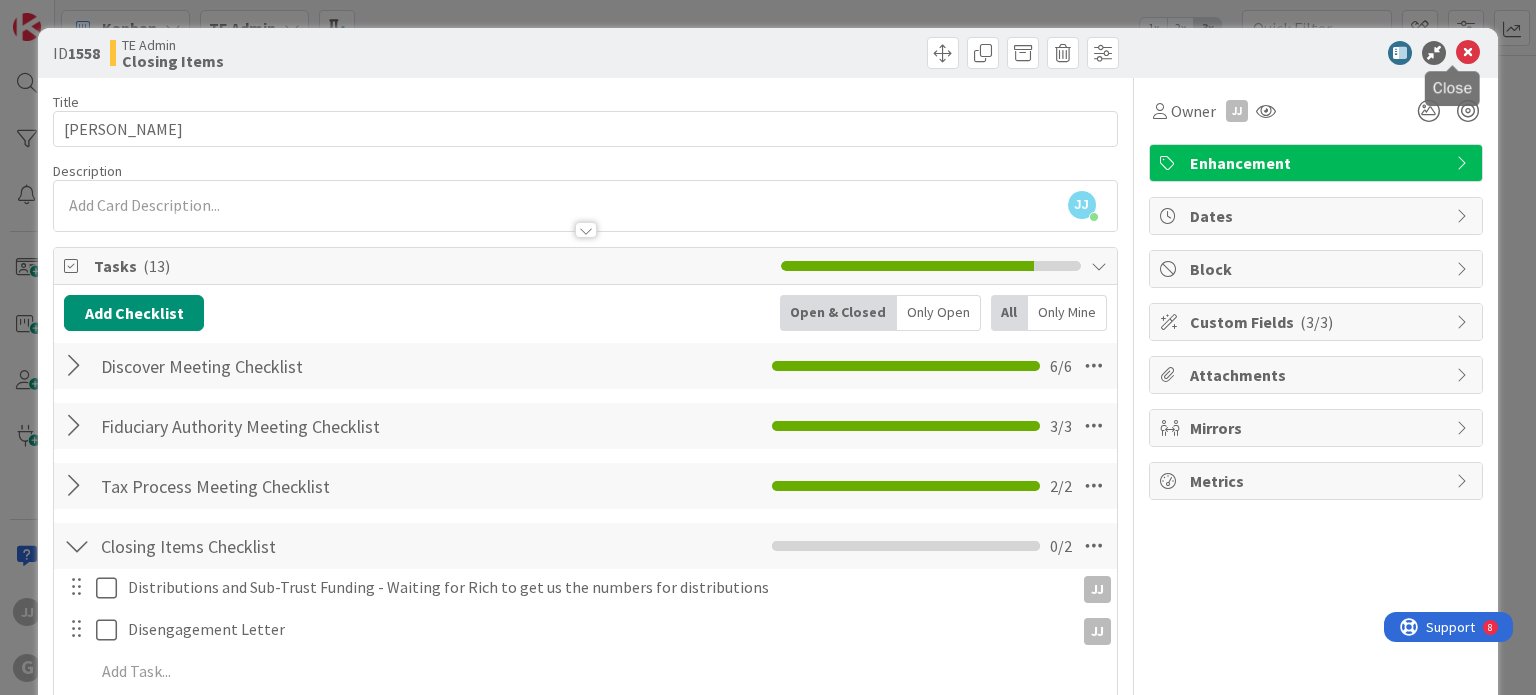 click at bounding box center (1468, 53) 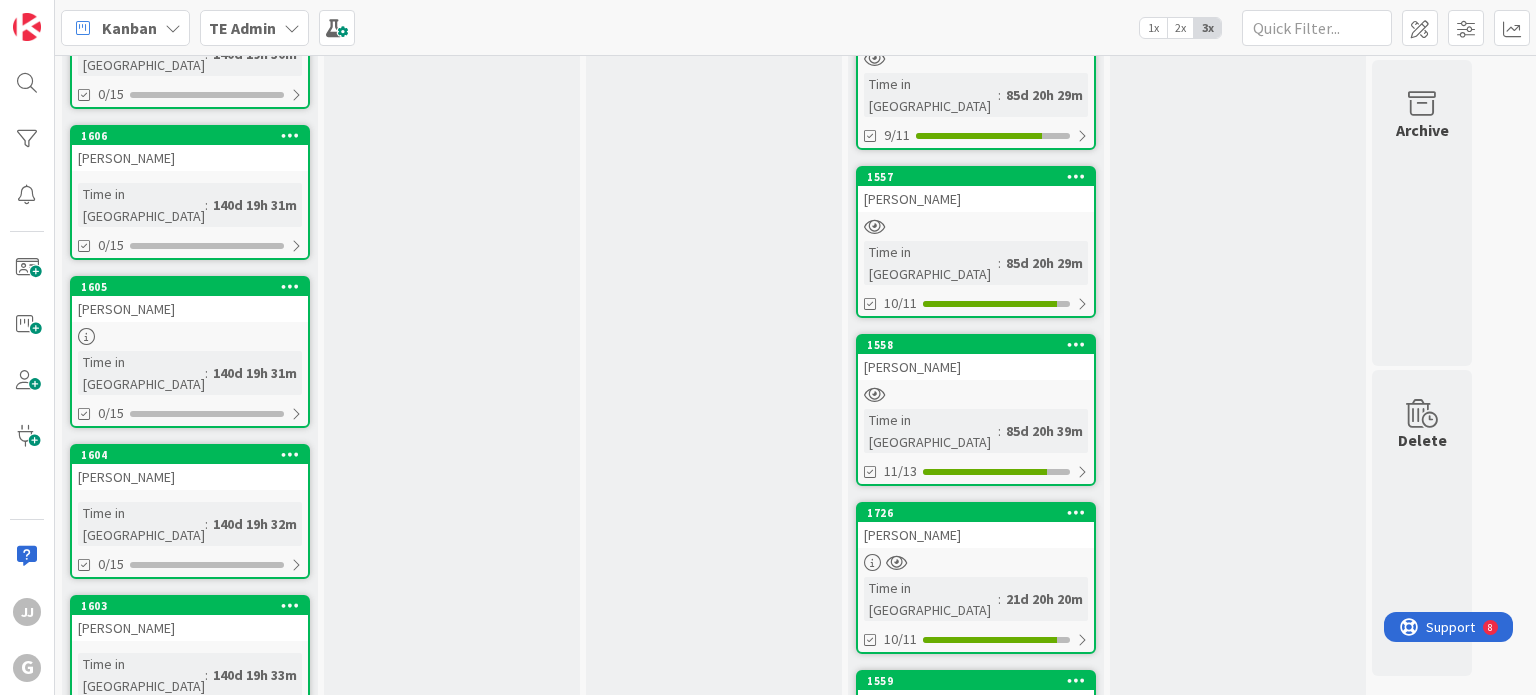 scroll, scrollTop: 0, scrollLeft: 0, axis: both 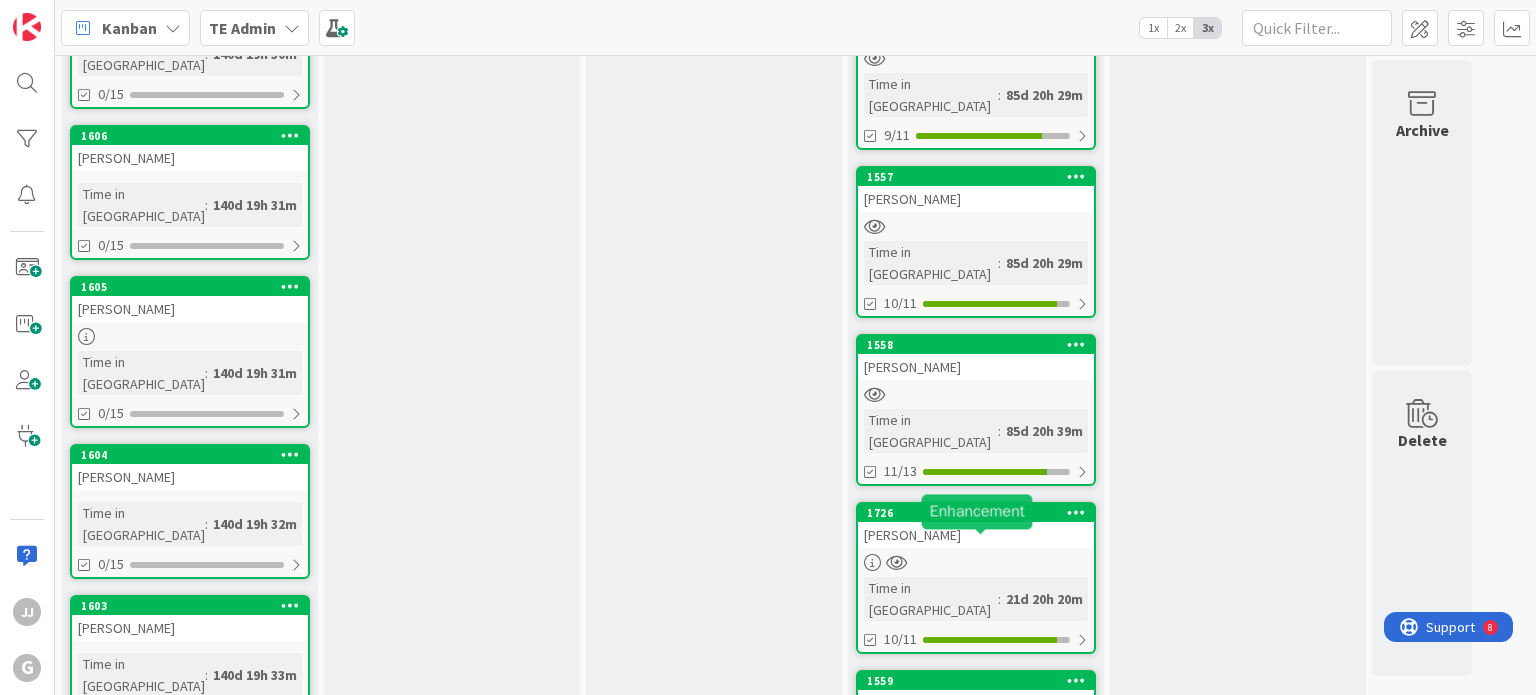 click on "1559" at bounding box center (980, 681) 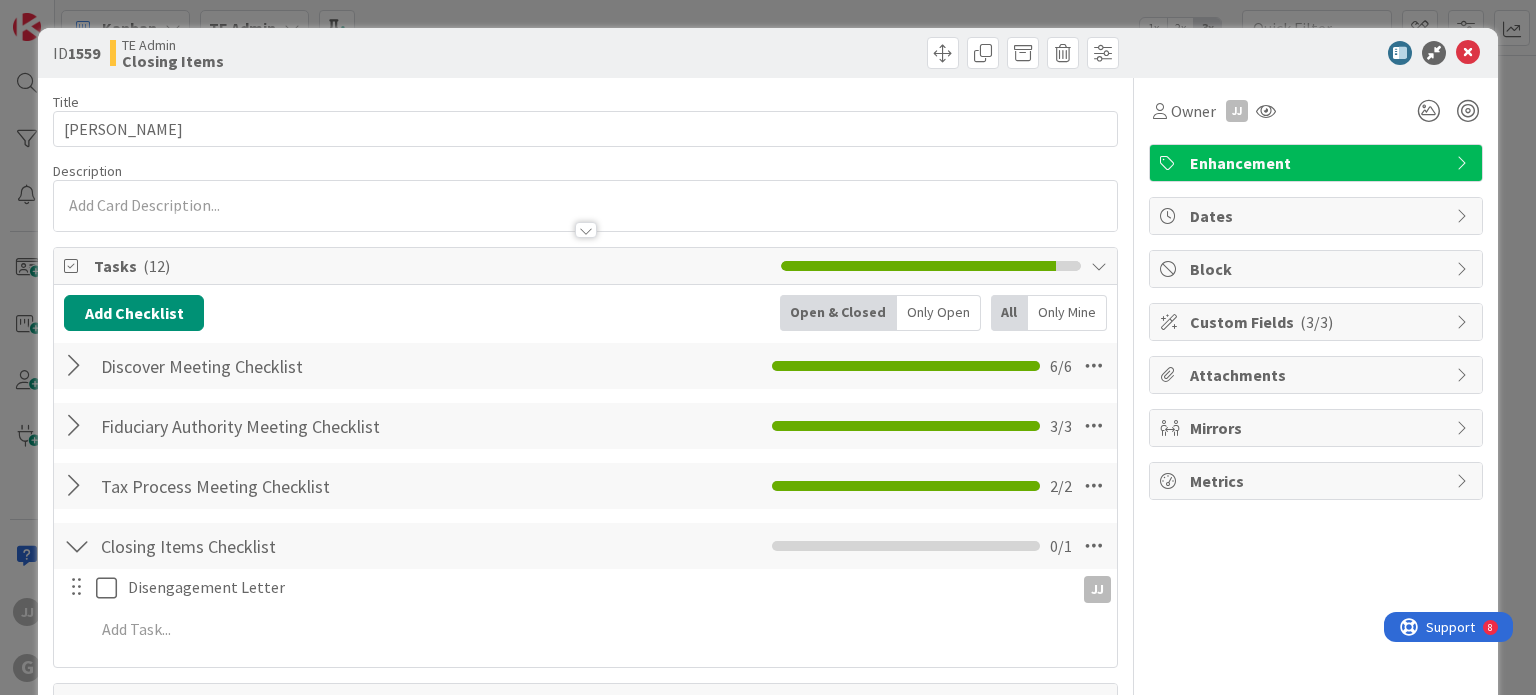scroll, scrollTop: 0, scrollLeft: 0, axis: both 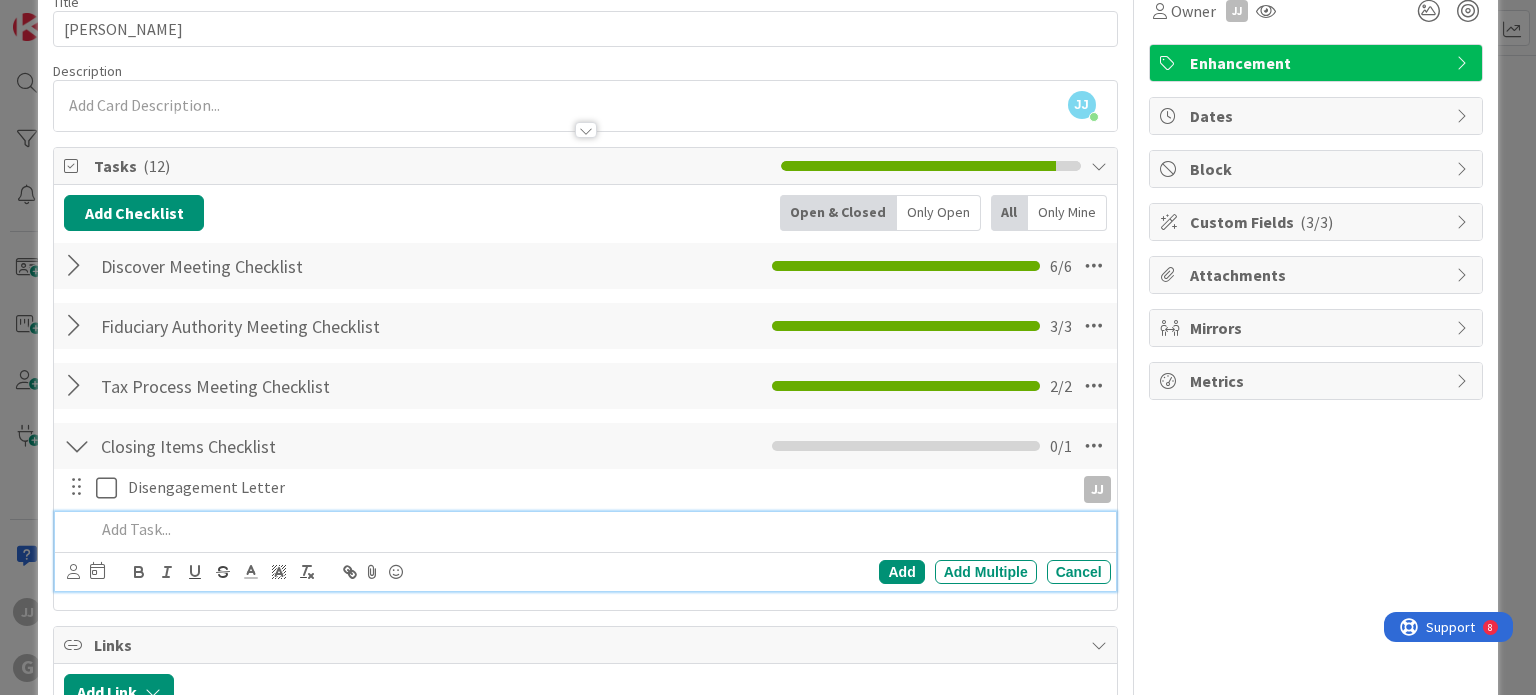 click at bounding box center (598, 529) 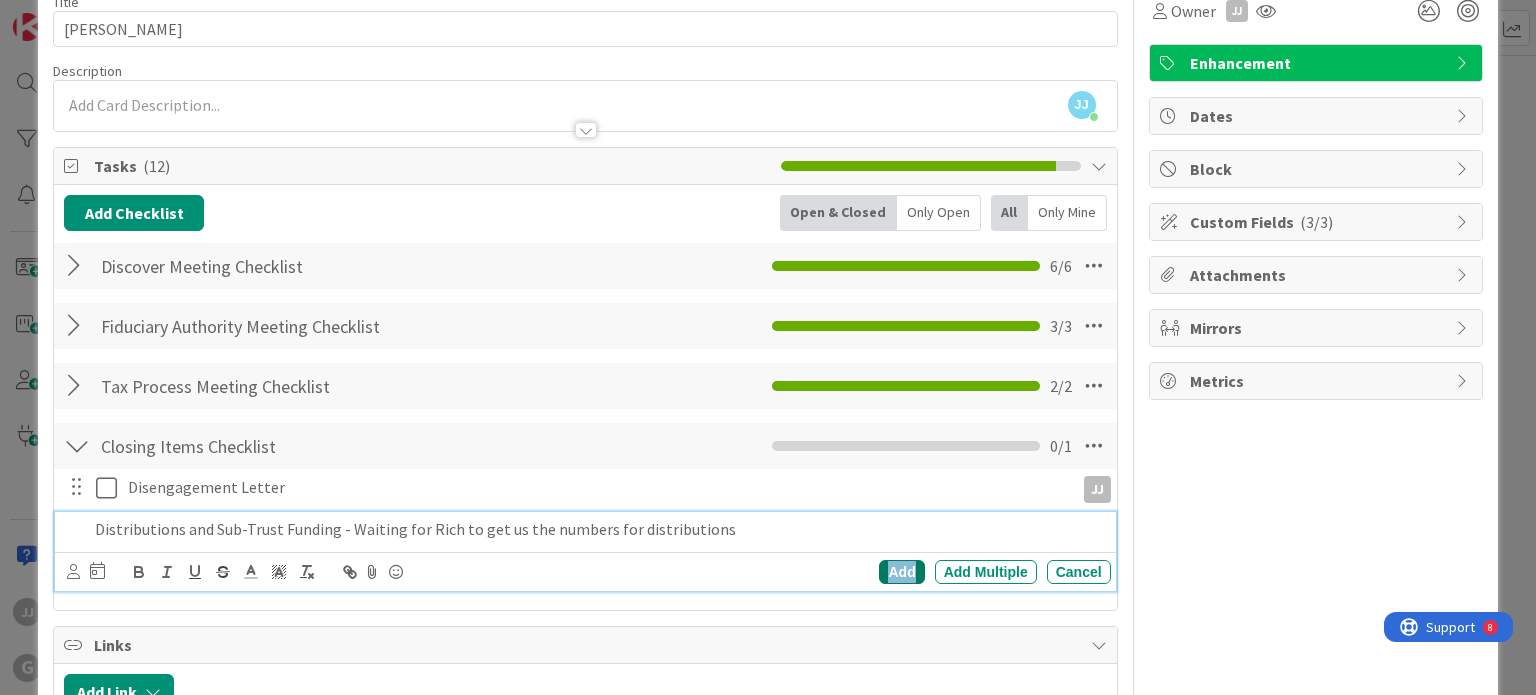 click on "Add" at bounding box center [901, 572] 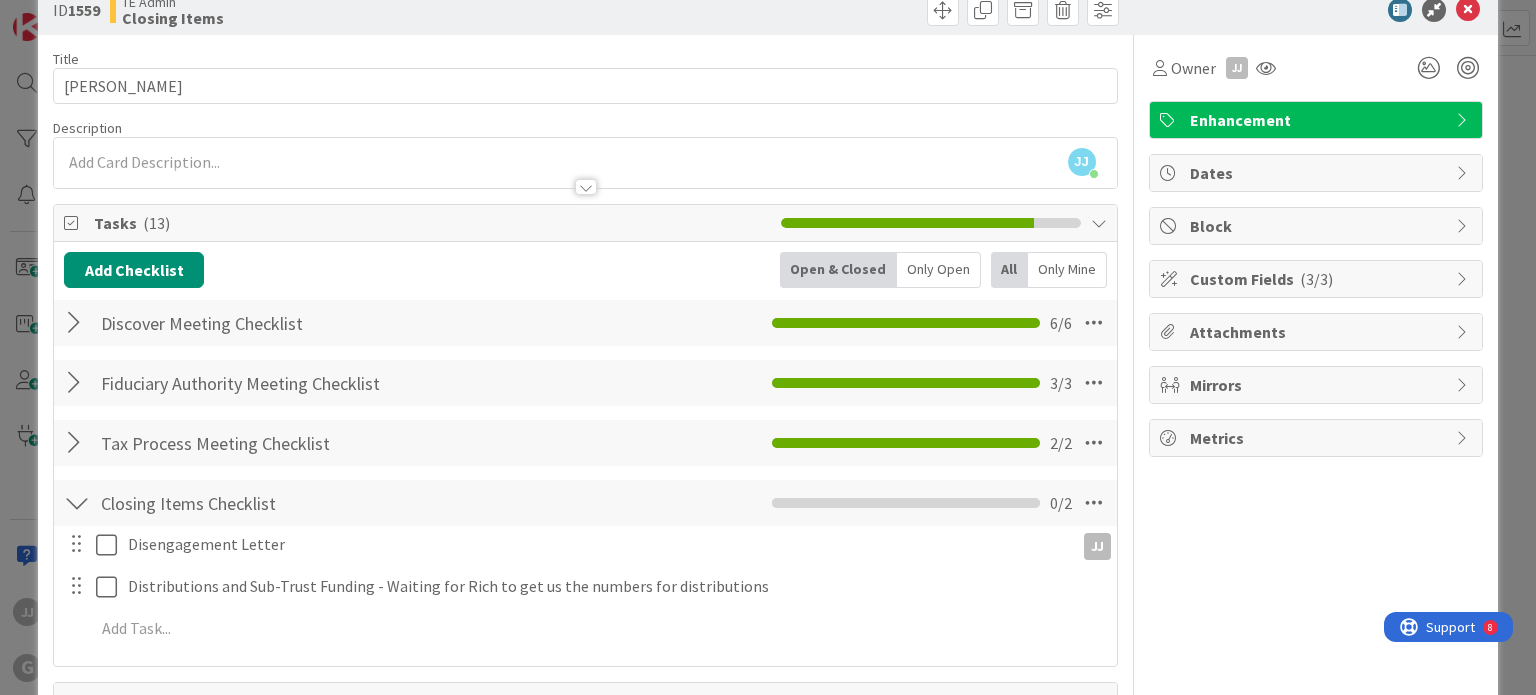 scroll, scrollTop: 0, scrollLeft: 0, axis: both 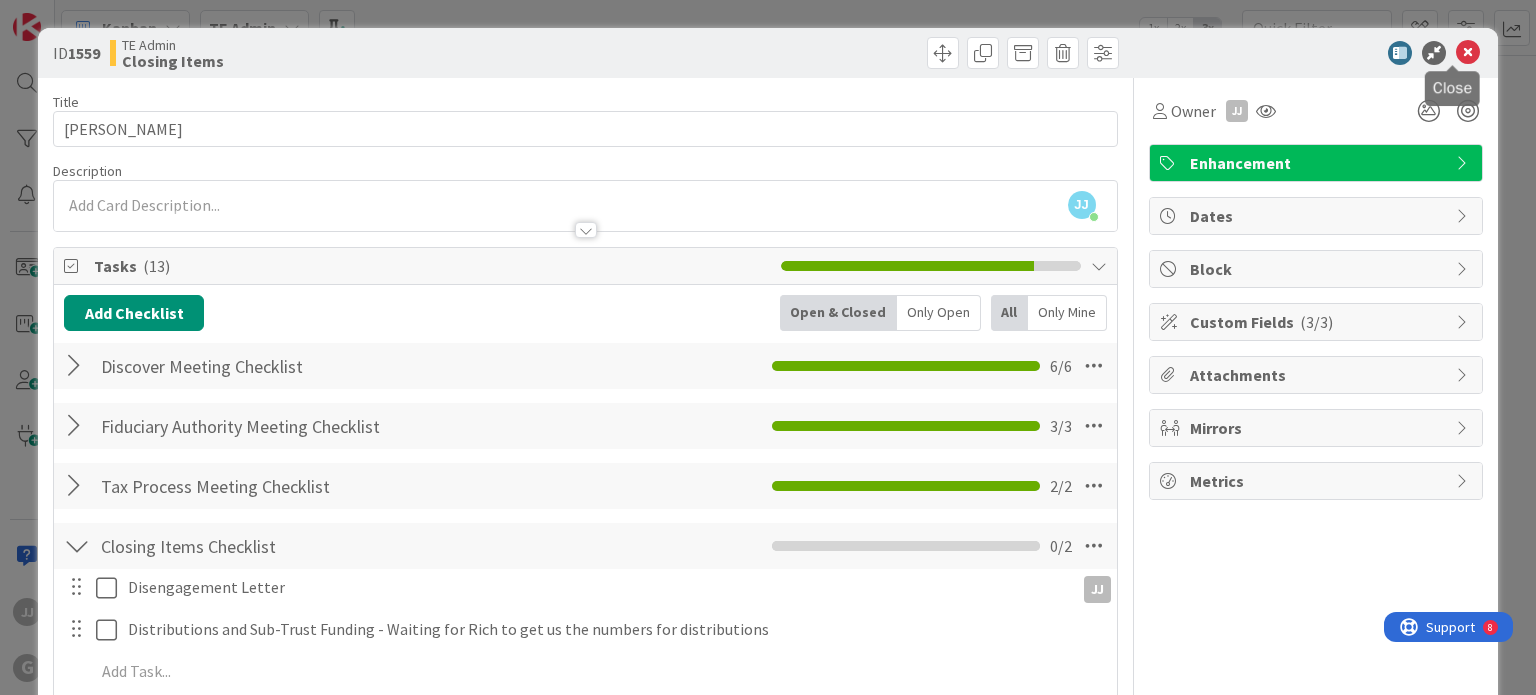 click at bounding box center (1468, 53) 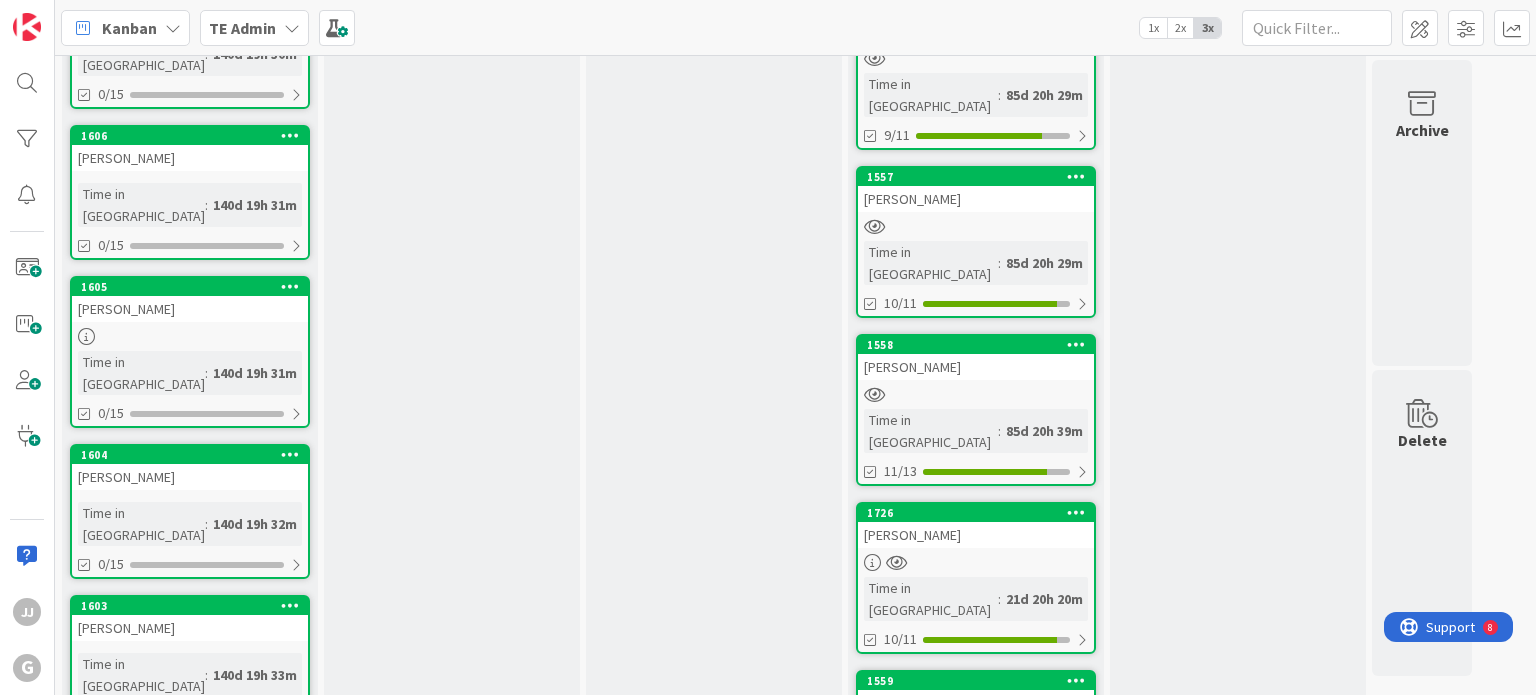 scroll, scrollTop: 0, scrollLeft: 0, axis: both 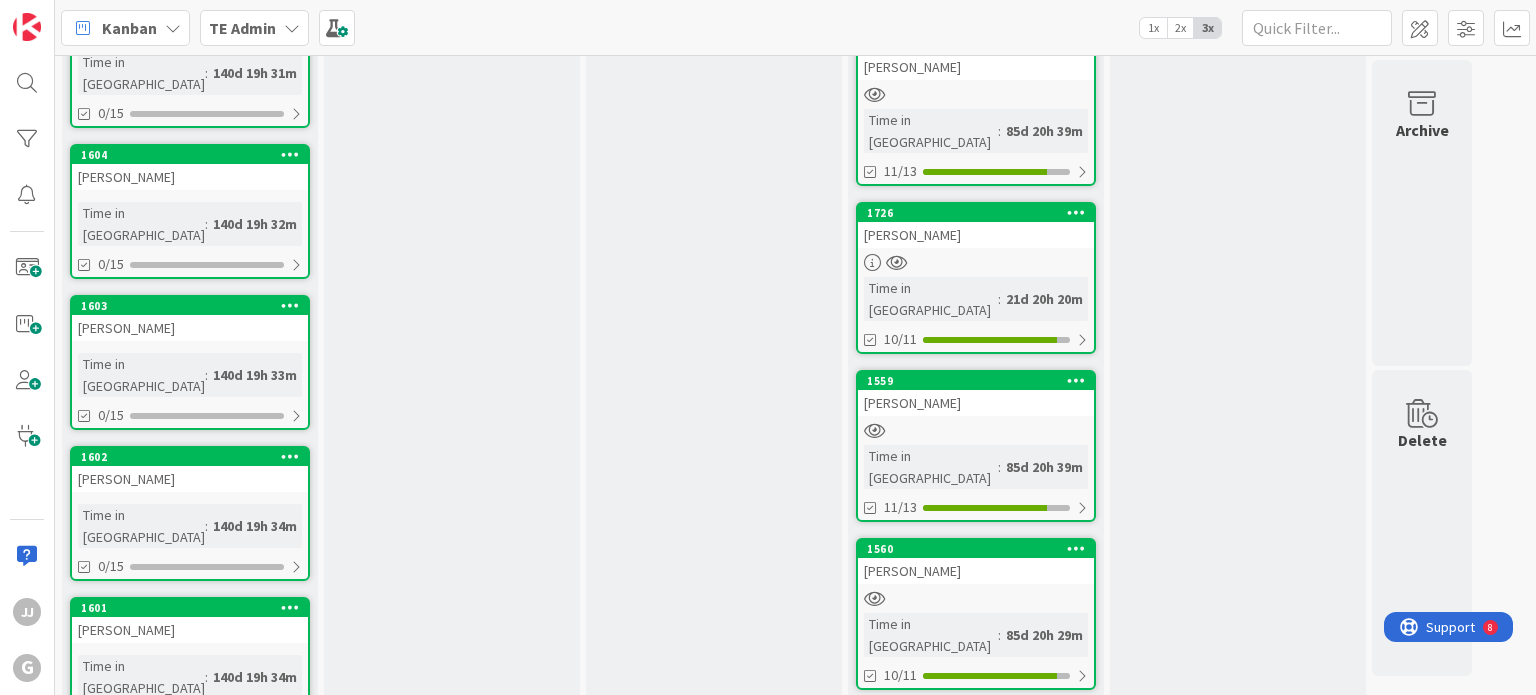 click on "1560" at bounding box center [976, 549] 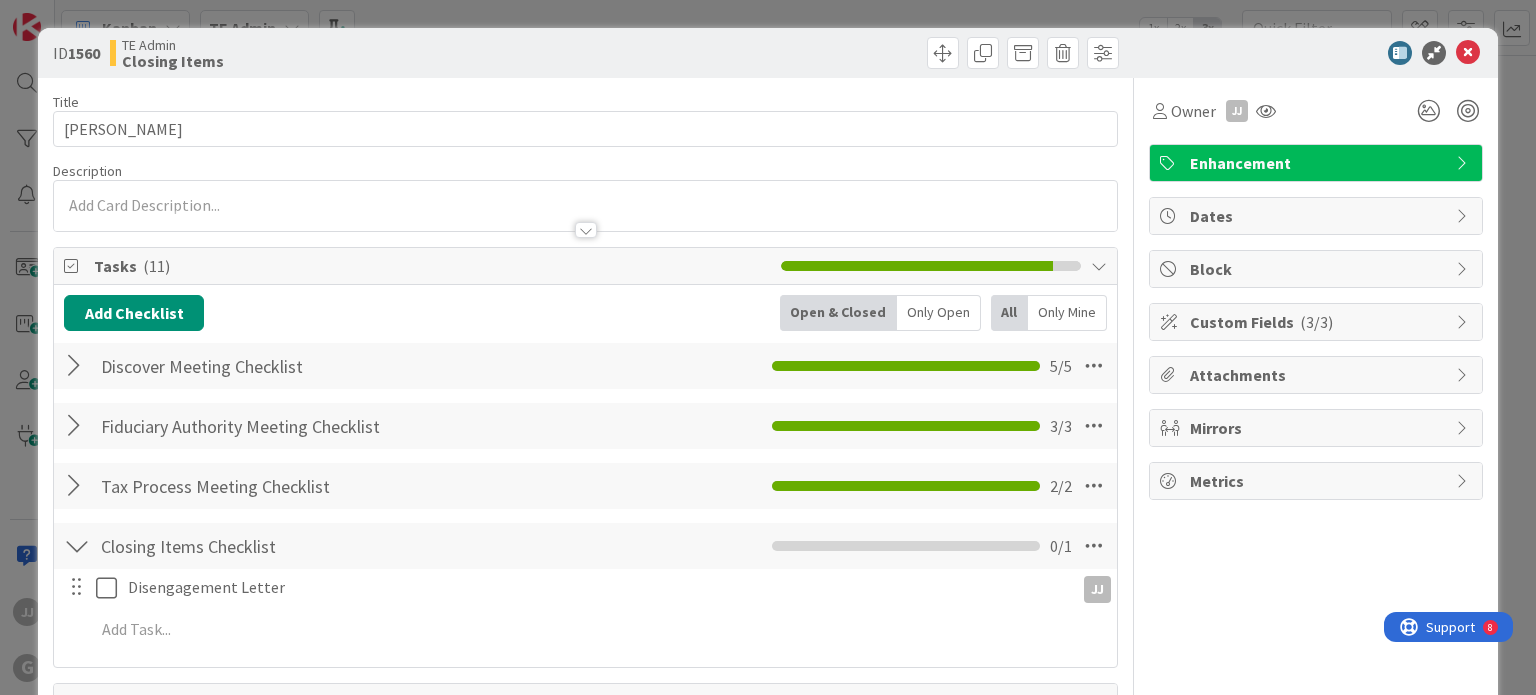 scroll, scrollTop: 100, scrollLeft: 0, axis: vertical 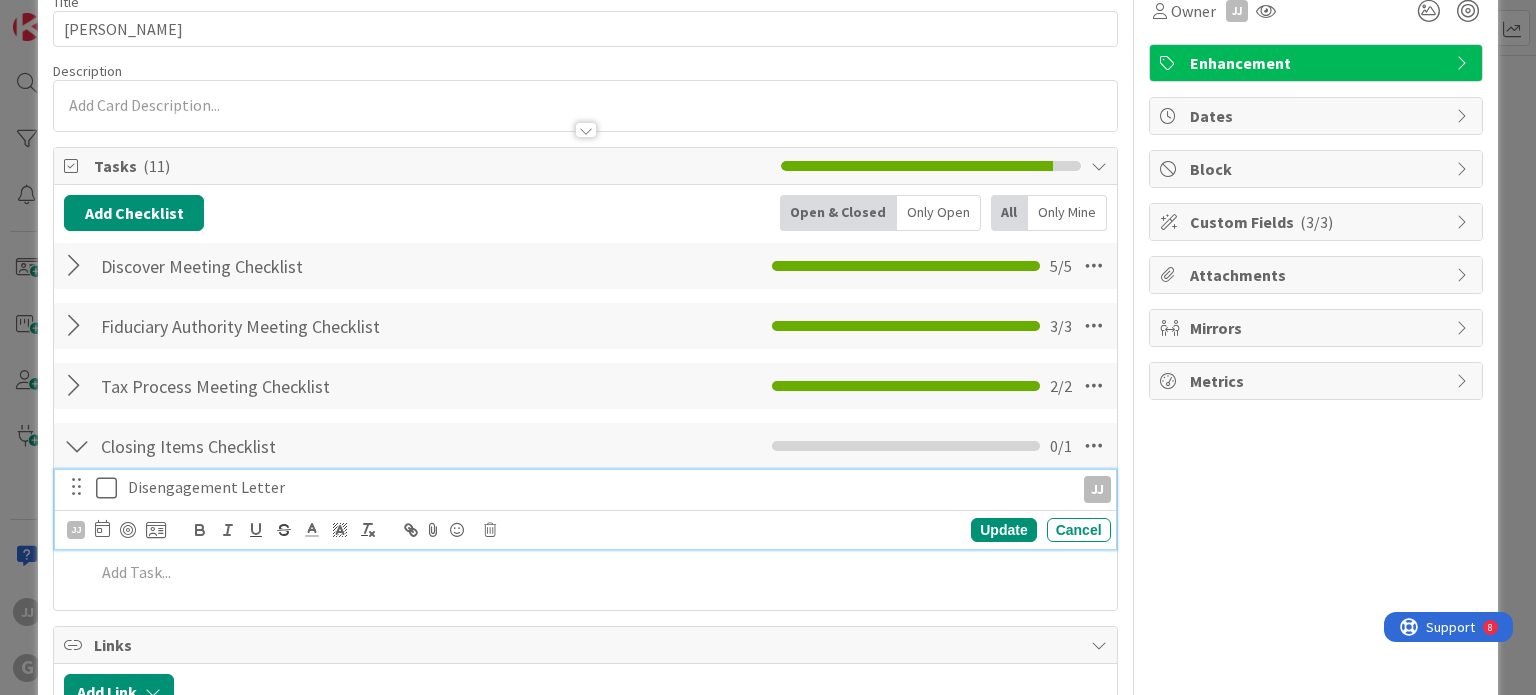 click at bounding box center [111, 488] 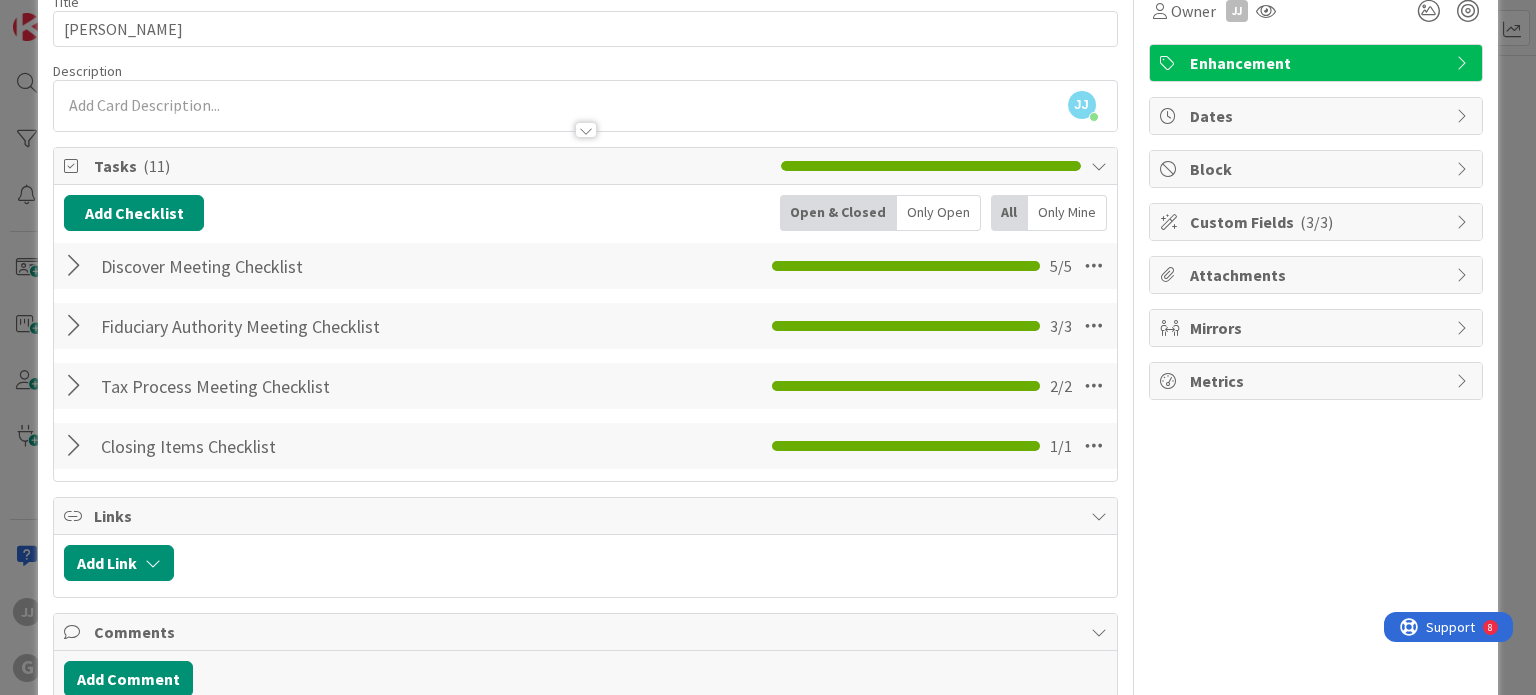 scroll, scrollTop: 0, scrollLeft: 0, axis: both 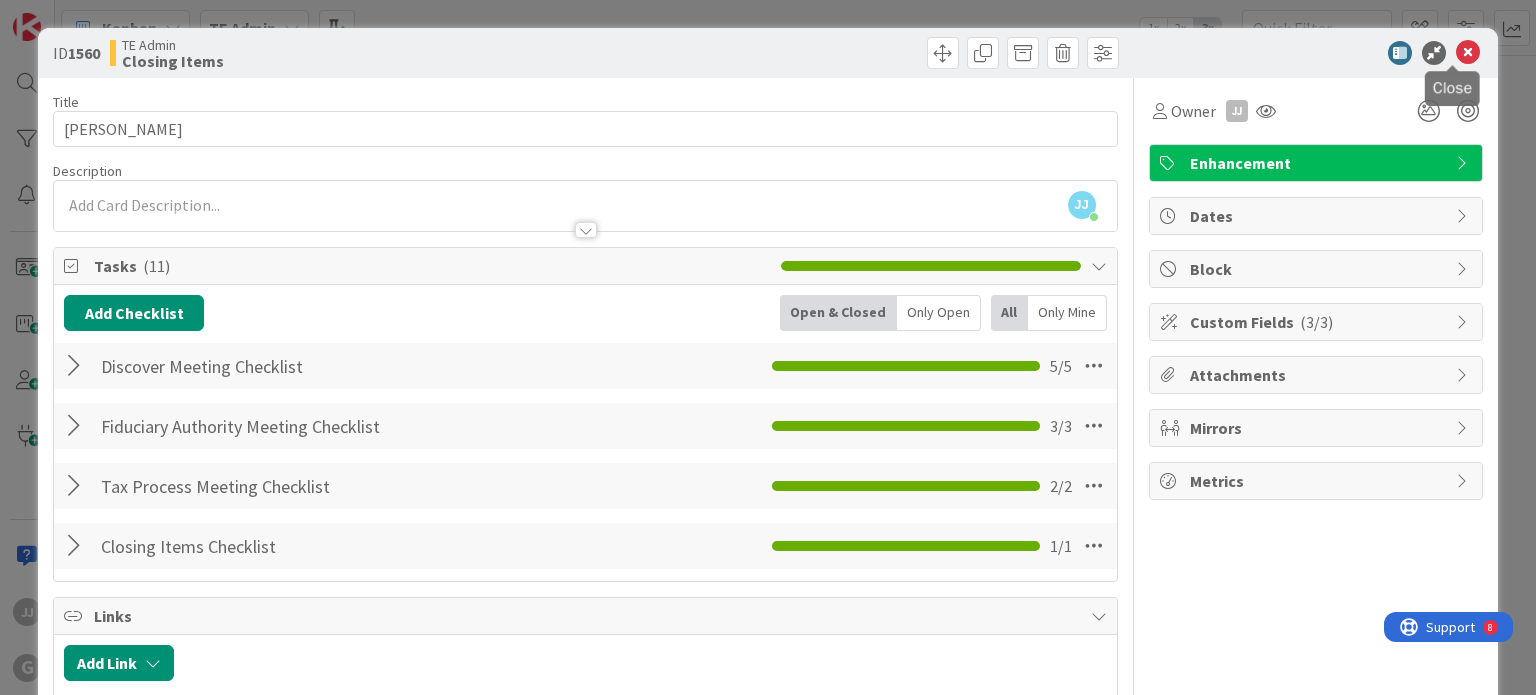 click at bounding box center (1468, 53) 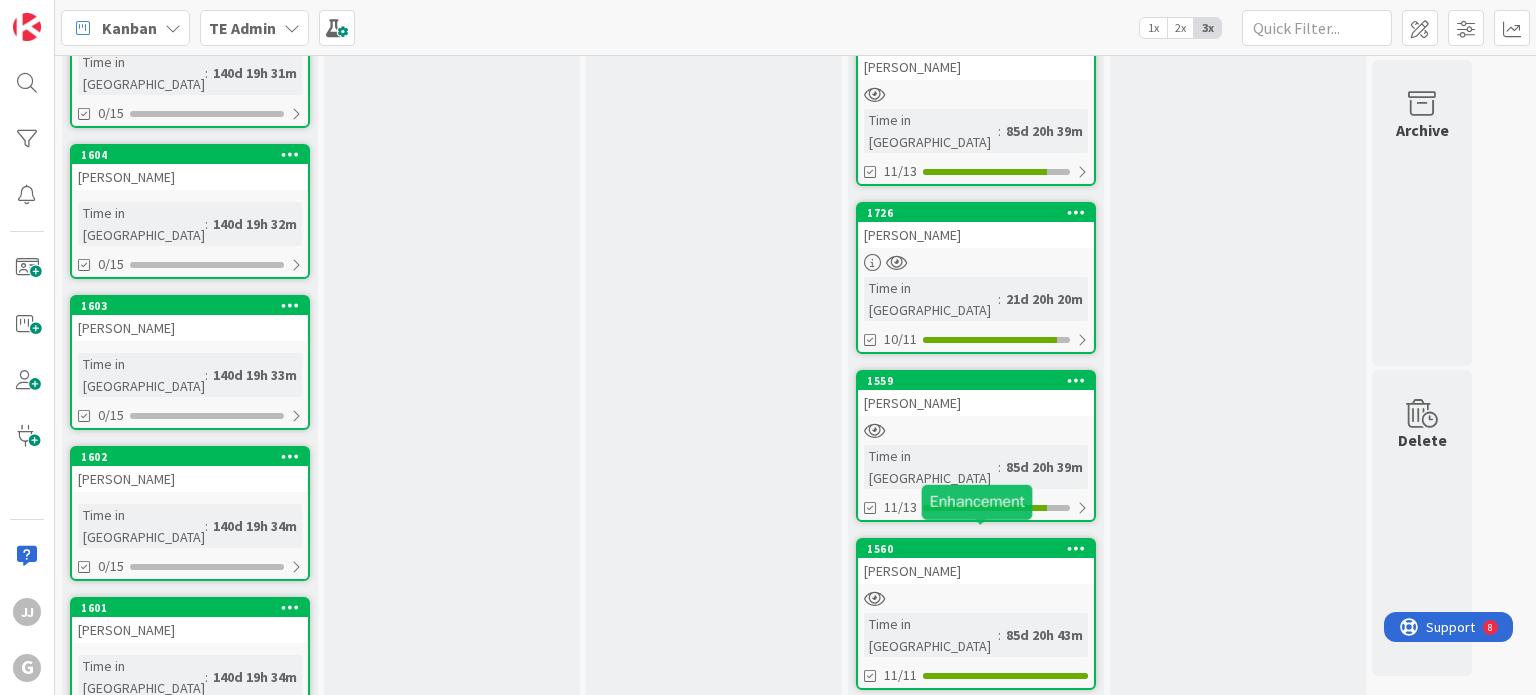 scroll, scrollTop: 0, scrollLeft: 0, axis: both 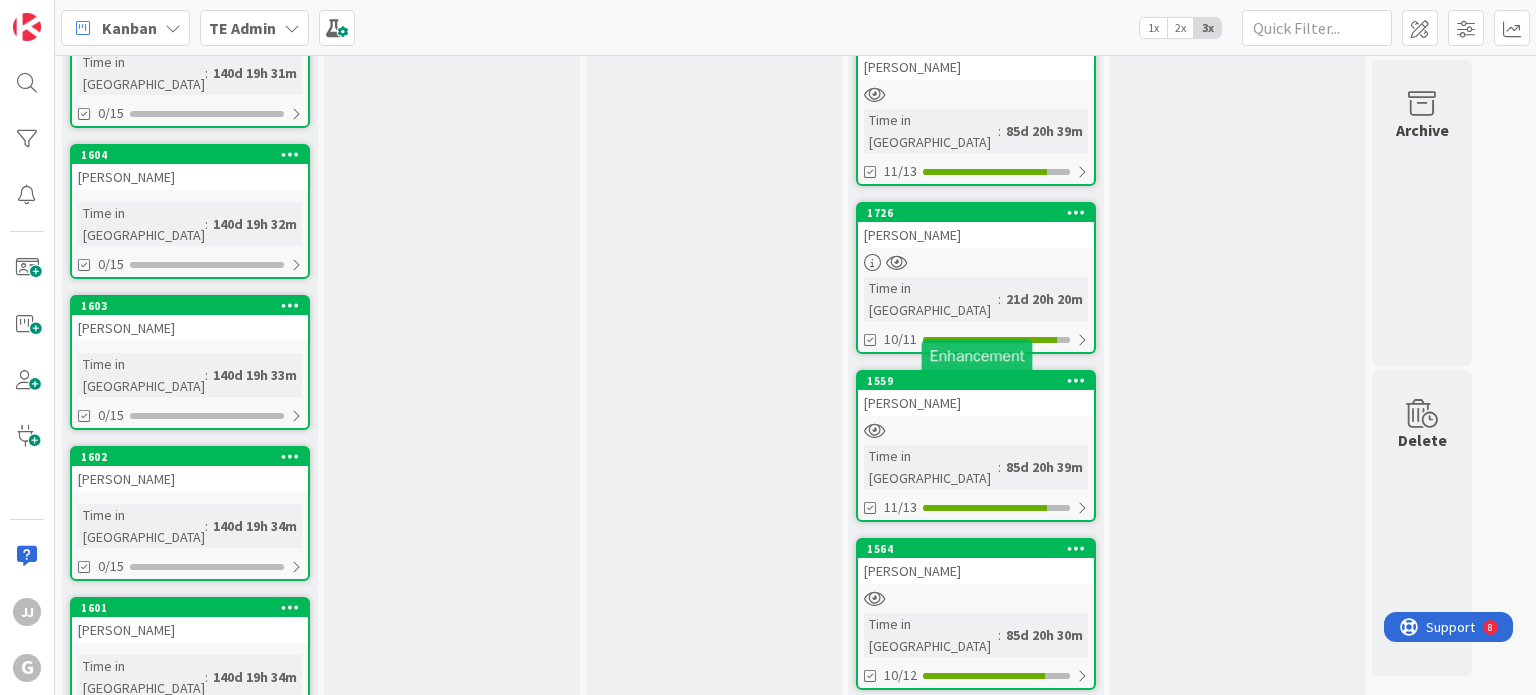 click on "1564" at bounding box center (980, 549) 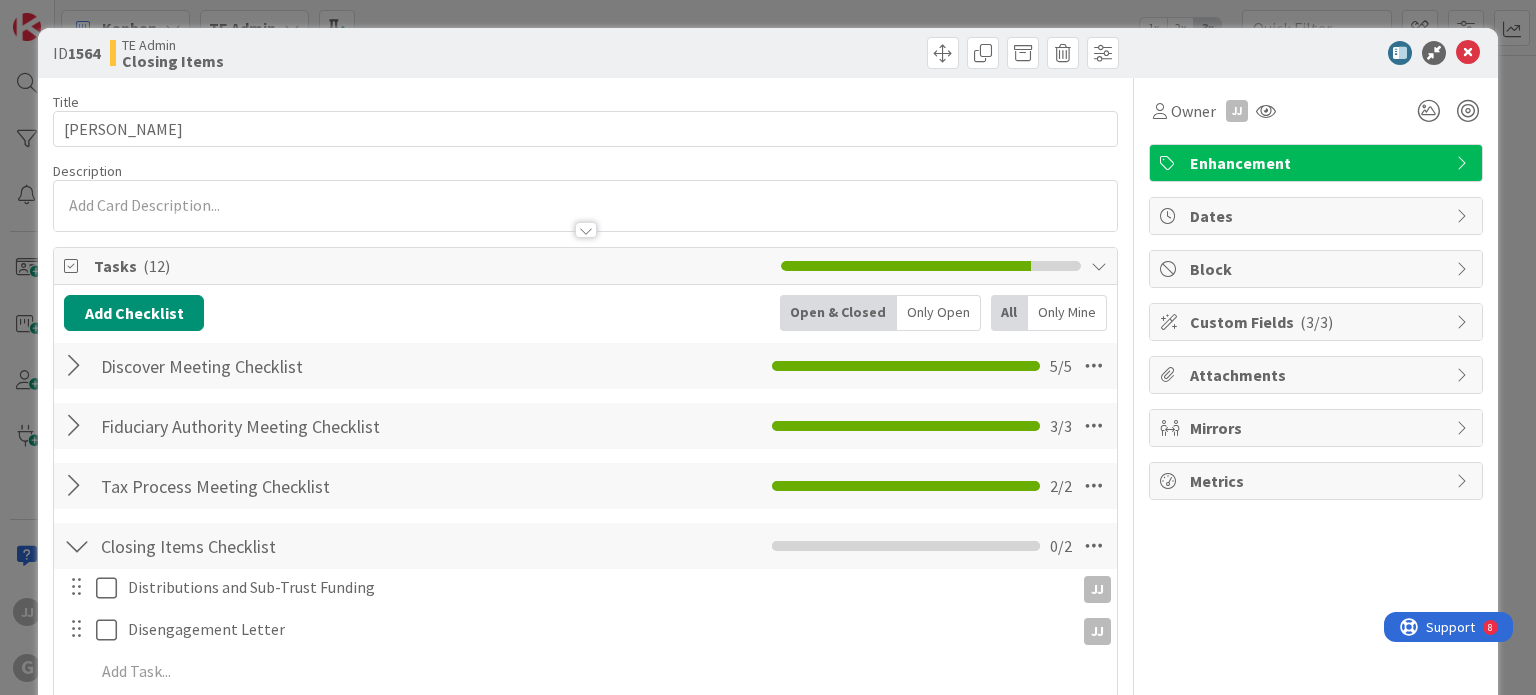 scroll, scrollTop: 0, scrollLeft: 0, axis: both 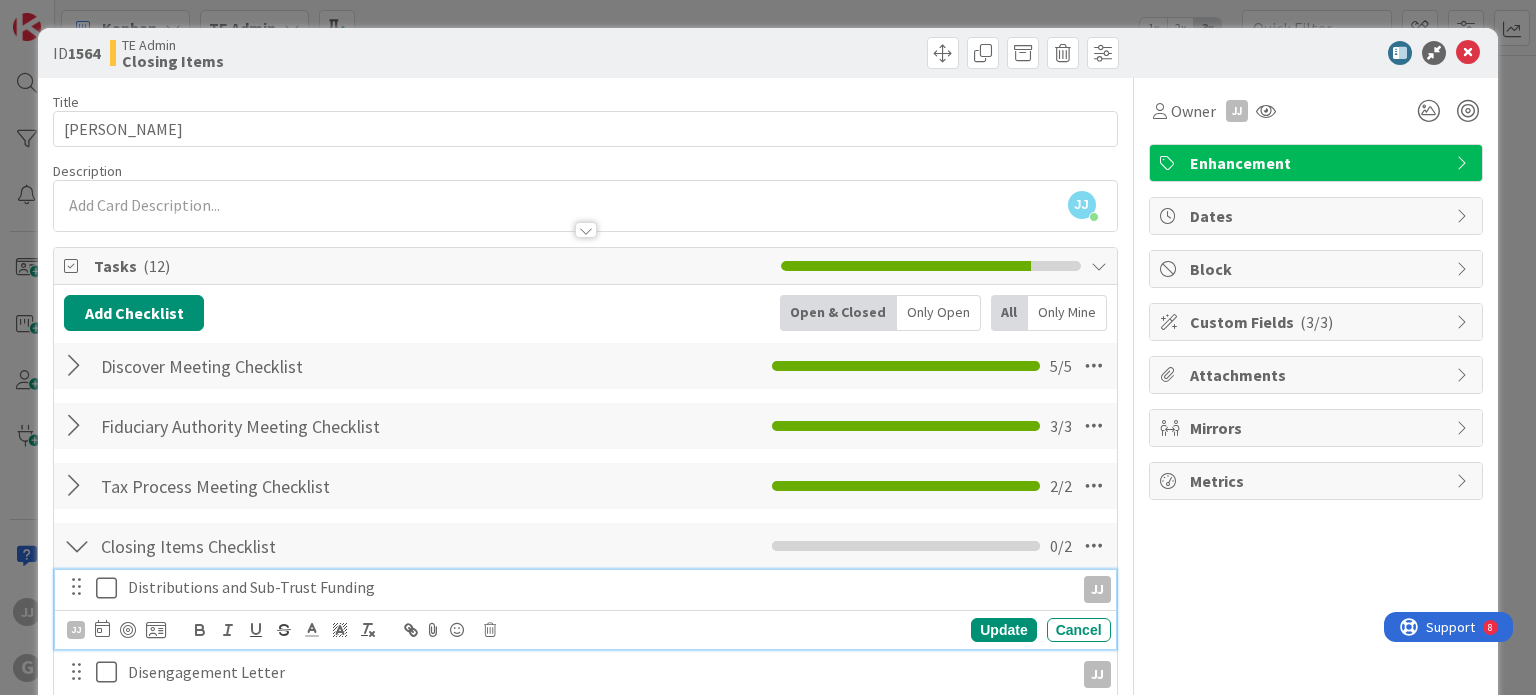 click on "Distributions and Sub-Trust Funding" at bounding box center [597, 587] 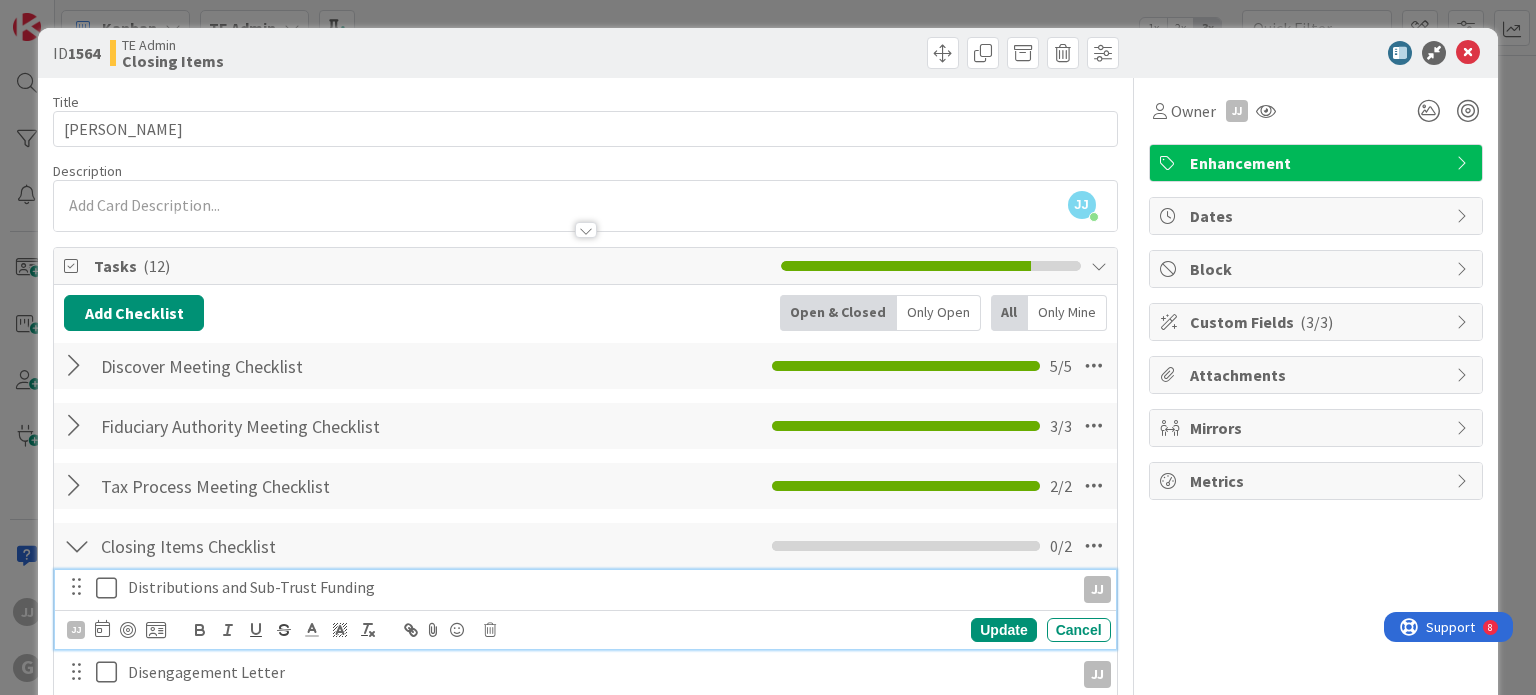 type 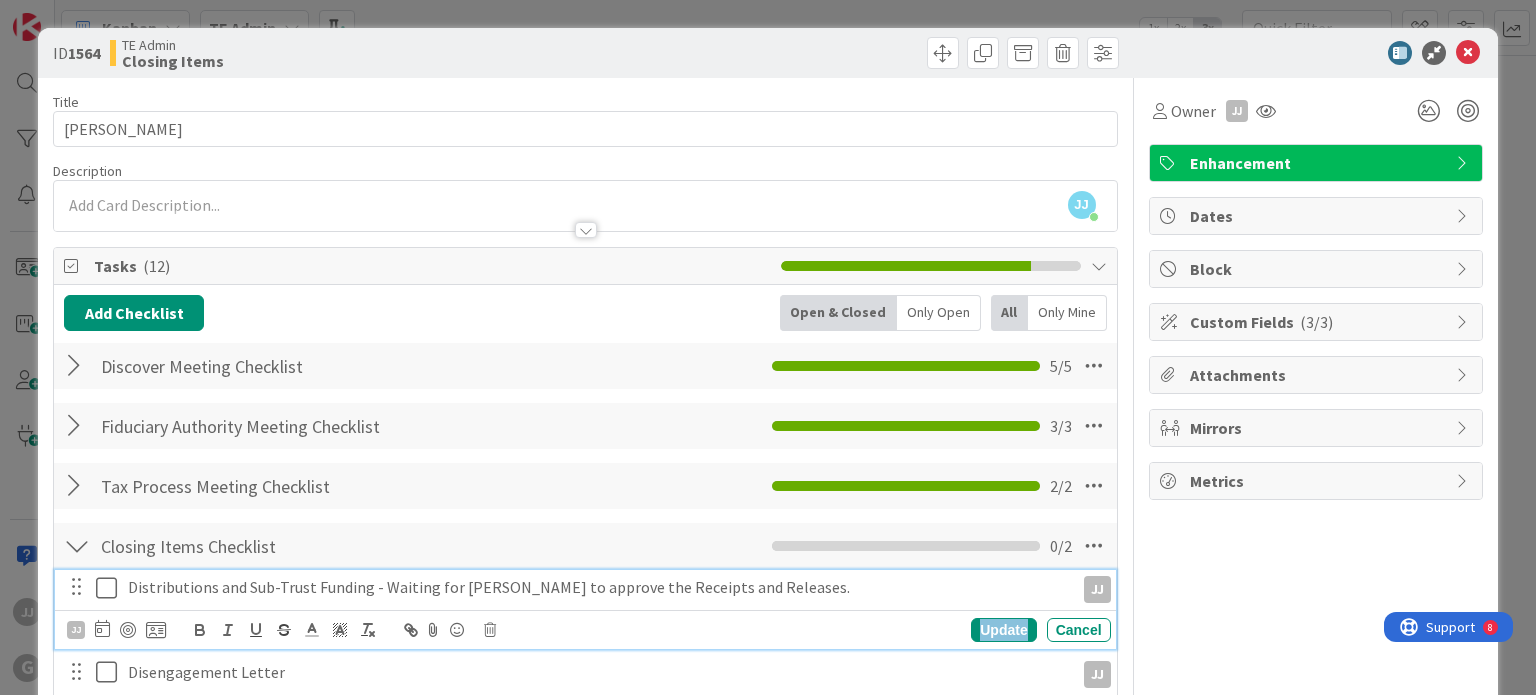 click on "Update" at bounding box center [1003, 630] 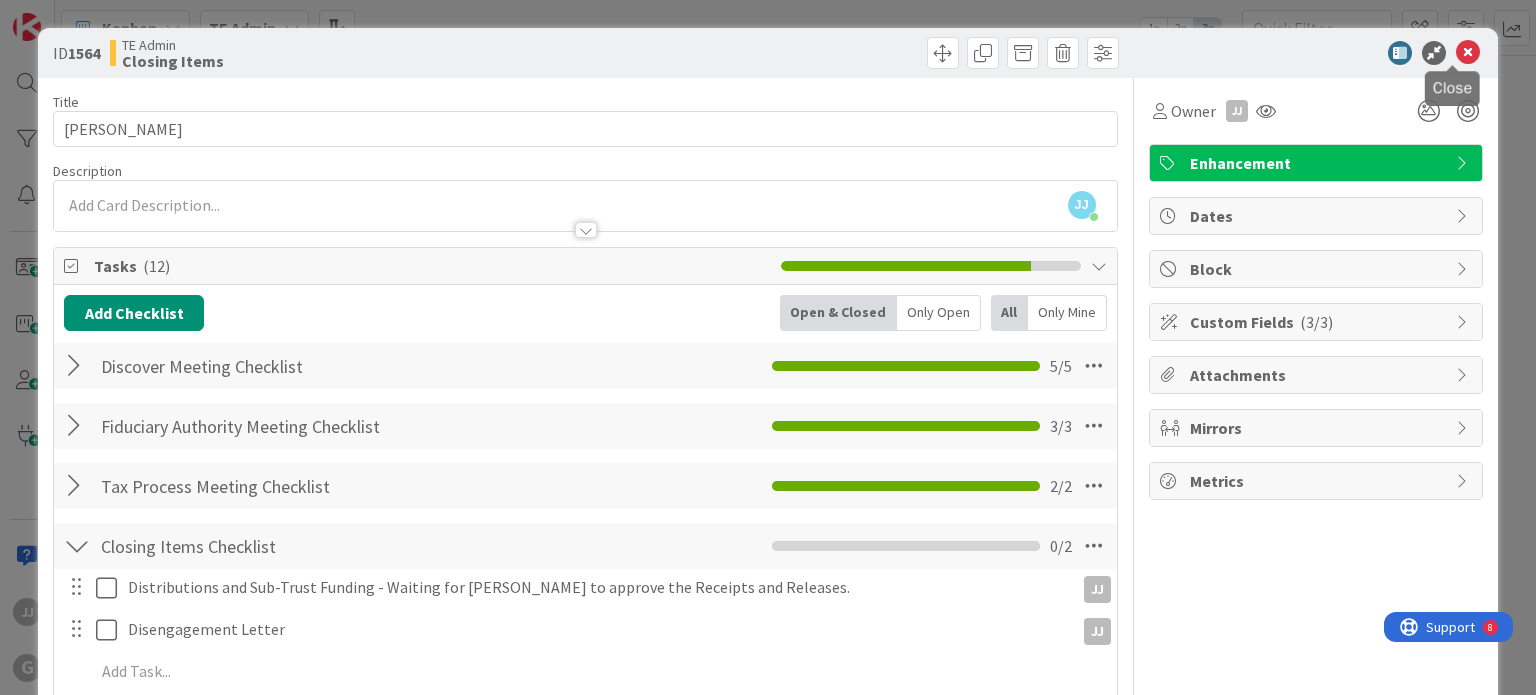 click at bounding box center [1468, 53] 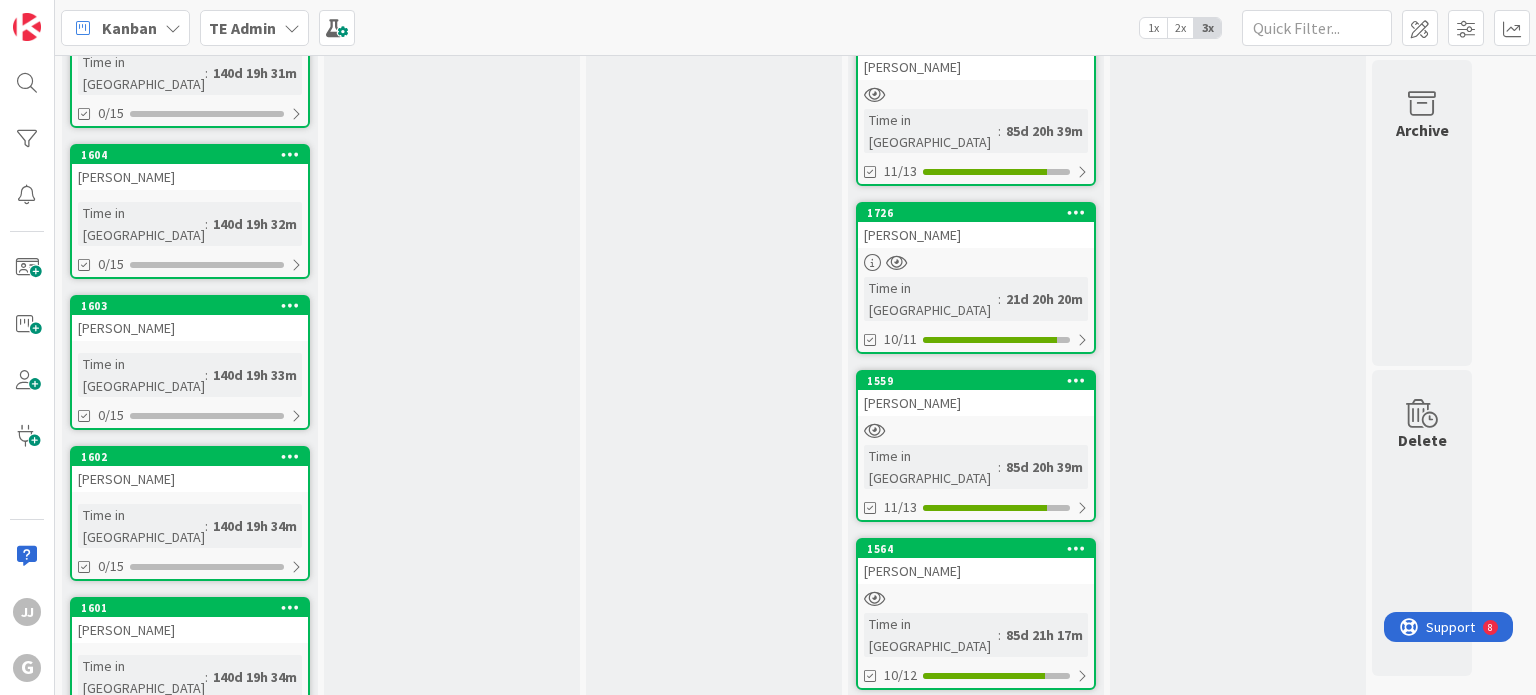 scroll, scrollTop: 0, scrollLeft: 0, axis: both 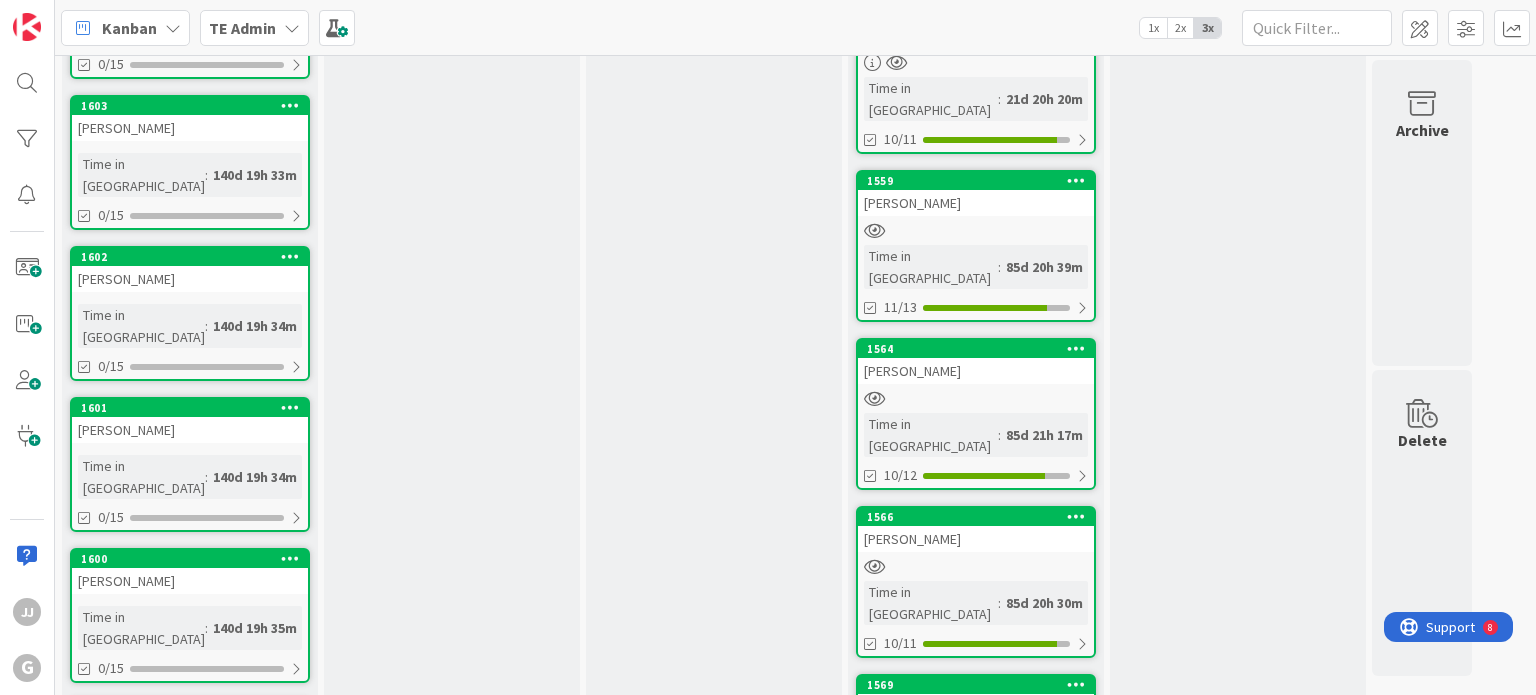 click on "[PERSON_NAME]" at bounding box center [976, 707] 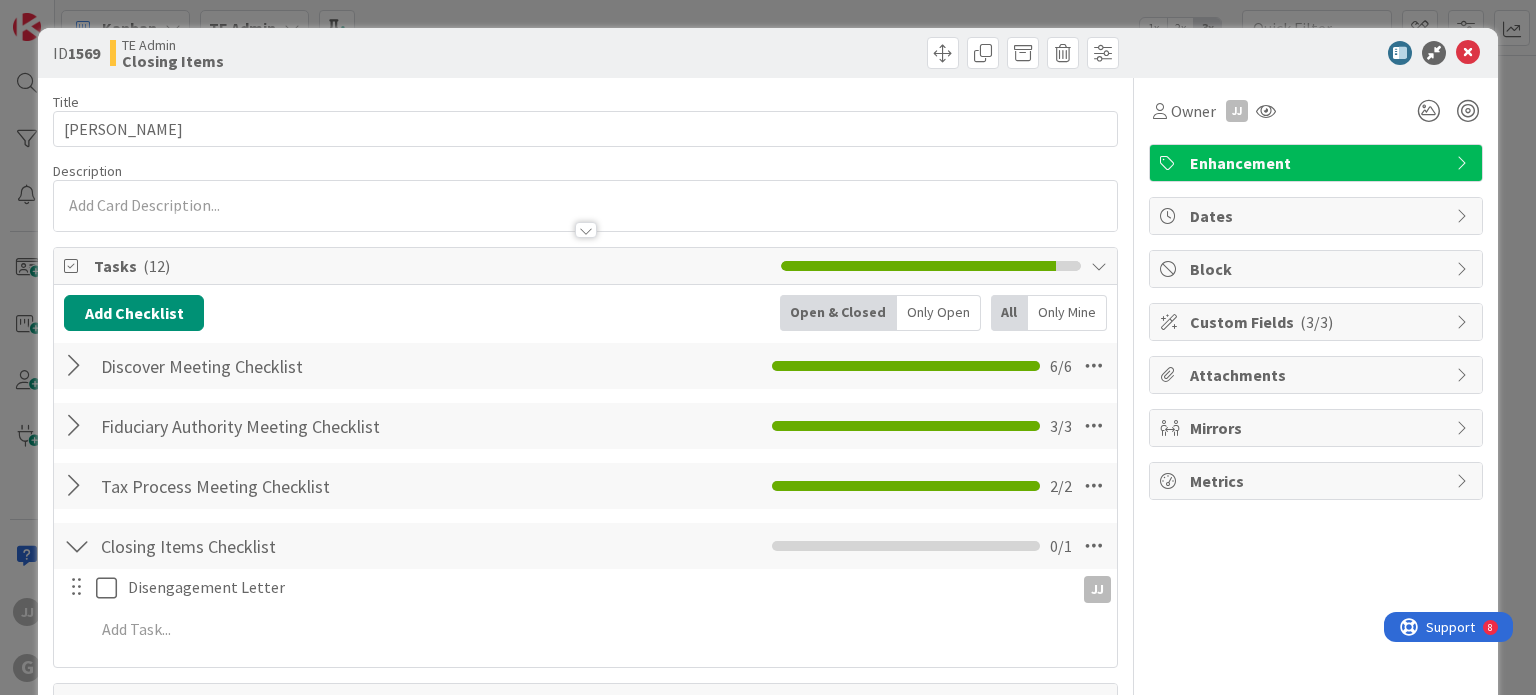 scroll, scrollTop: 0, scrollLeft: 0, axis: both 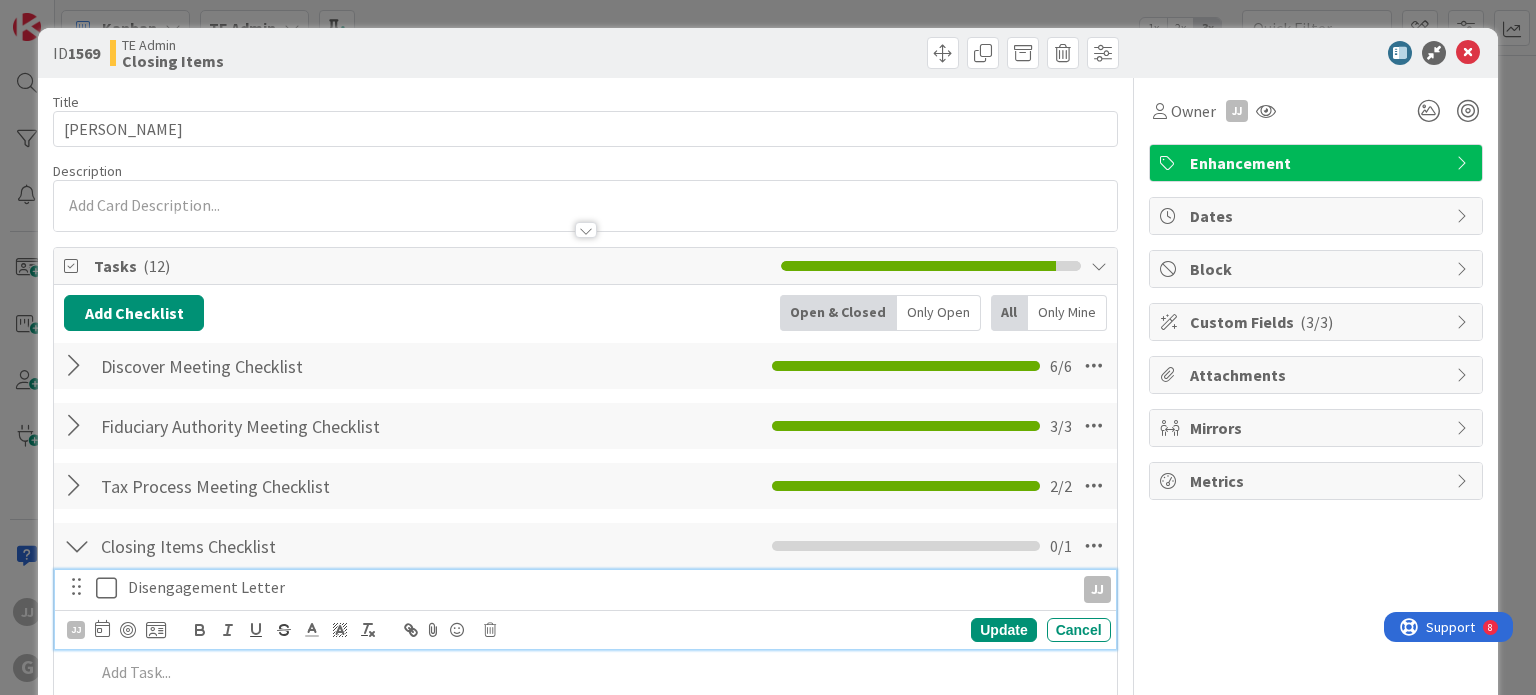 click at bounding box center (111, 588) 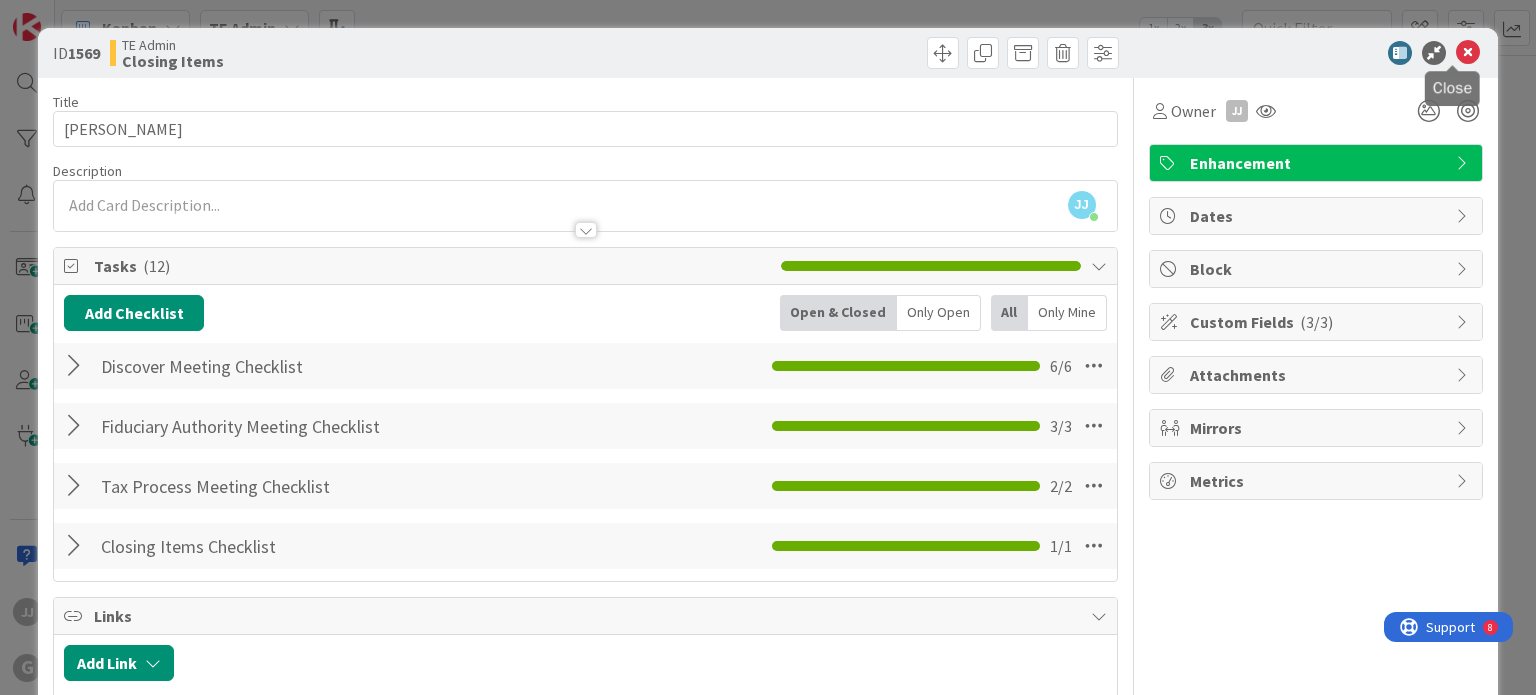 click at bounding box center (1468, 53) 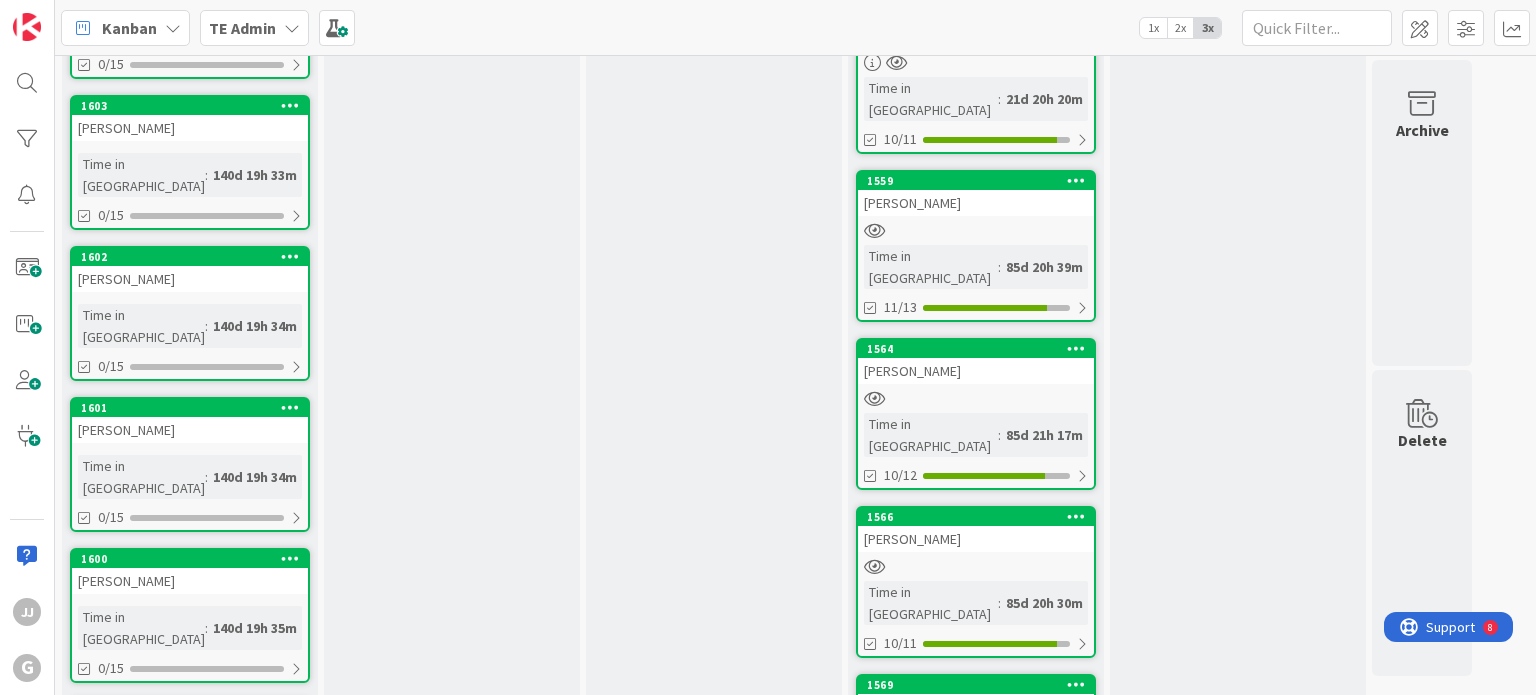 scroll, scrollTop: 1304, scrollLeft: 0, axis: vertical 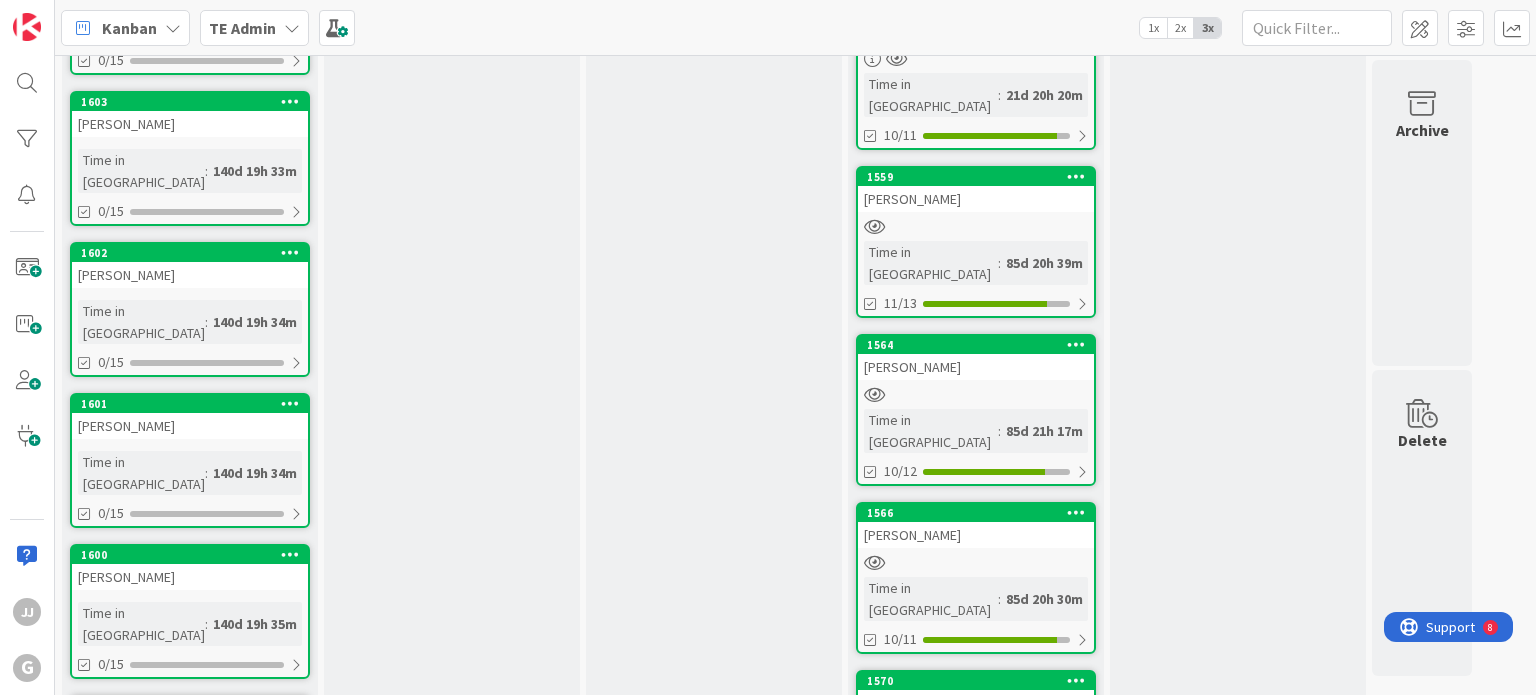 click on "[PERSON_NAME]" at bounding box center [976, 535] 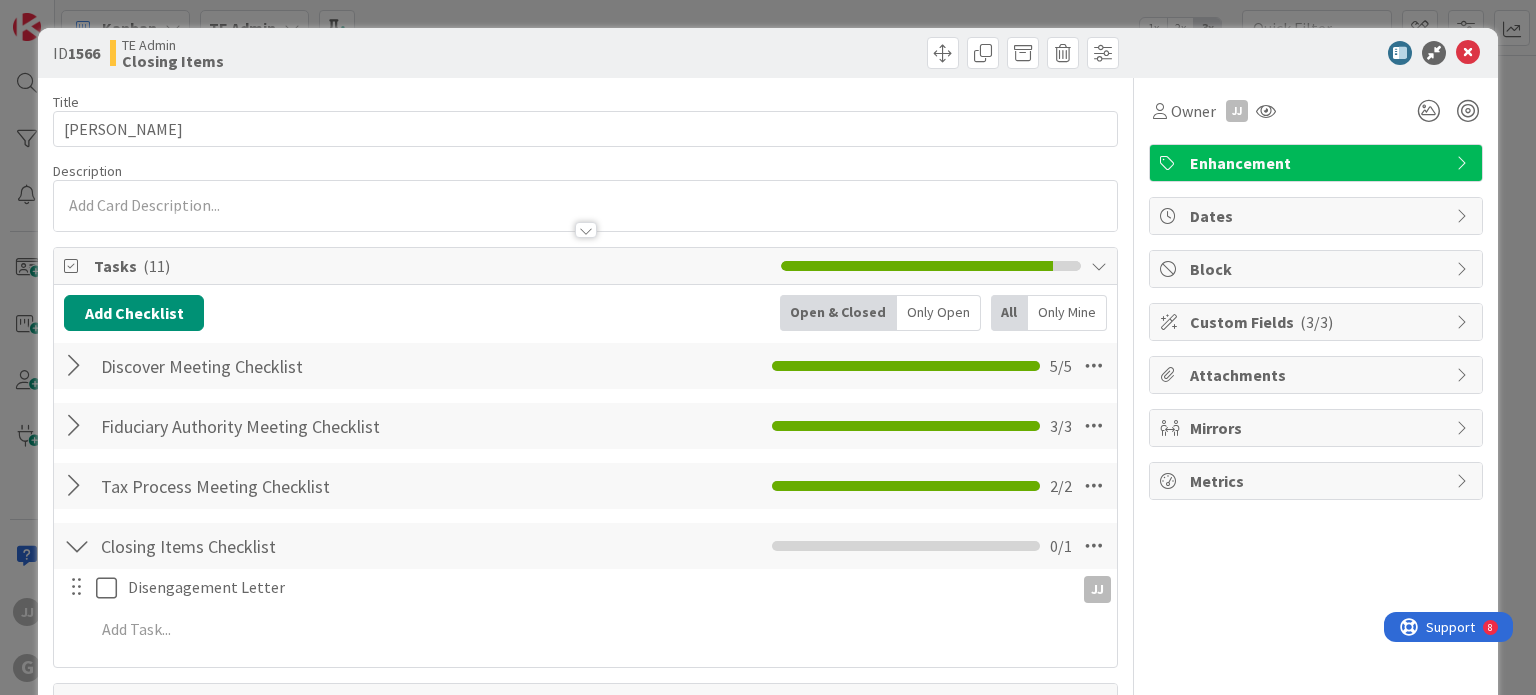 scroll, scrollTop: 0, scrollLeft: 0, axis: both 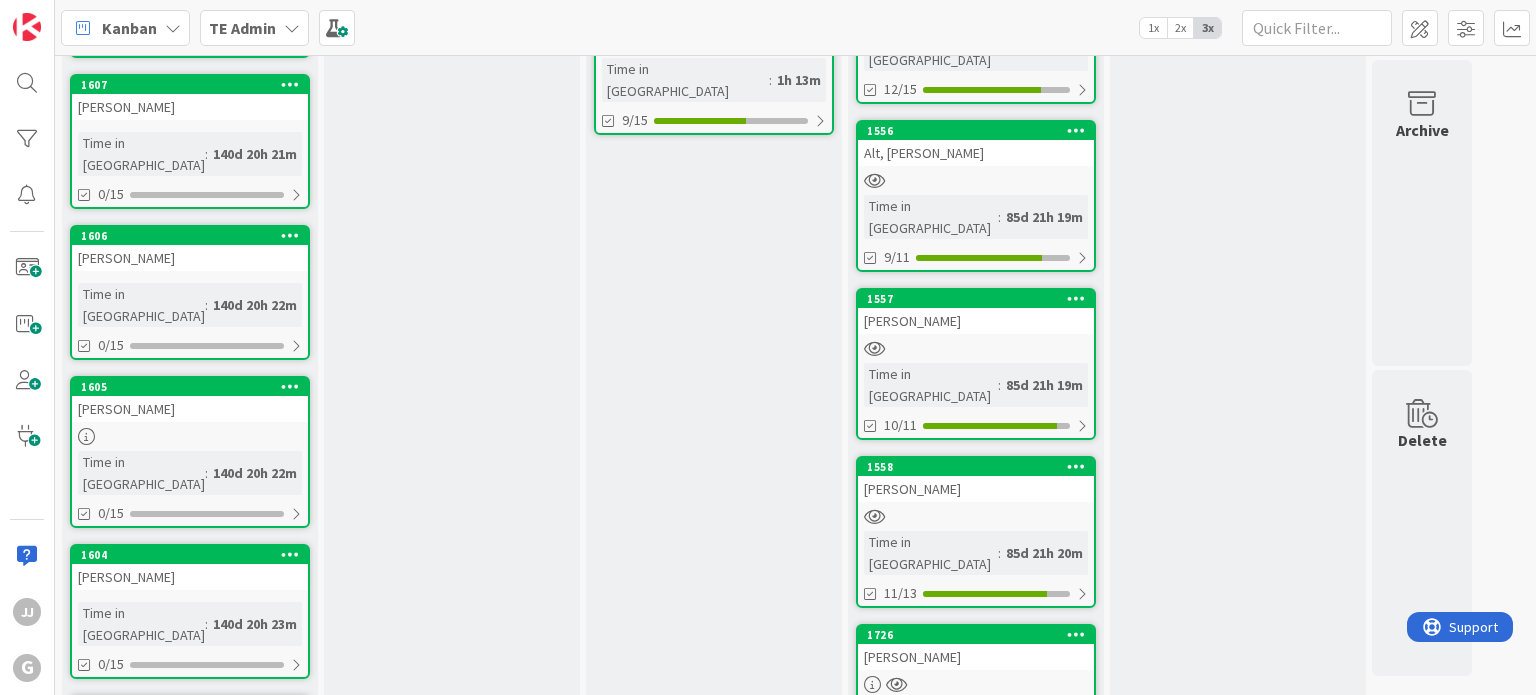 click on "[PERSON_NAME]" at bounding box center [976, 321] 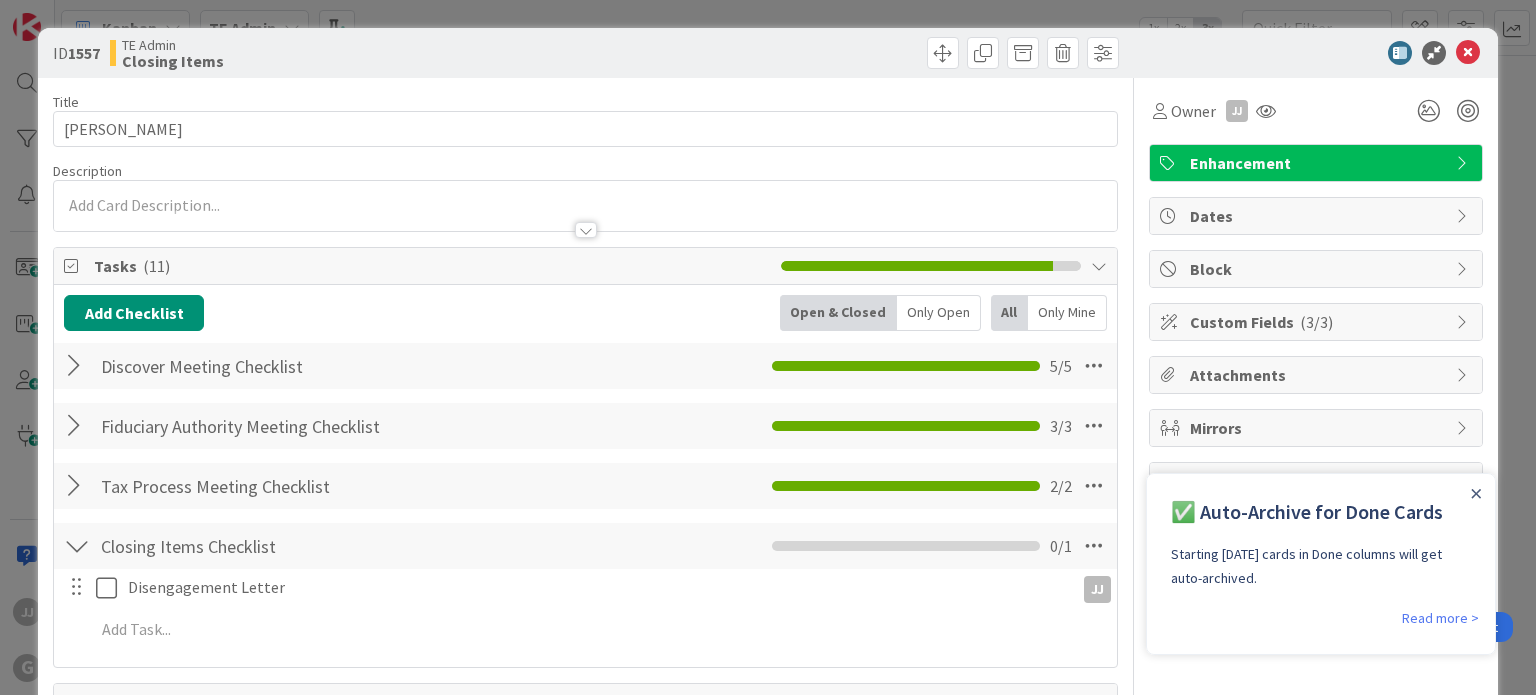 scroll, scrollTop: 0, scrollLeft: 0, axis: both 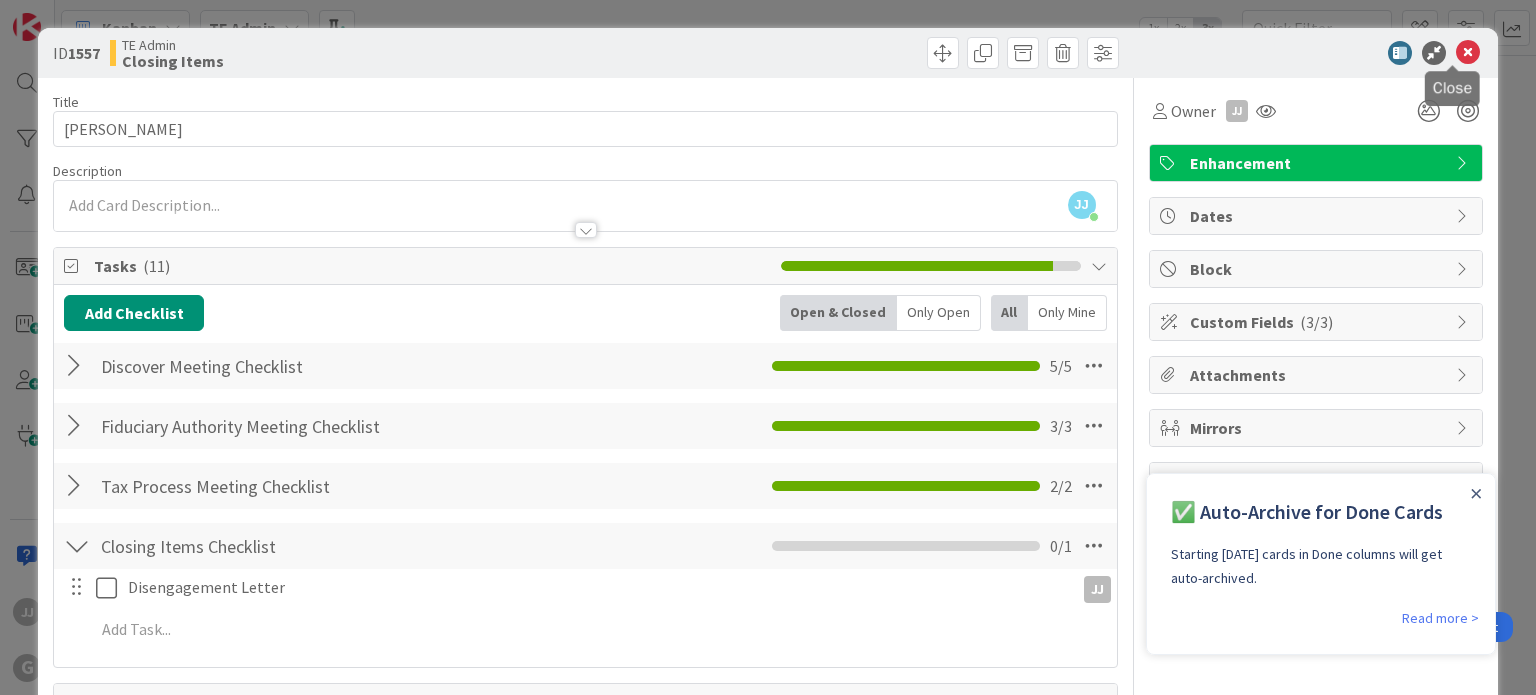 drag, startPoint x: 1447, startPoint y: 52, endPoint x: 1429, endPoint y: 70, distance: 25.455845 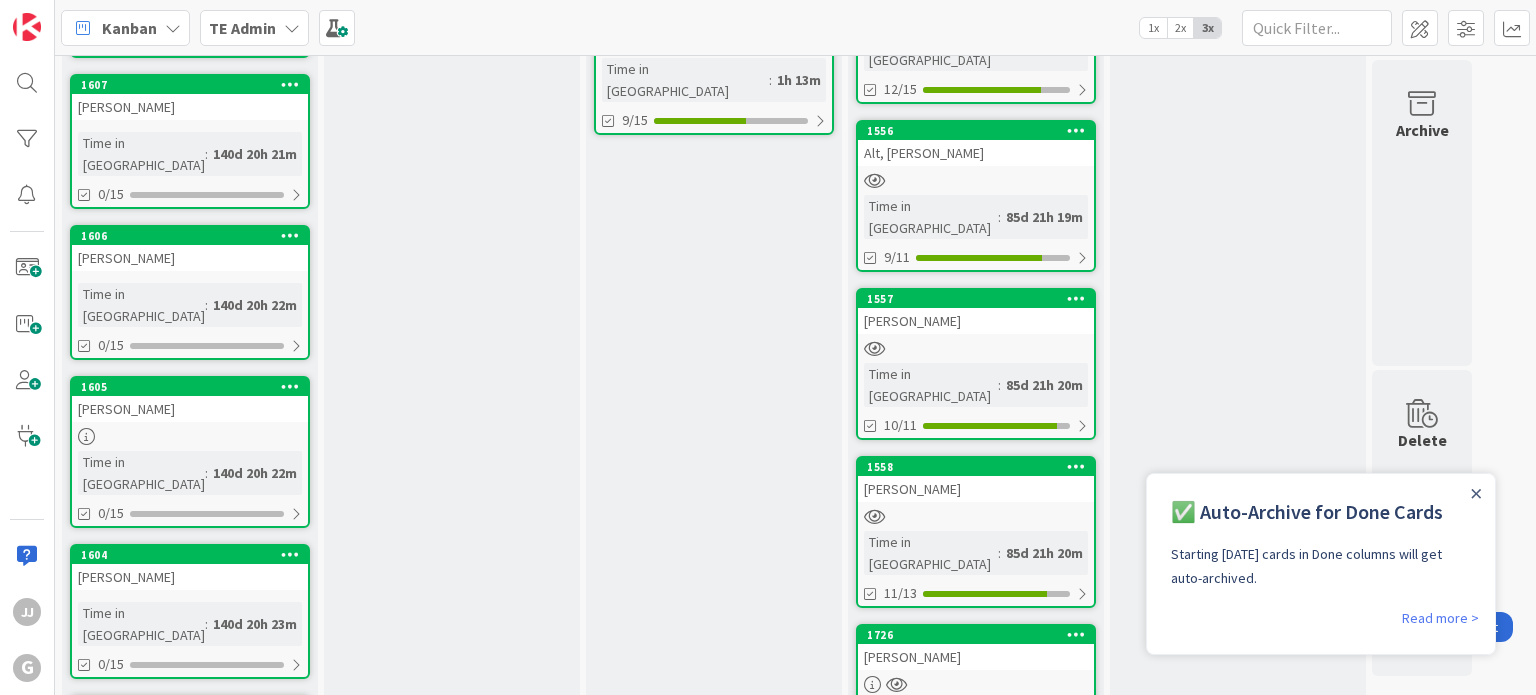 scroll, scrollTop: 0, scrollLeft: 0, axis: both 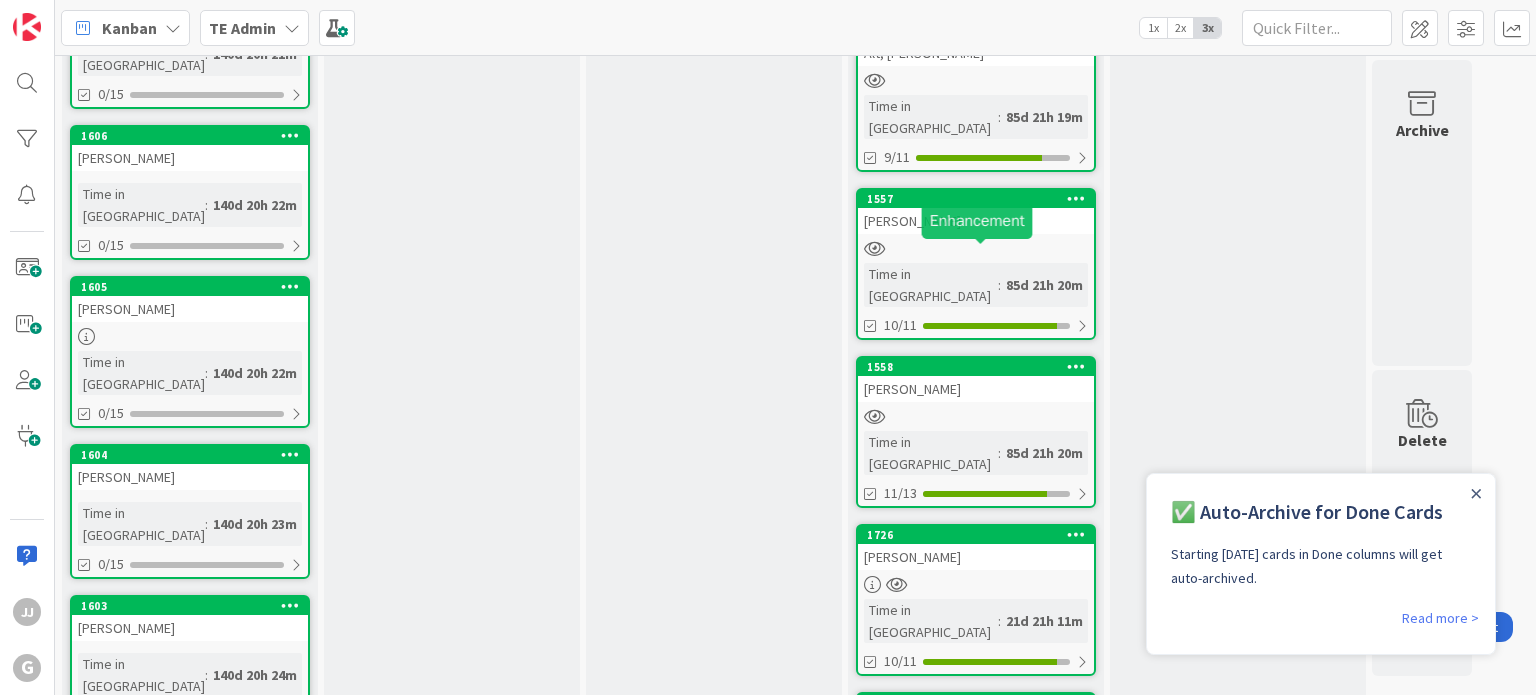 click on "1558" at bounding box center (980, 367) 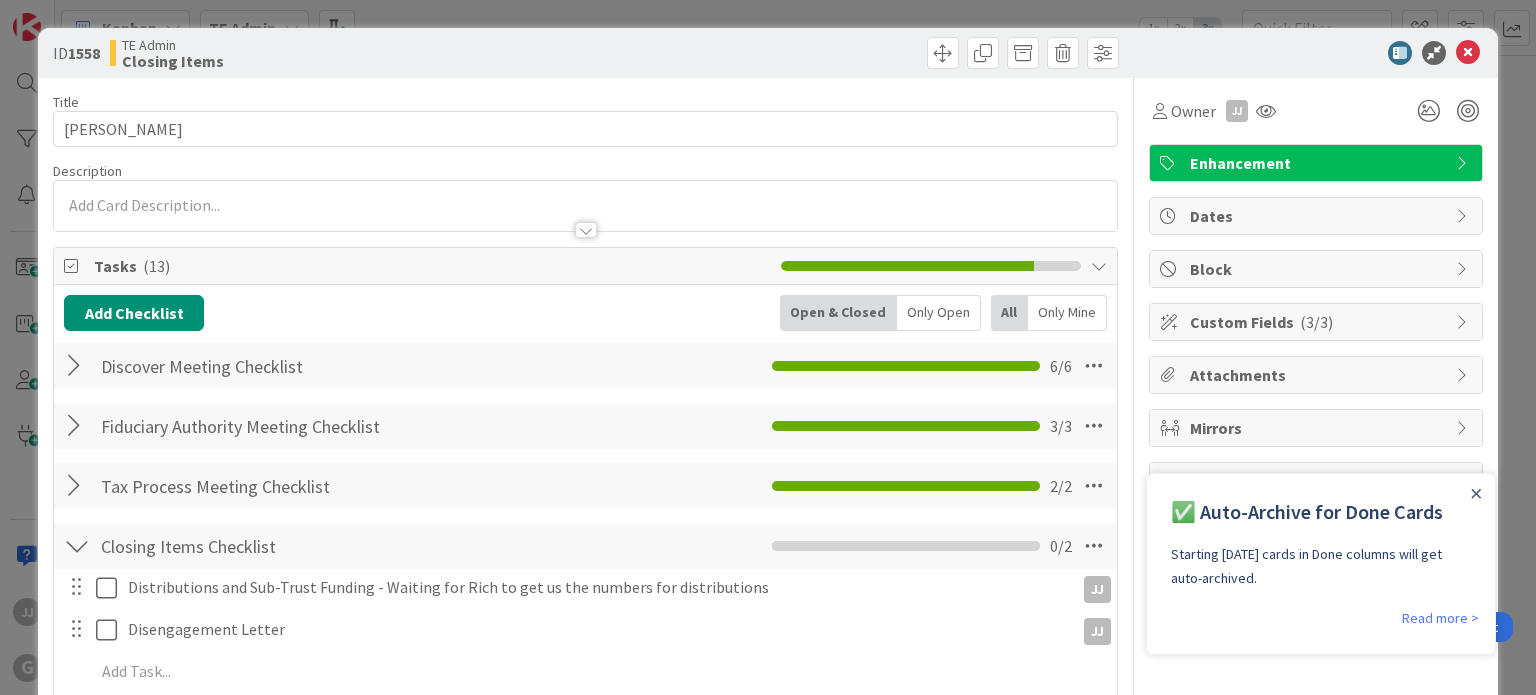 scroll, scrollTop: 0, scrollLeft: 0, axis: both 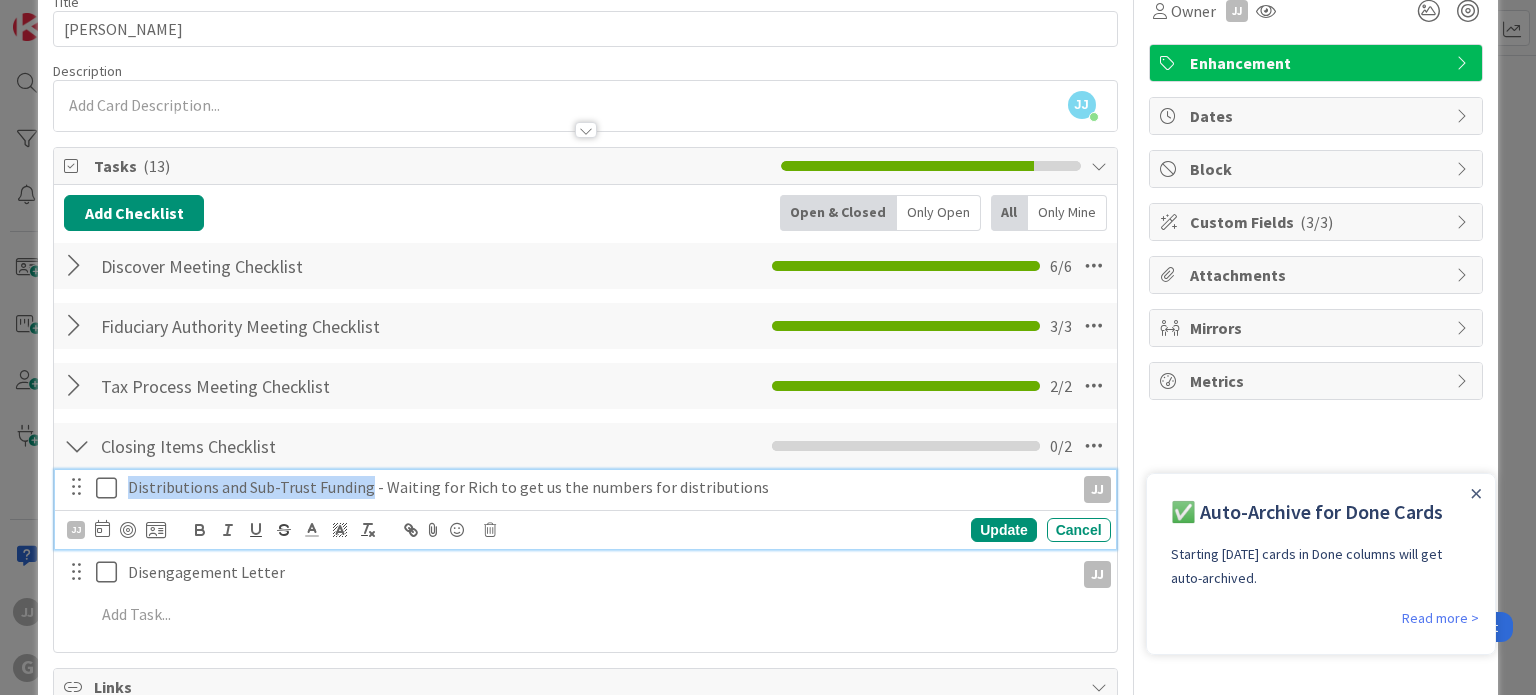 drag, startPoint x: 128, startPoint y: 485, endPoint x: 367, endPoint y: 479, distance: 239.0753 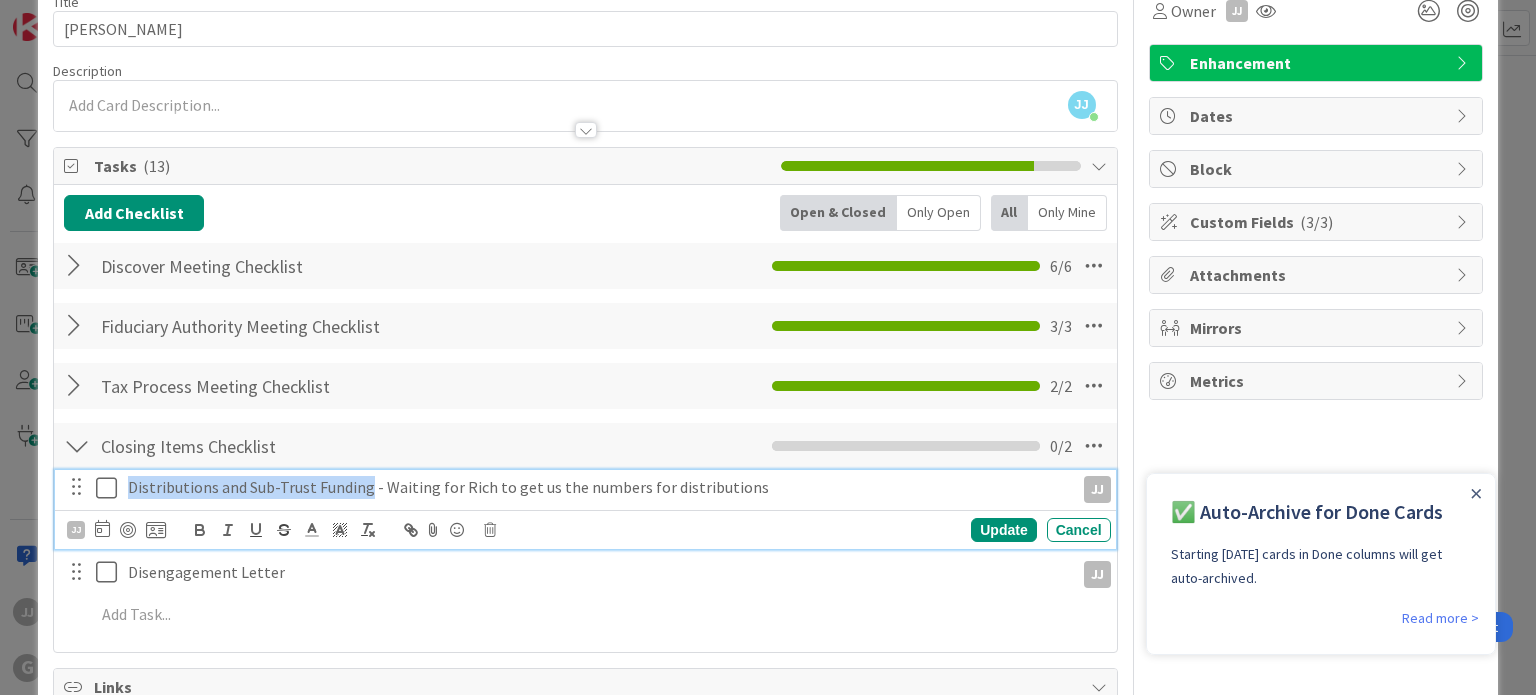 copy on "Distributions and Sub-Trust Funding" 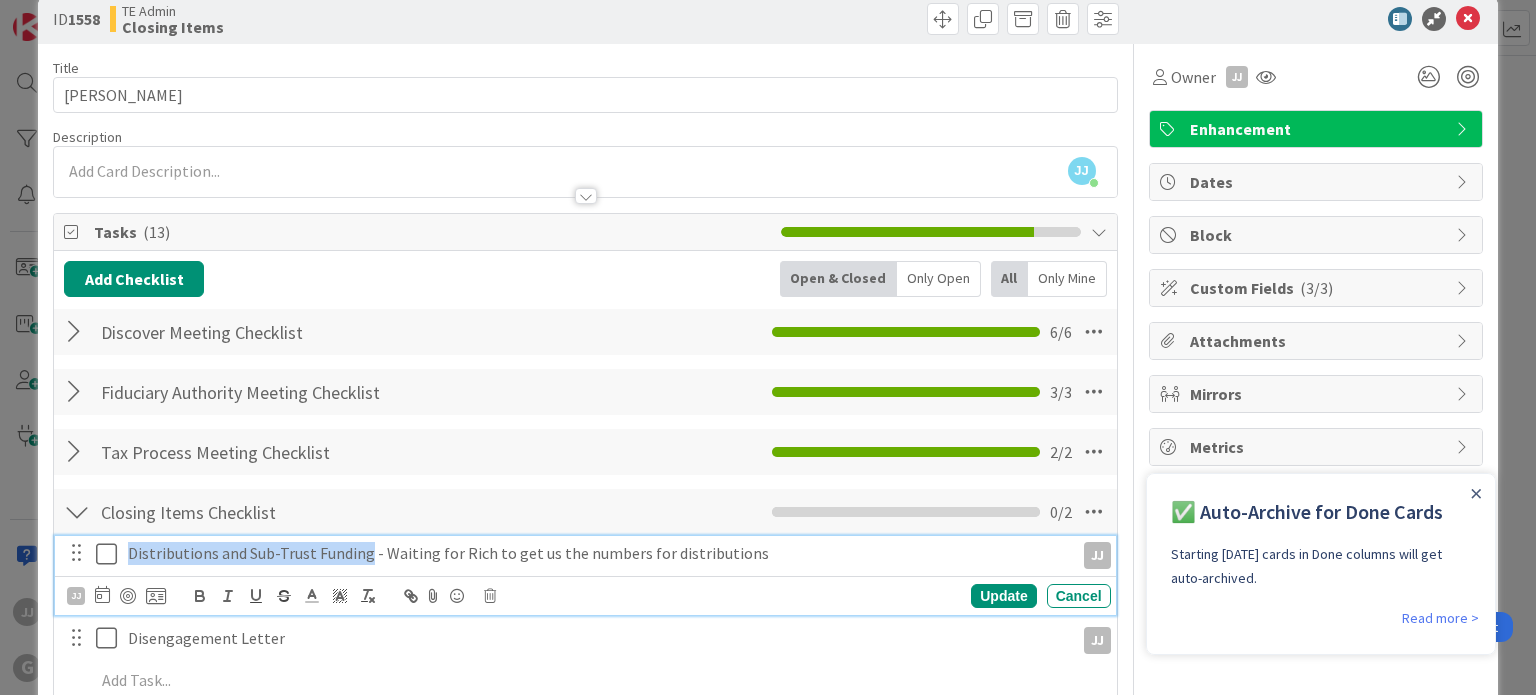 scroll, scrollTop: 0, scrollLeft: 0, axis: both 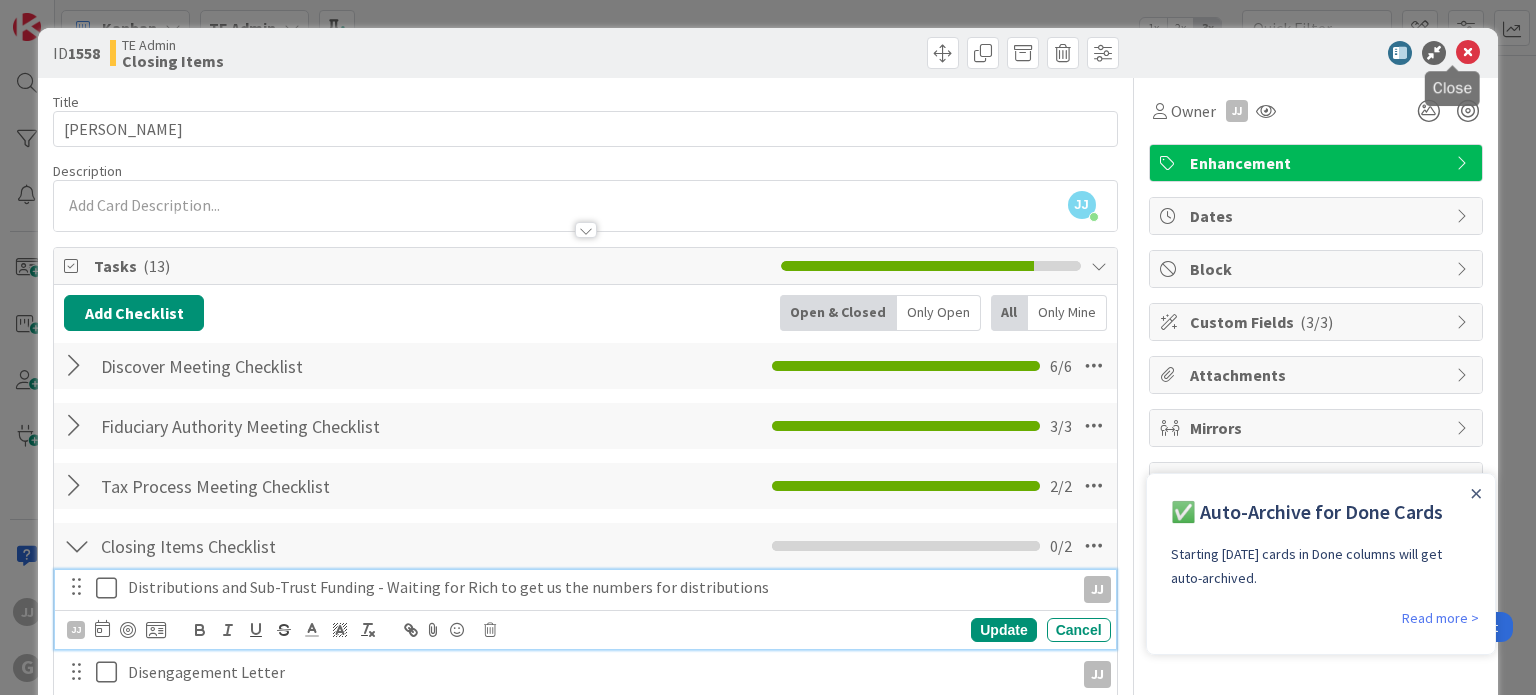 click at bounding box center [1468, 53] 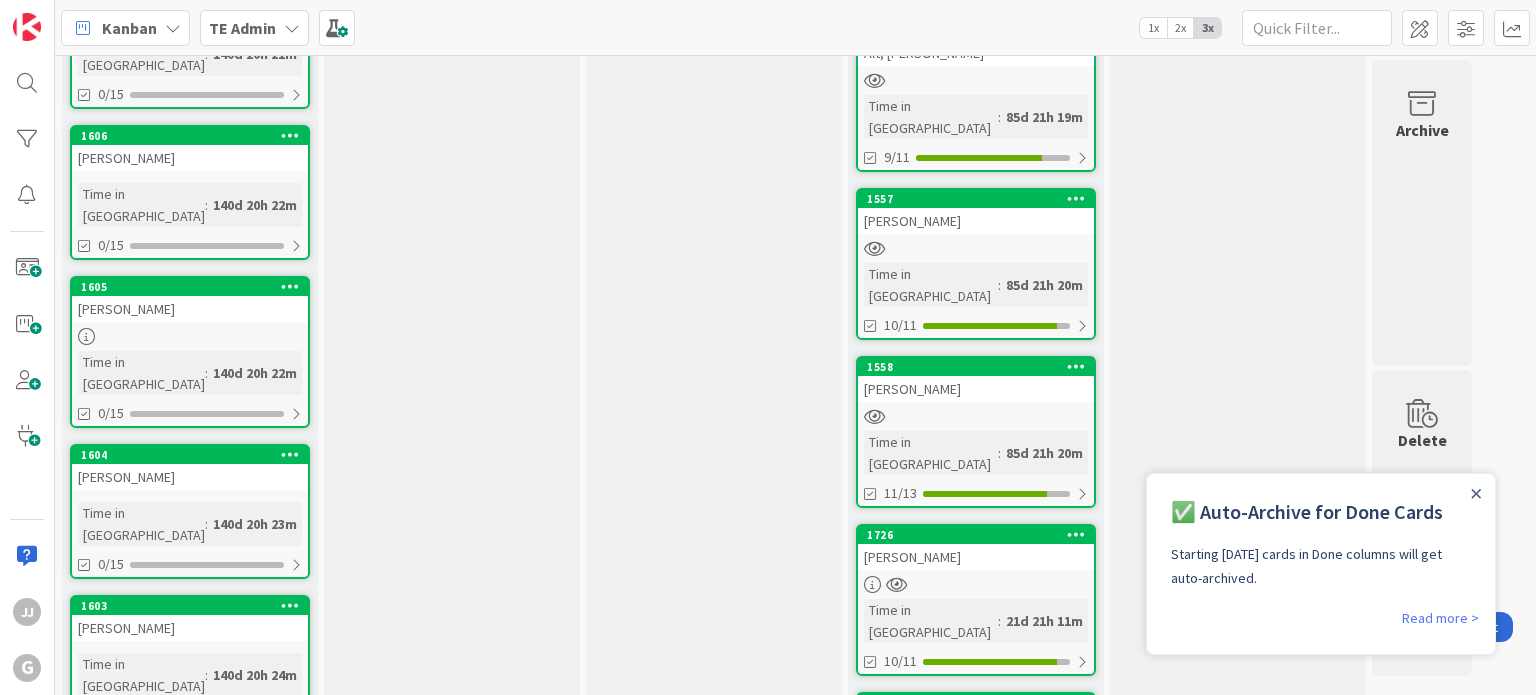 scroll, scrollTop: 0, scrollLeft: 0, axis: both 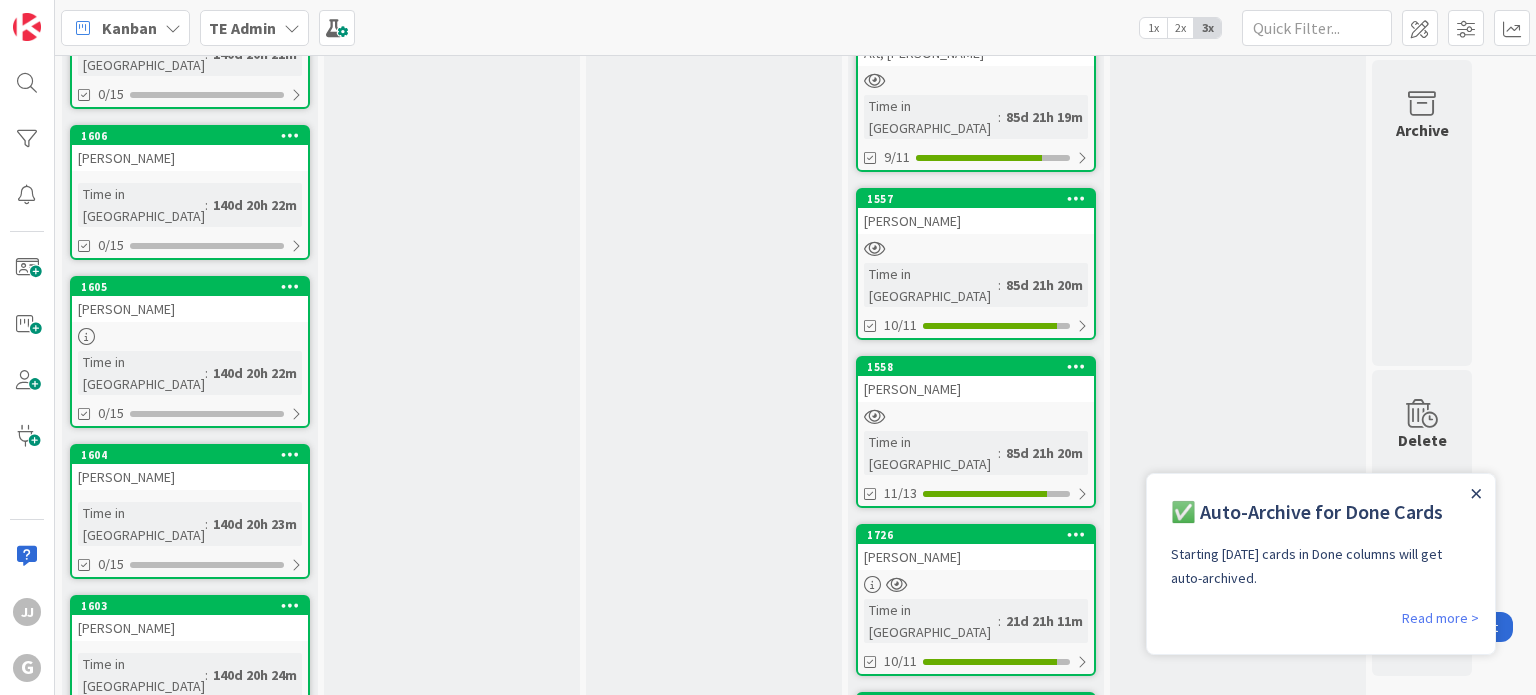 click 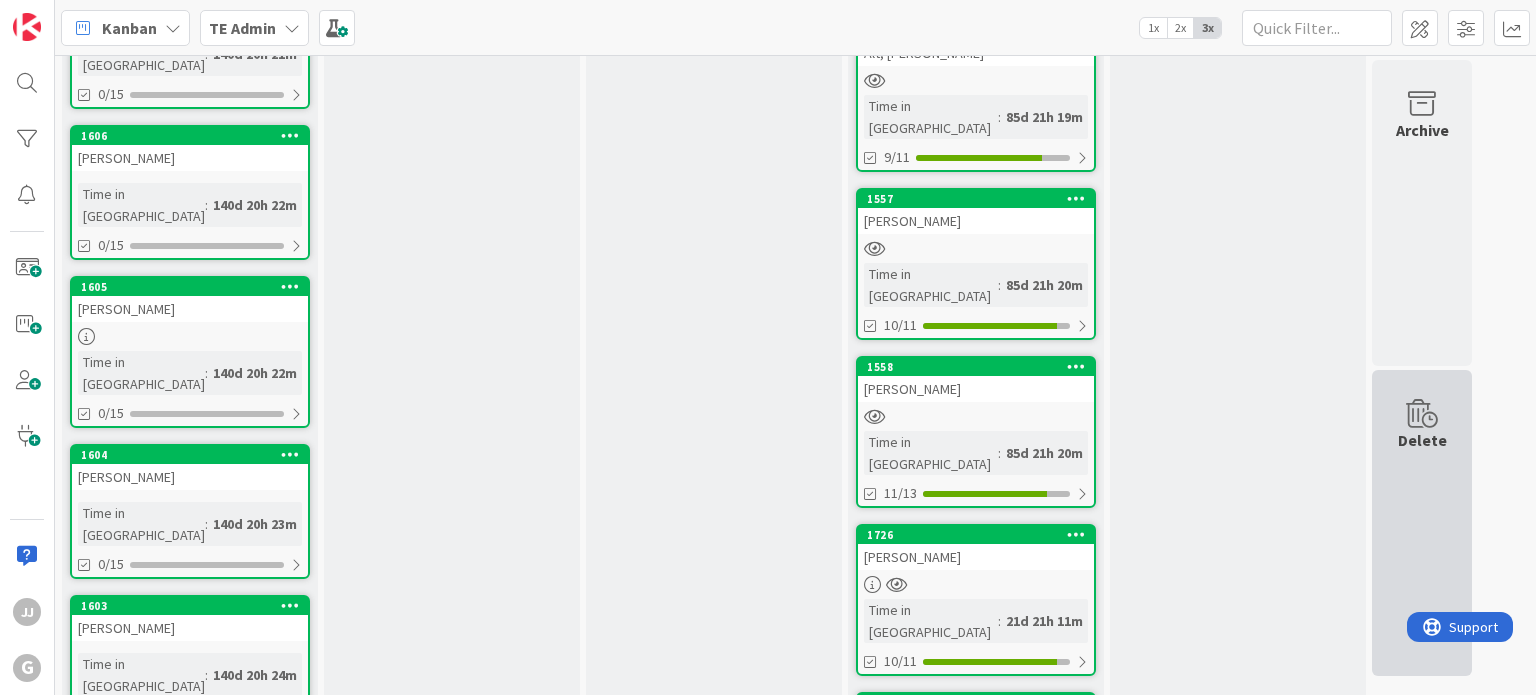 scroll, scrollTop: 0, scrollLeft: 0, axis: both 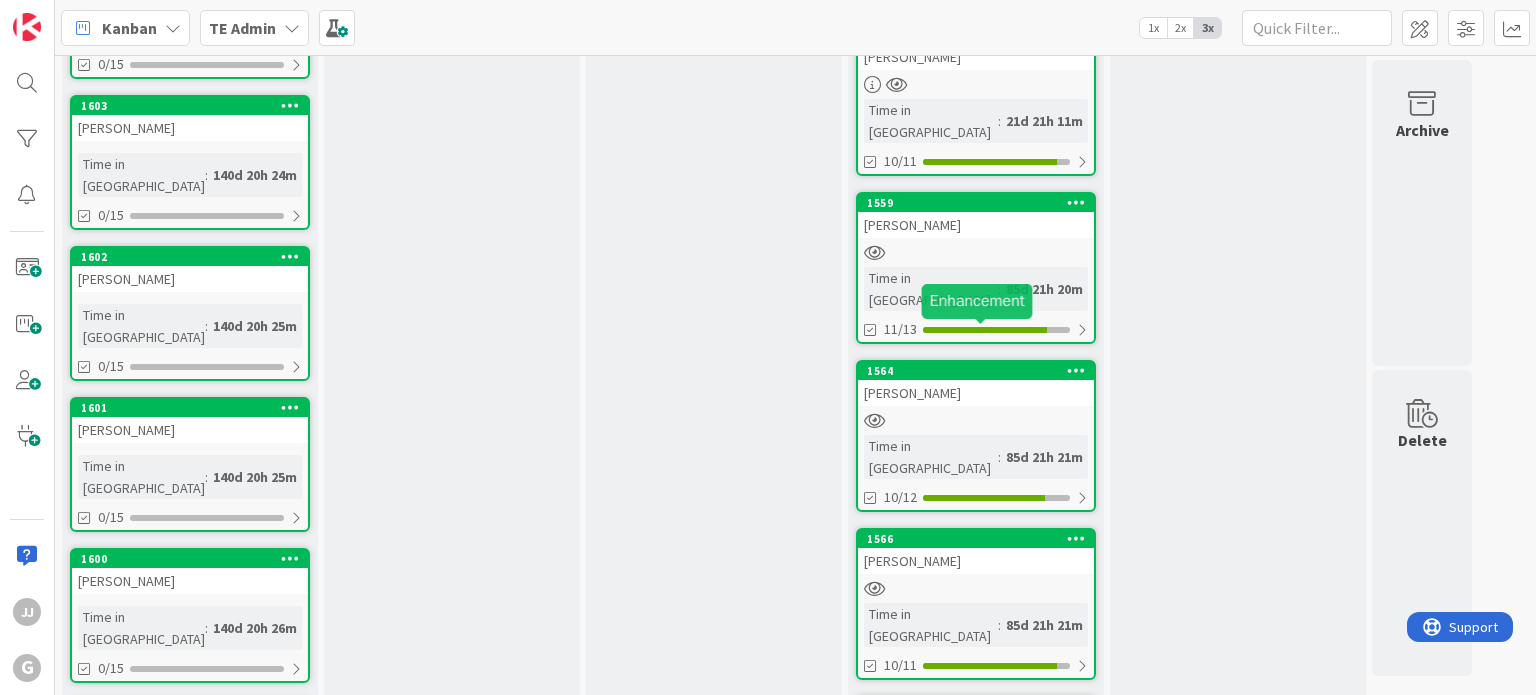 click on "1566" at bounding box center (980, 539) 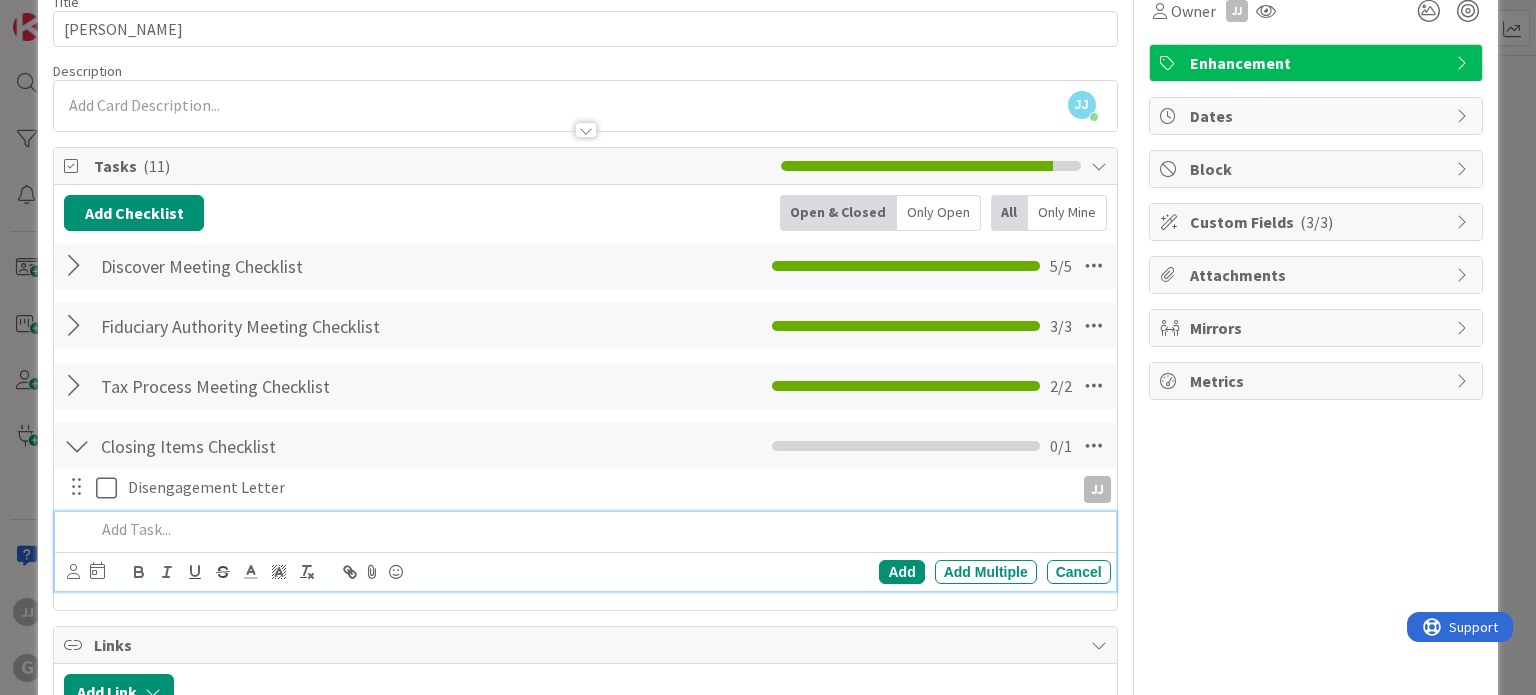 click at bounding box center (598, 529) 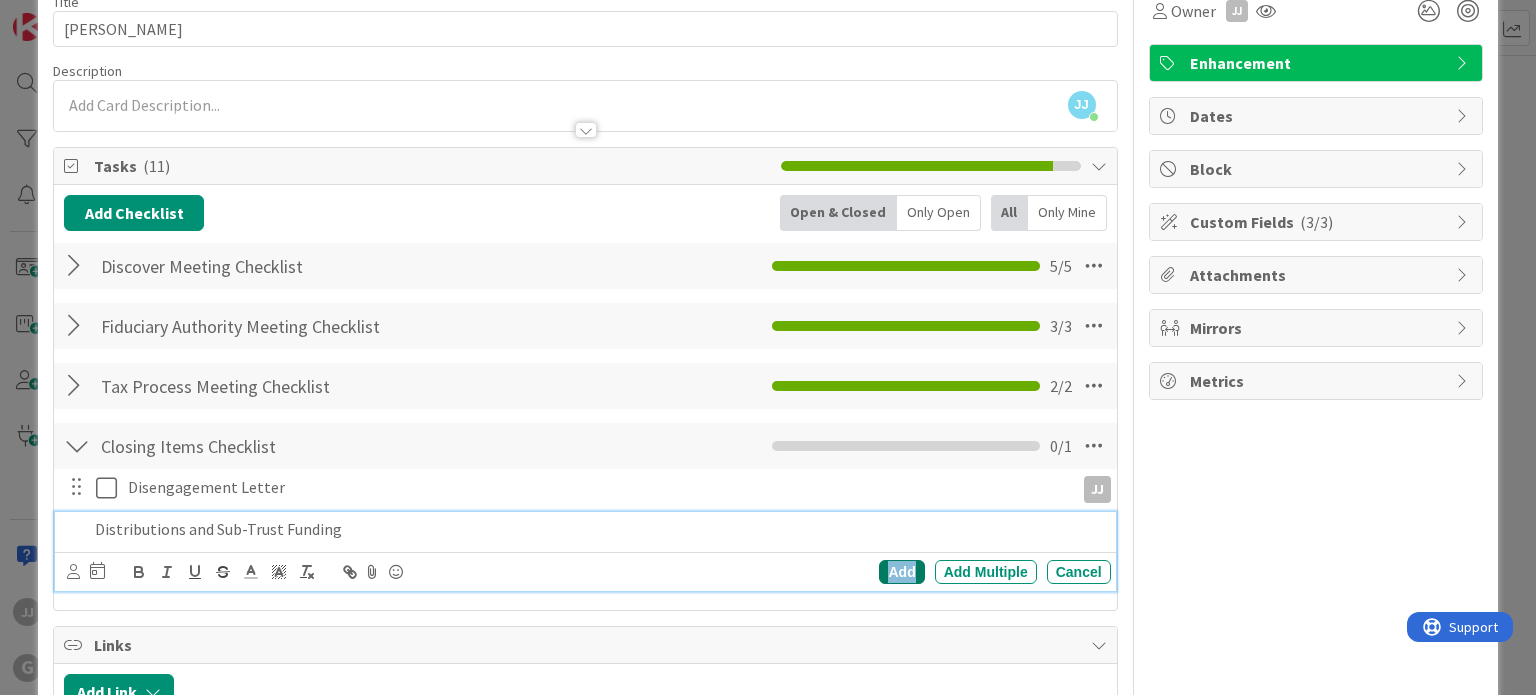 click on "Add" at bounding box center [901, 572] 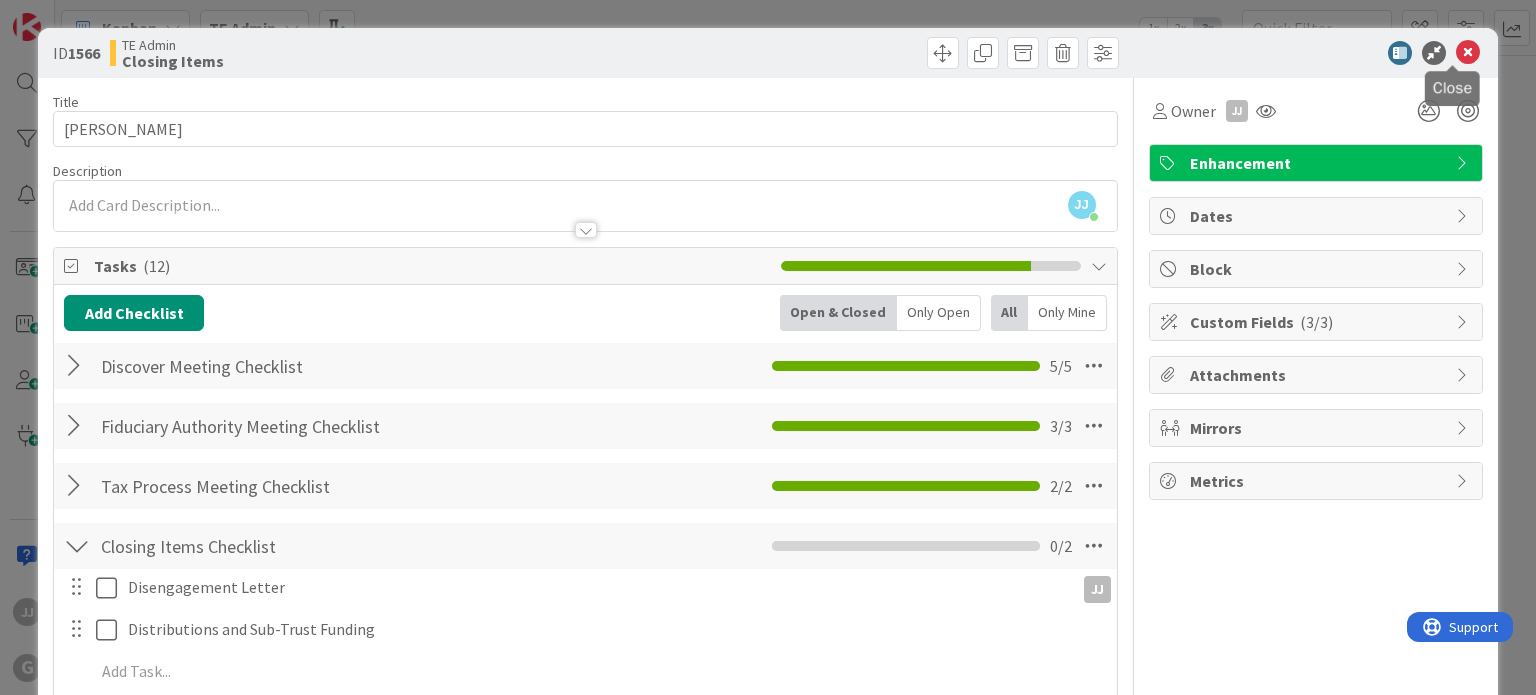 click at bounding box center (1468, 53) 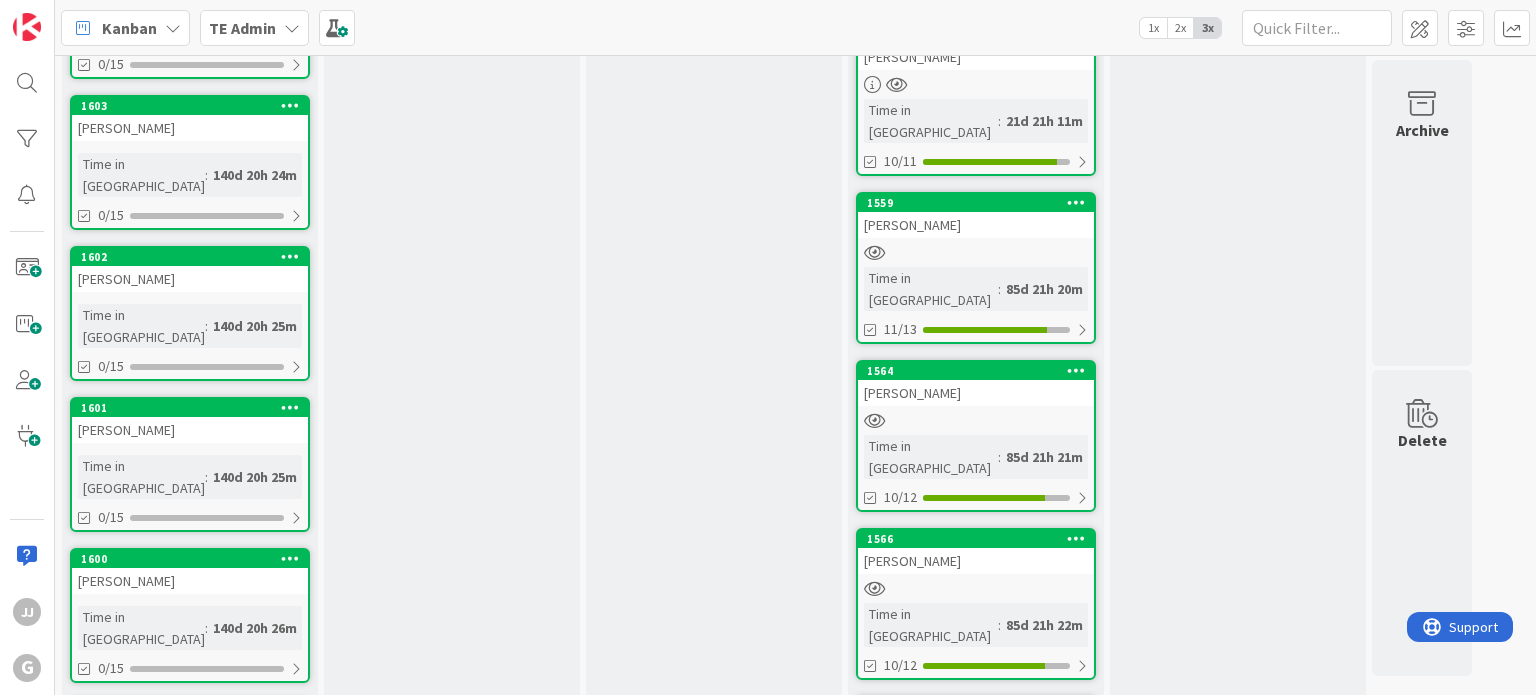 scroll, scrollTop: 0, scrollLeft: 0, axis: both 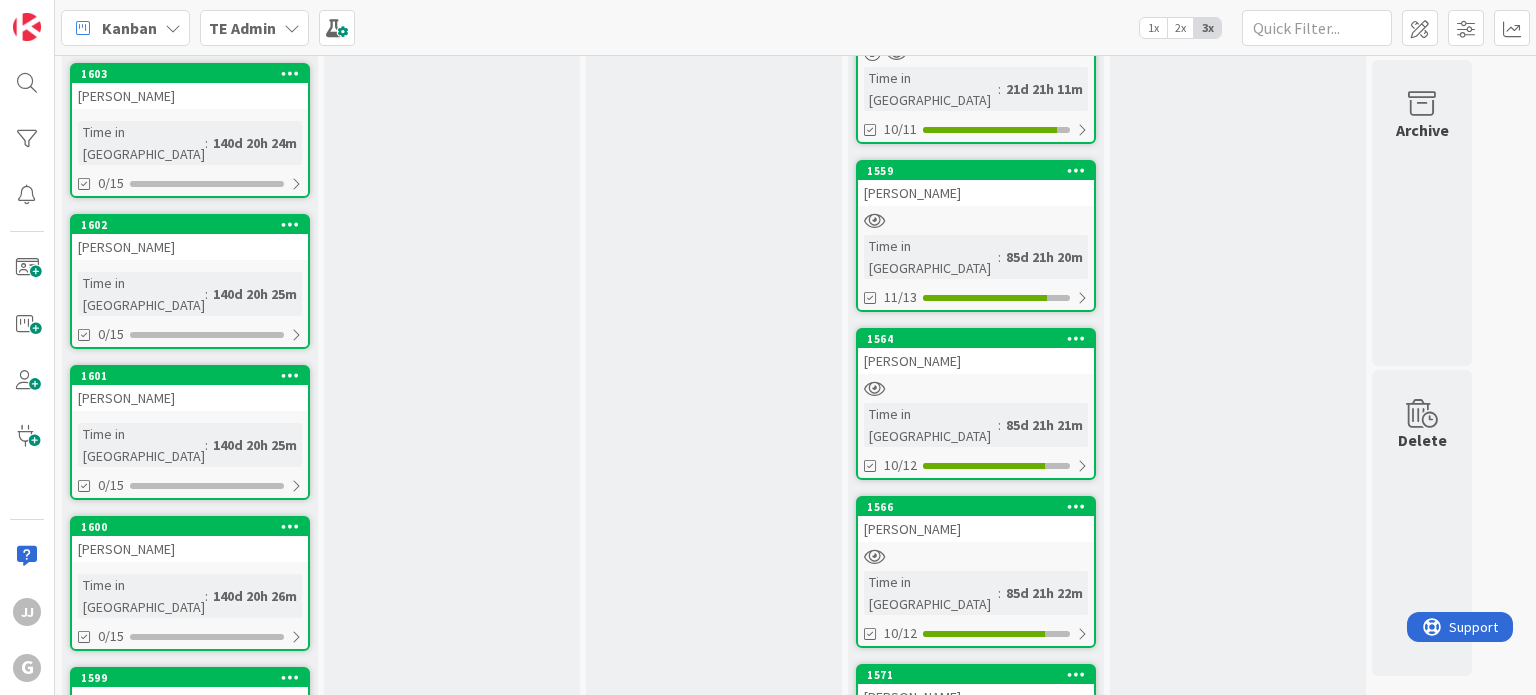 click on "[PERSON_NAME]" at bounding box center (976, 697) 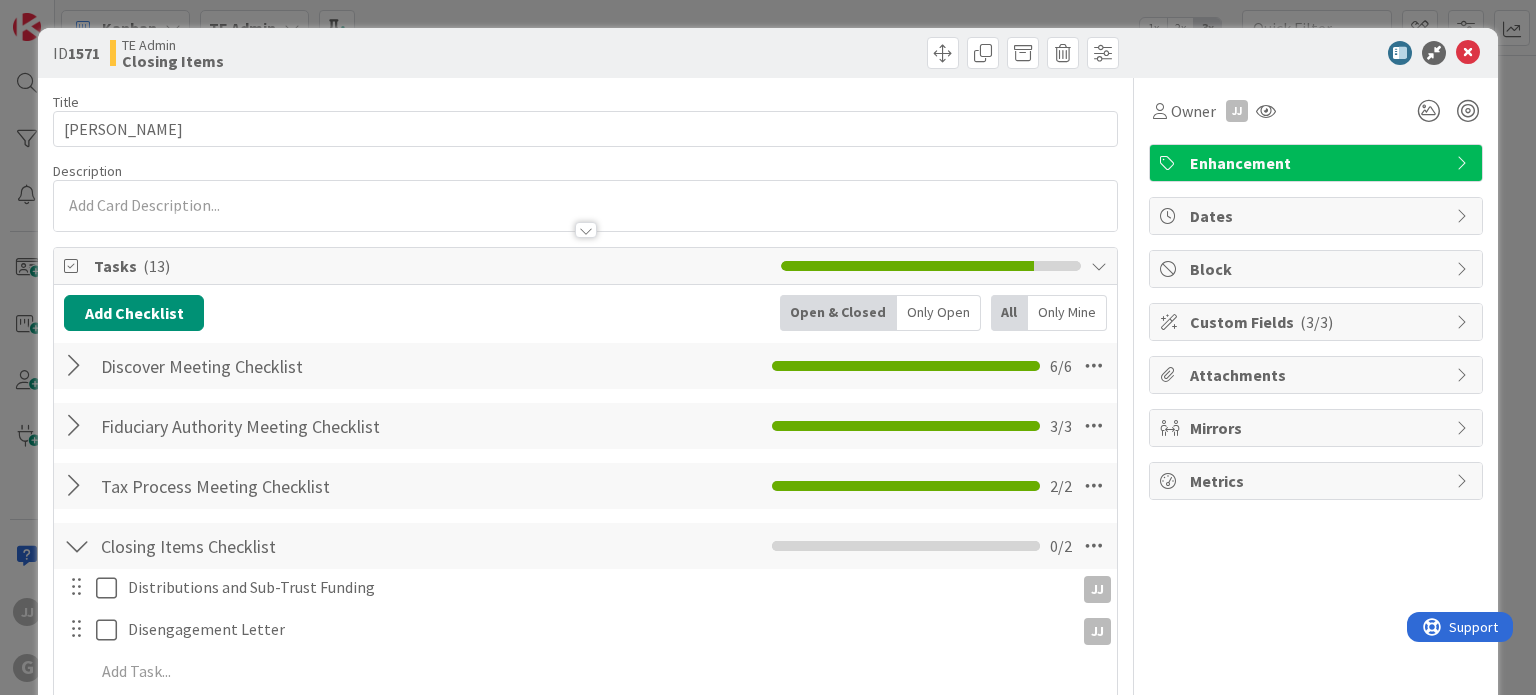 scroll, scrollTop: 0, scrollLeft: 0, axis: both 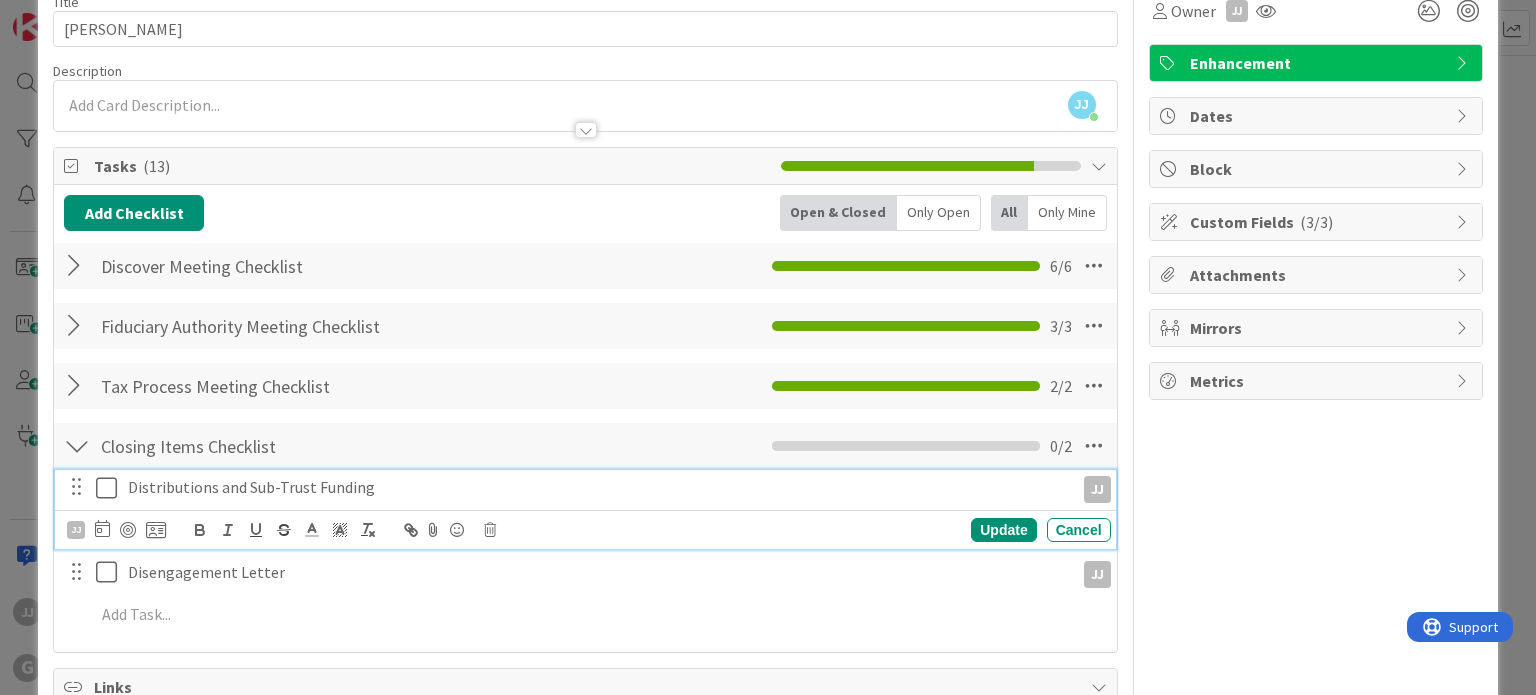 click at bounding box center (111, 488) 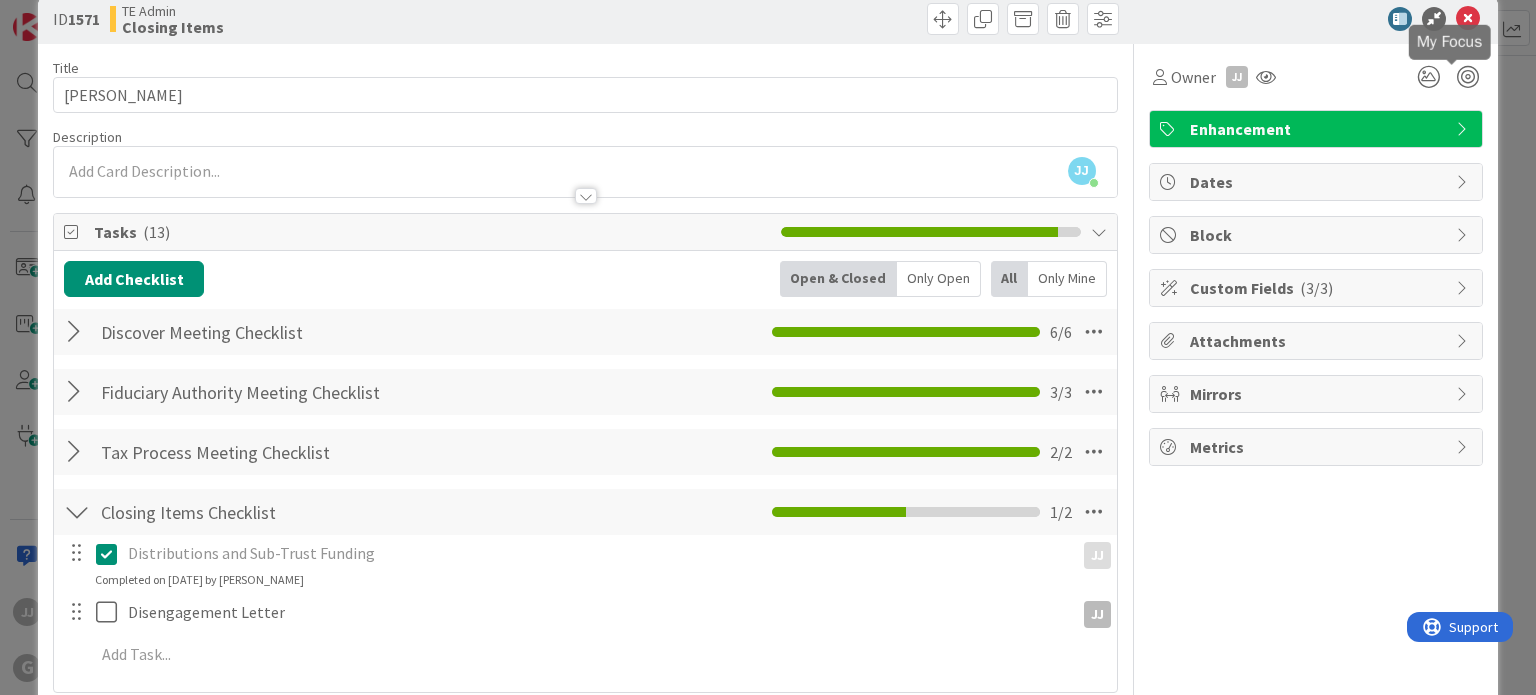 scroll, scrollTop: 0, scrollLeft: 0, axis: both 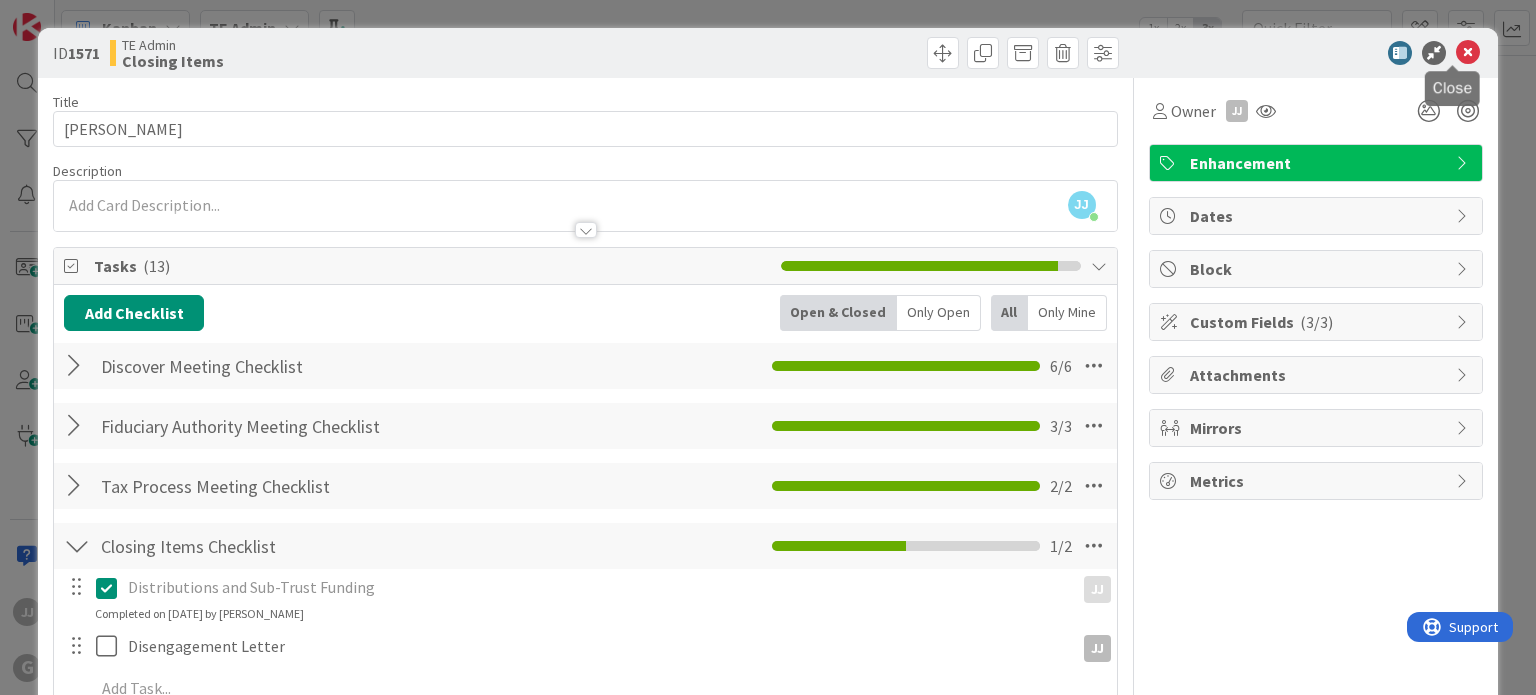 click at bounding box center (1468, 53) 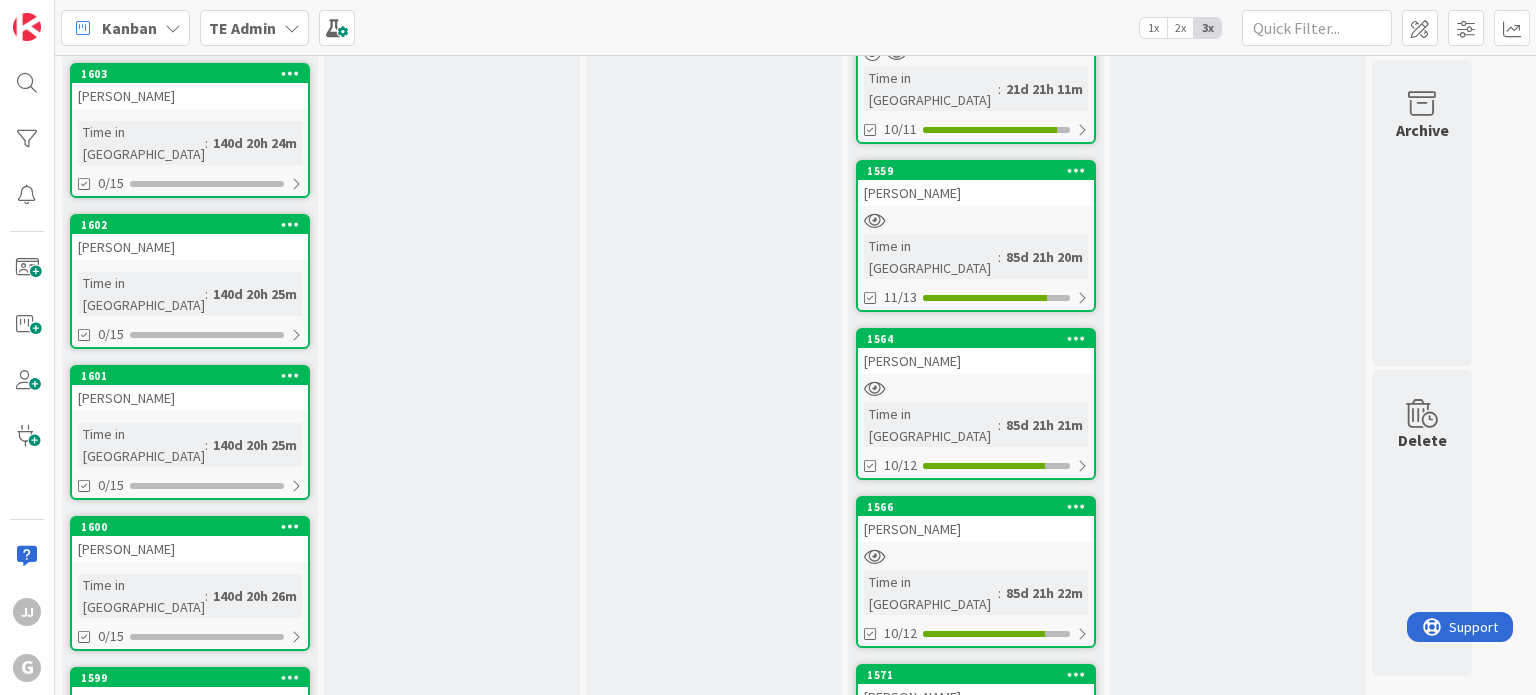 scroll, scrollTop: 0, scrollLeft: 0, axis: both 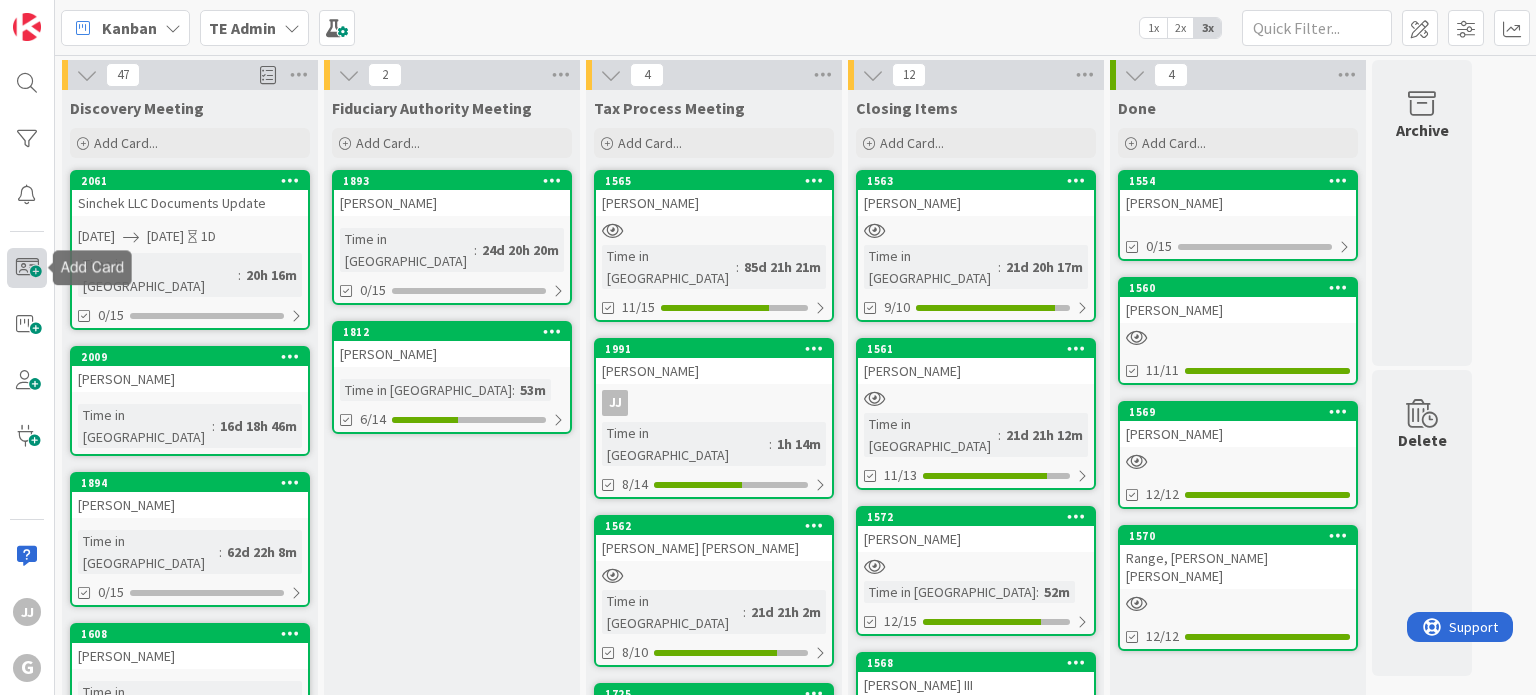 click at bounding box center [27, 268] 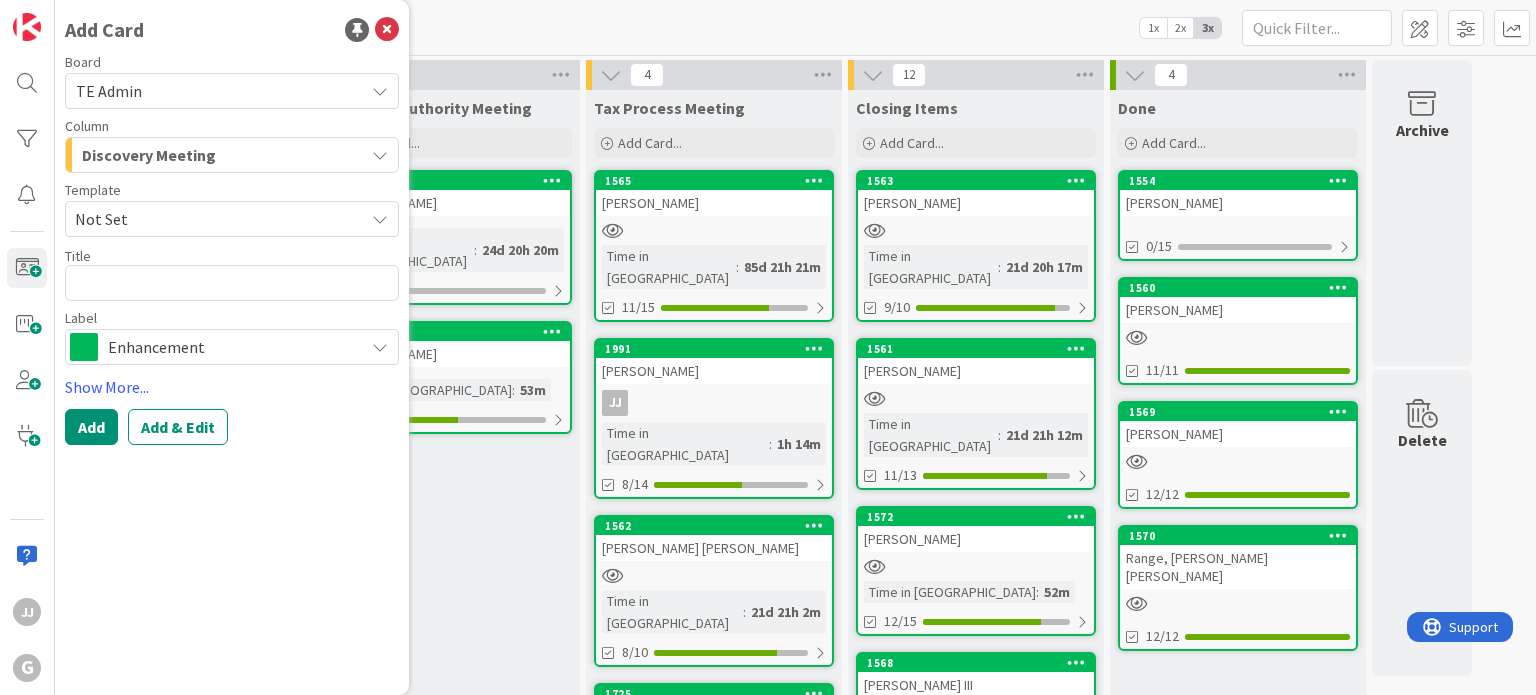 type on "x" 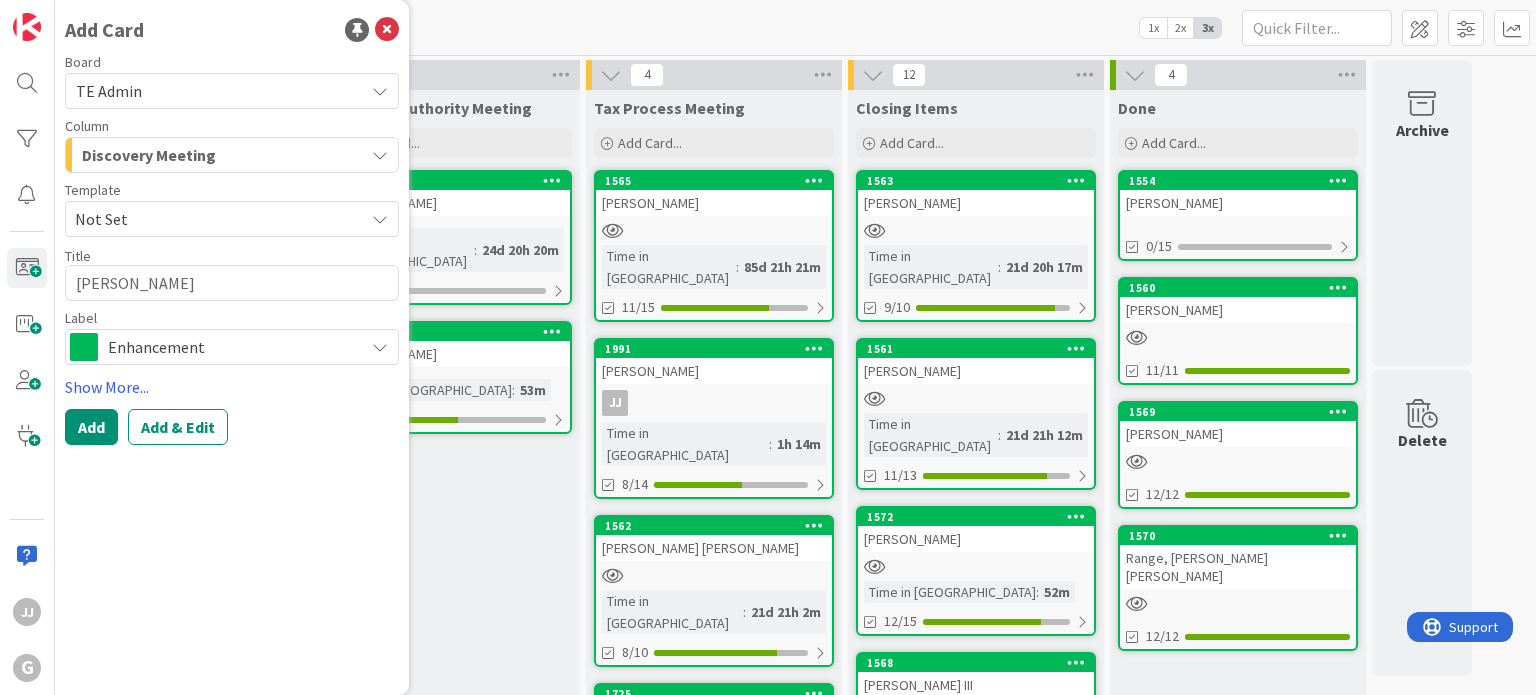 drag, startPoint x: 192, startPoint y: 283, endPoint x: 129, endPoint y: 278, distance: 63.1981 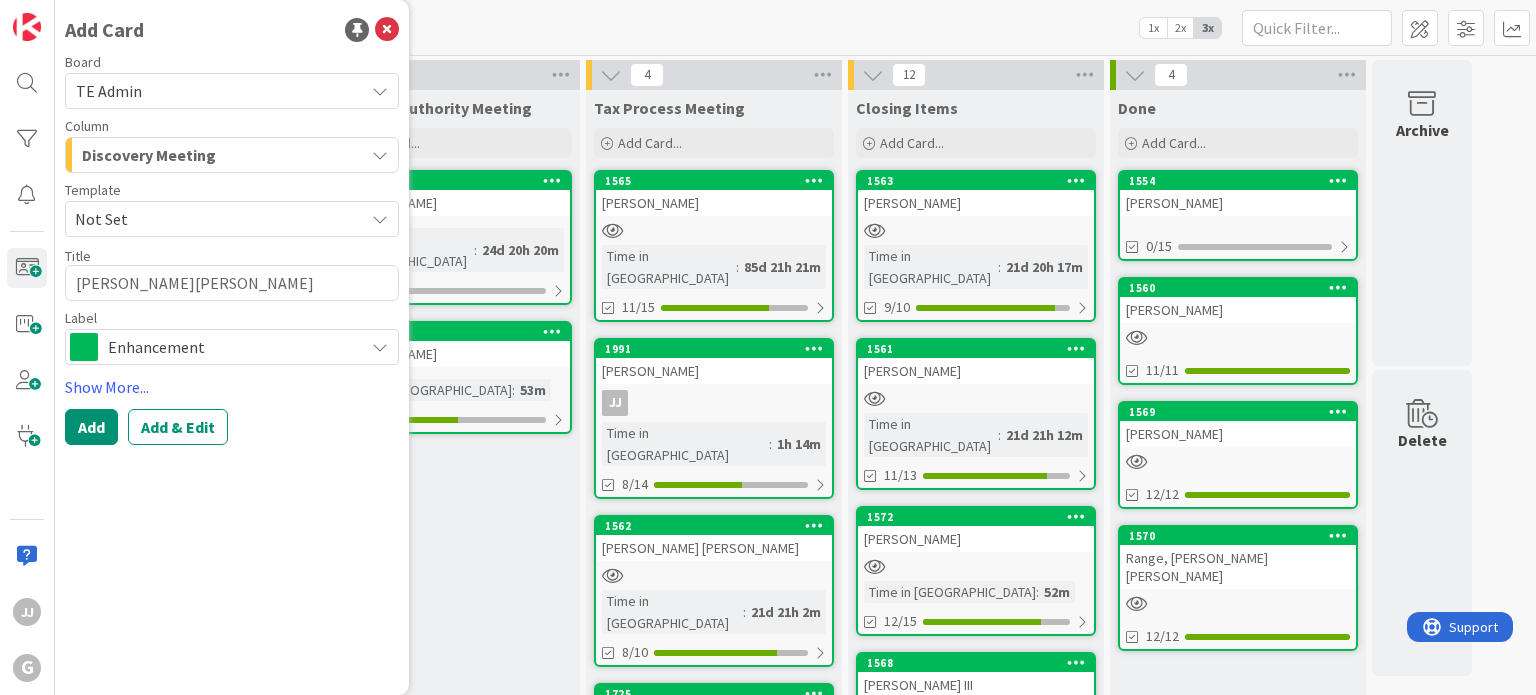 type on "x" 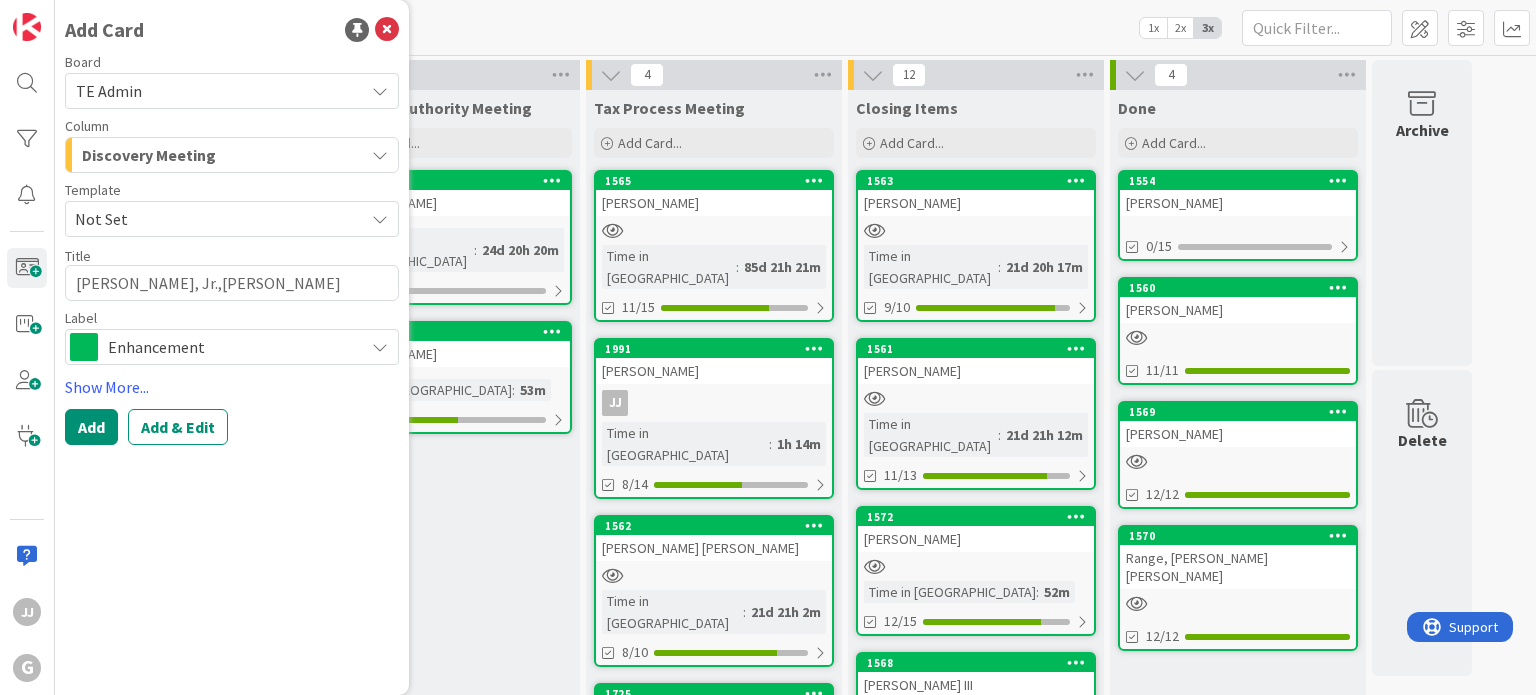 type on "x" 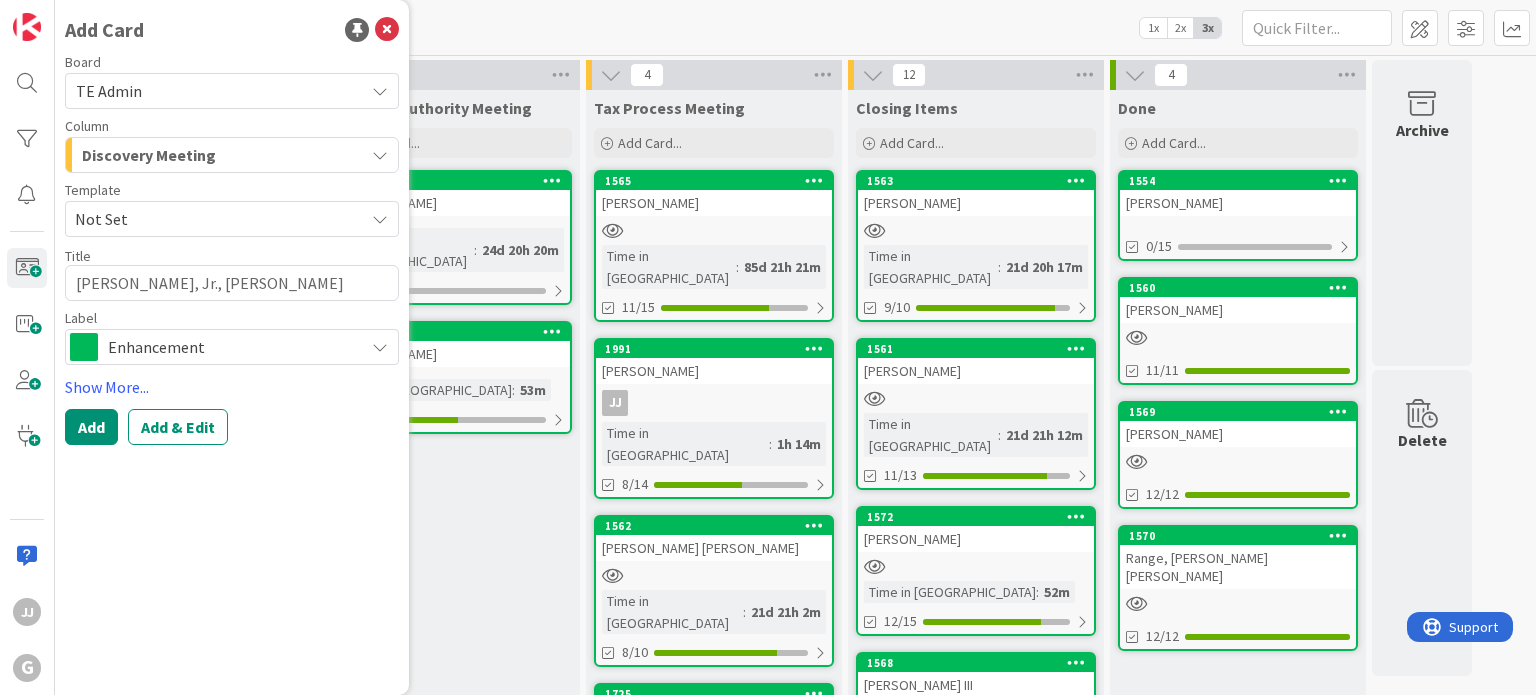 type on "Walsh, Jr., Paul R." 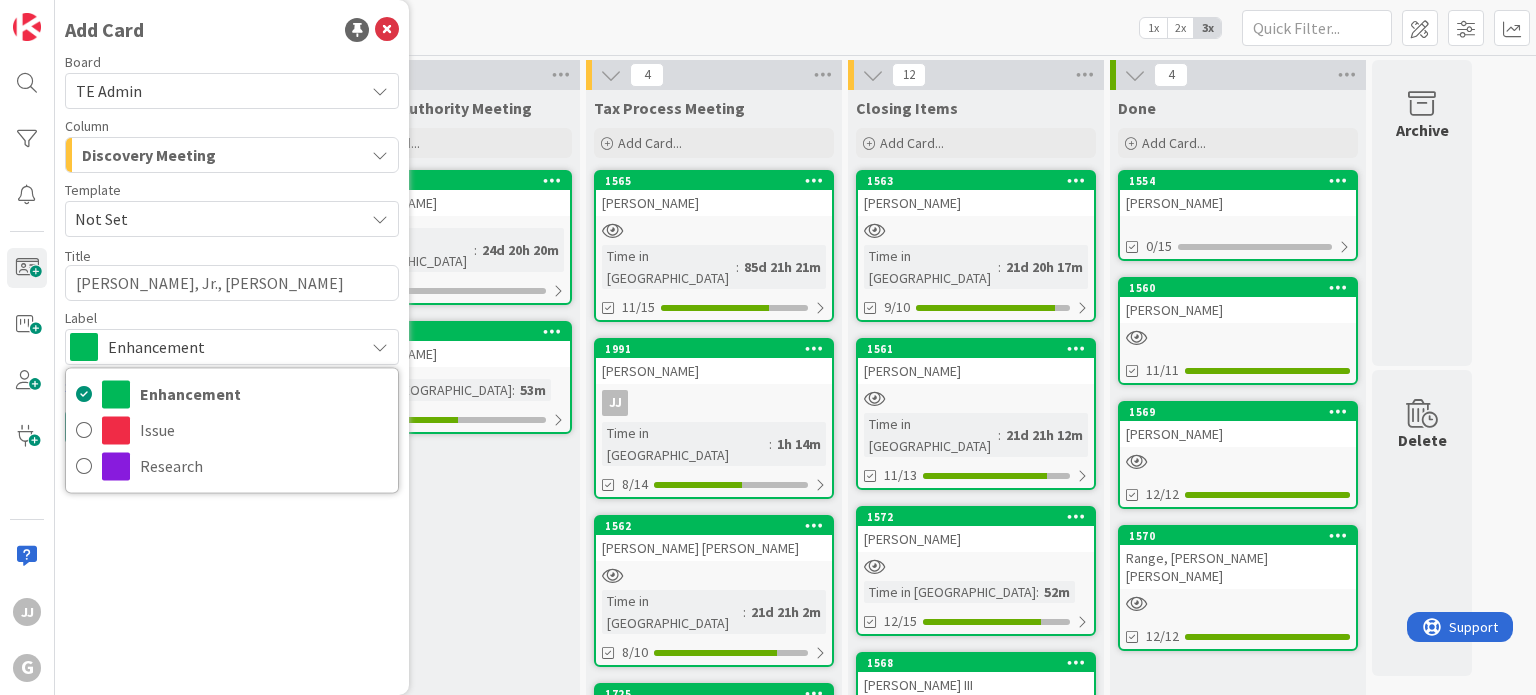 click on "Enhancement" at bounding box center (231, 347) 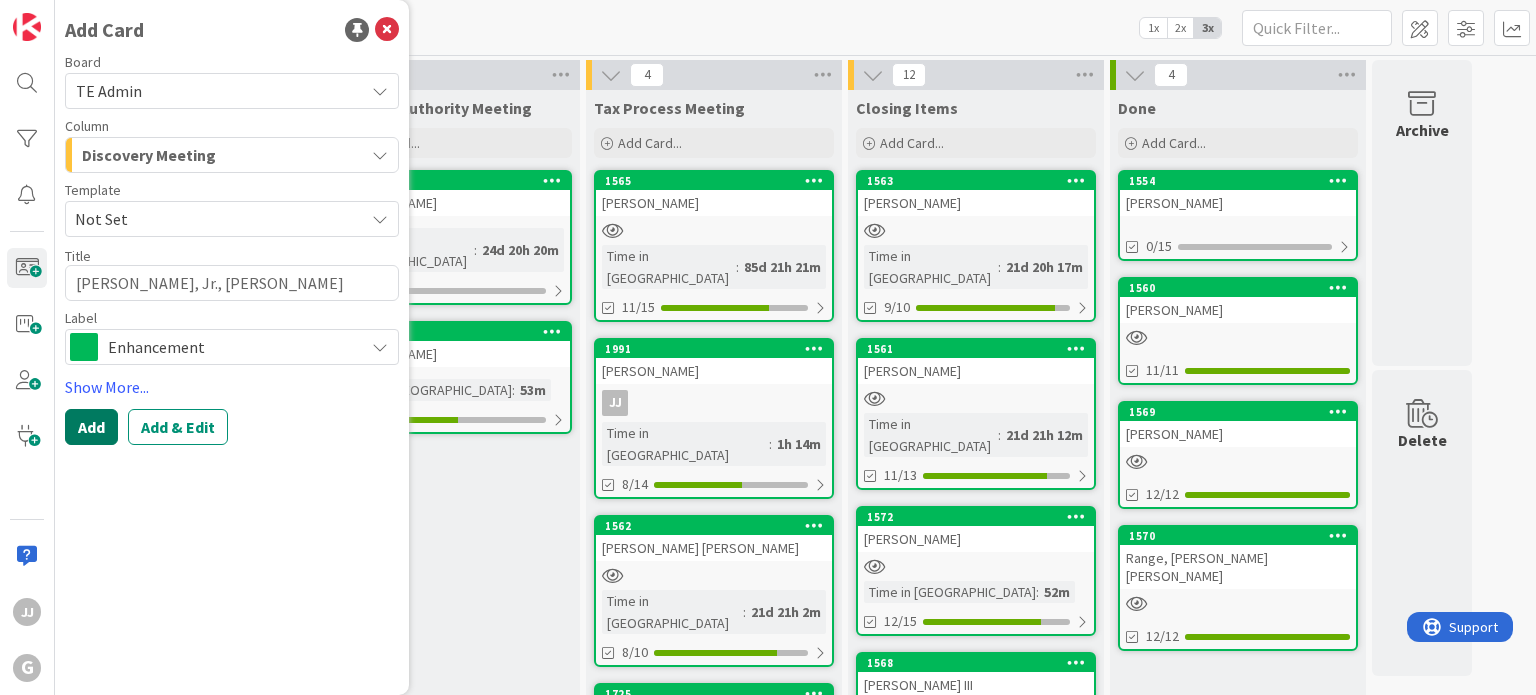 click on "Add" at bounding box center (91, 427) 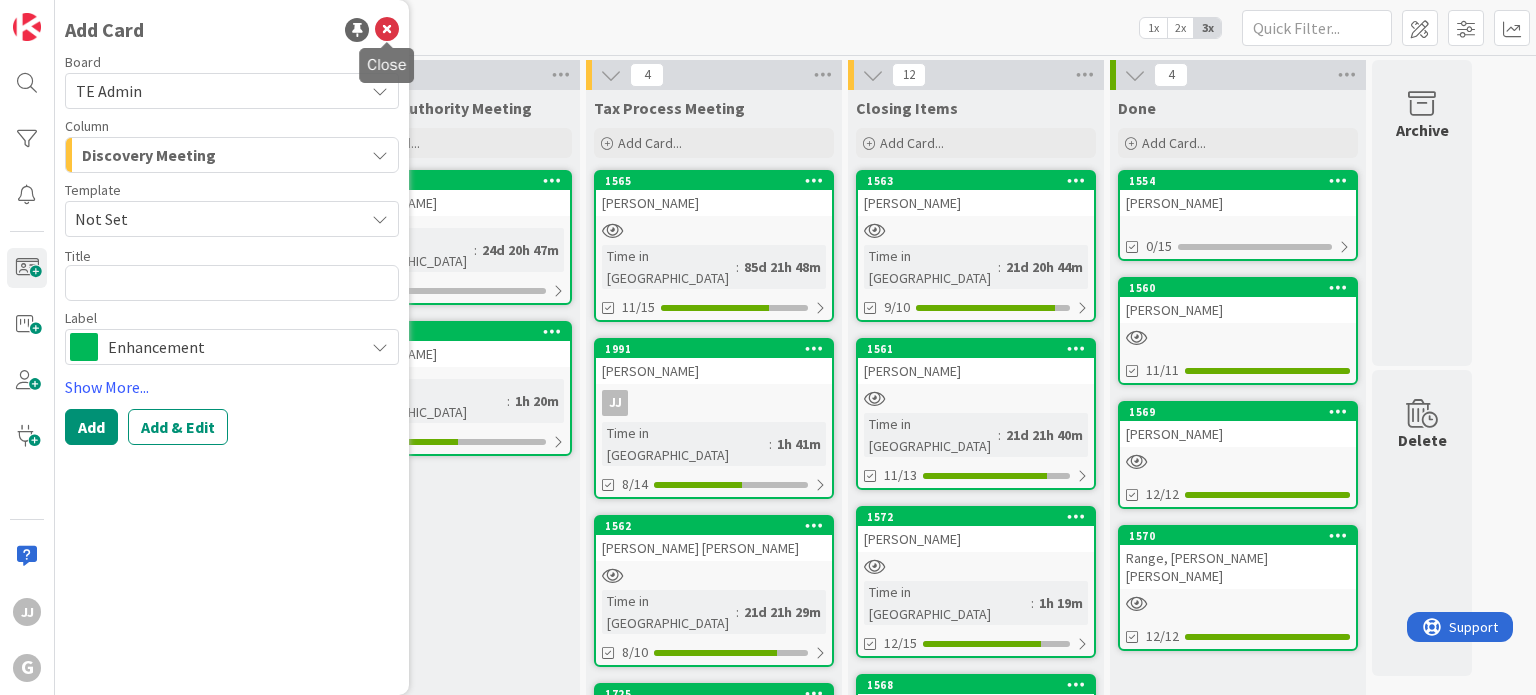 click at bounding box center [387, 30] 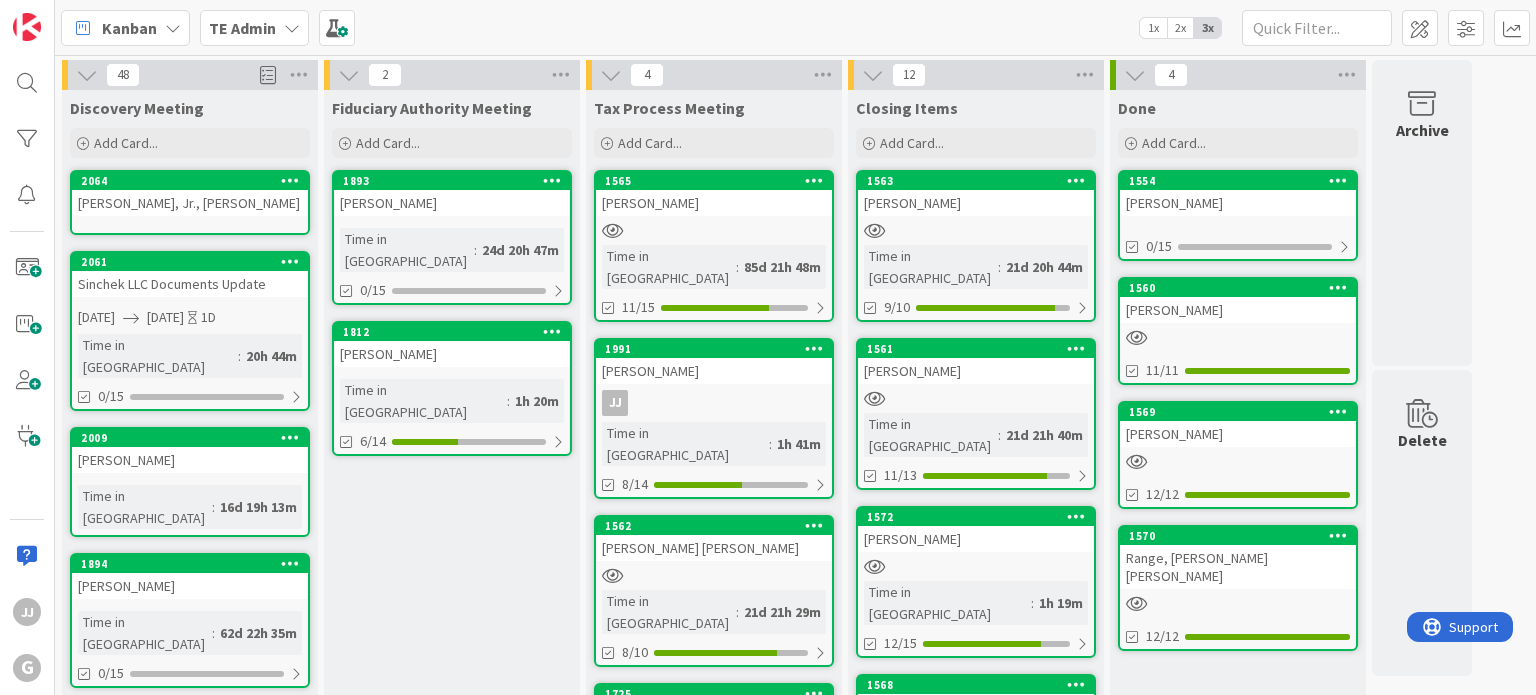 click on "Walsh, Jr., Paul R." at bounding box center [190, 203] 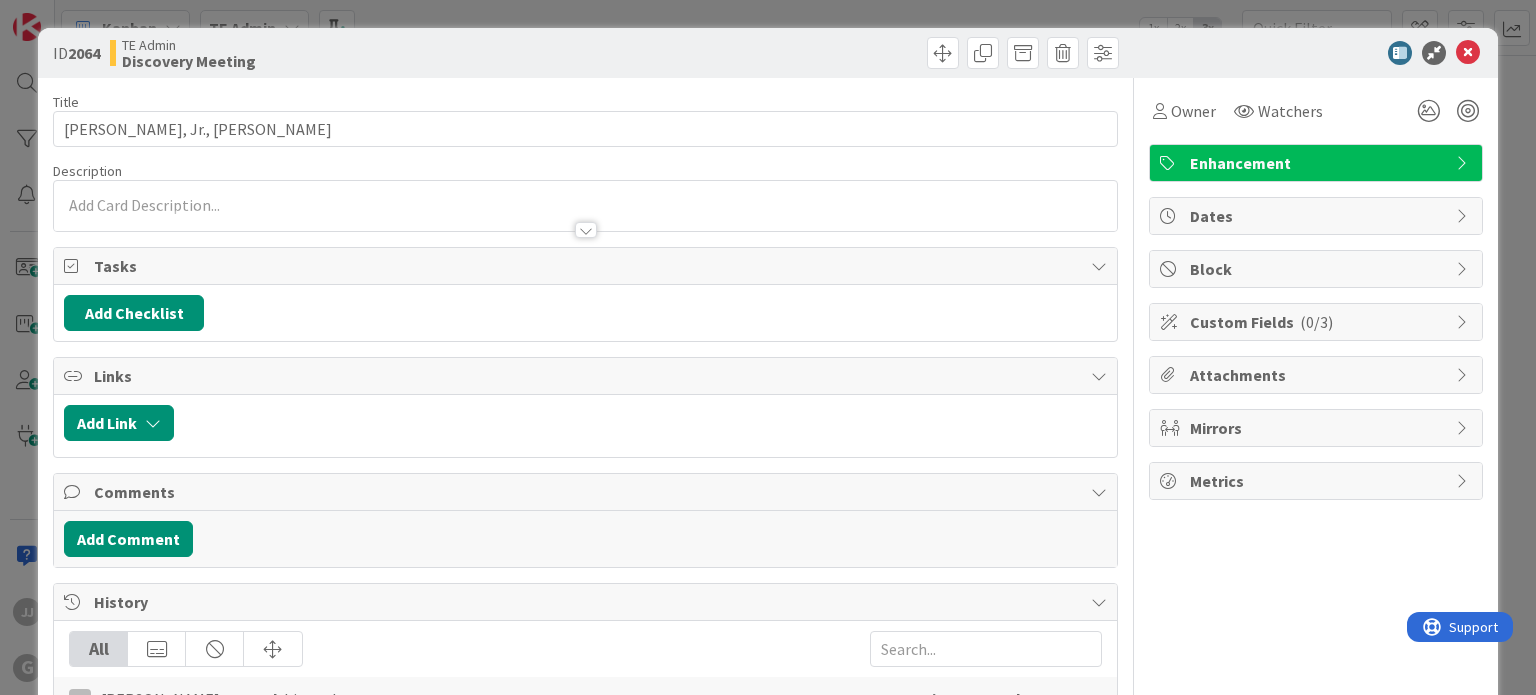 scroll, scrollTop: 0, scrollLeft: 0, axis: both 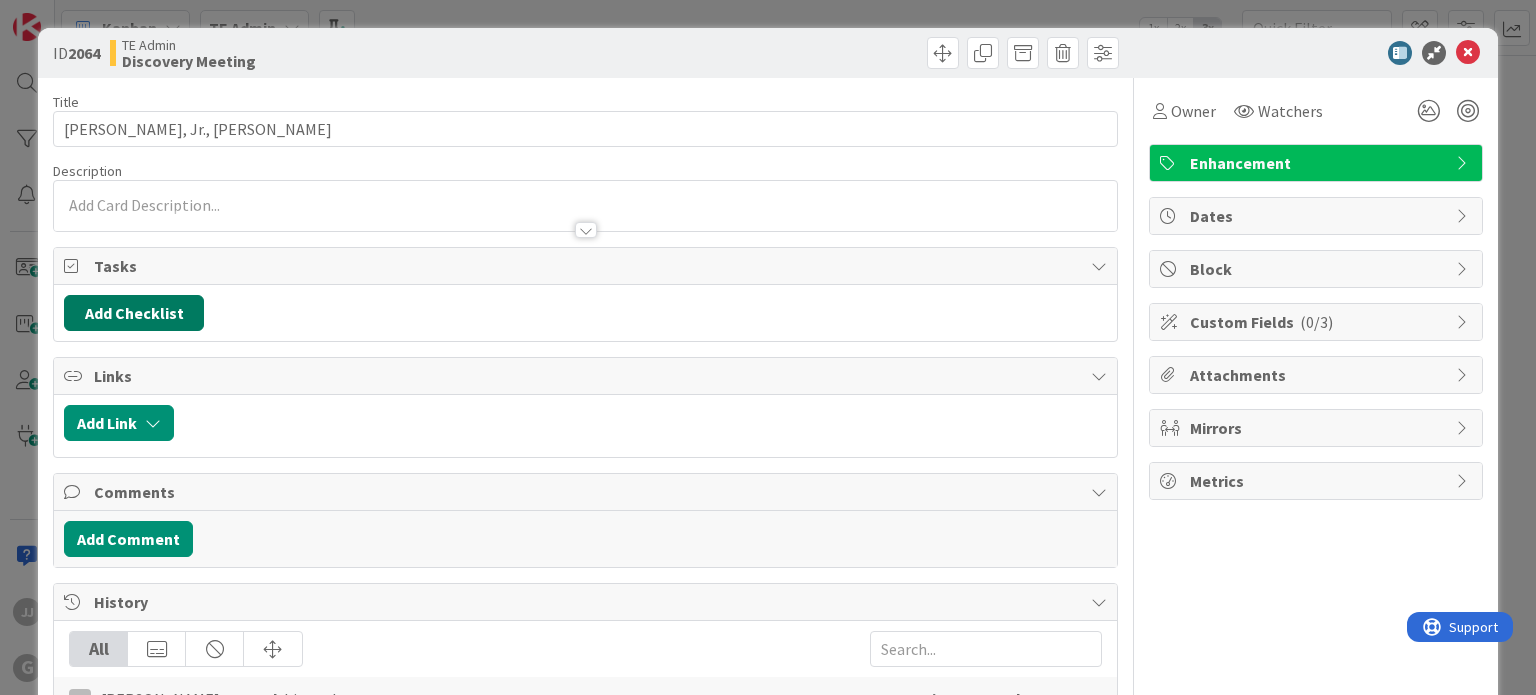 click on "Add Checklist" at bounding box center (134, 313) 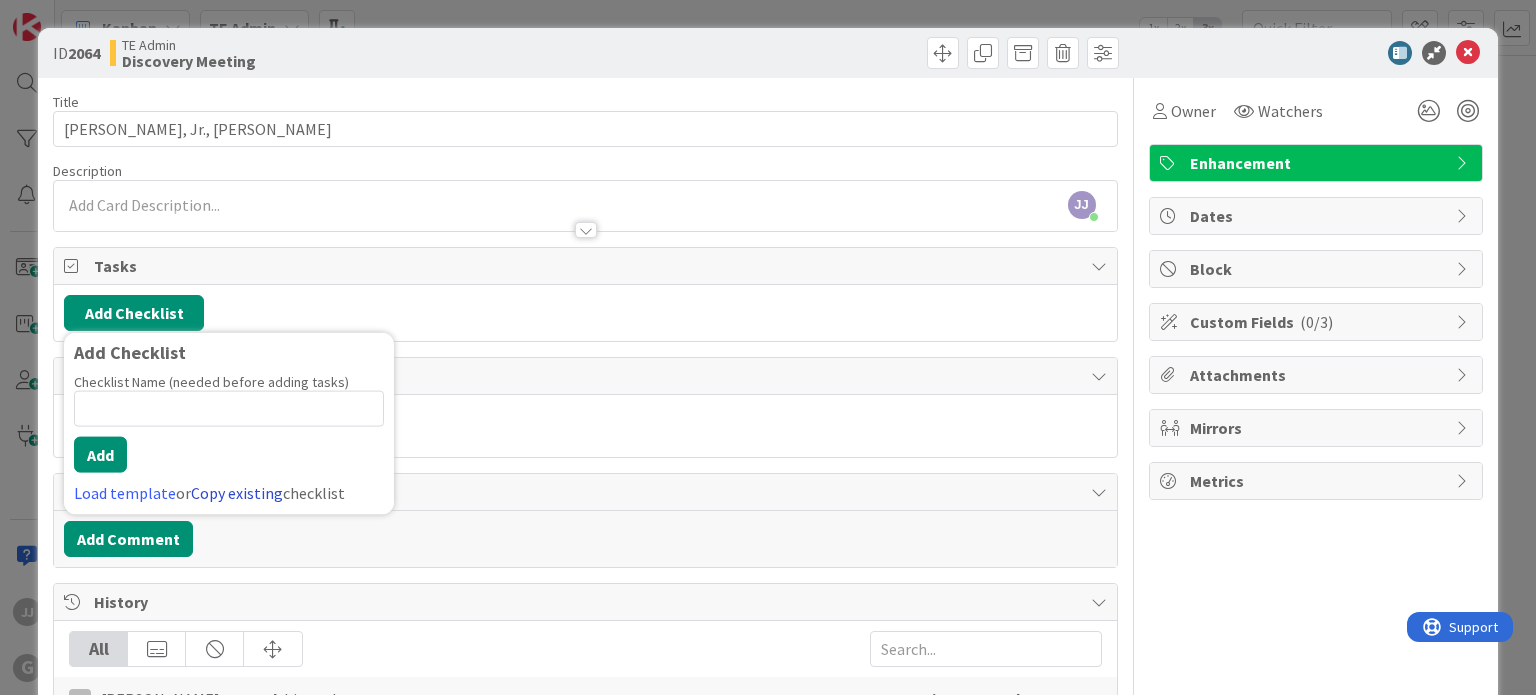 click on "Copy existing" at bounding box center (237, 493) 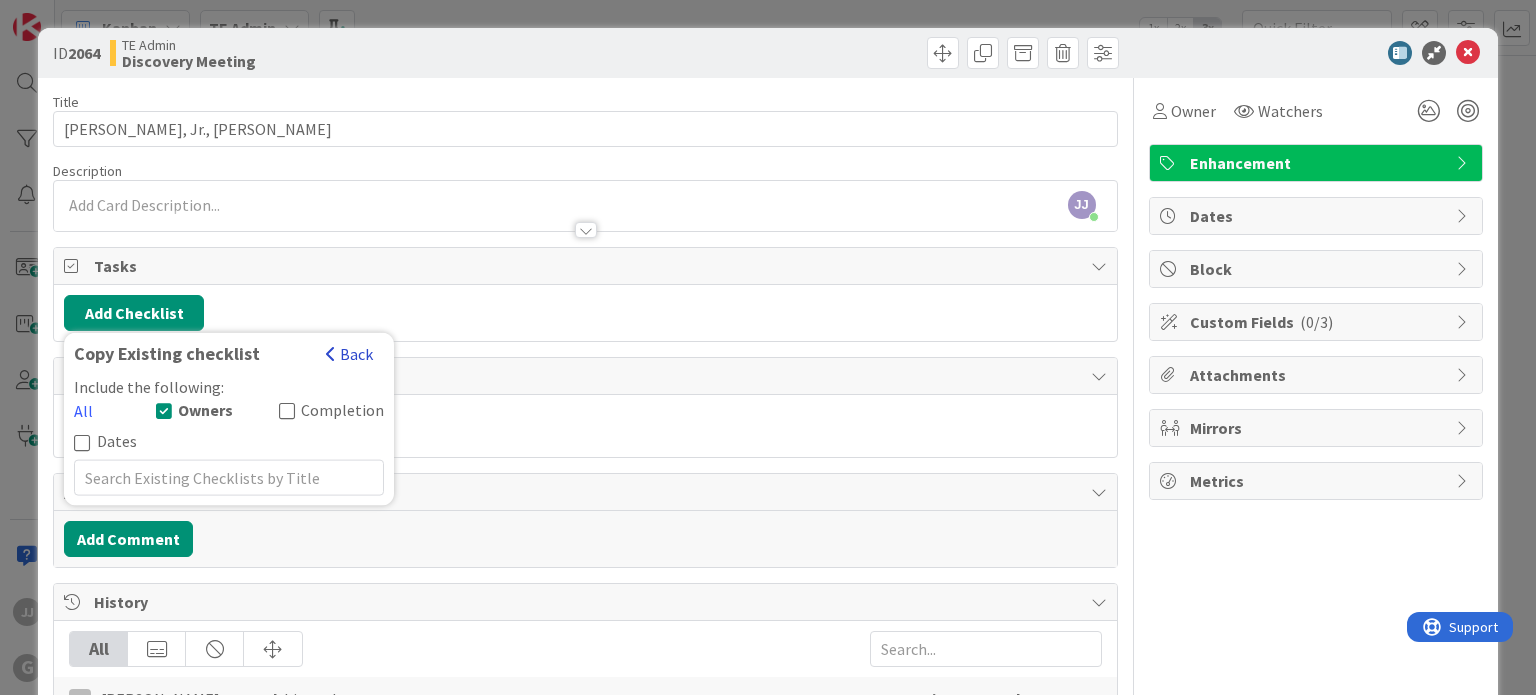 click on "Back" at bounding box center (349, 354) 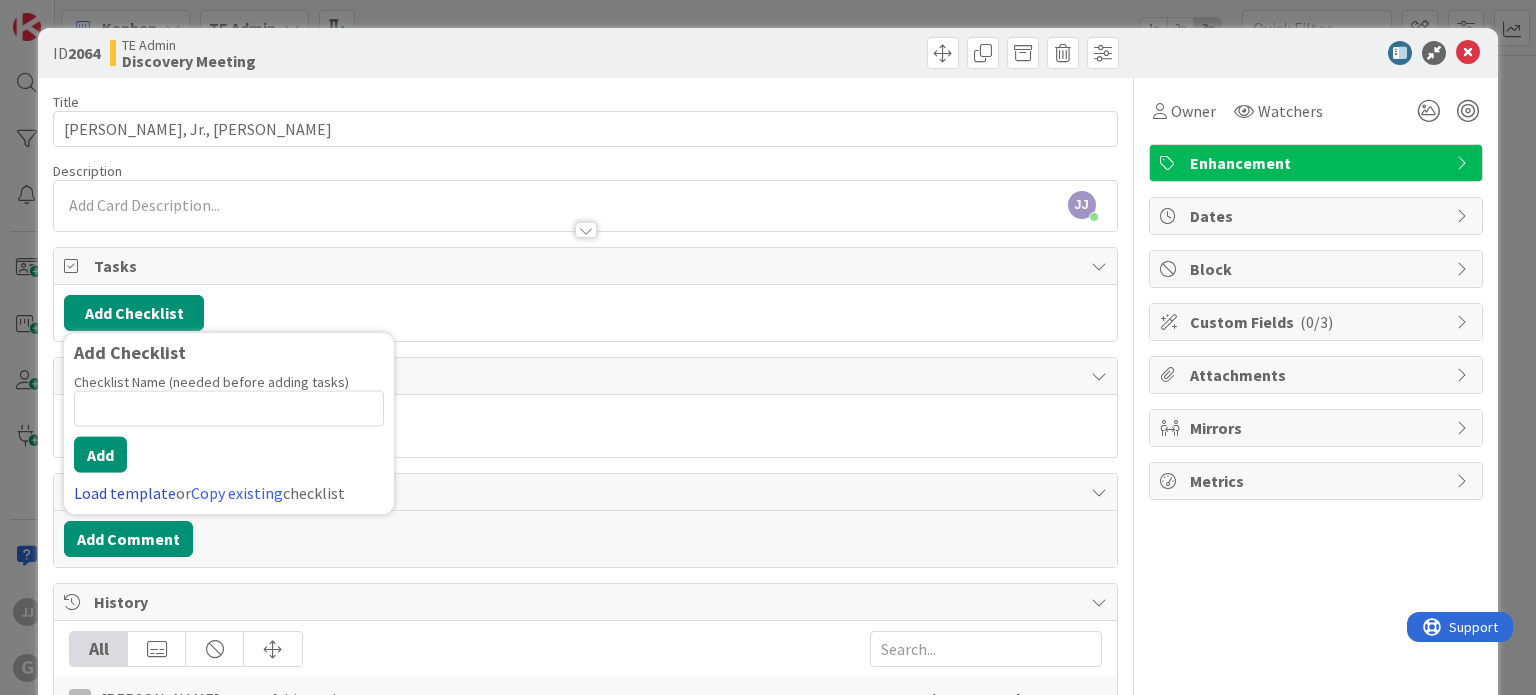 click on "Load template" at bounding box center [125, 493] 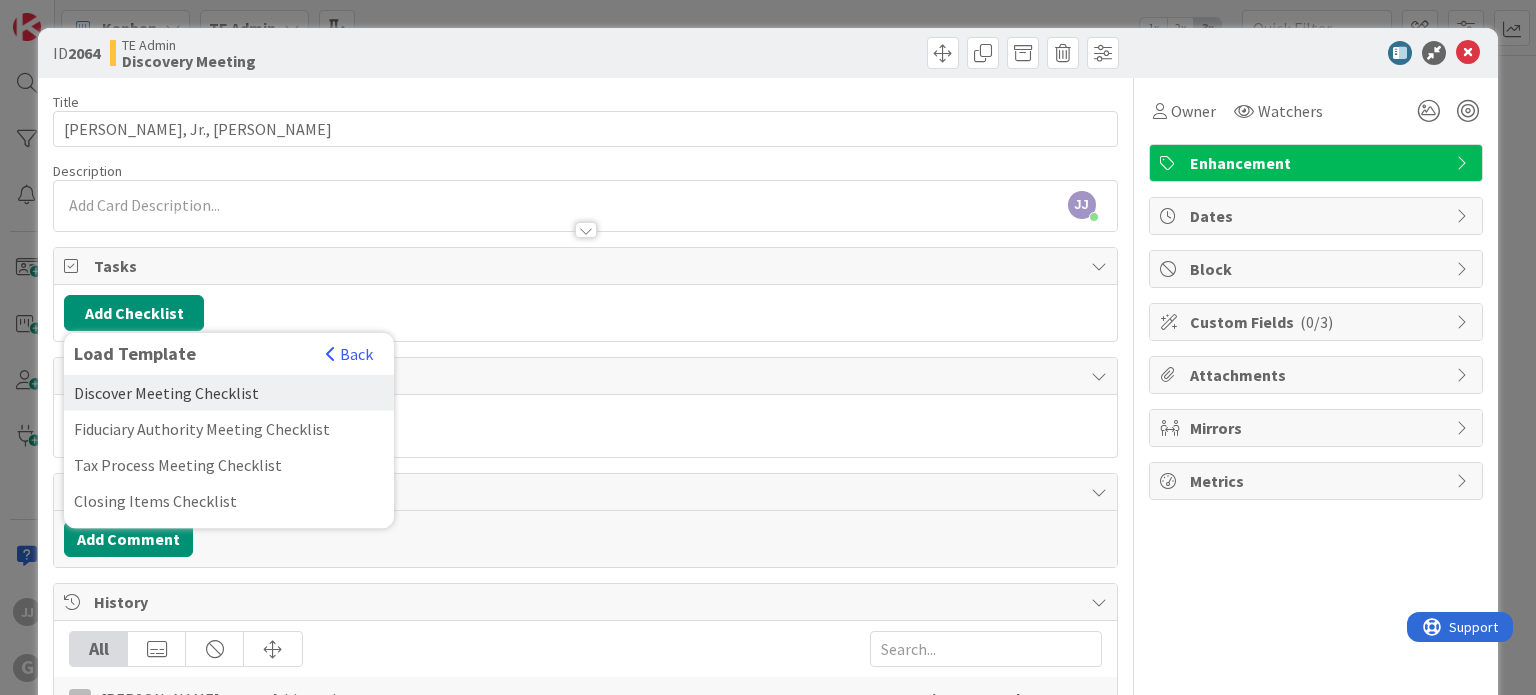 click on "Discover Meeting Checklist" at bounding box center (229, 393) 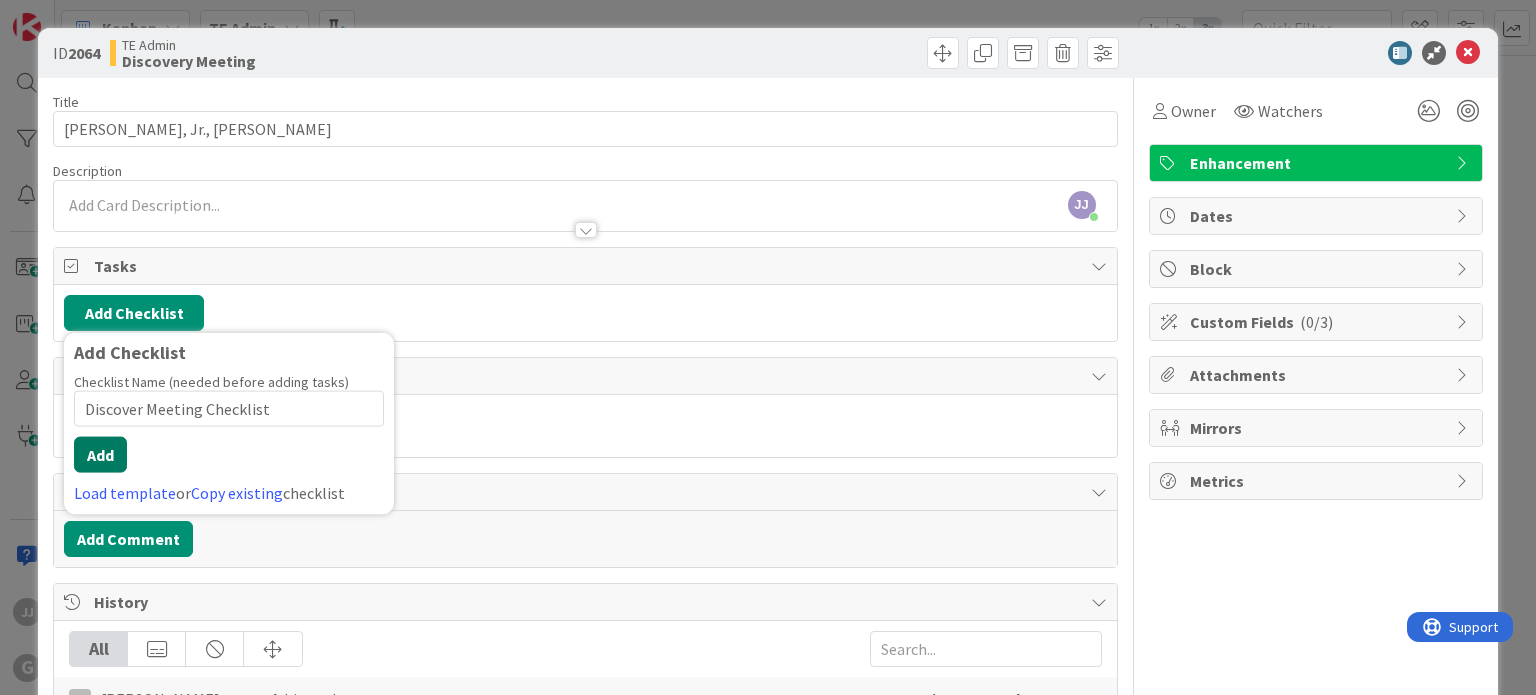 click on "Add" at bounding box center [100, 455] 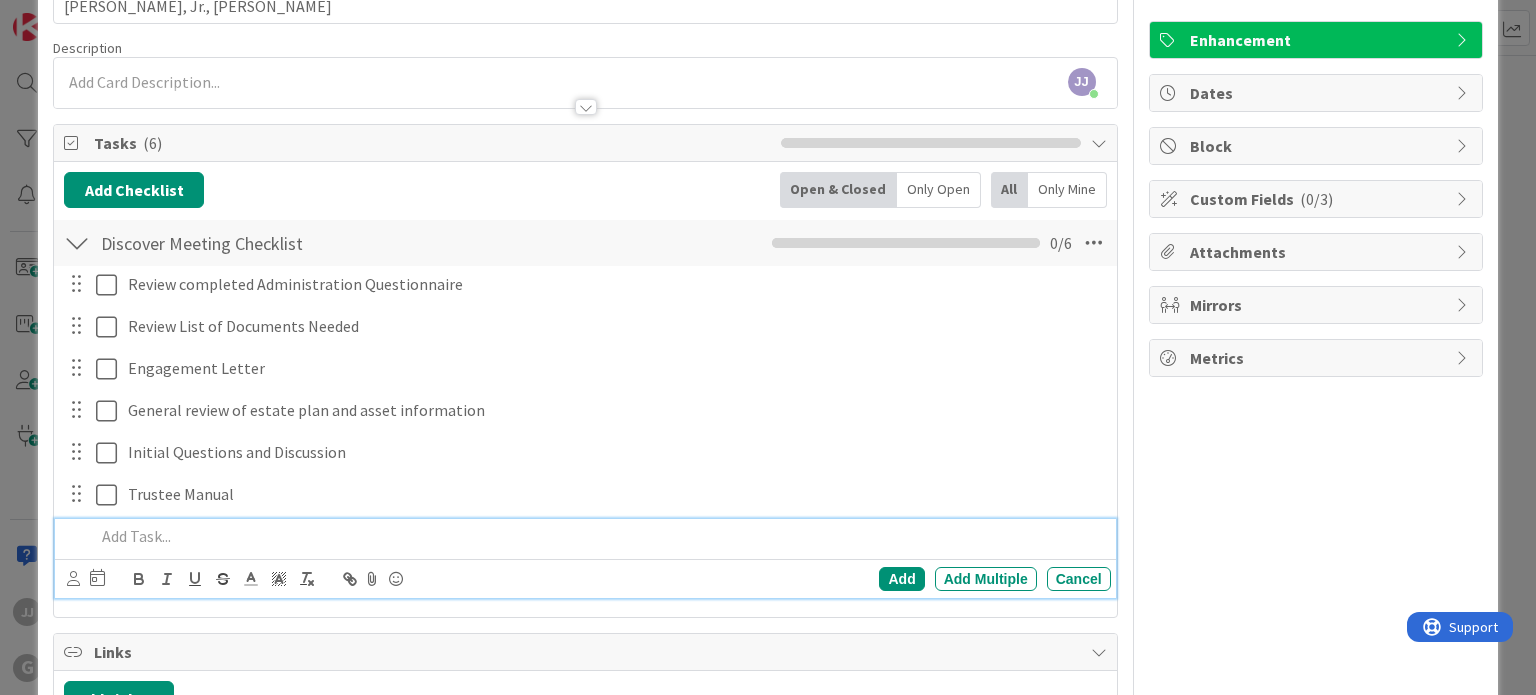scroll, scrollTop: 100, scrollLeft: 0, axis: vertical 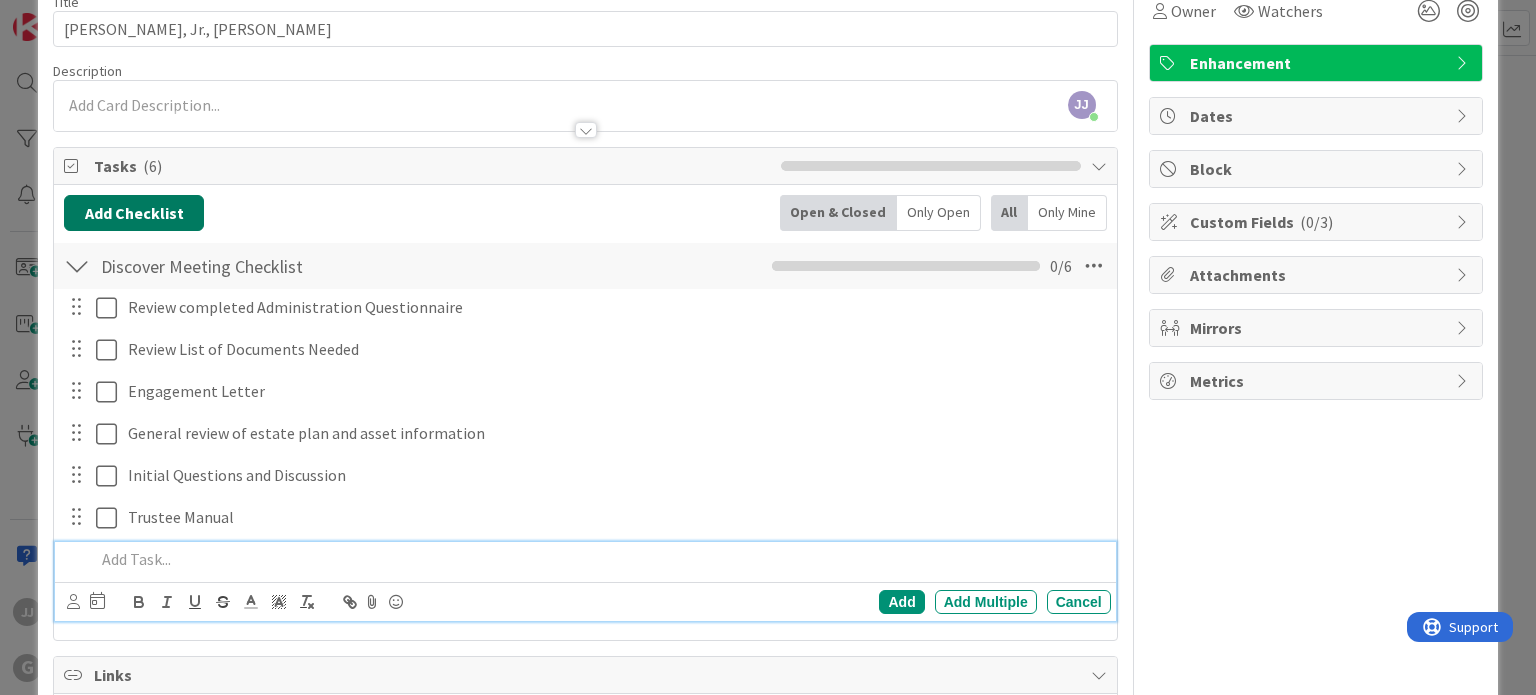 click on "Add Checklist" at bounding box center [134, 213] 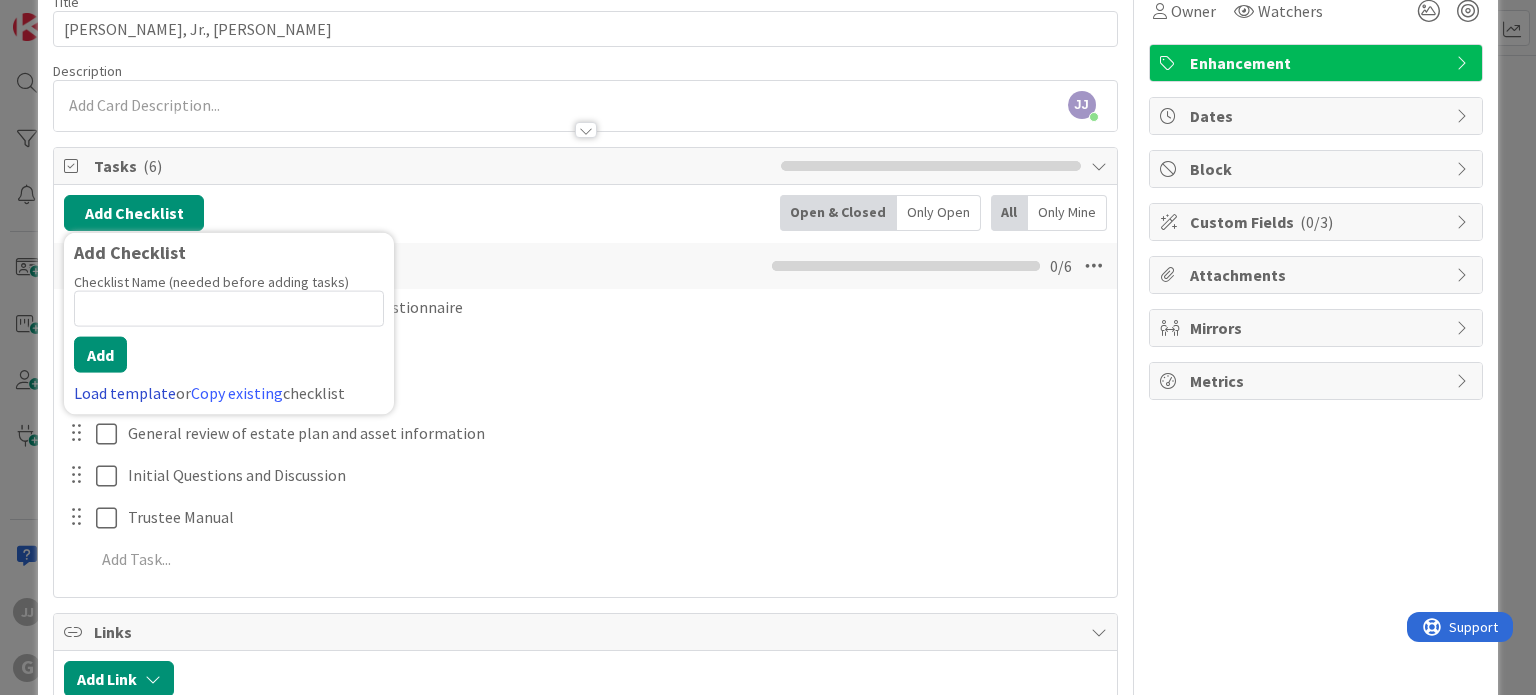 click on "Load template" at bounding box center (125, 393) 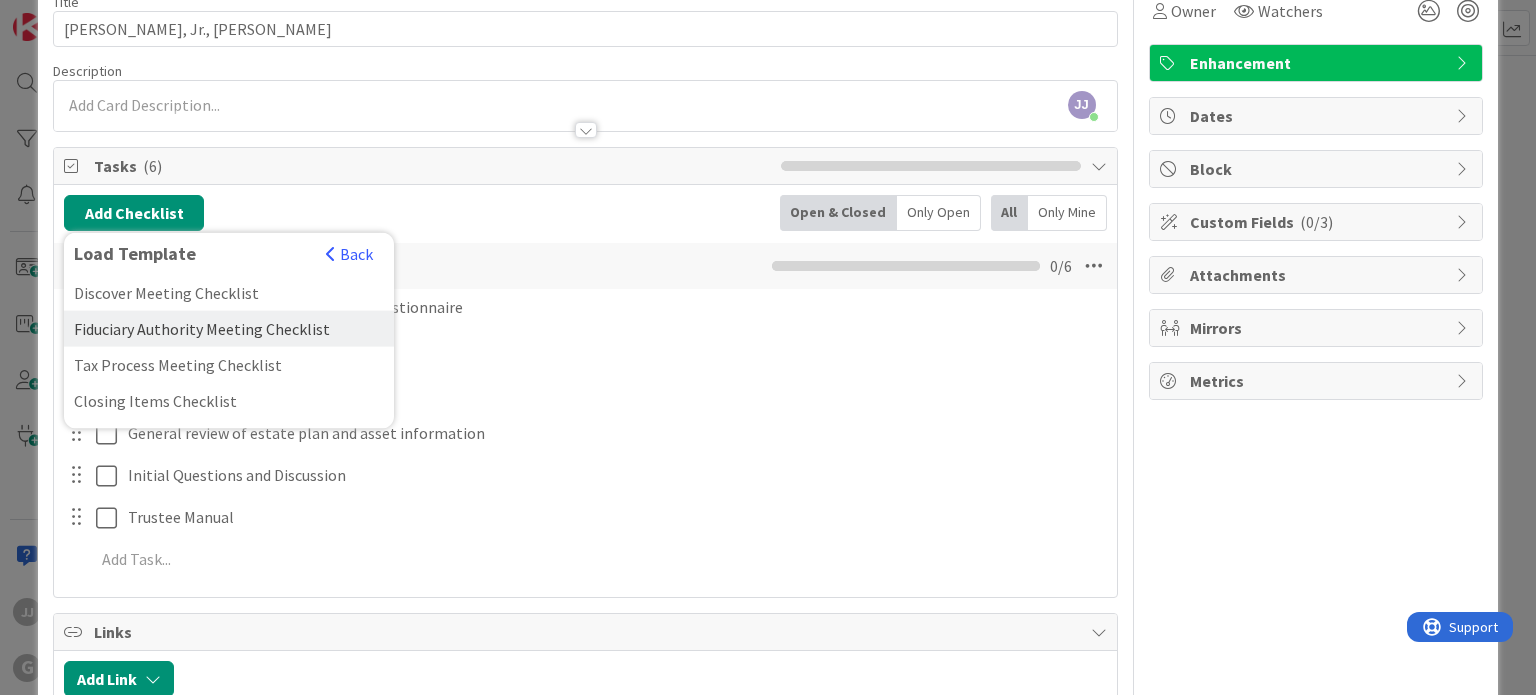 click on "Fiduciary Authority Meeting Checklist" at bounding box center (229, 329) 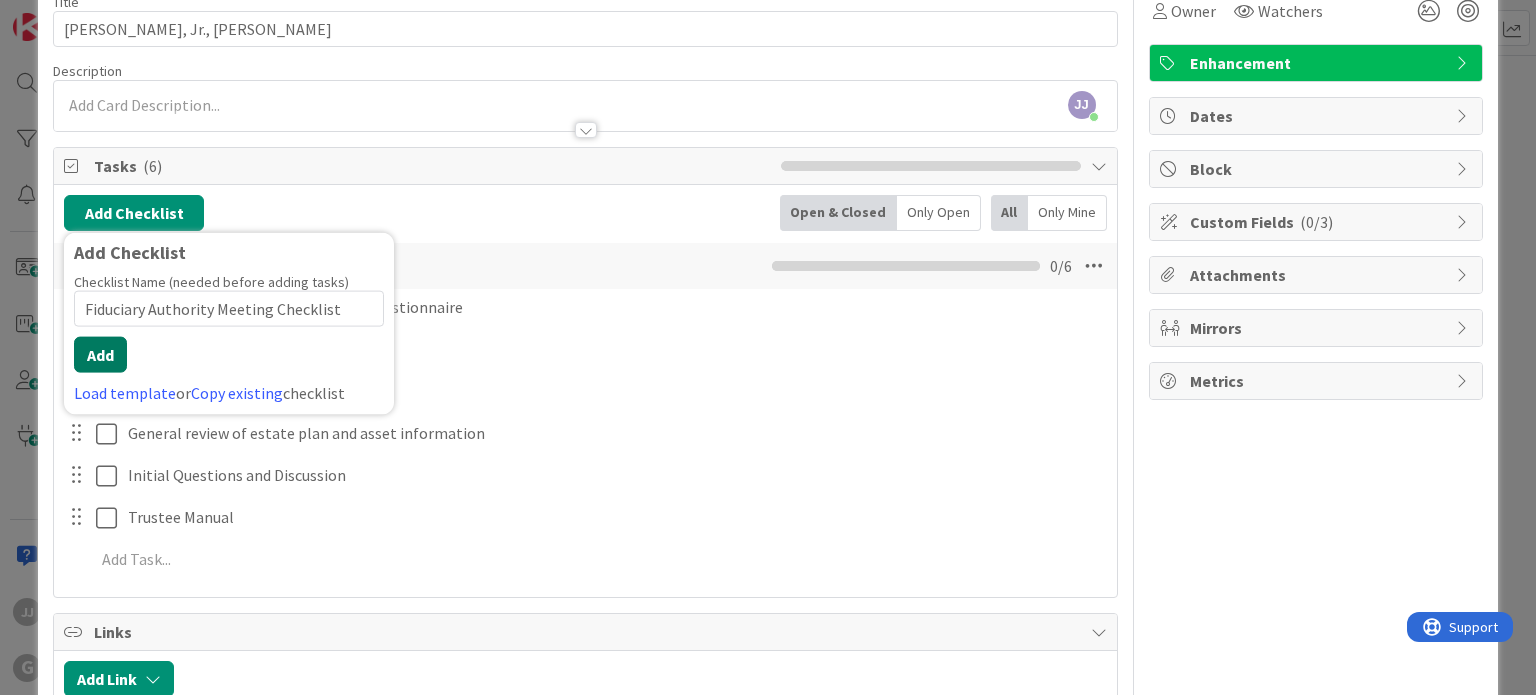 click on "Add" at bounding box center [100, 355] 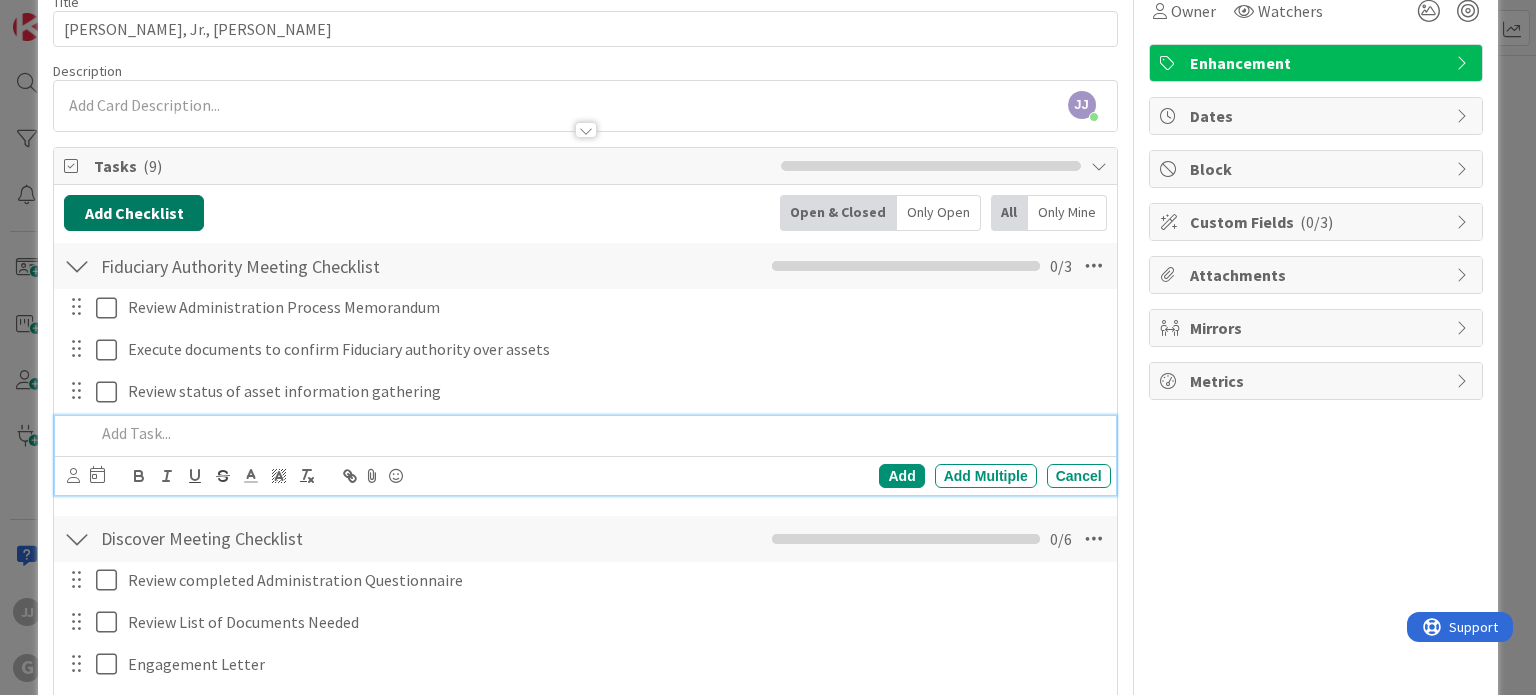 click on "Add Checklist" at bounding box center [134, 213] 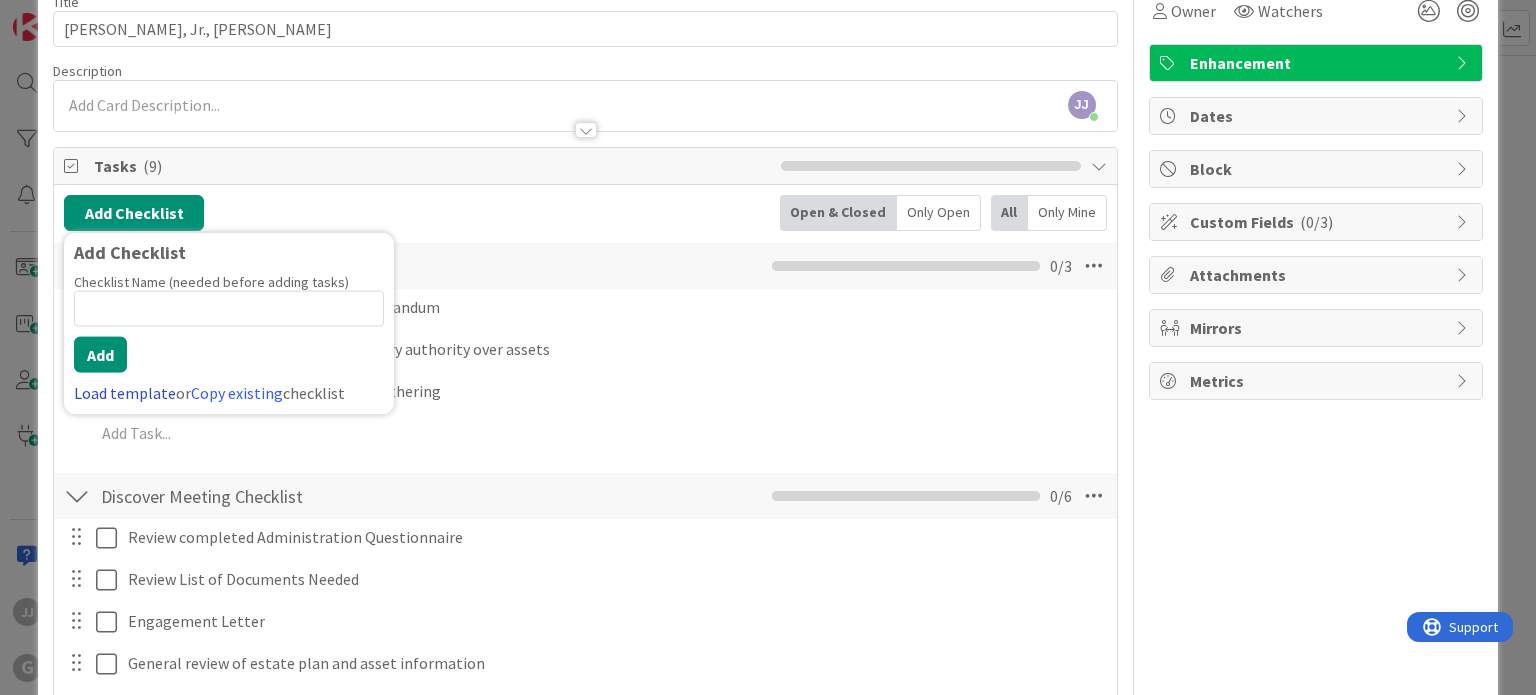 click on "Load template" at bounding box center [125, 393] 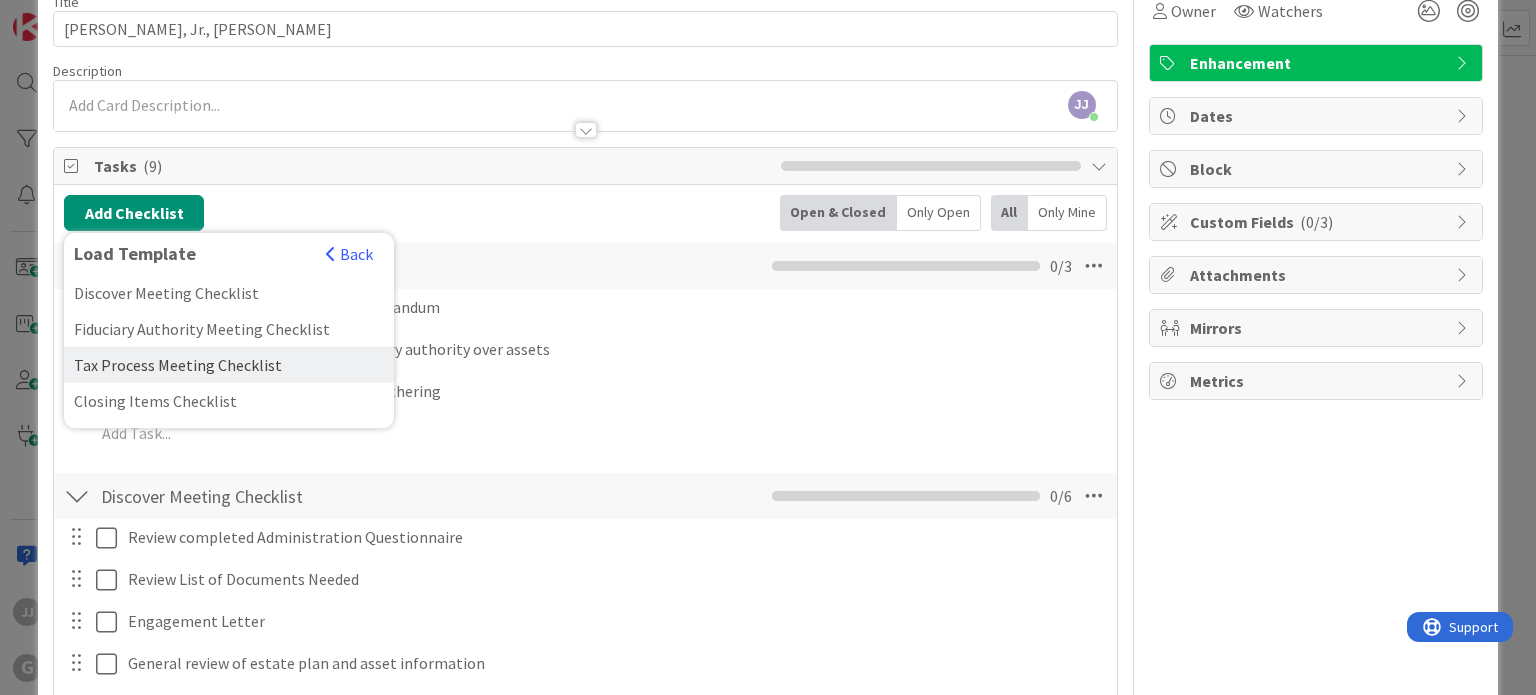 click on "Tax Process Meeting Checklist" at bounding box center [229, 365] 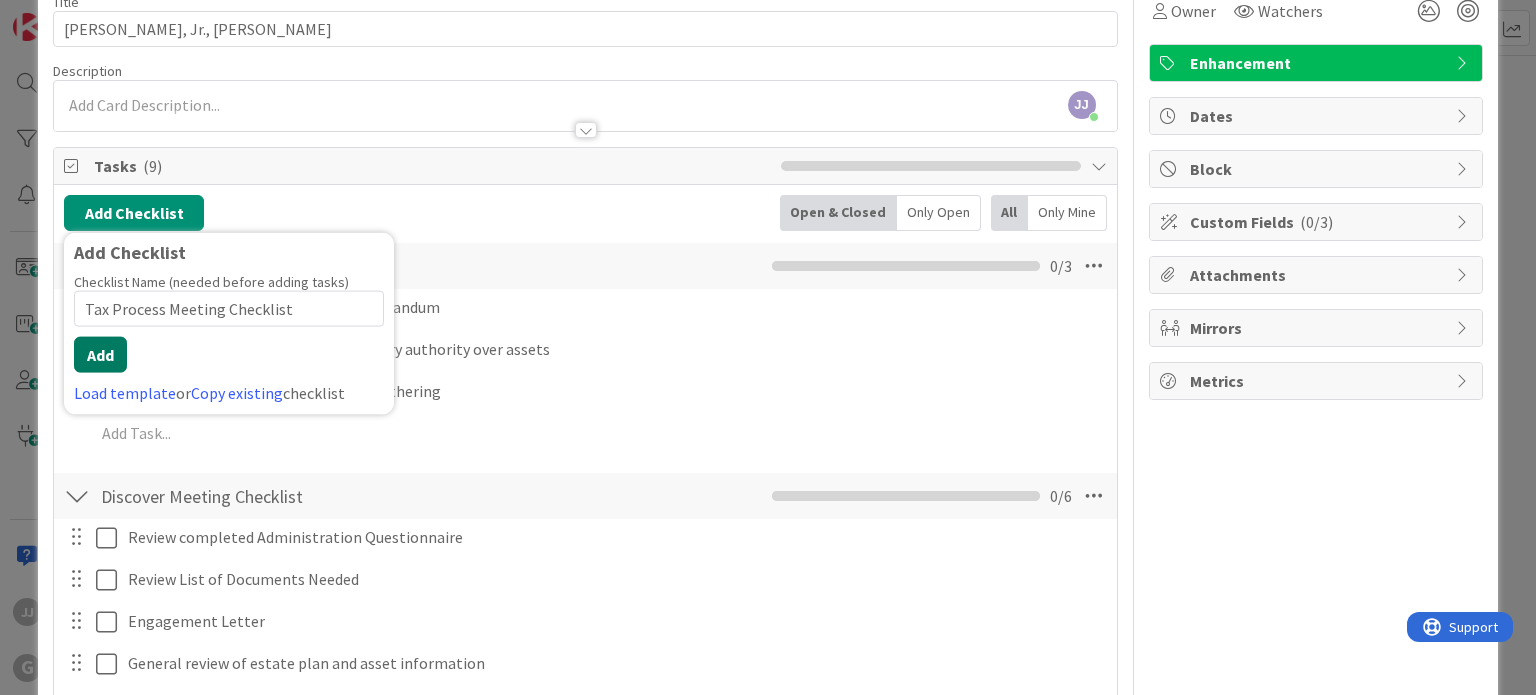 click on "Add" at bounding box center [100, 355] 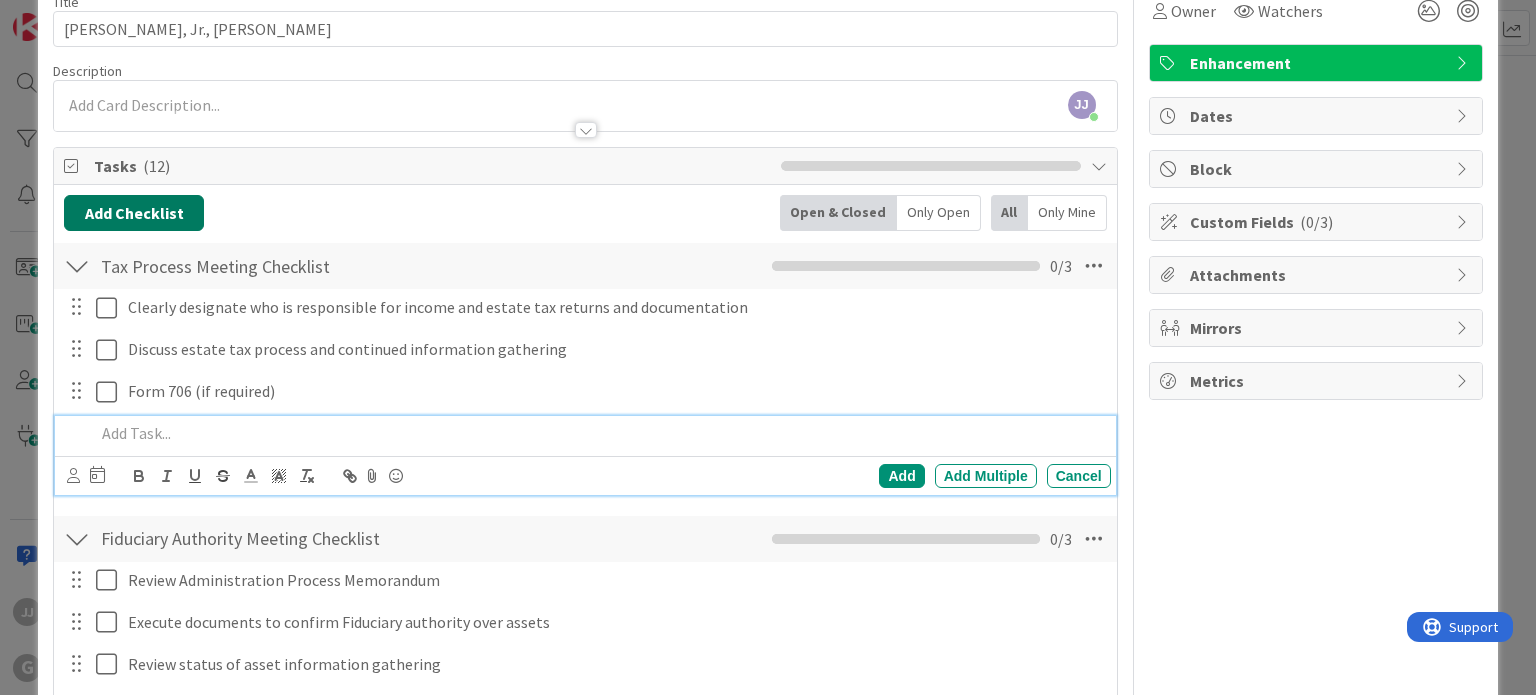 click on "Add Checklist" at bounding box center [134, 213] 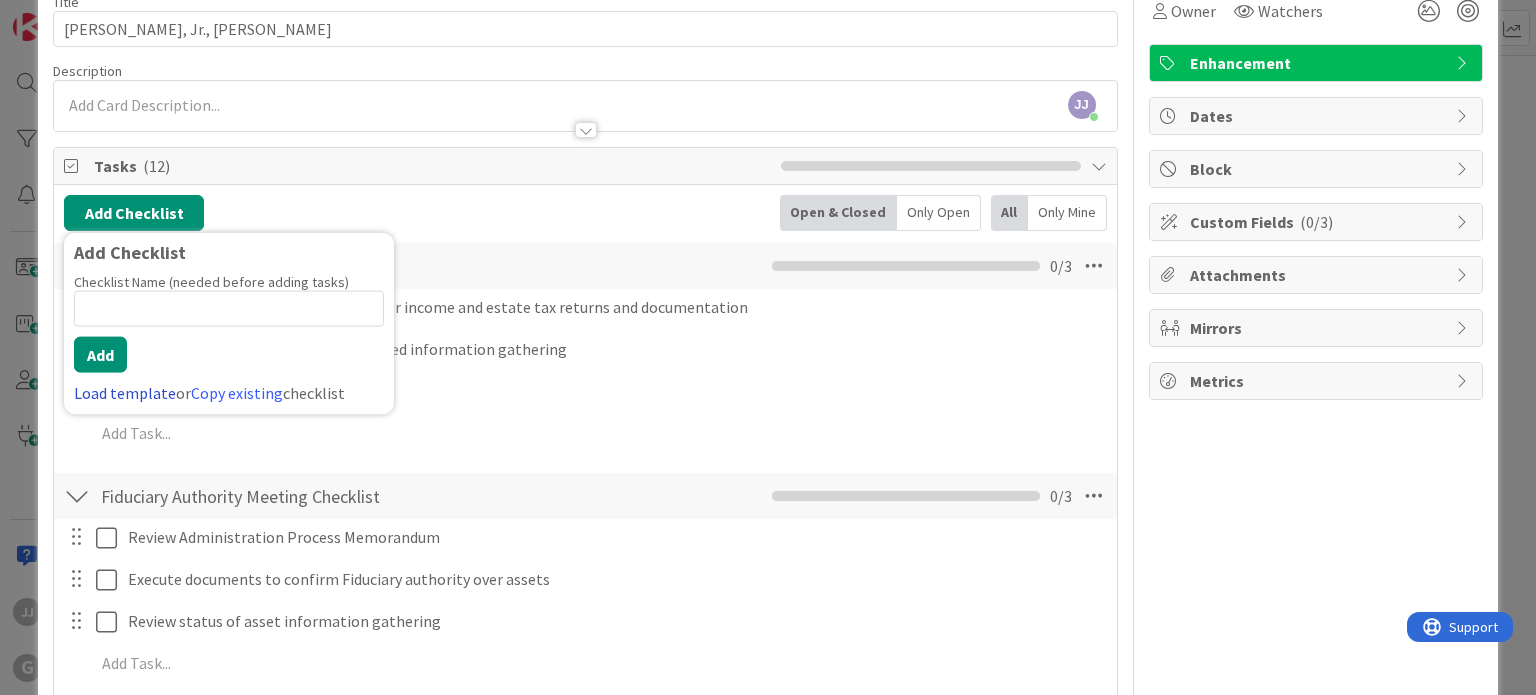 click on "Load template" at bounding box center (125, 393) 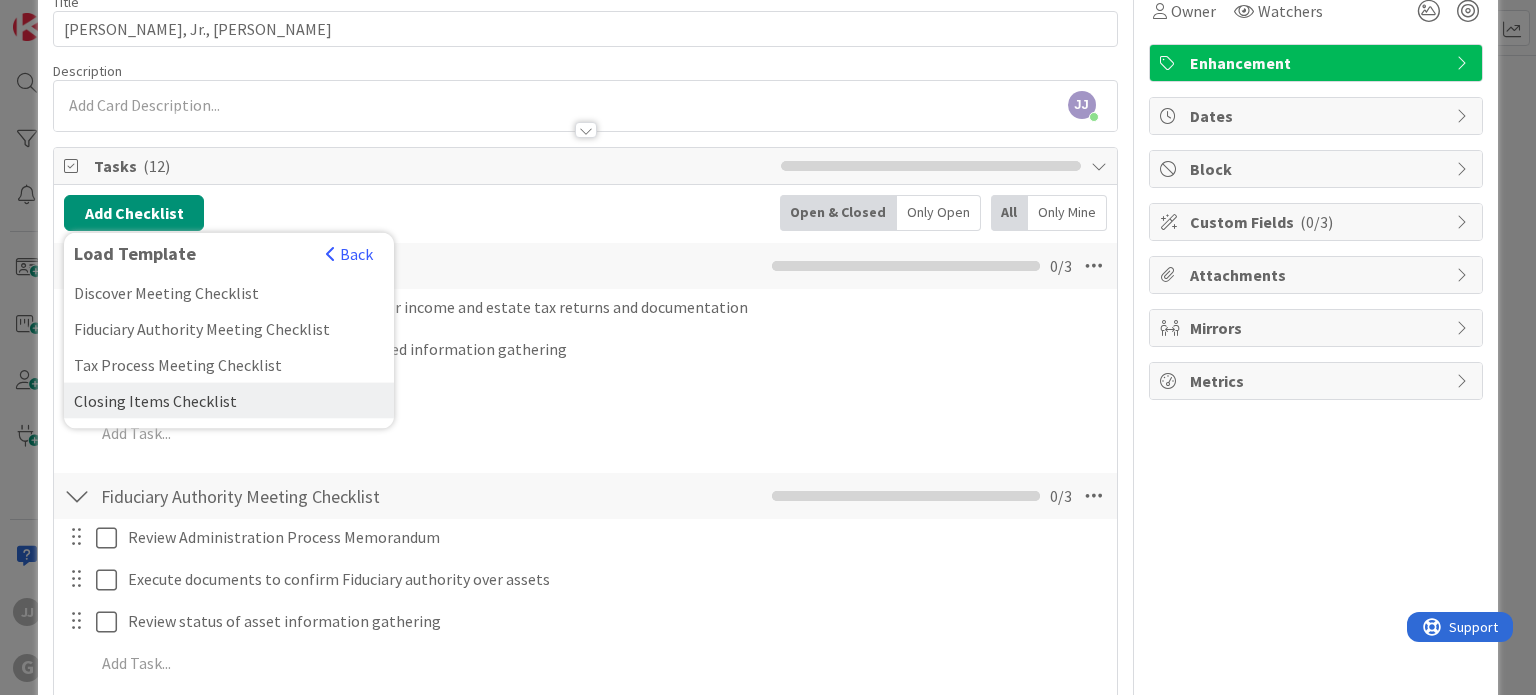 click on "Closing Items Checklist" at bounding box center (229, 401) 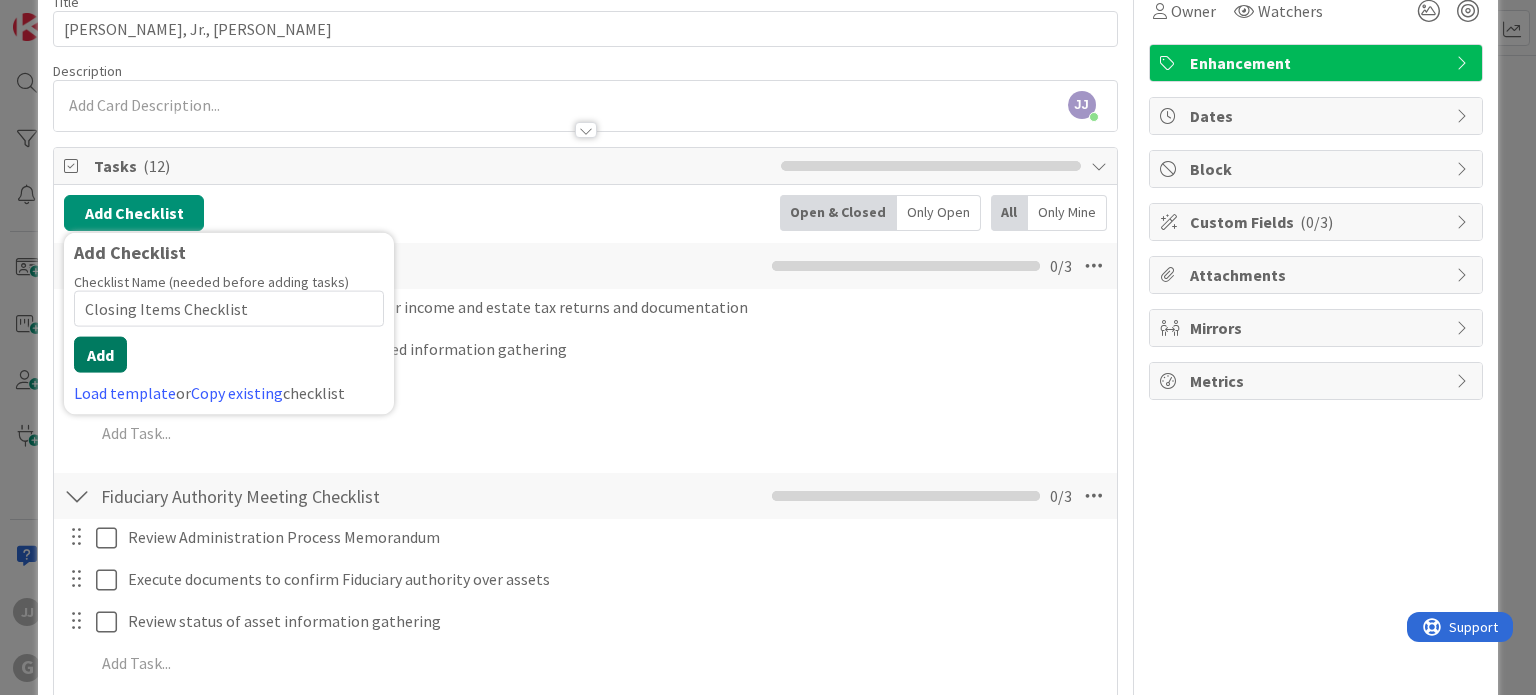 click on "Add" at bounding box center (100, 355) 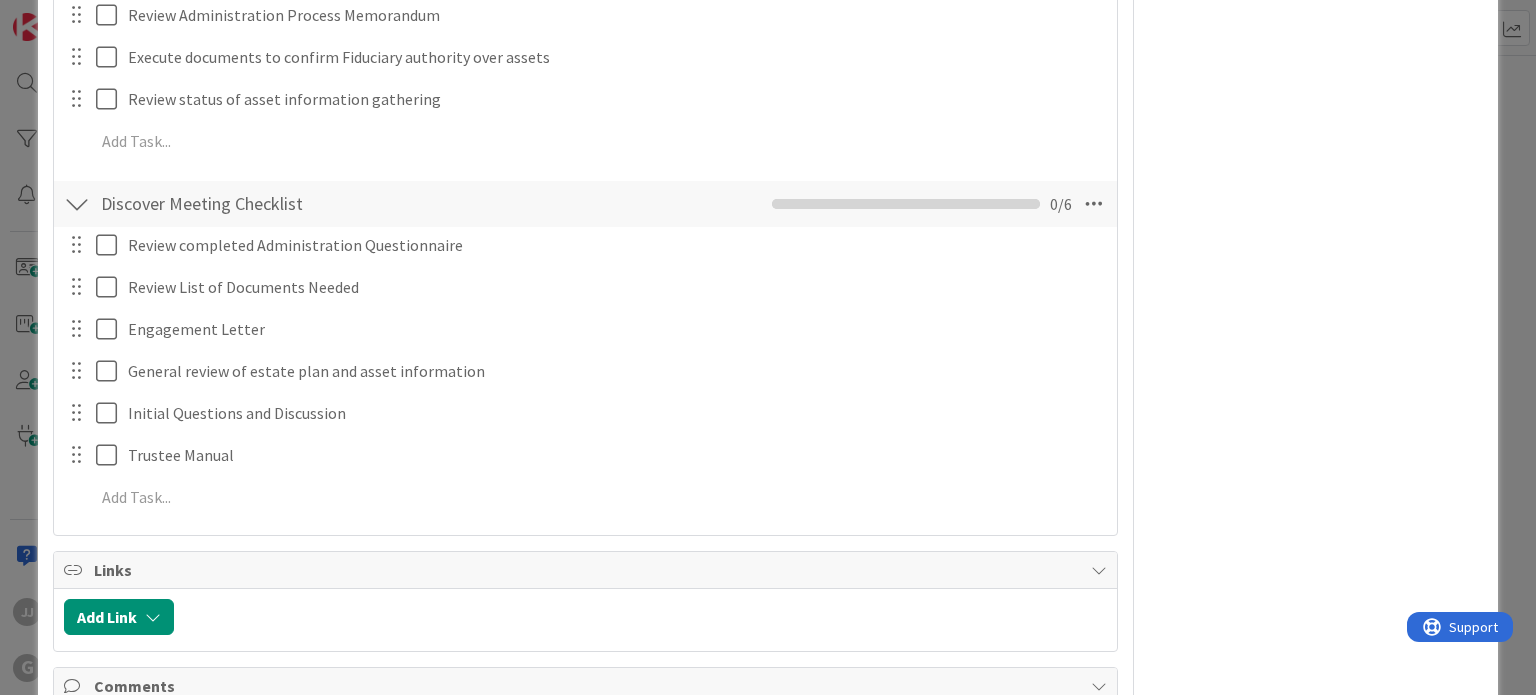 scroll, scrollTop: 900, scrollLeft: 0, axis: vertical 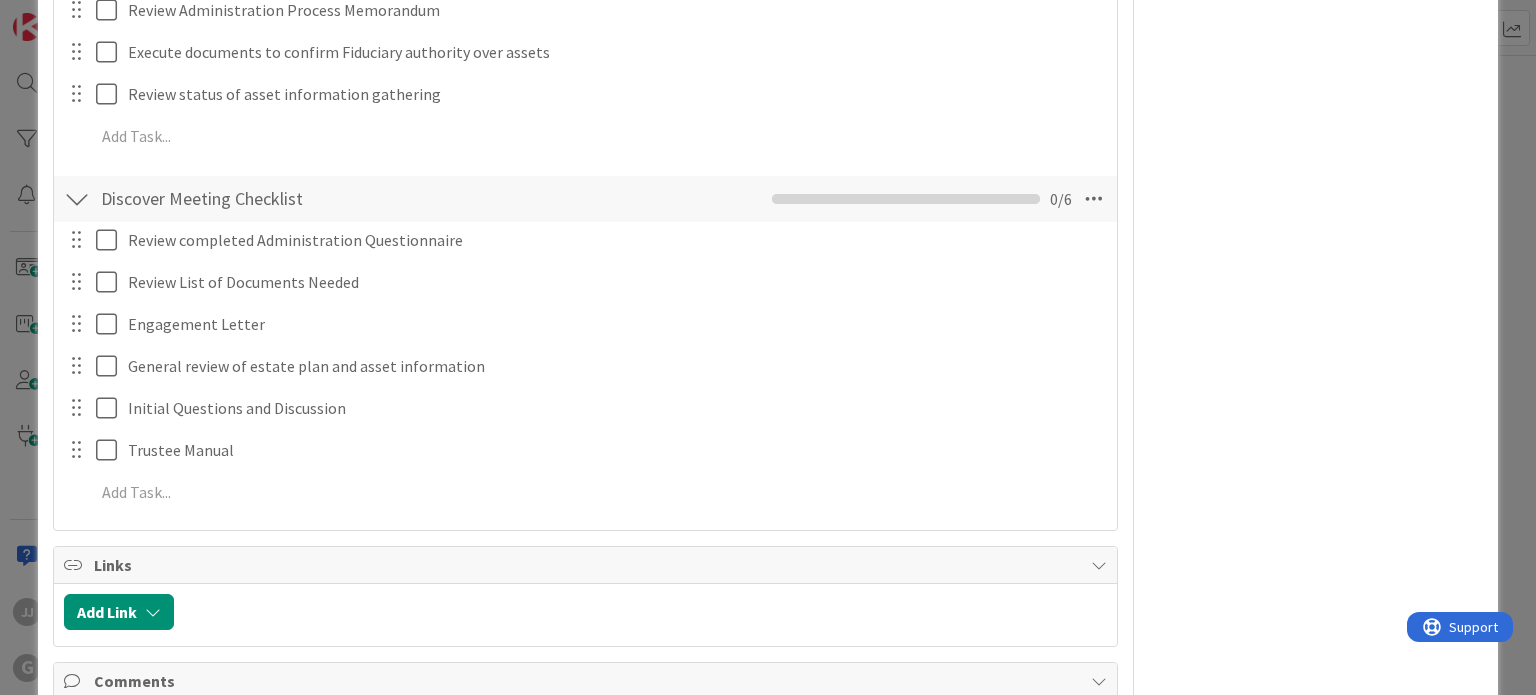 click on "Owner Watchers Enhancement Dates Block Custom Fields ( 0/3 ) Attachments Mirrors Metrics" at bounding box center (1316, 463) 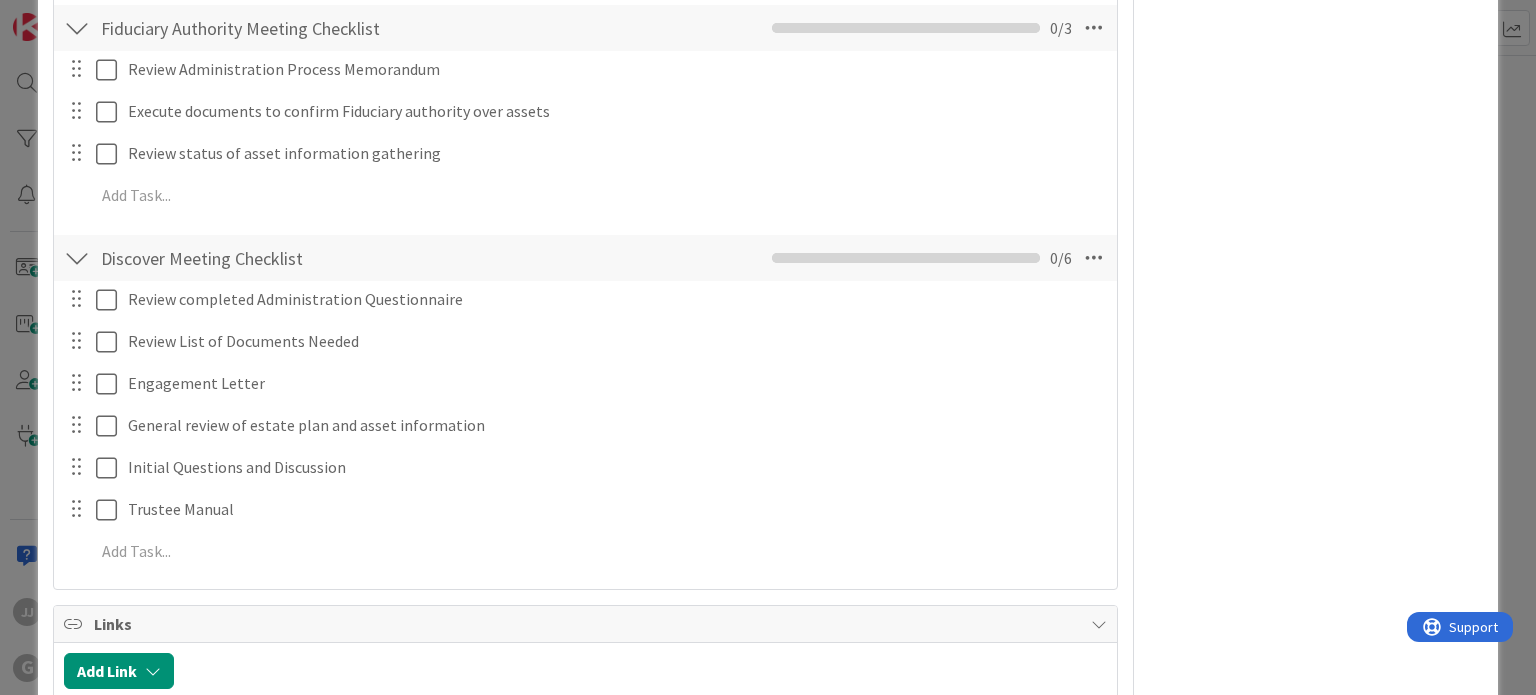 scroll, scrollTop: 800, scrollLeft: 0, axis: vertical 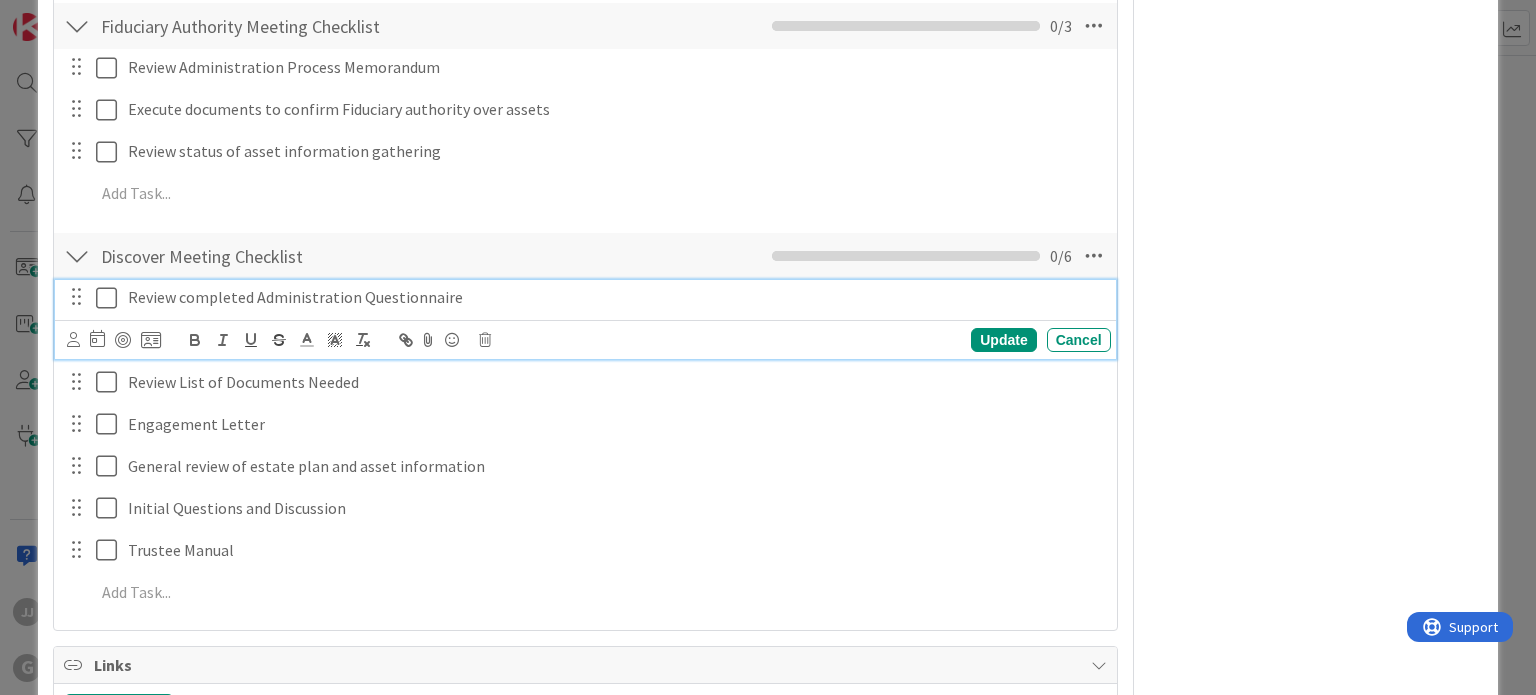 click at bounding box center (111, 298) 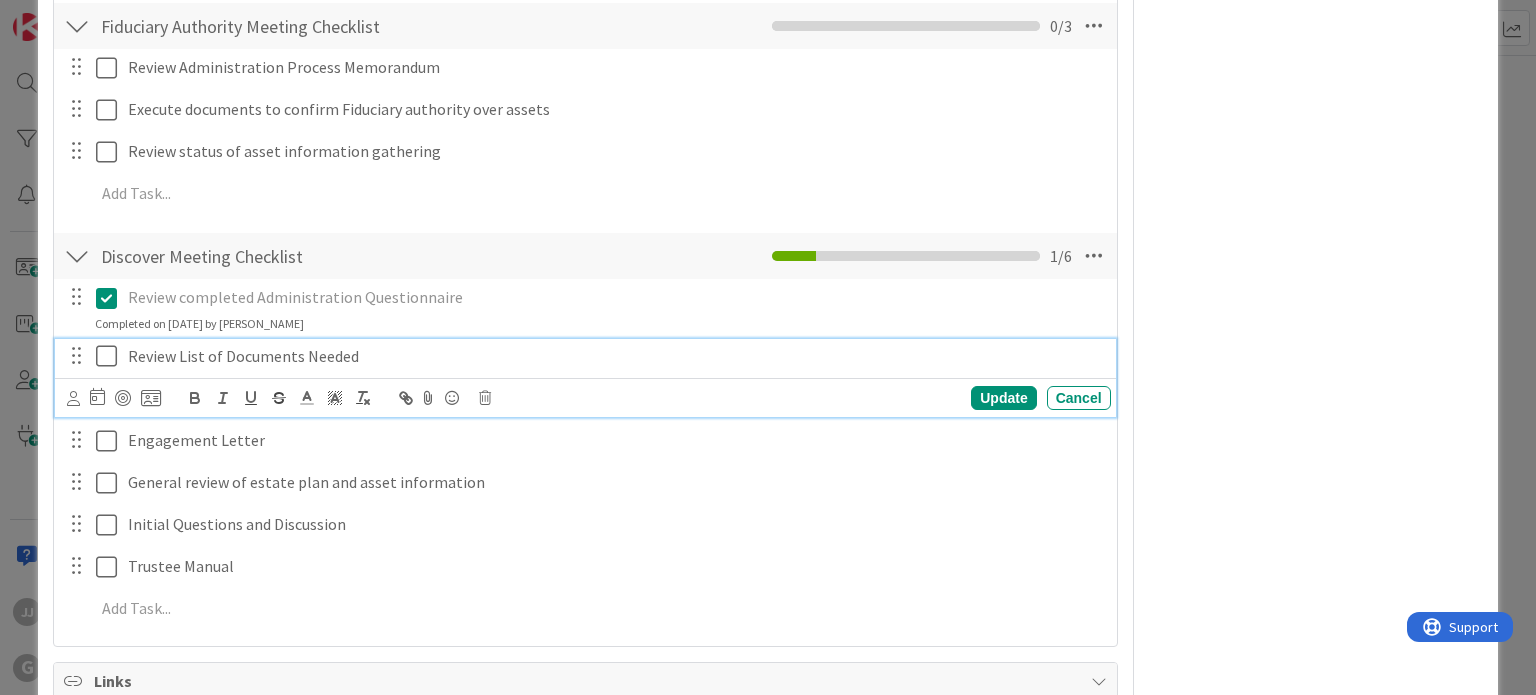 click at bounding box center [111, 356] 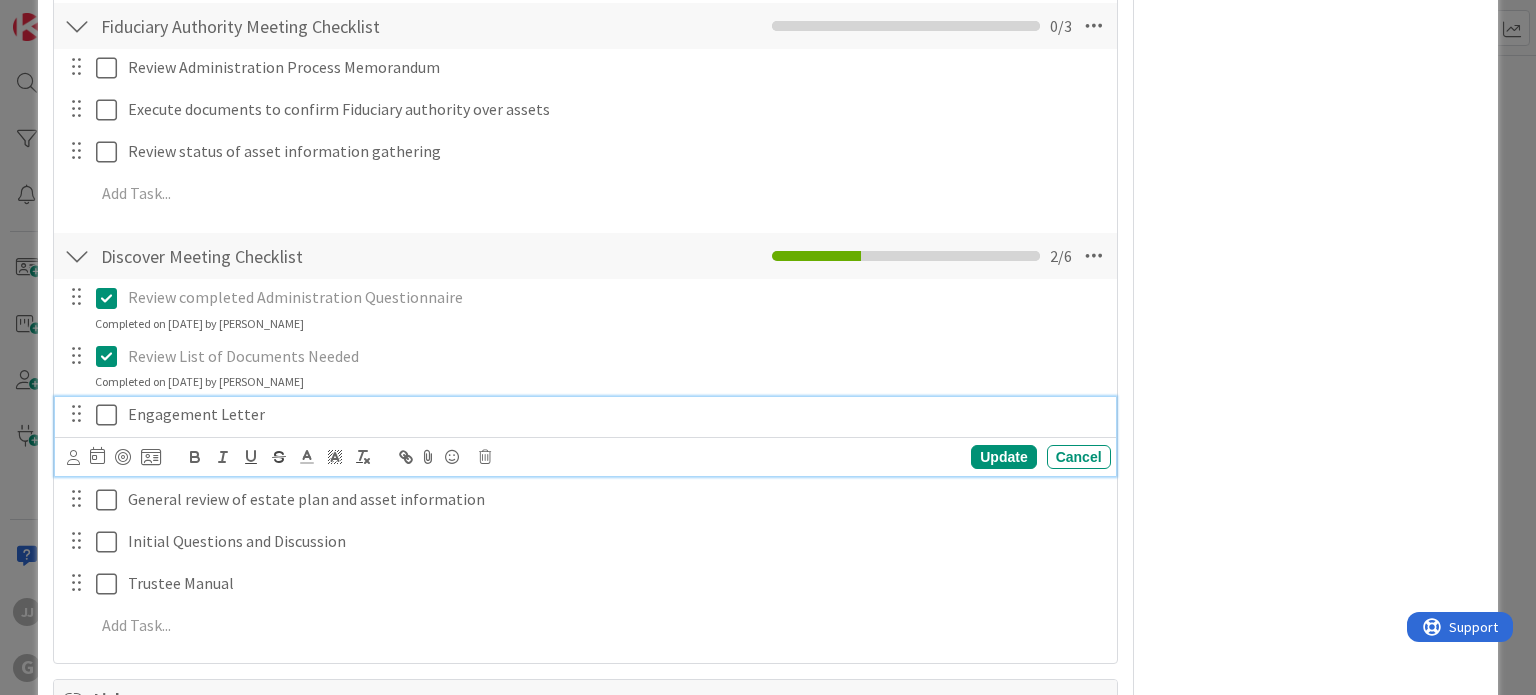 click at bounding box center [111, 415] 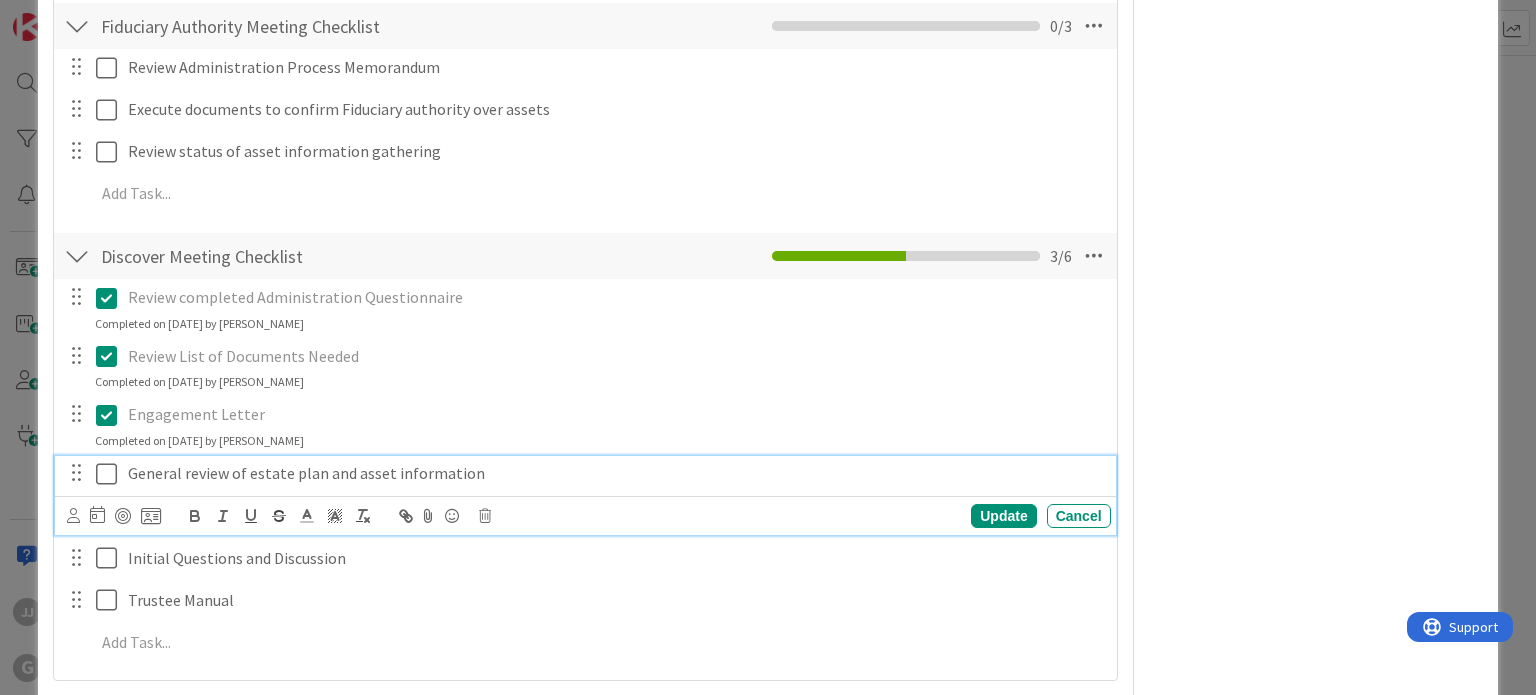 click at bounding box center [111, 474] 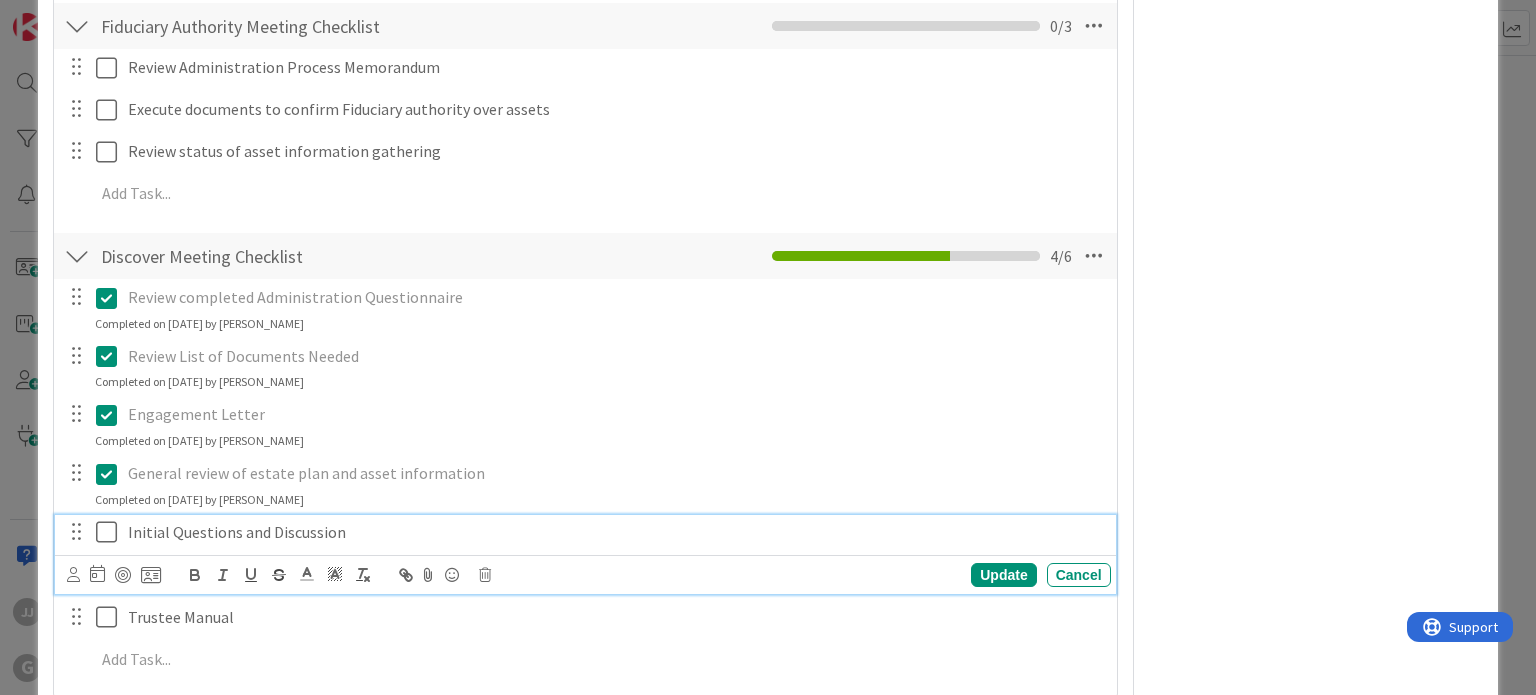 click at bounding box center (111, 532) 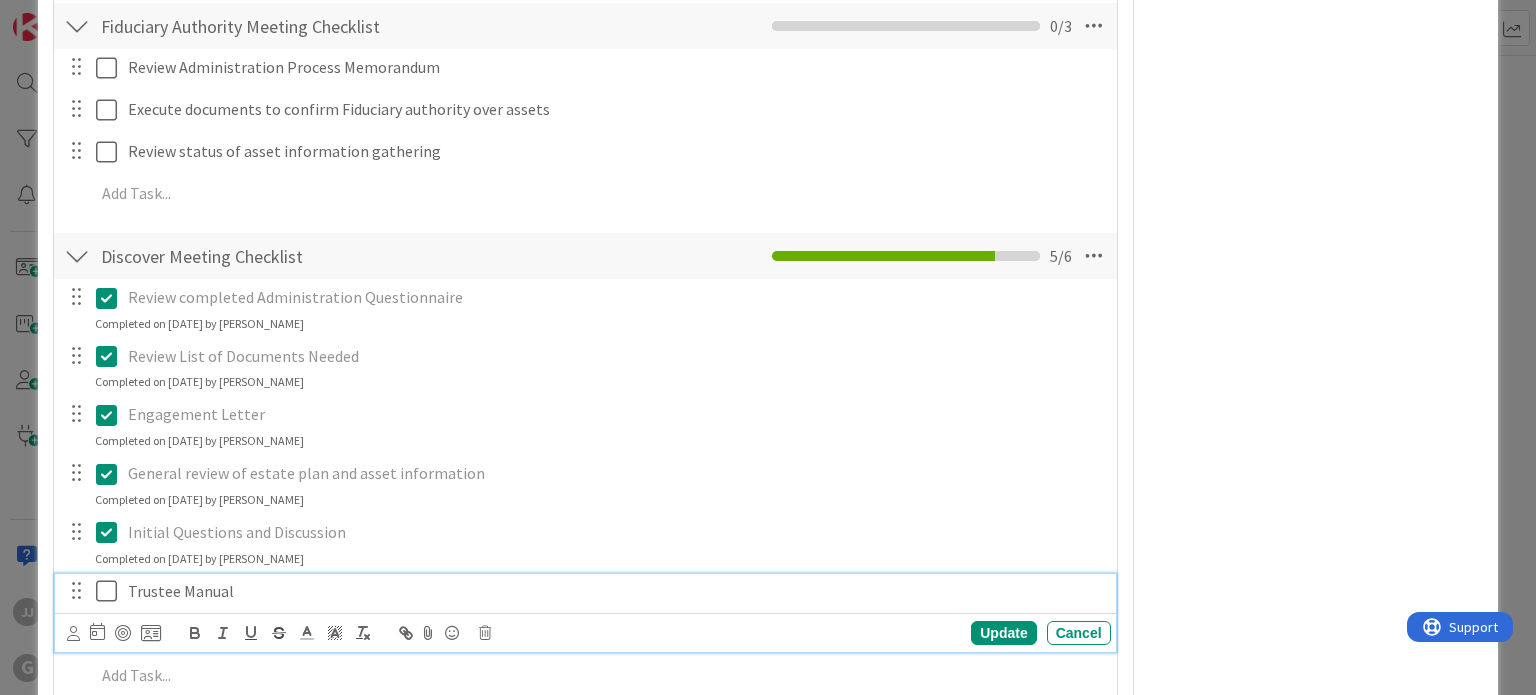 click on "Trustee Manual" at bounding box center (615, 591) 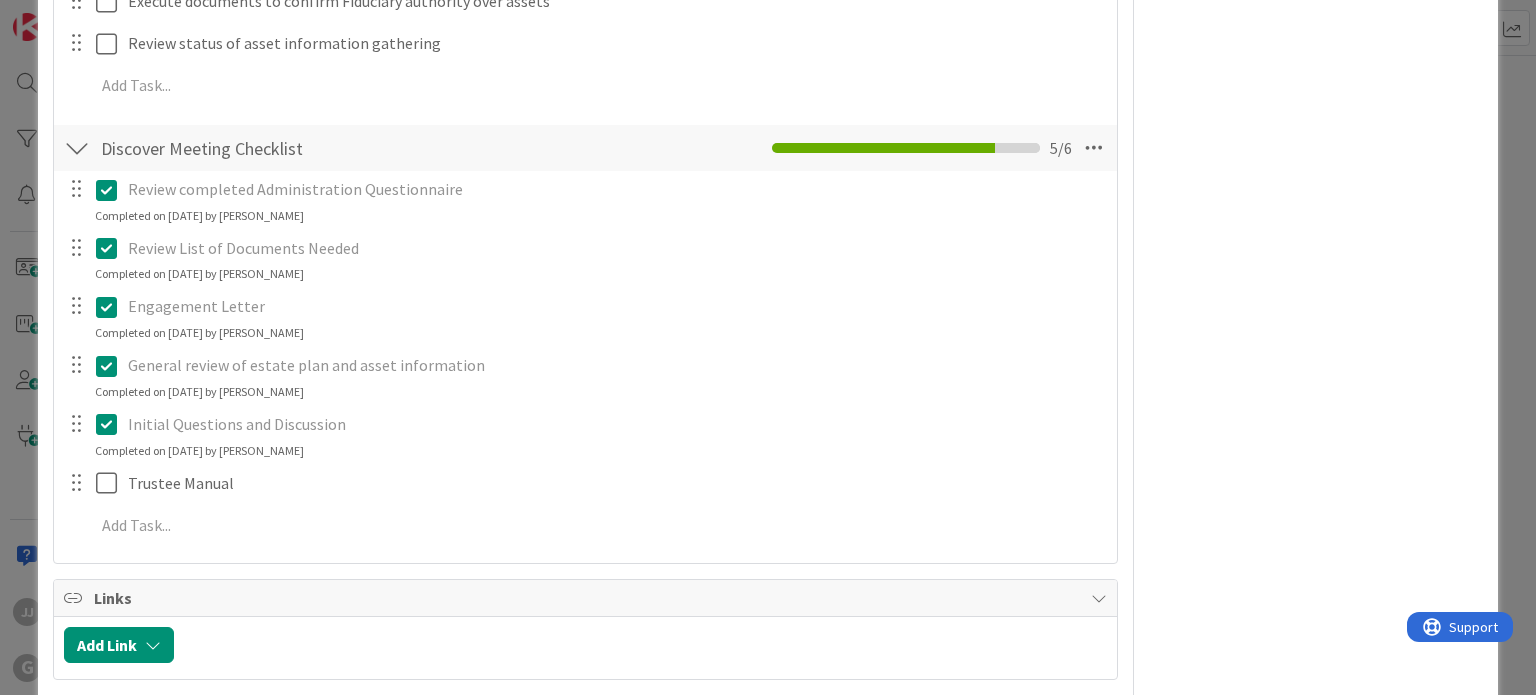 scroll, scrollTop: 900, scrollLeft: 0, axis: vertical 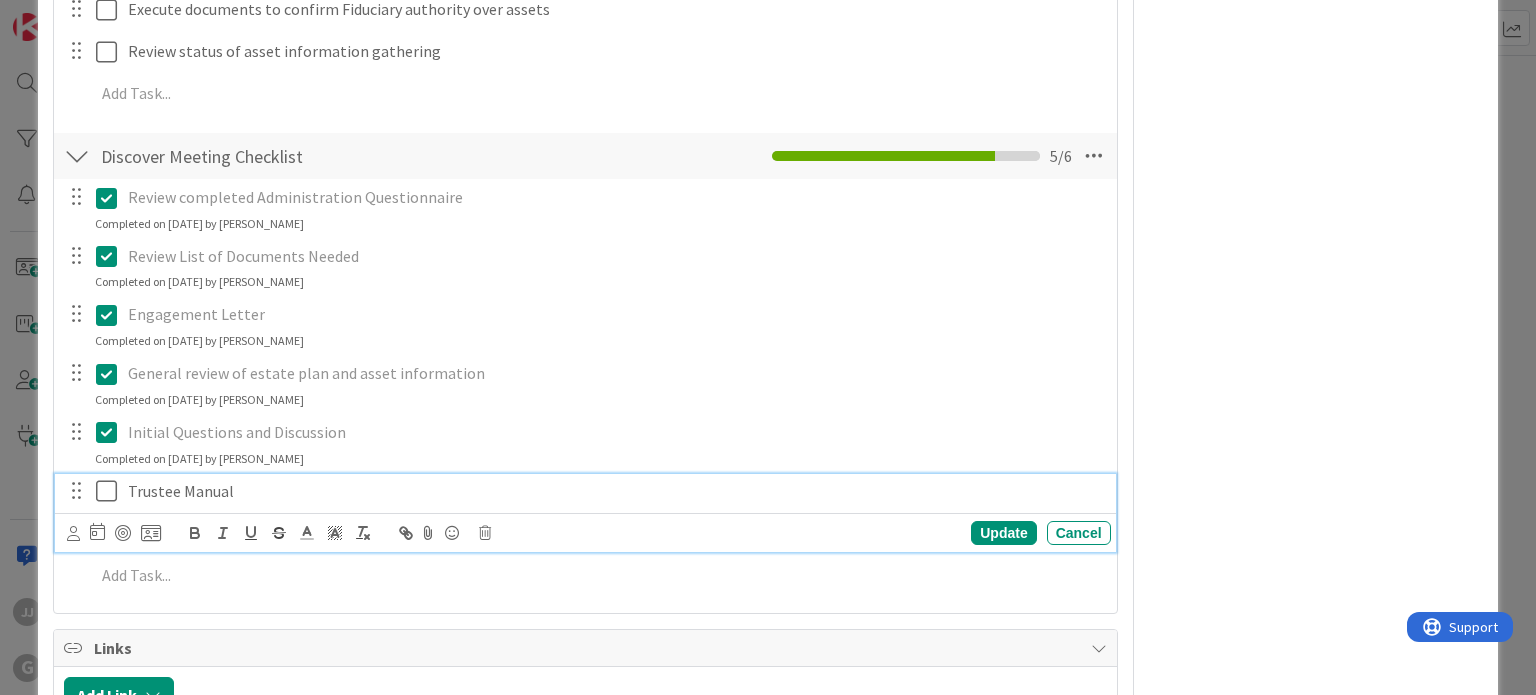 click at bounding box center (111, 491) 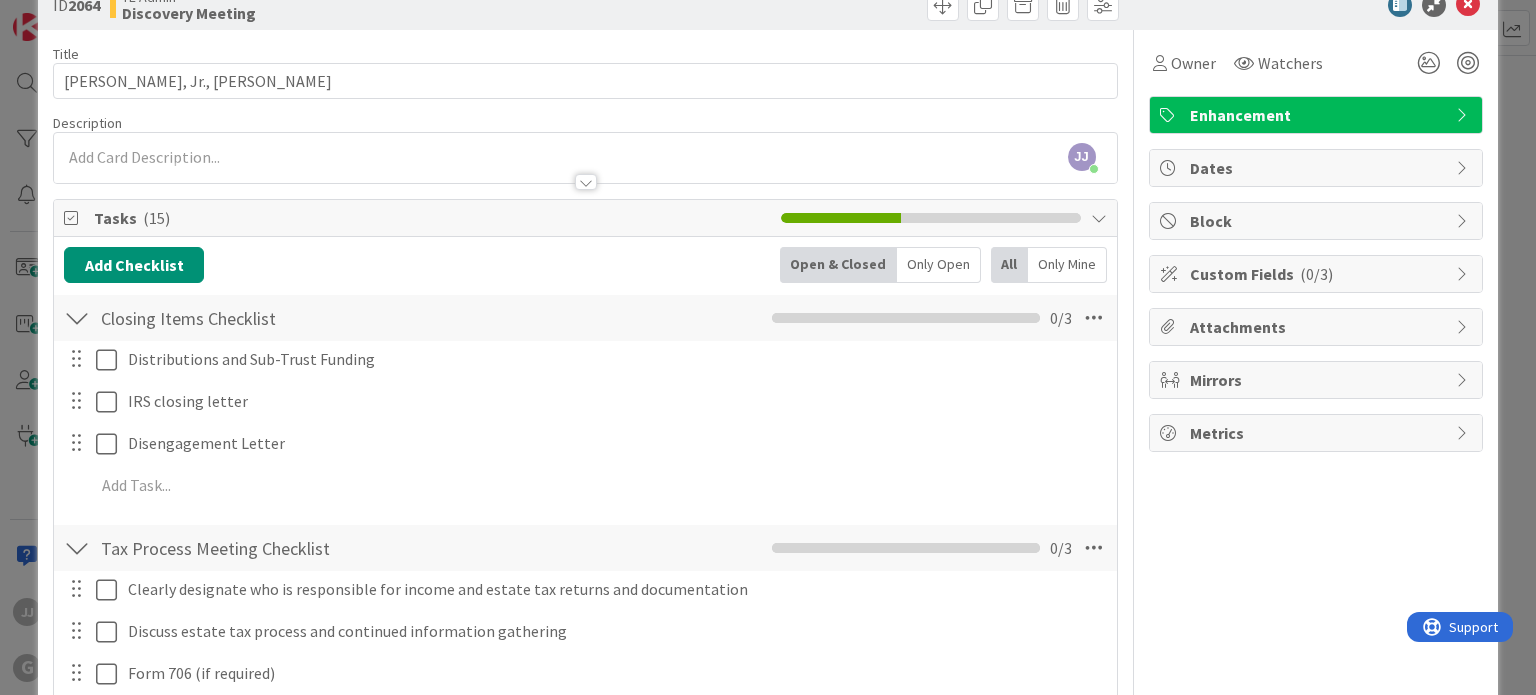 scroll, scrollTop: 0, scrollLeft: 0, axis: both 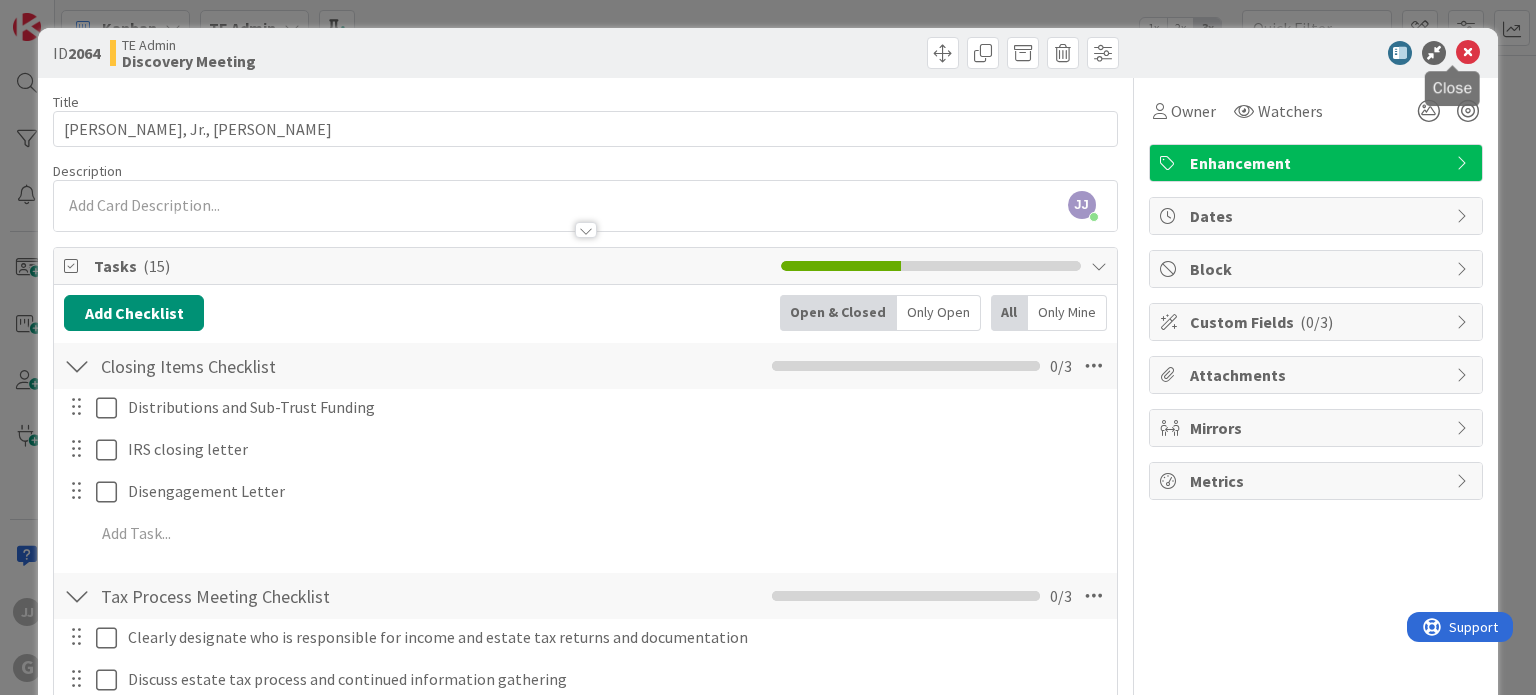 click at bounding box center [1468, 53] 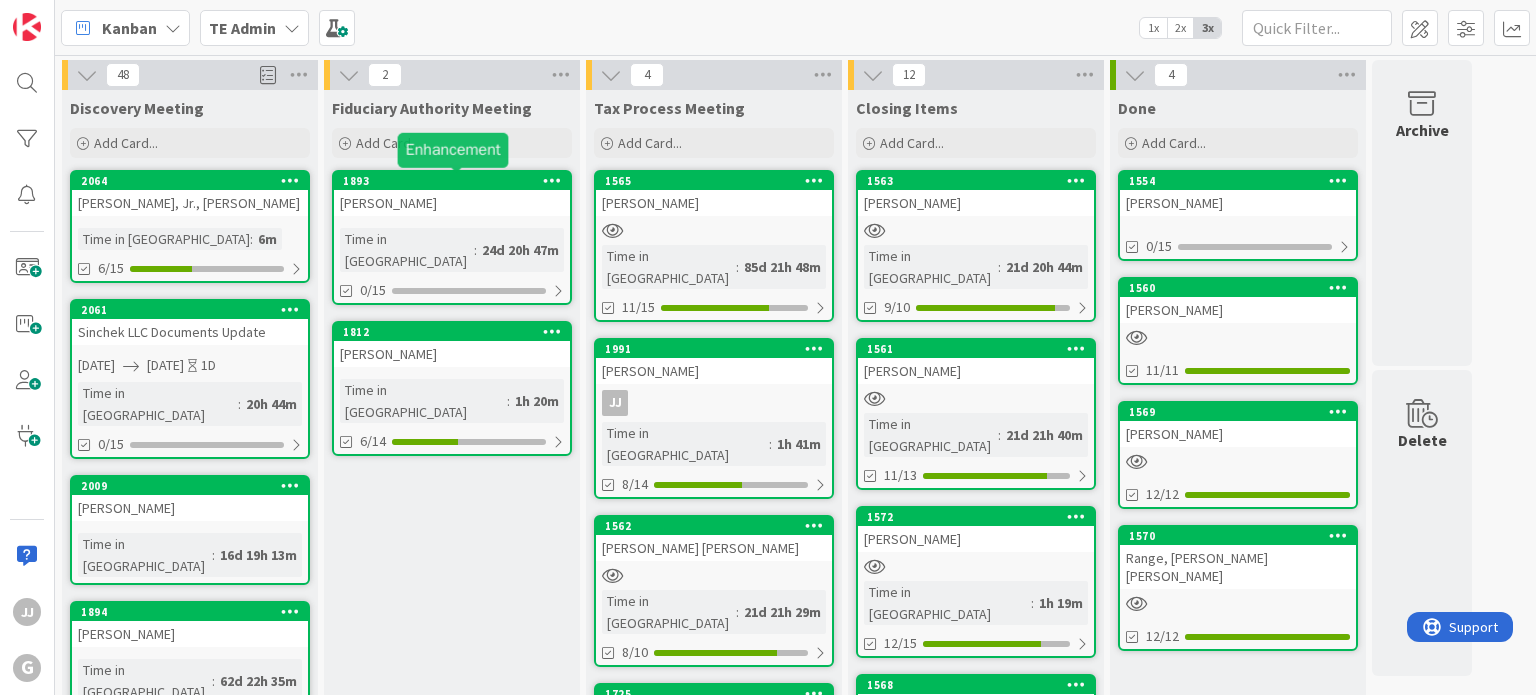 scroll, scrollTop: 0, scrollLeft: 0, axis: both 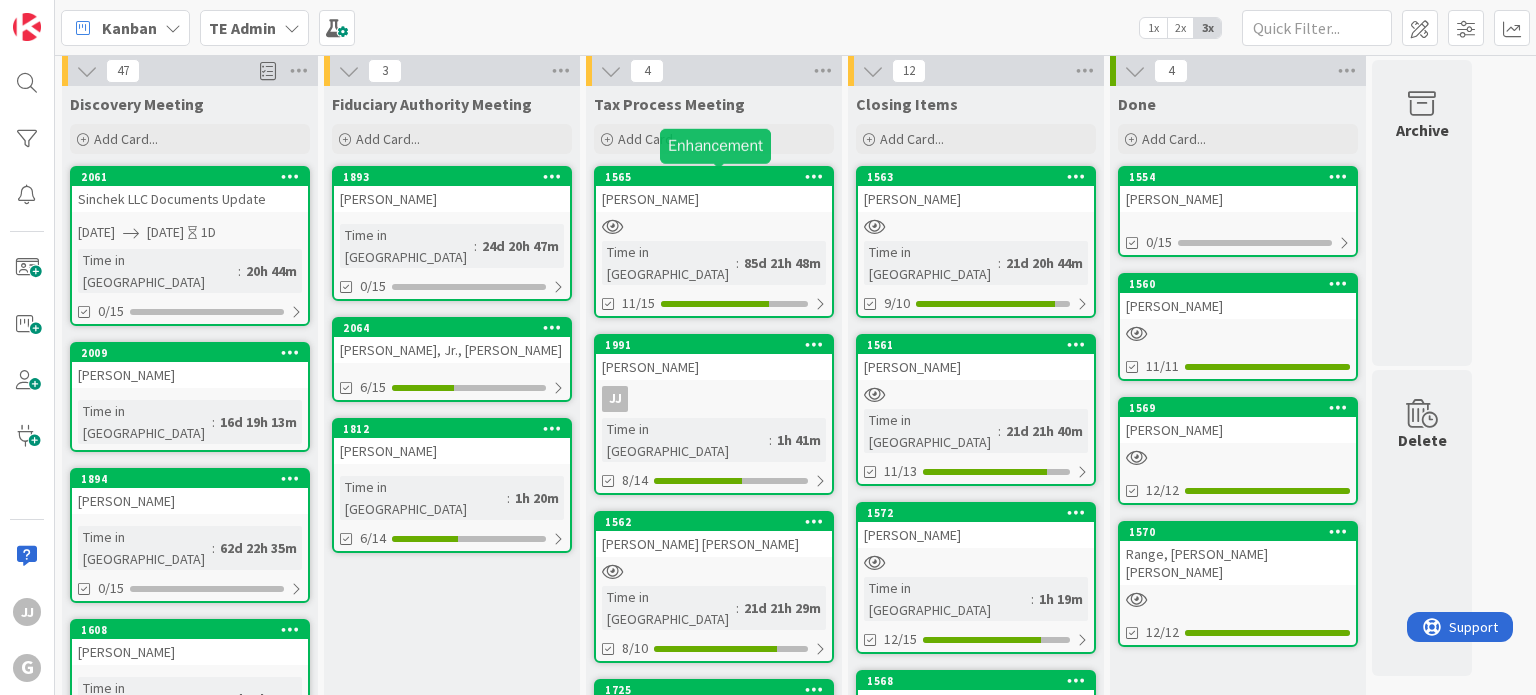 click on "1565" at bounding box center [718, 177] 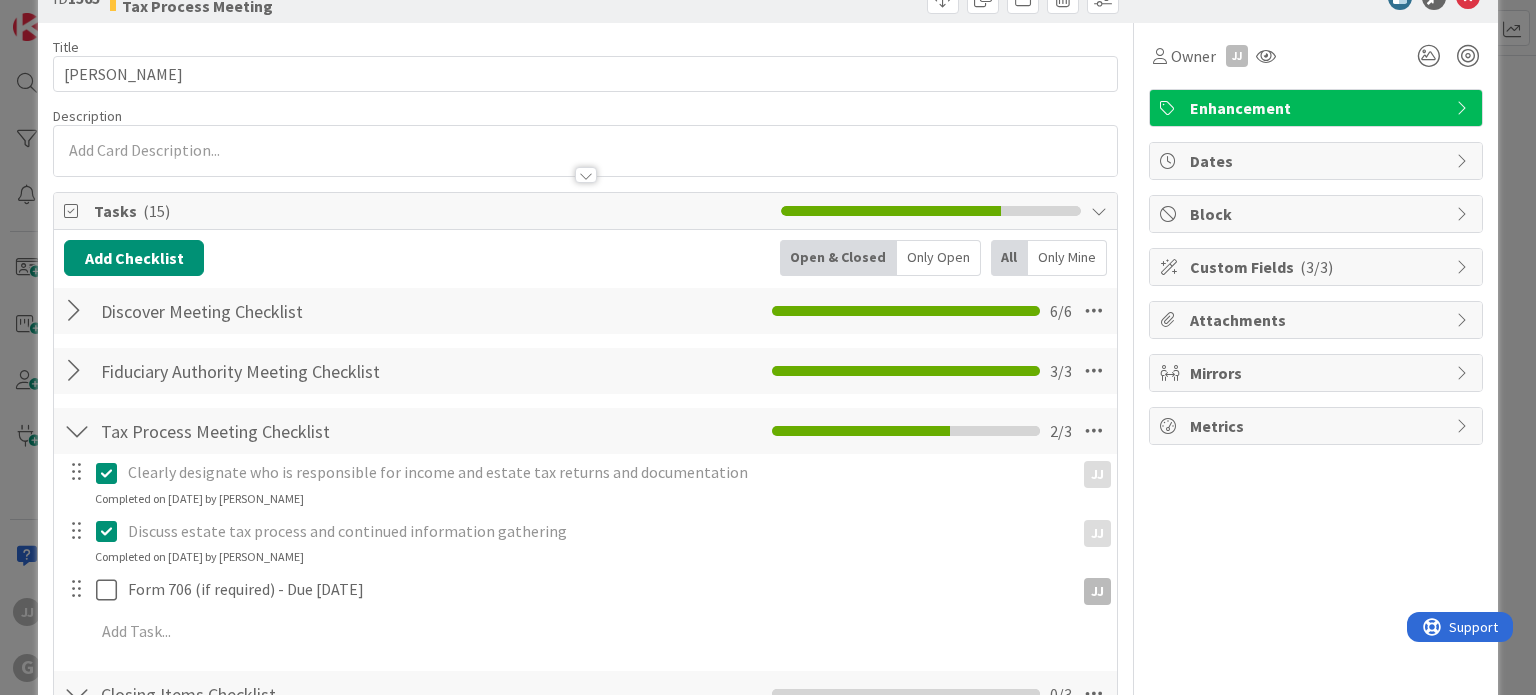 scroll, scrollTop: 0, scrollLeft: 0, axis: both 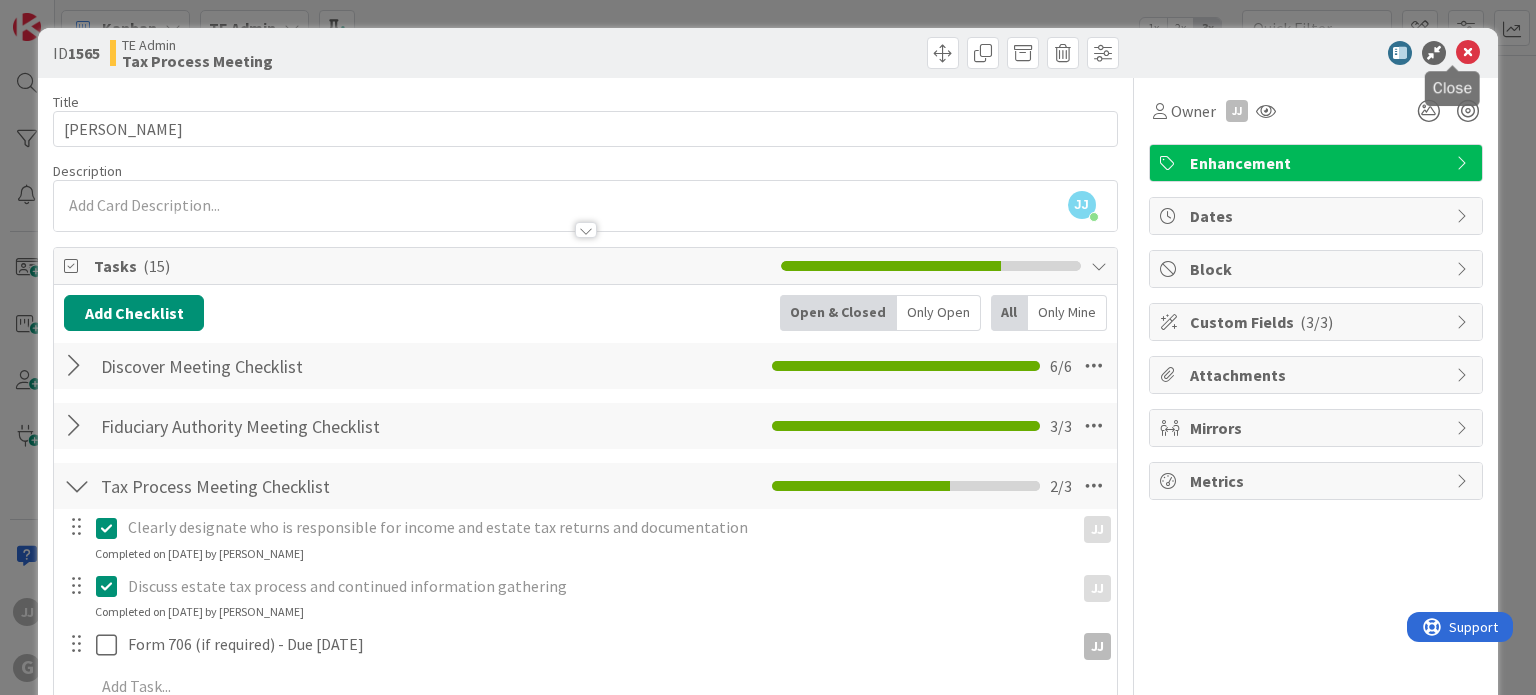 click at bounding box center [1468, 53] 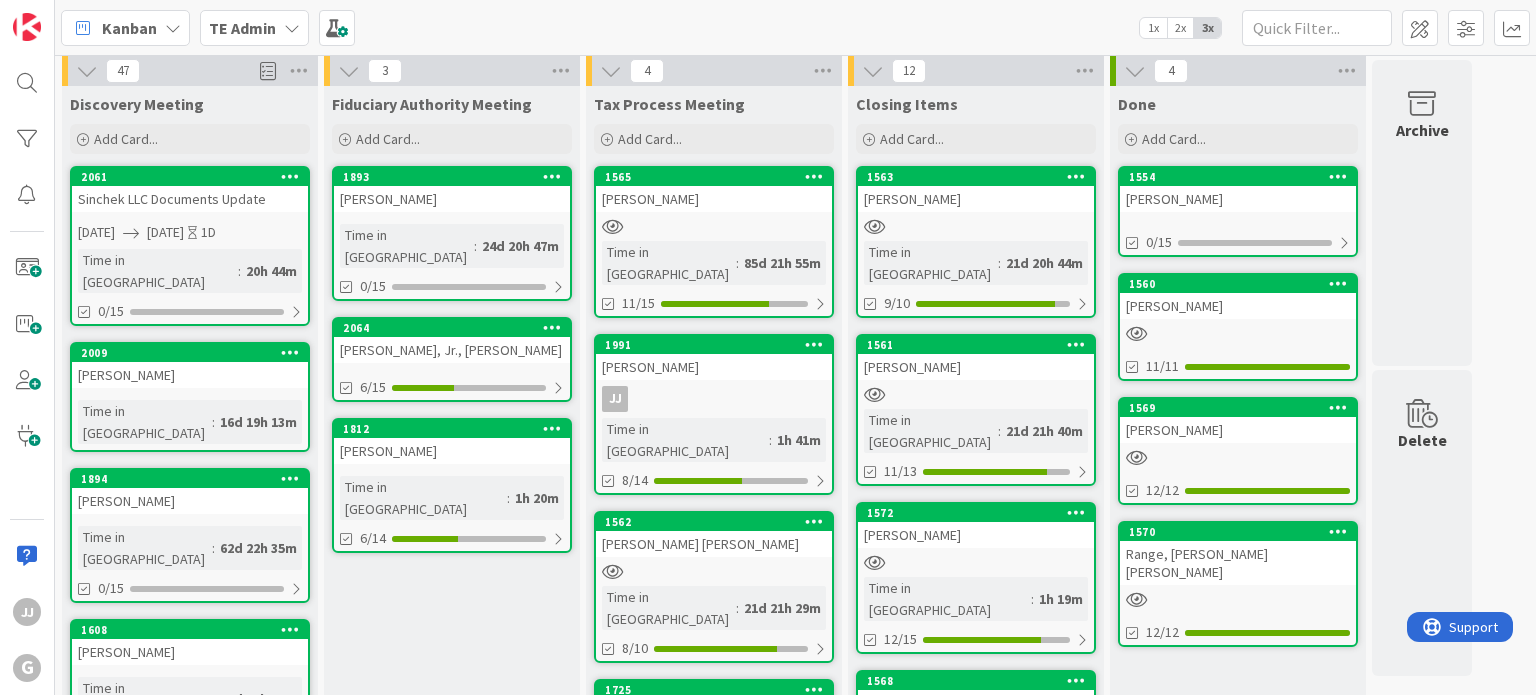 scroll, scrollTop: 0, scrollLeft: 0, axis: both 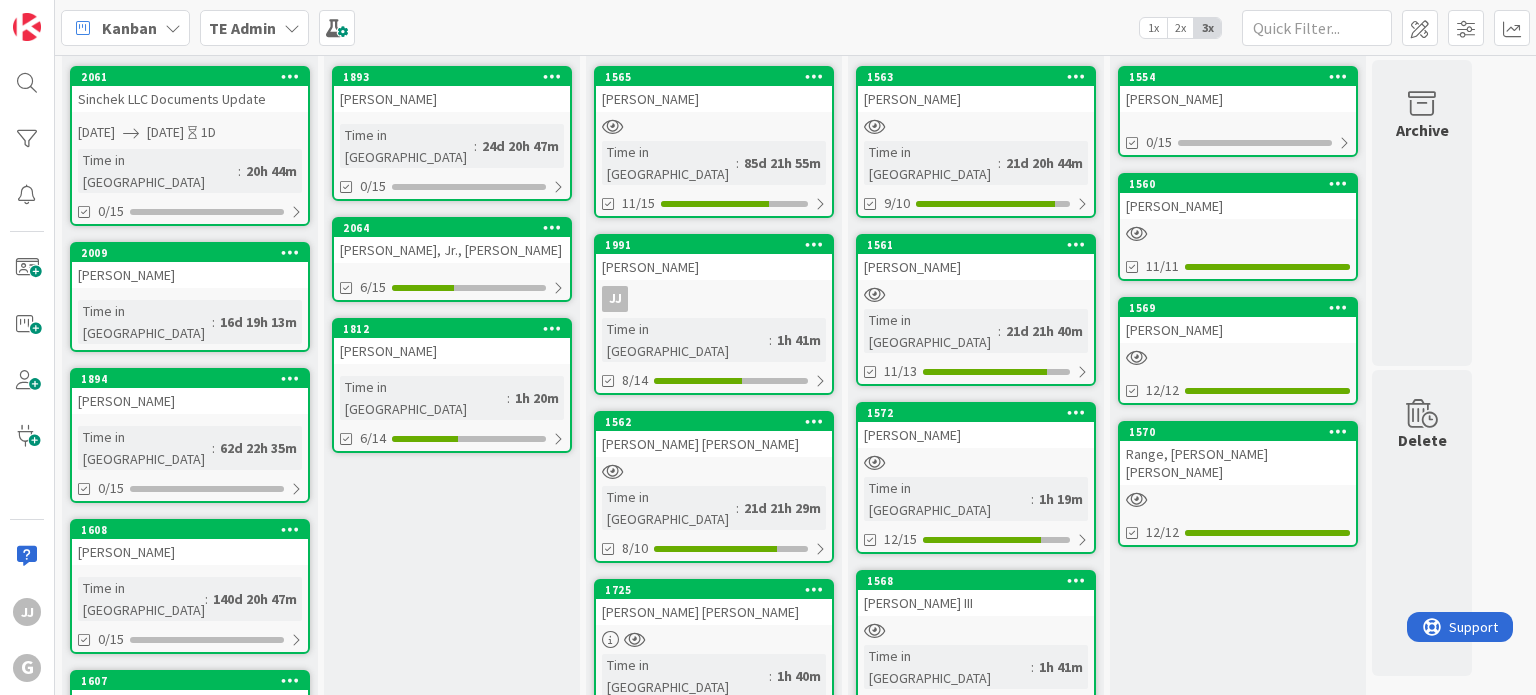 click at bounding box center [610, 639] 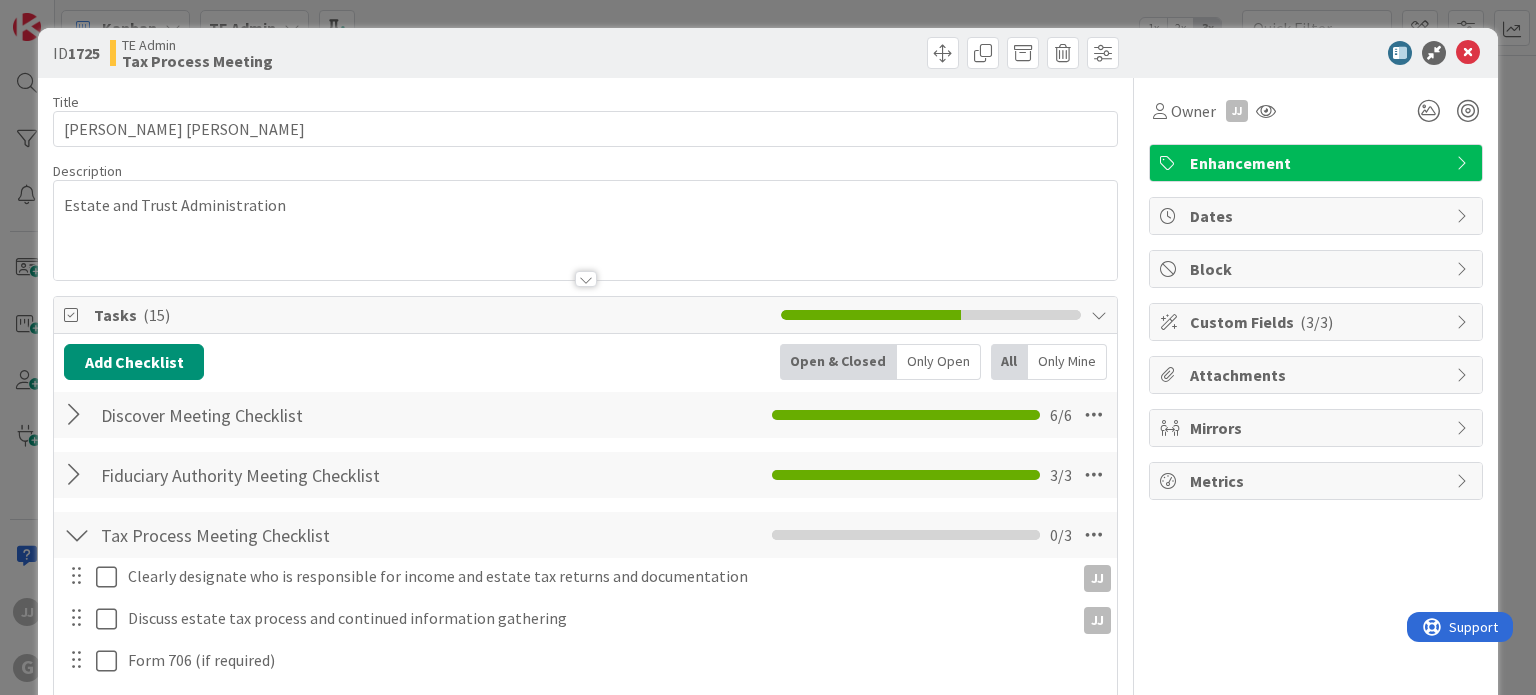 scroll, scrollTop: 0, scrollLeft: 0, axis: both 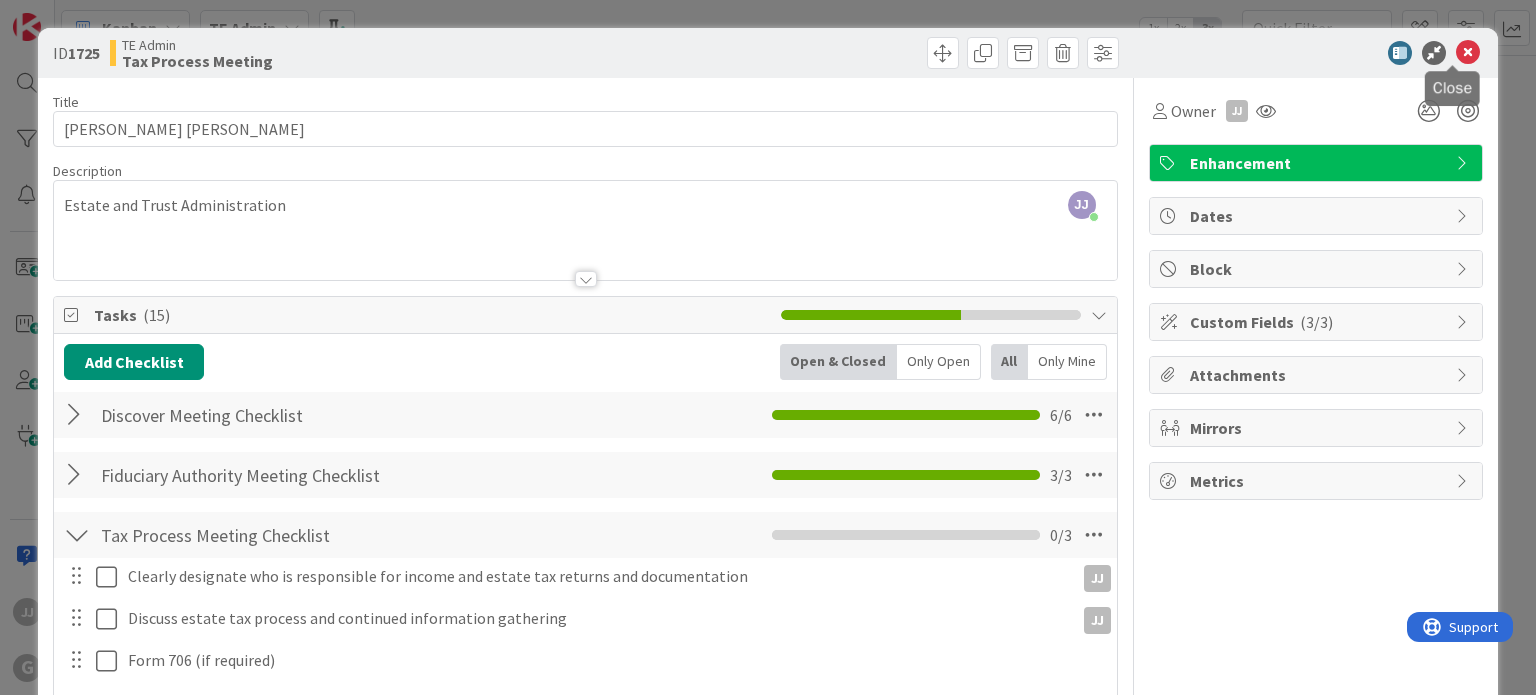 click at bounding box center (1468, 53) 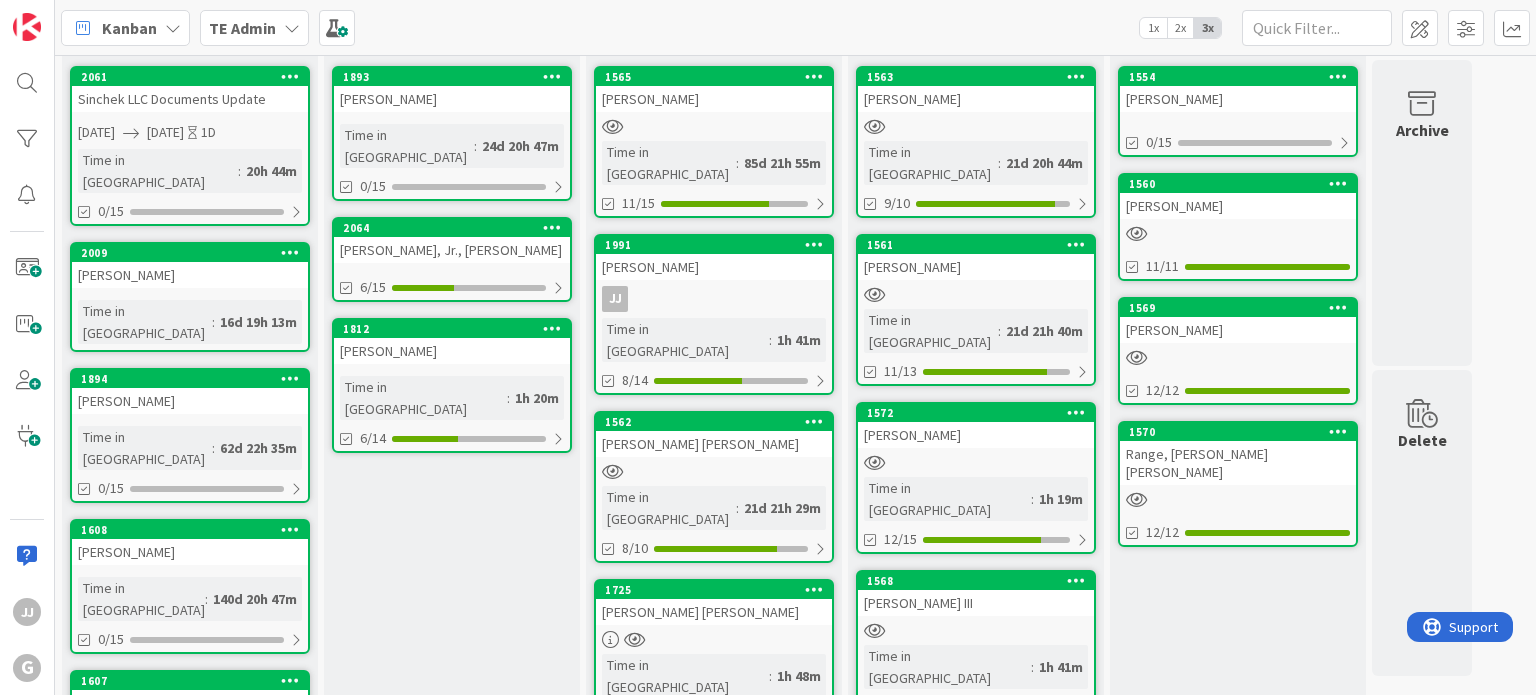 scroll, scrollTop: 0, scrollLeft: 0, axis: both 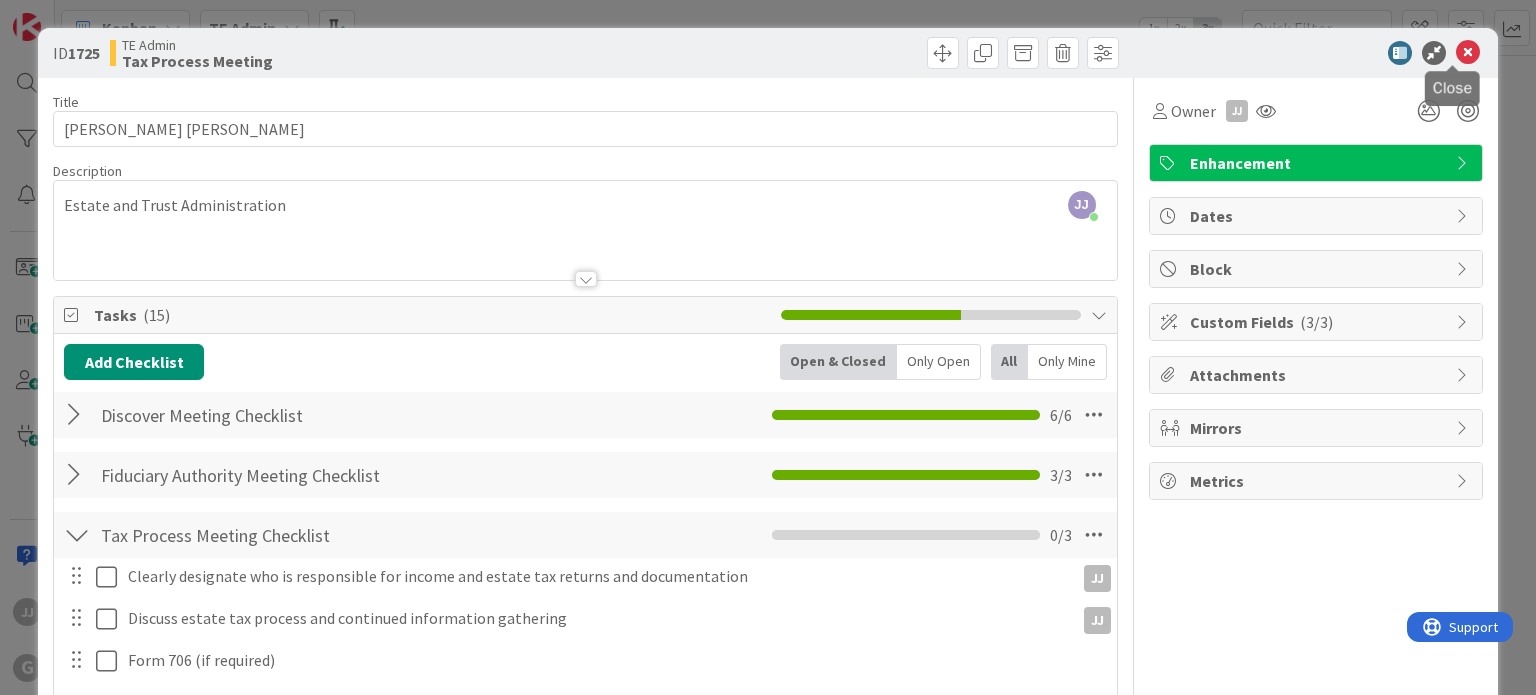 click at bounding box center (1468, 53) 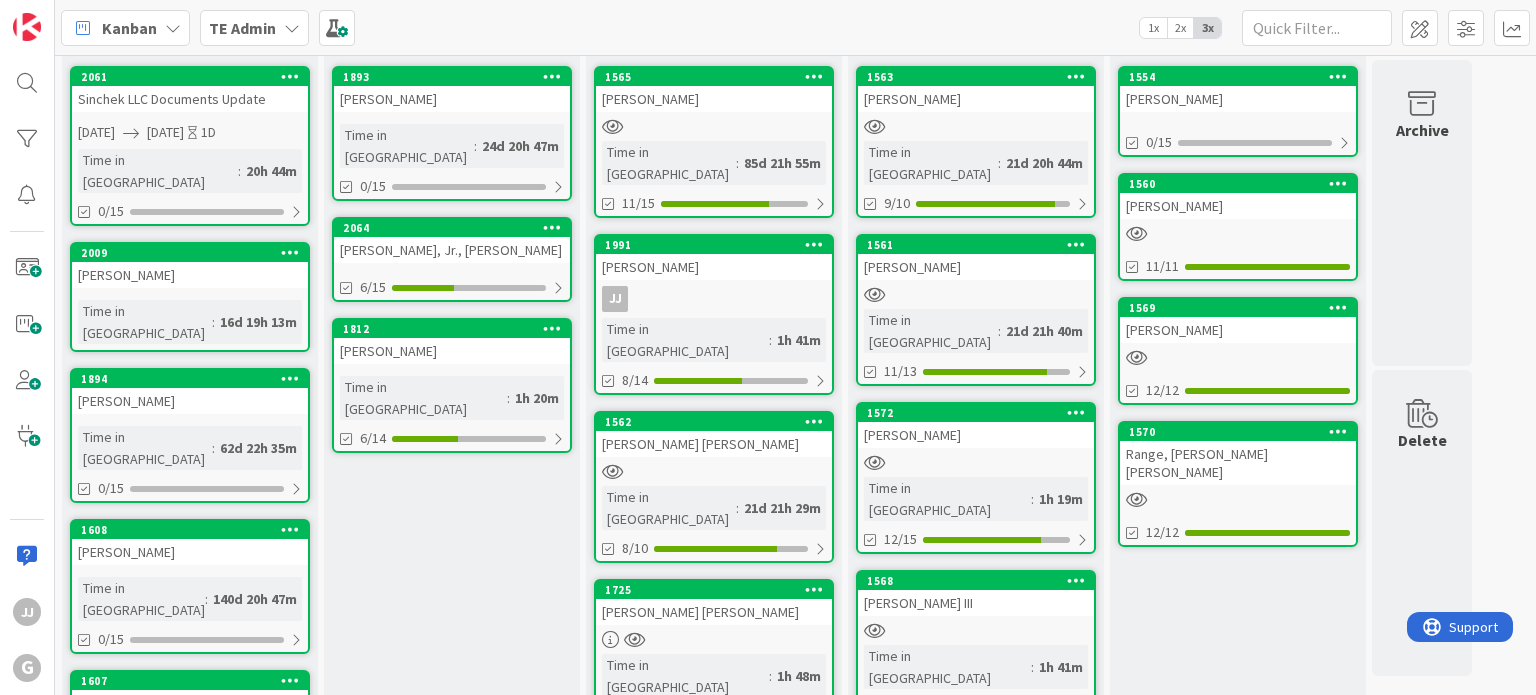 scroll, scrollTop: 0, scrollLeft: 0, axis: both 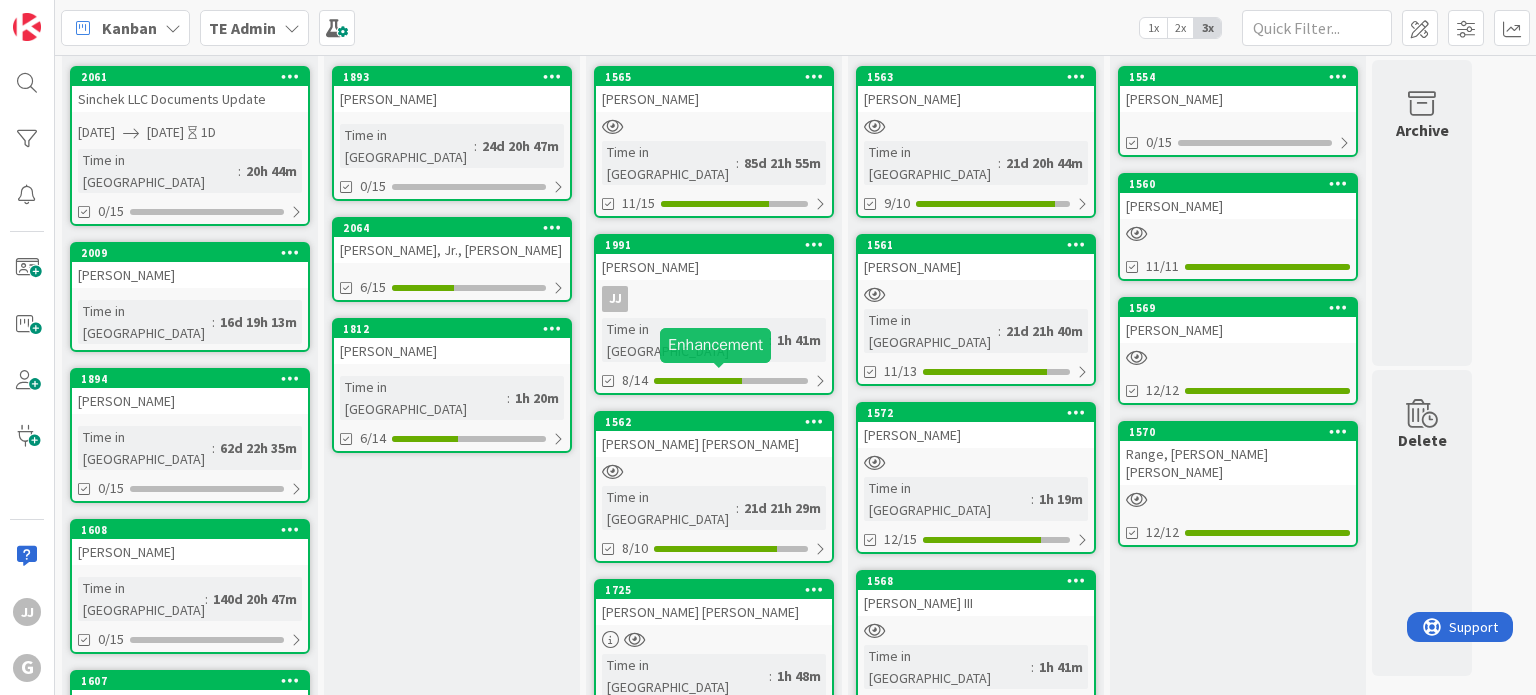click on "1562" at bounding box center (718, 422) 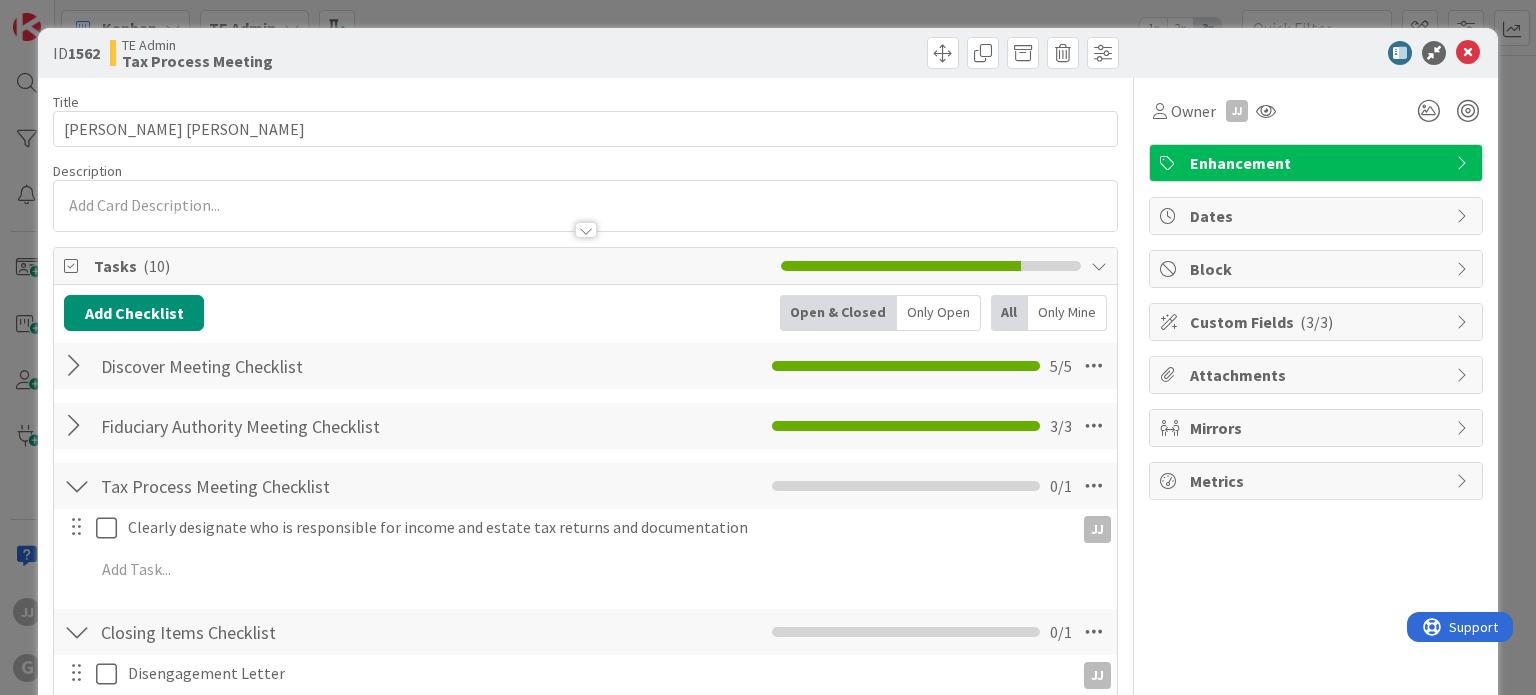 scroll, scrollTop: 0, scrollLeft: 0, axis: both 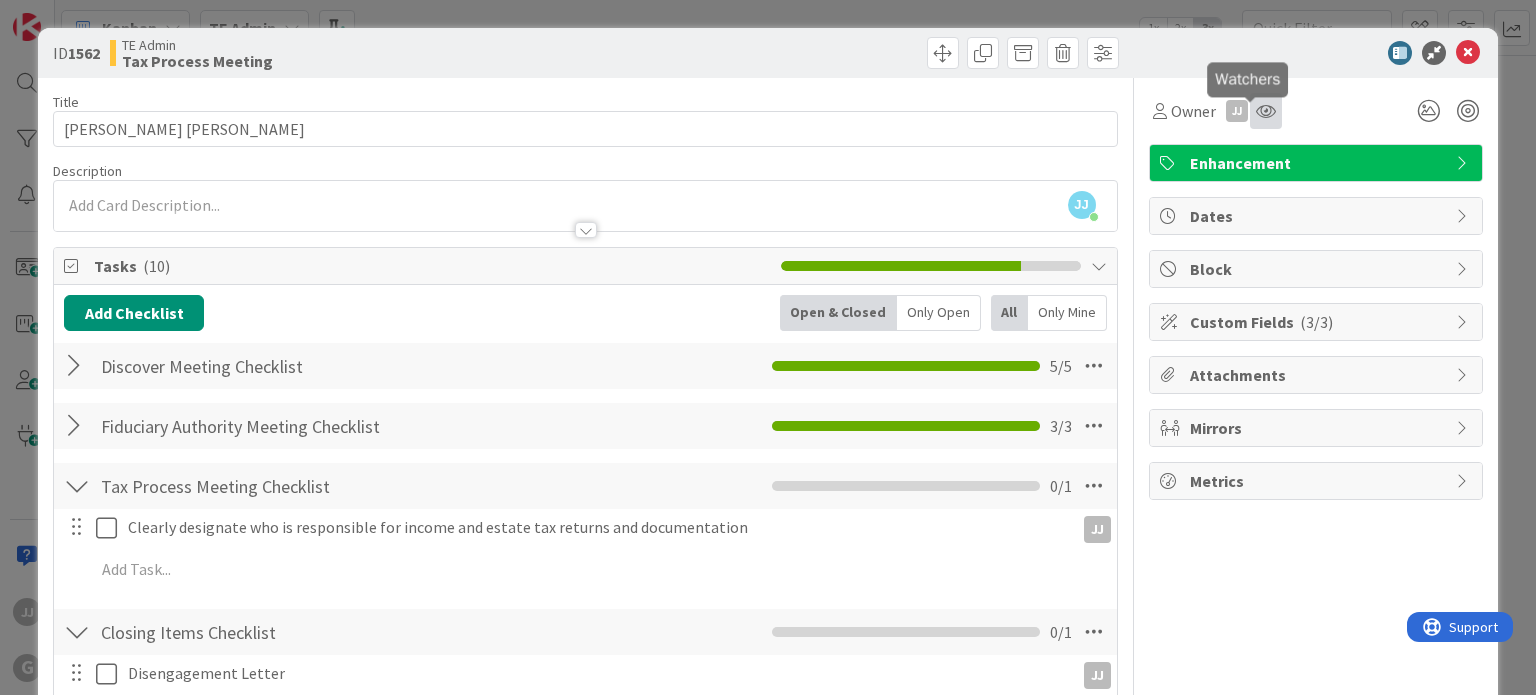 click at bounding box center [1266, 111] 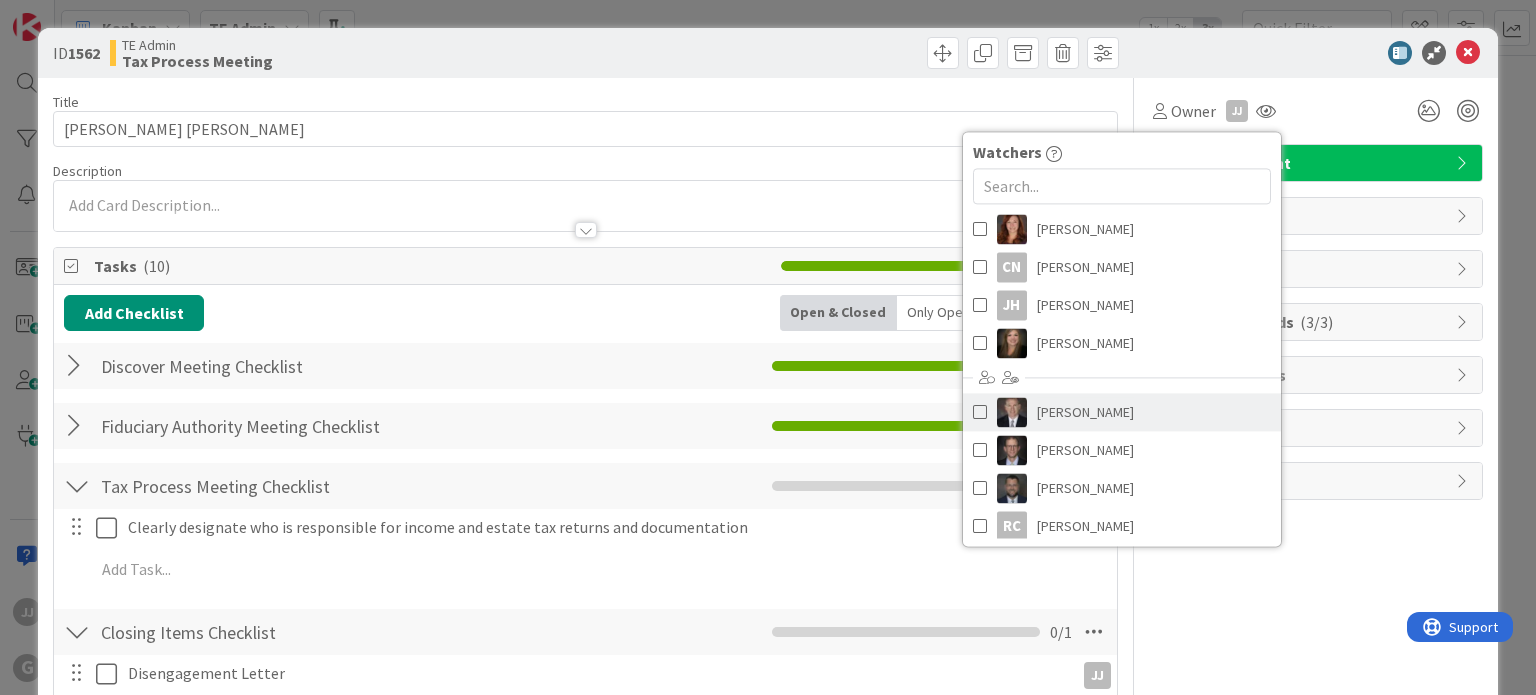 scroll, scrollTop: 218, scrollLeft: 0, axis: vertical 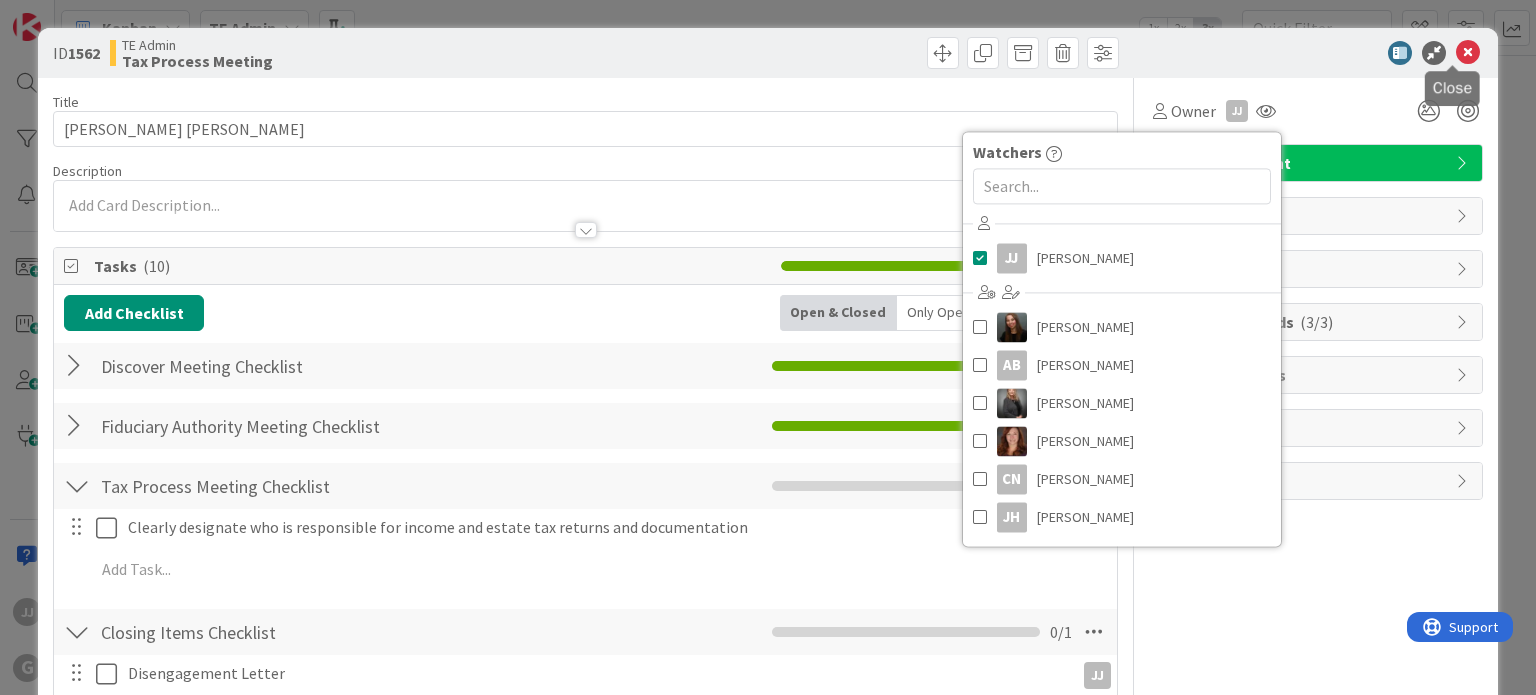 click at bounding box center (1468, 53) 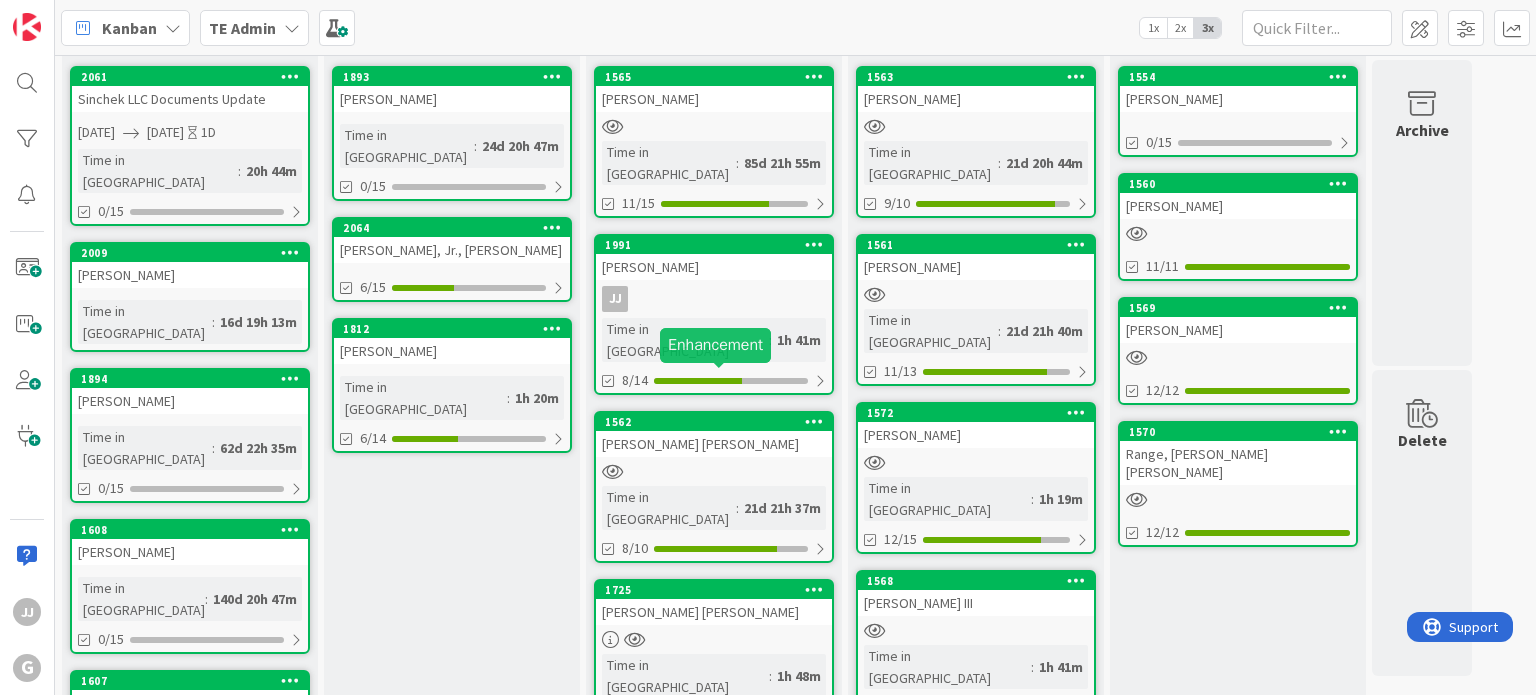 scroll, scrollTop: 0, scrollLeft: 0, axis: both 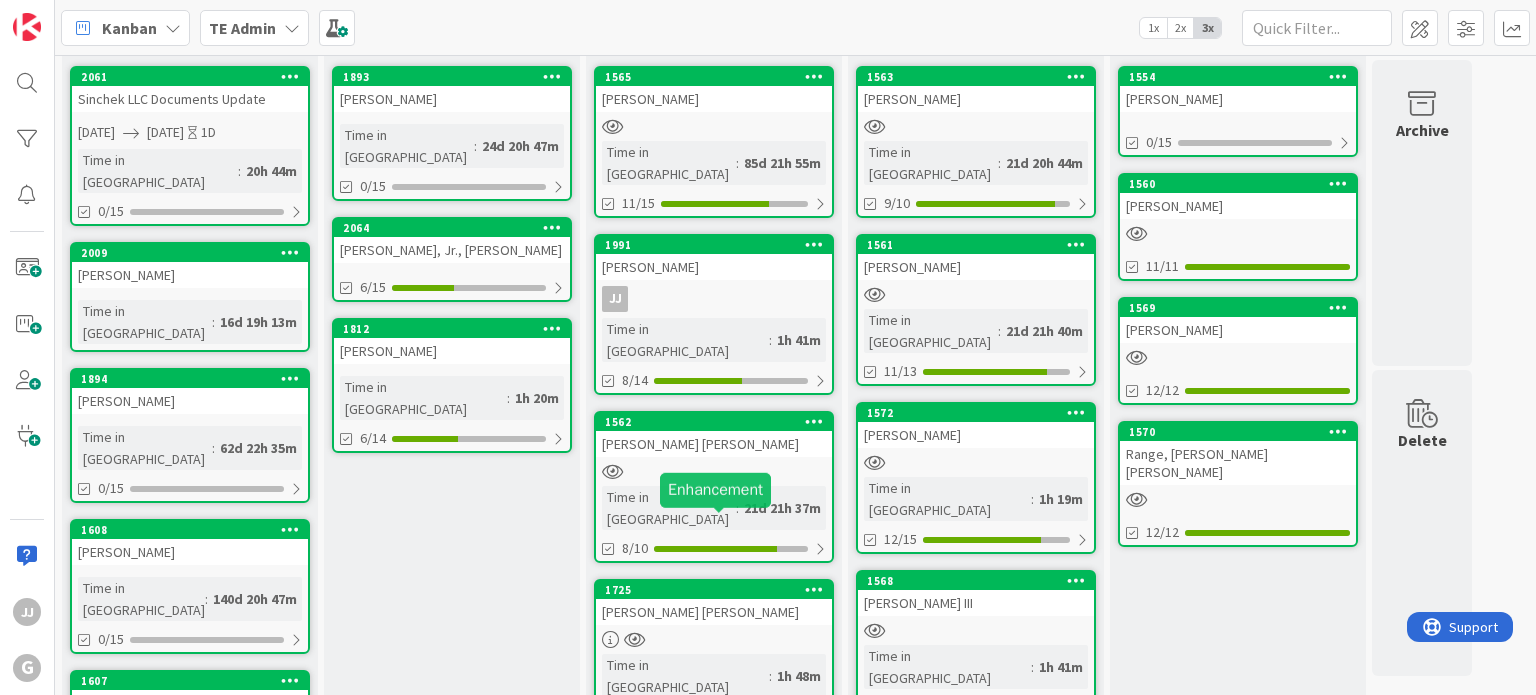 click on "1725" at bounding box center [718, 590] 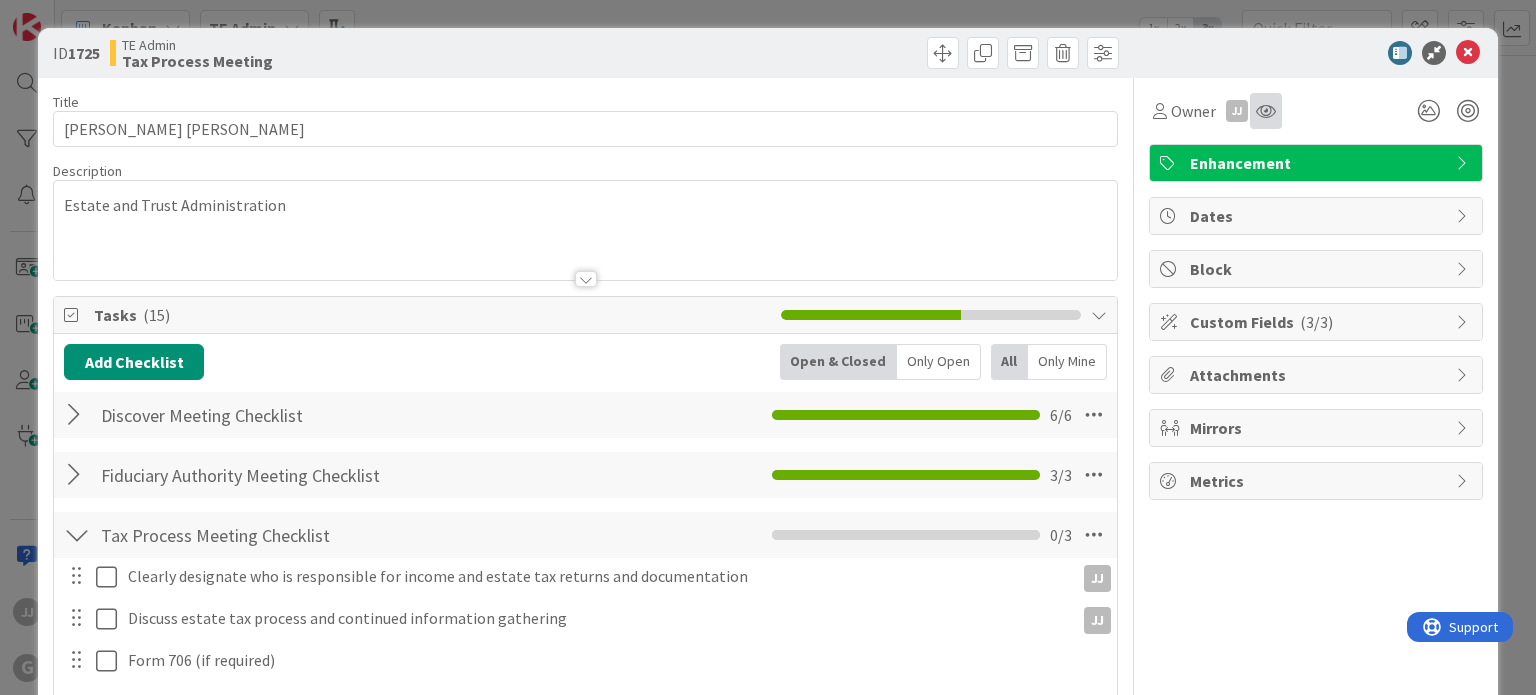 scroll, scrollTop: 0, scrollLeft: 0, axis: both 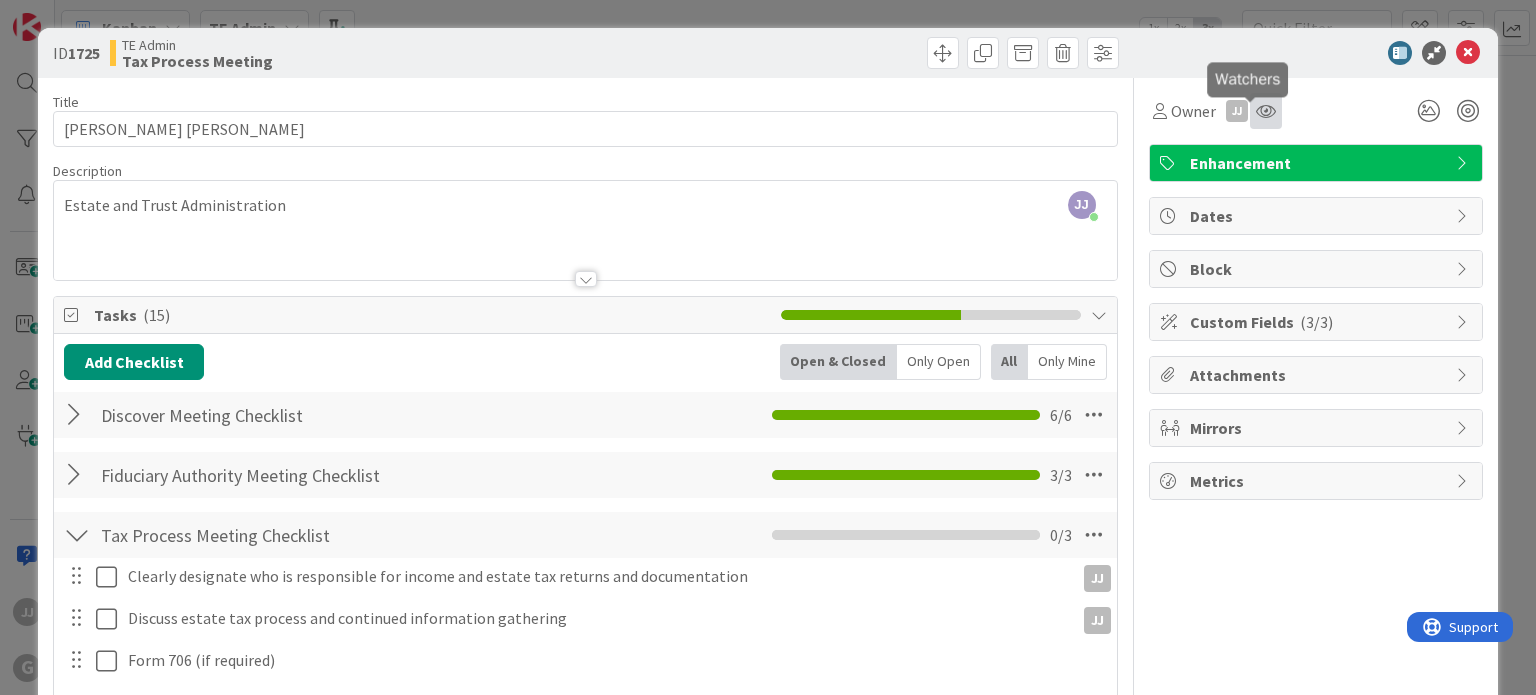 click at bounding box center (1266, 111) 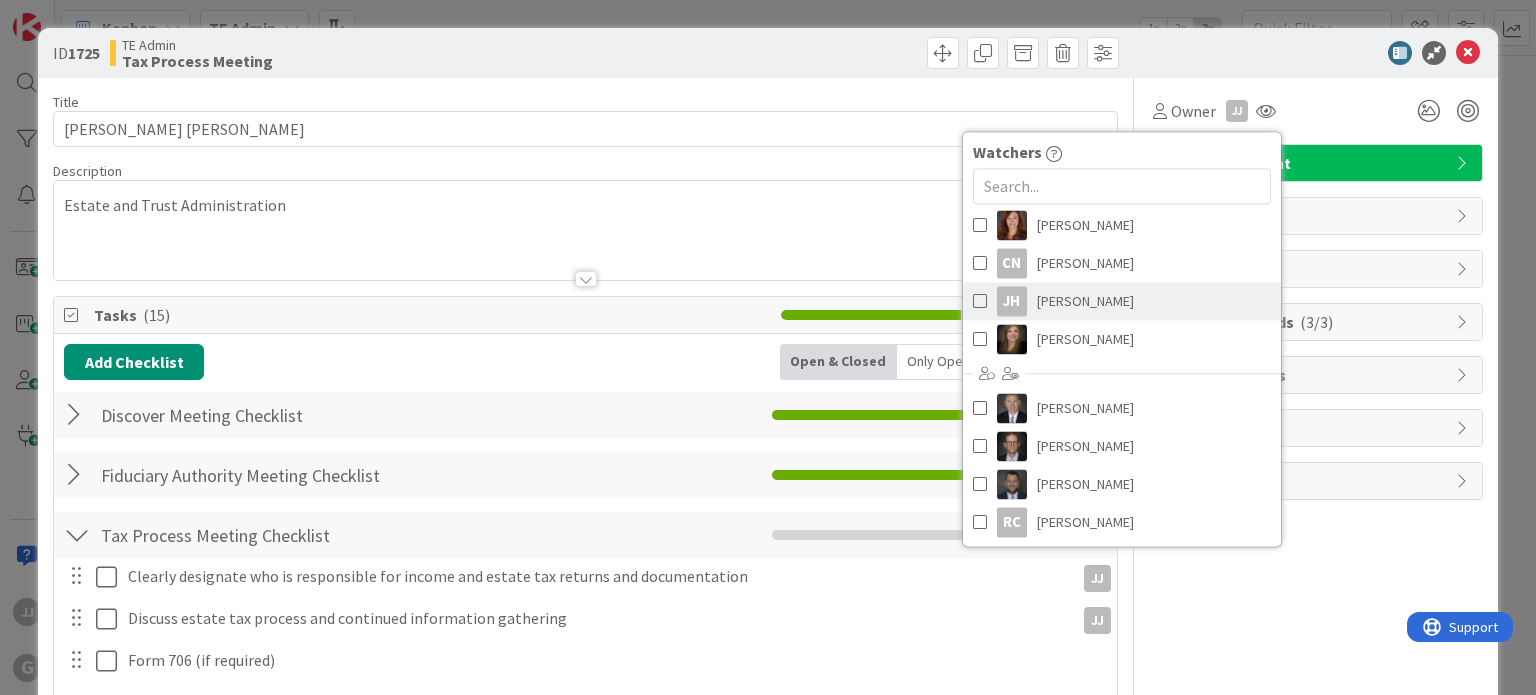 scroll, scrollTop: 218, scrollLeft: 0, axis: vertical 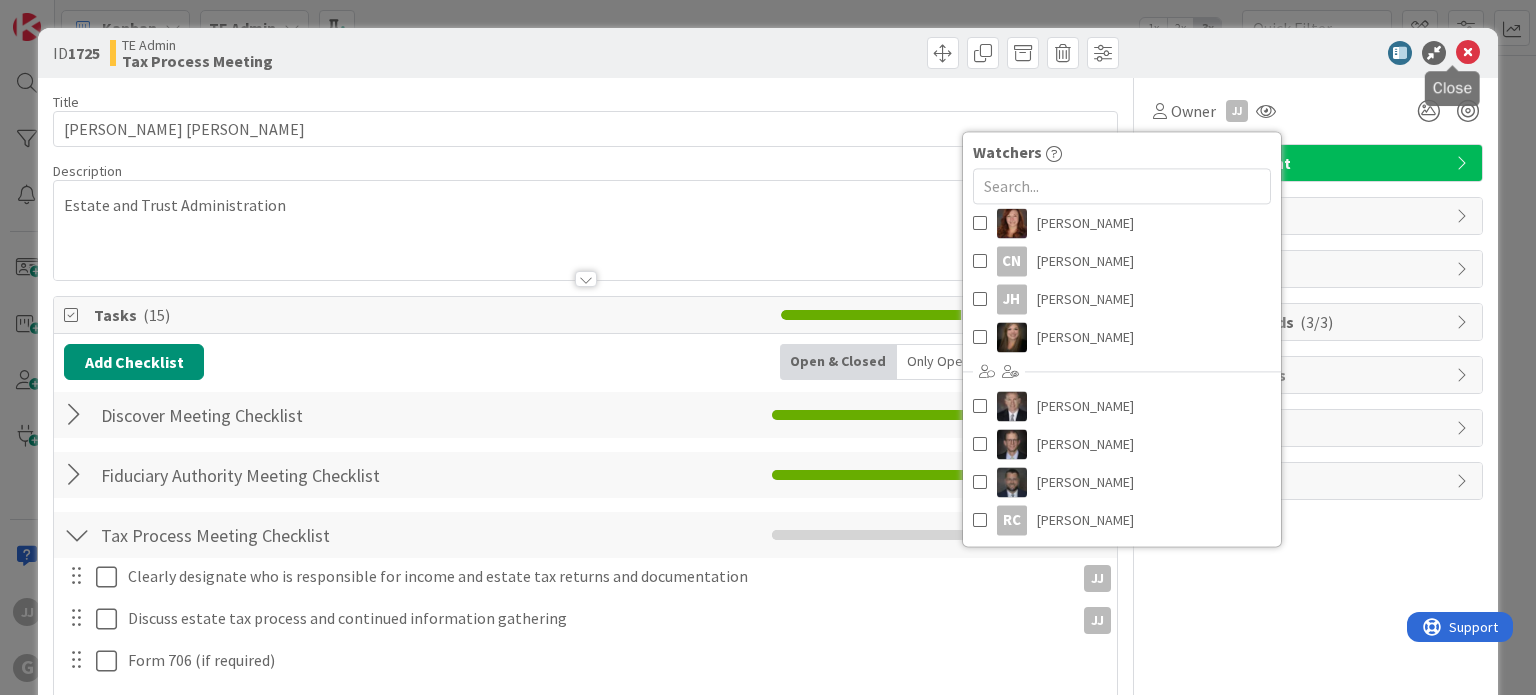 click at bounding box center (1468, 53) 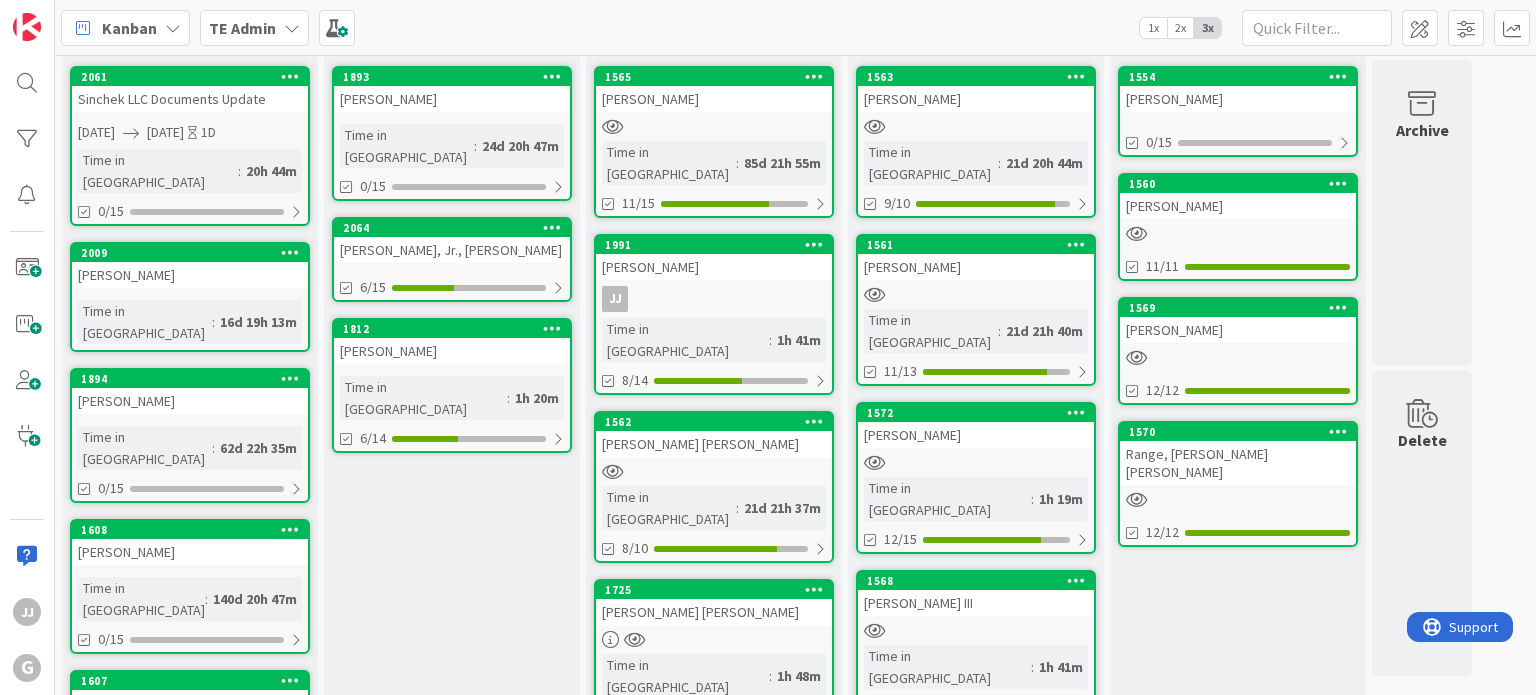 scroll, scrollTop: 0, scrollLeft: 0, axis: both 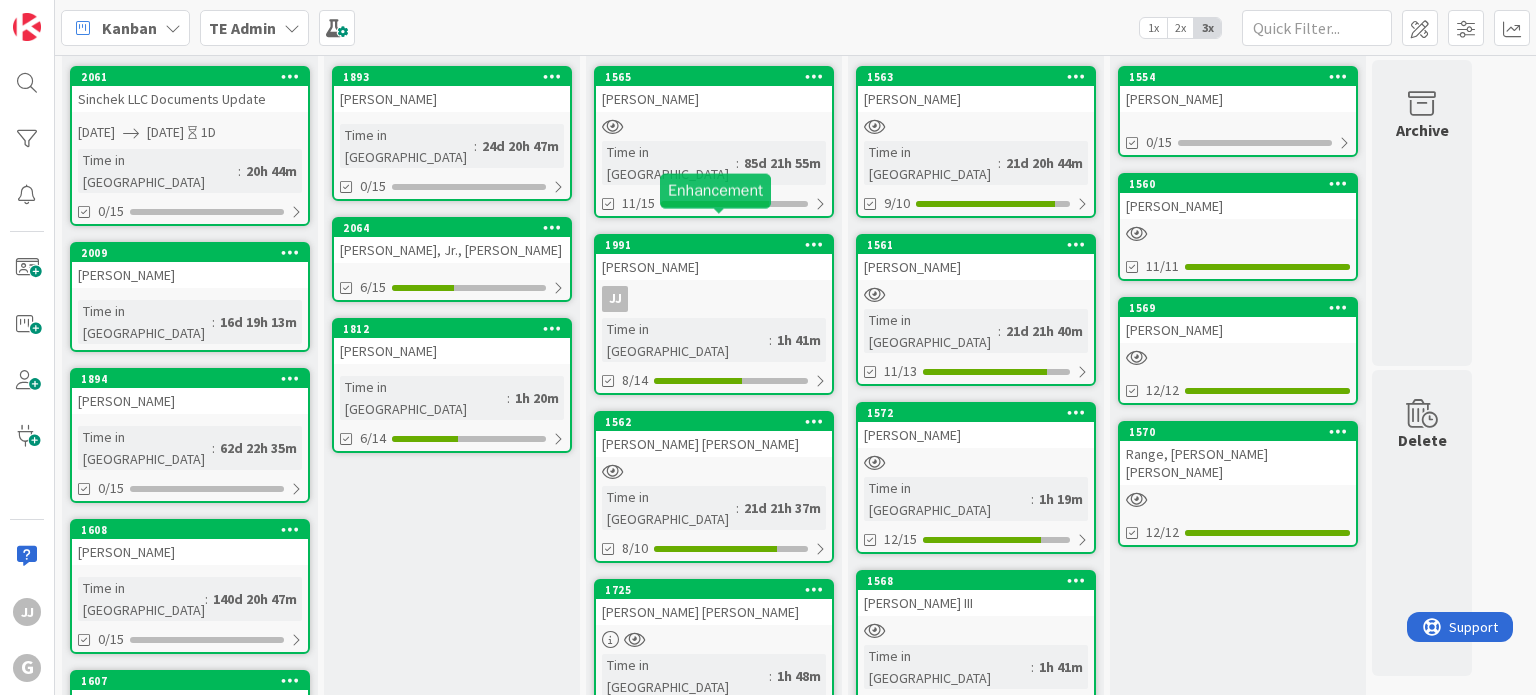 click on "1991" at bounding box center [718, 245] 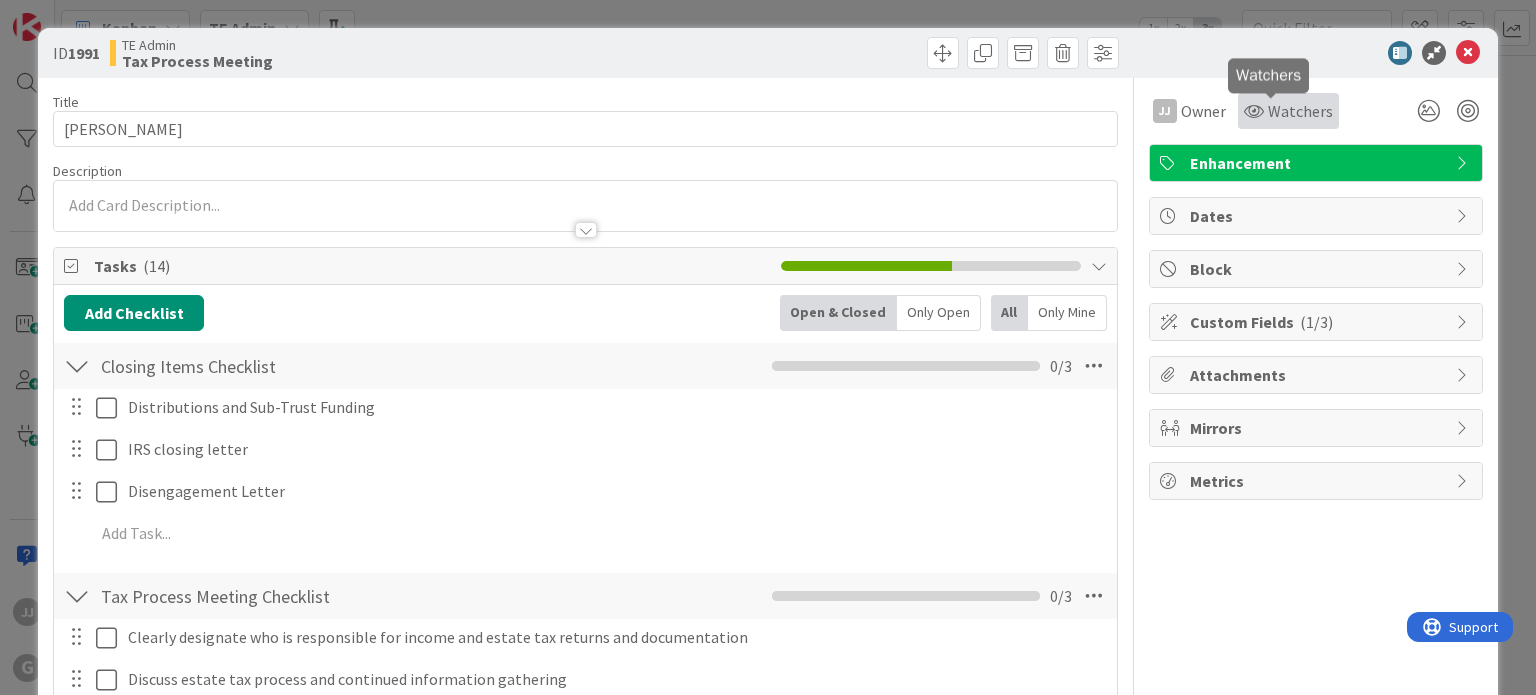 click on "Watchers" at bounding box center [1300, 111] 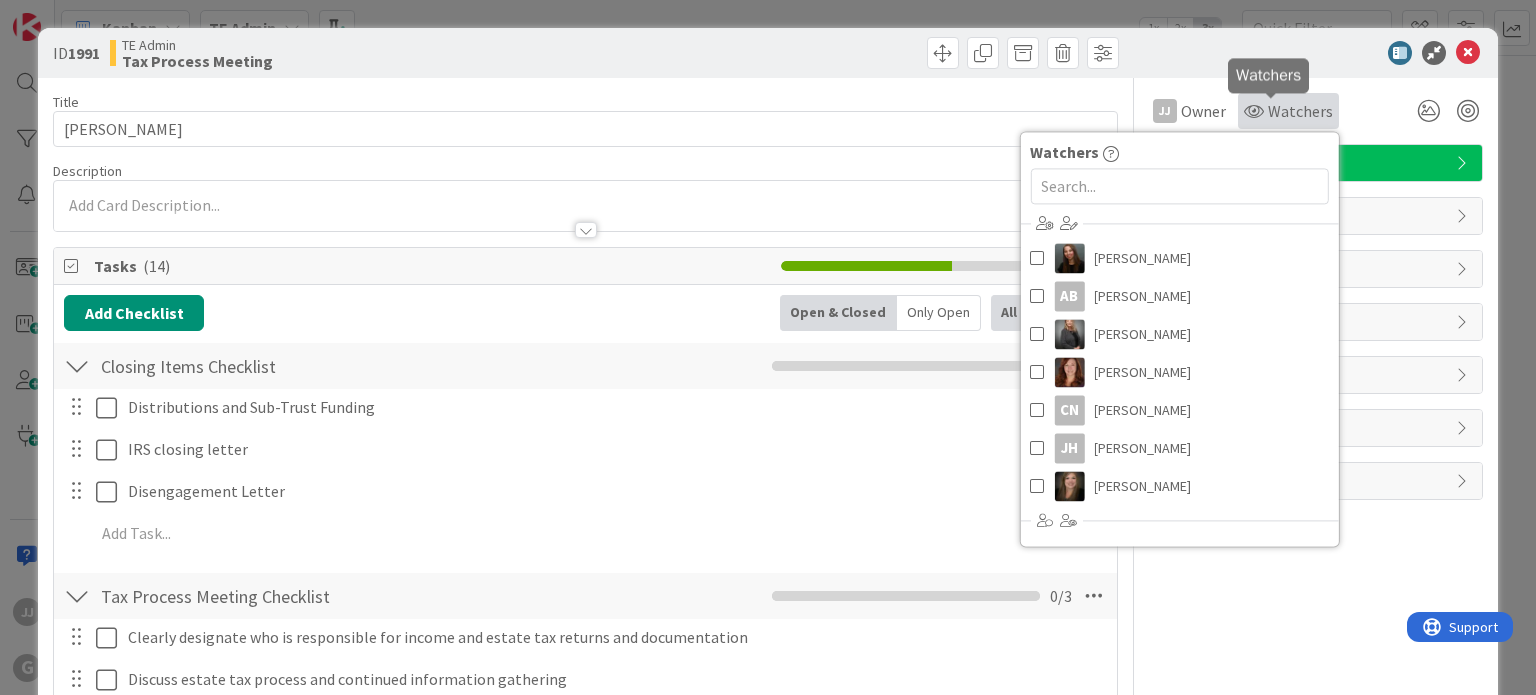 scroll, scrollTop: 0, scrollLeft: 0, axis: both 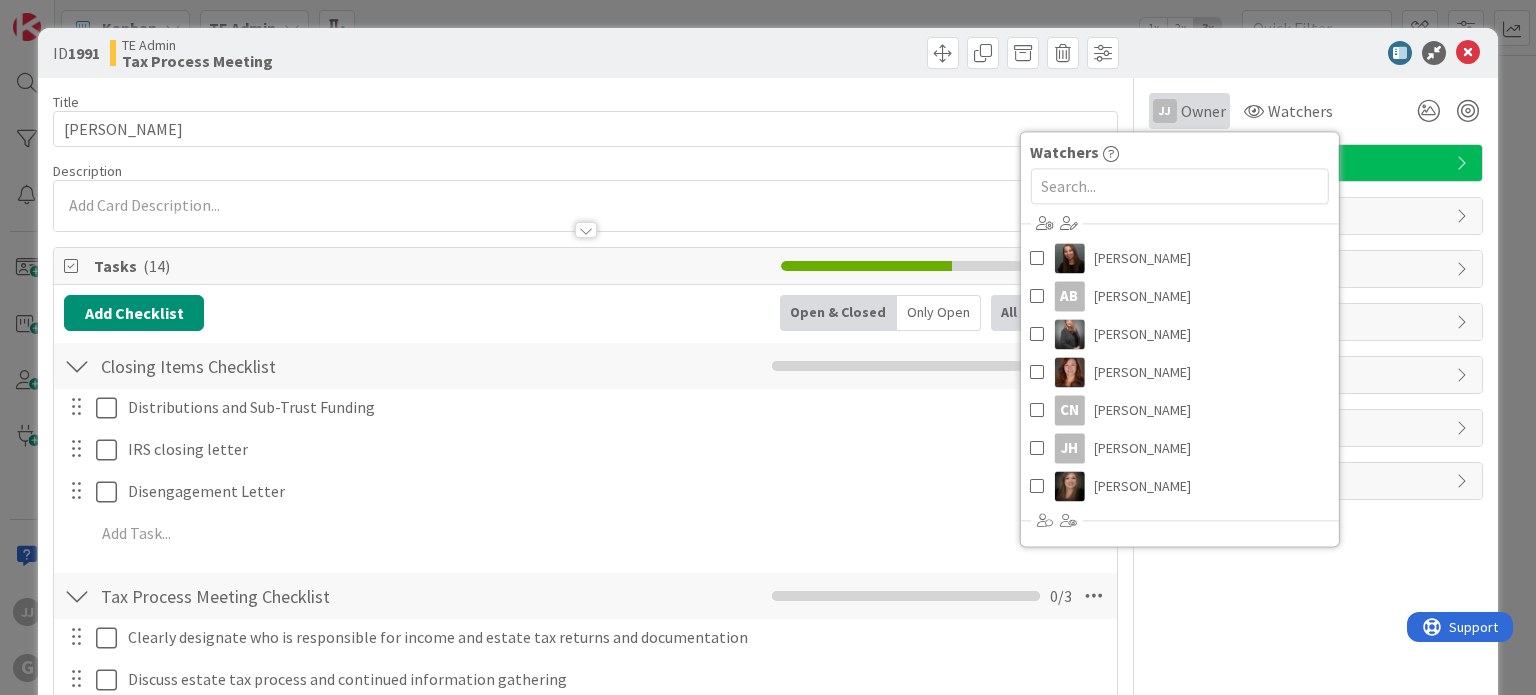 click on "Owner" at bounding box center (1203, 111) 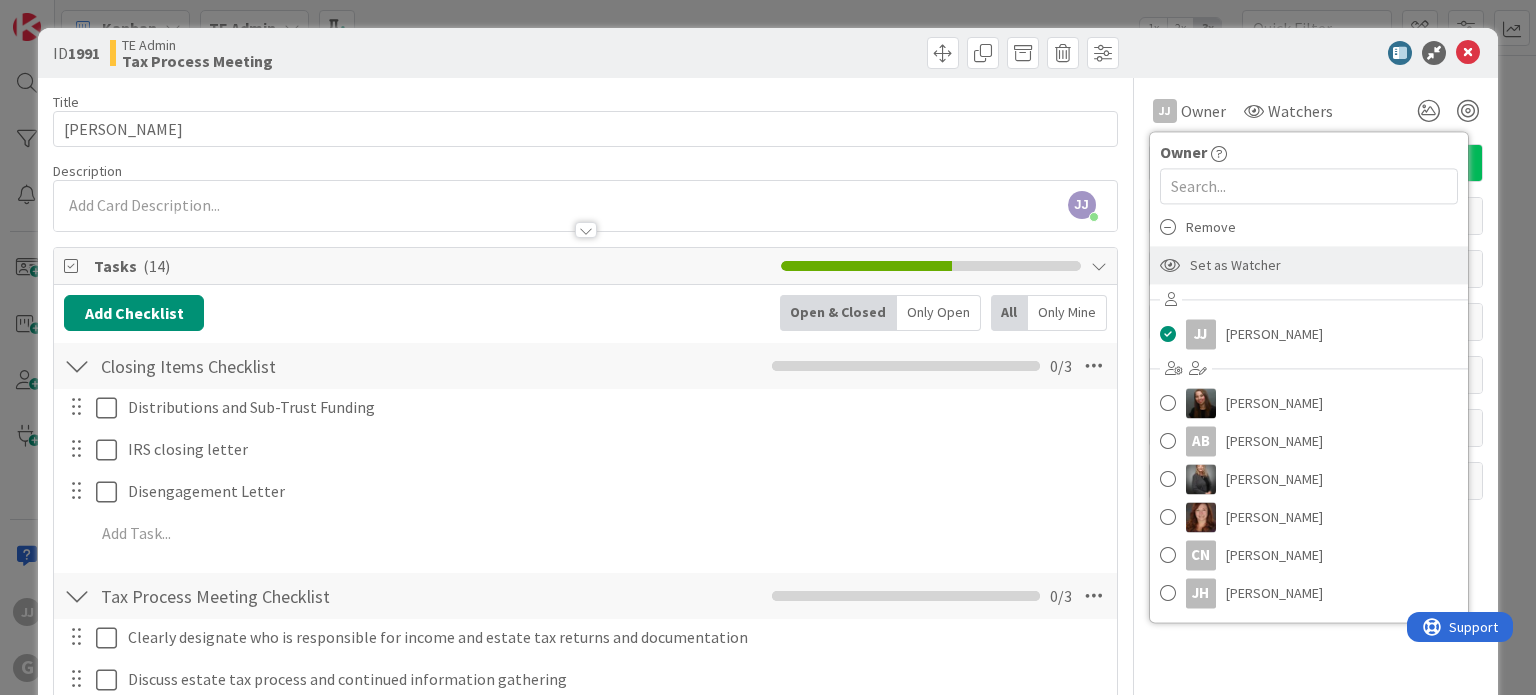 click on "Set as Watcher" at bounding box center (1235, 265) 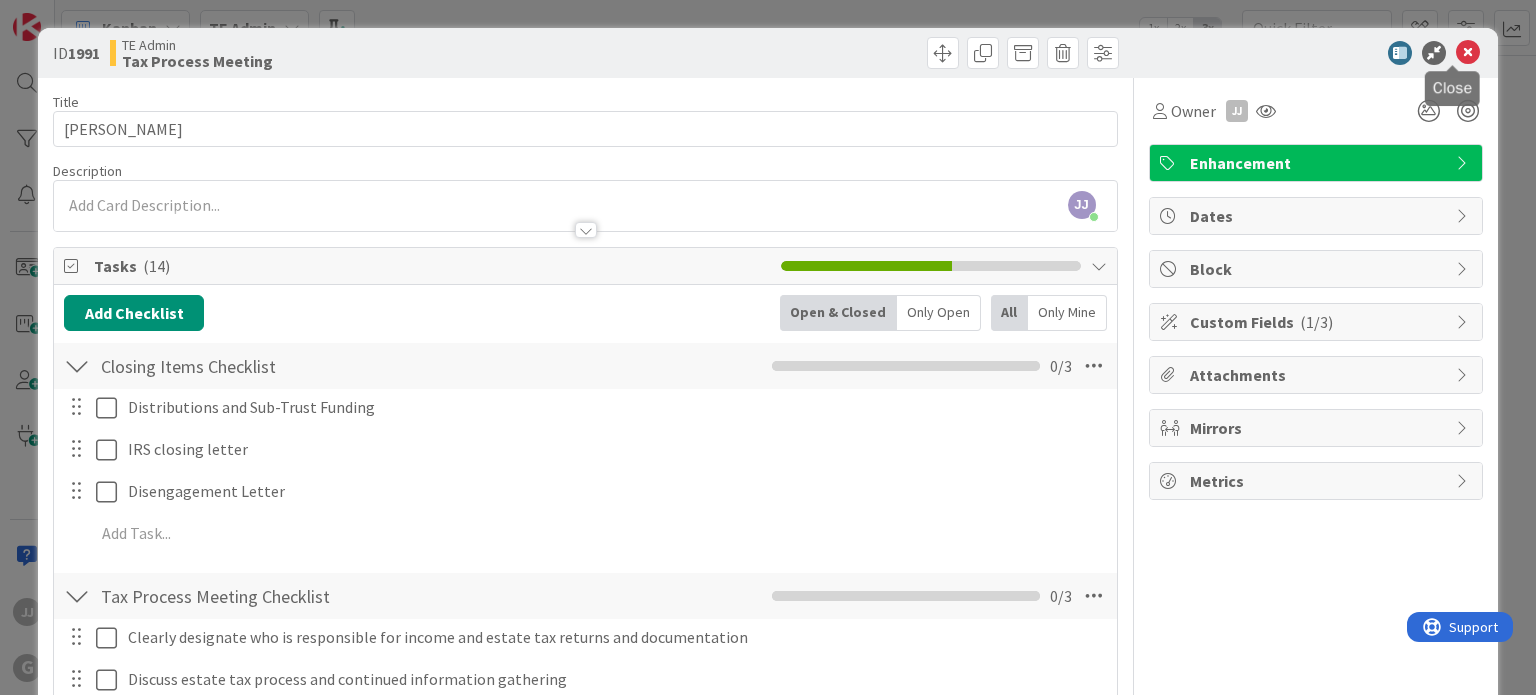 click at bounding box center (1468, 53) 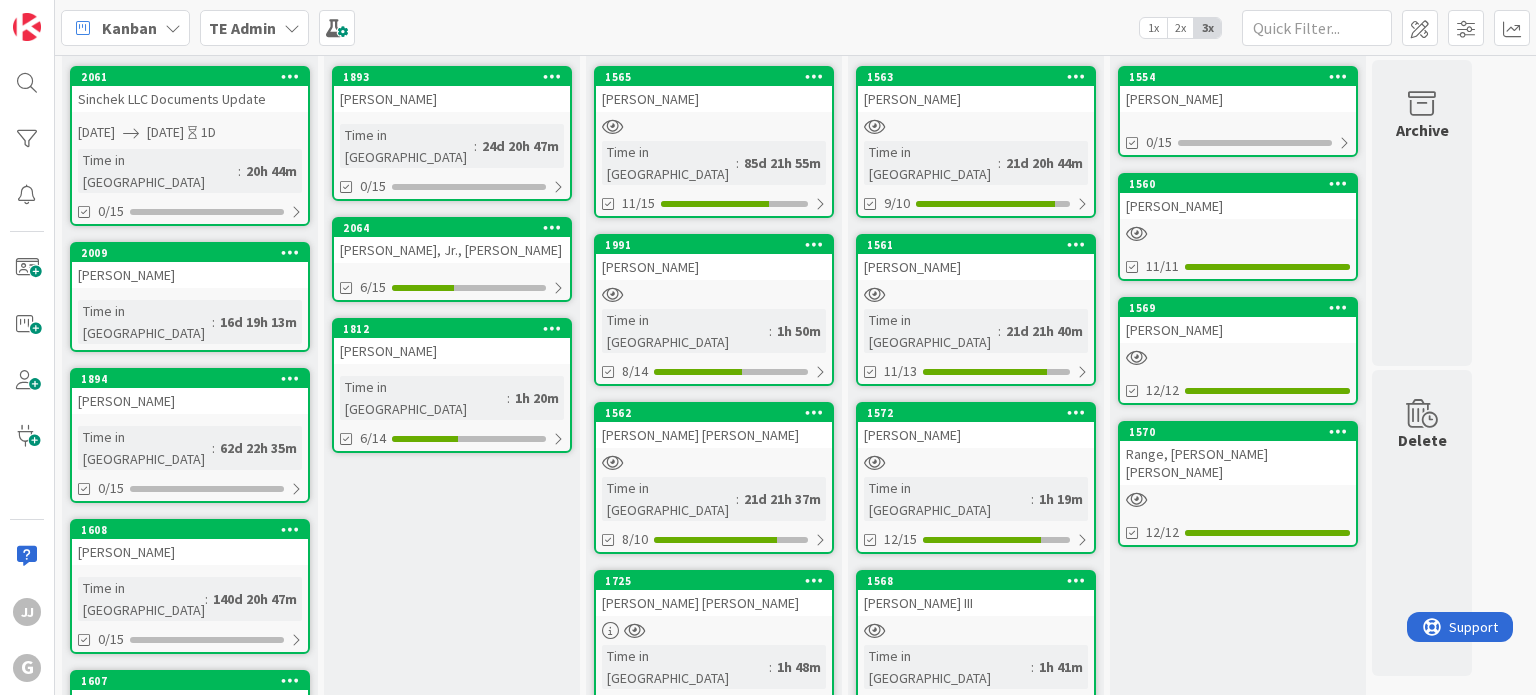 scroll, scrollTop: 0, scrollLeft: 0, axis: both 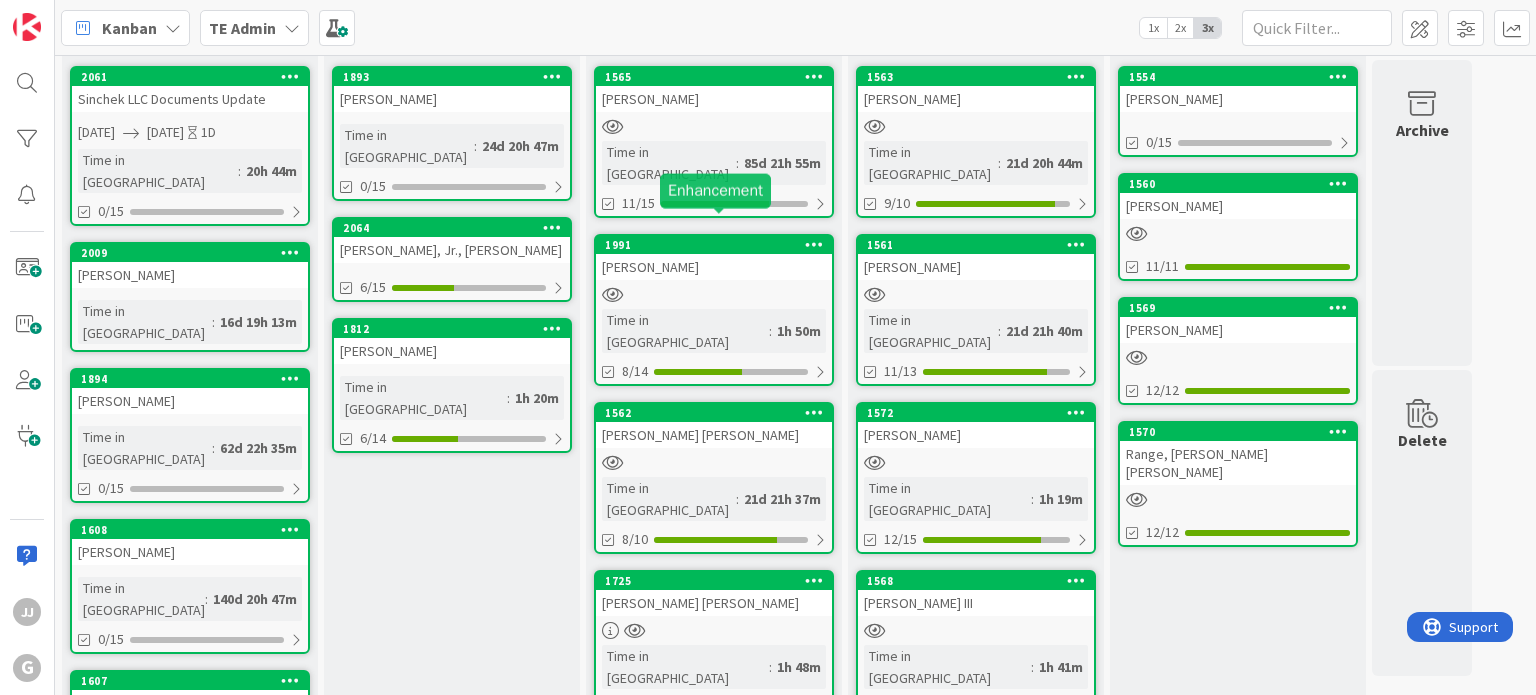 click on "1991" at bounding box center [718, 245] 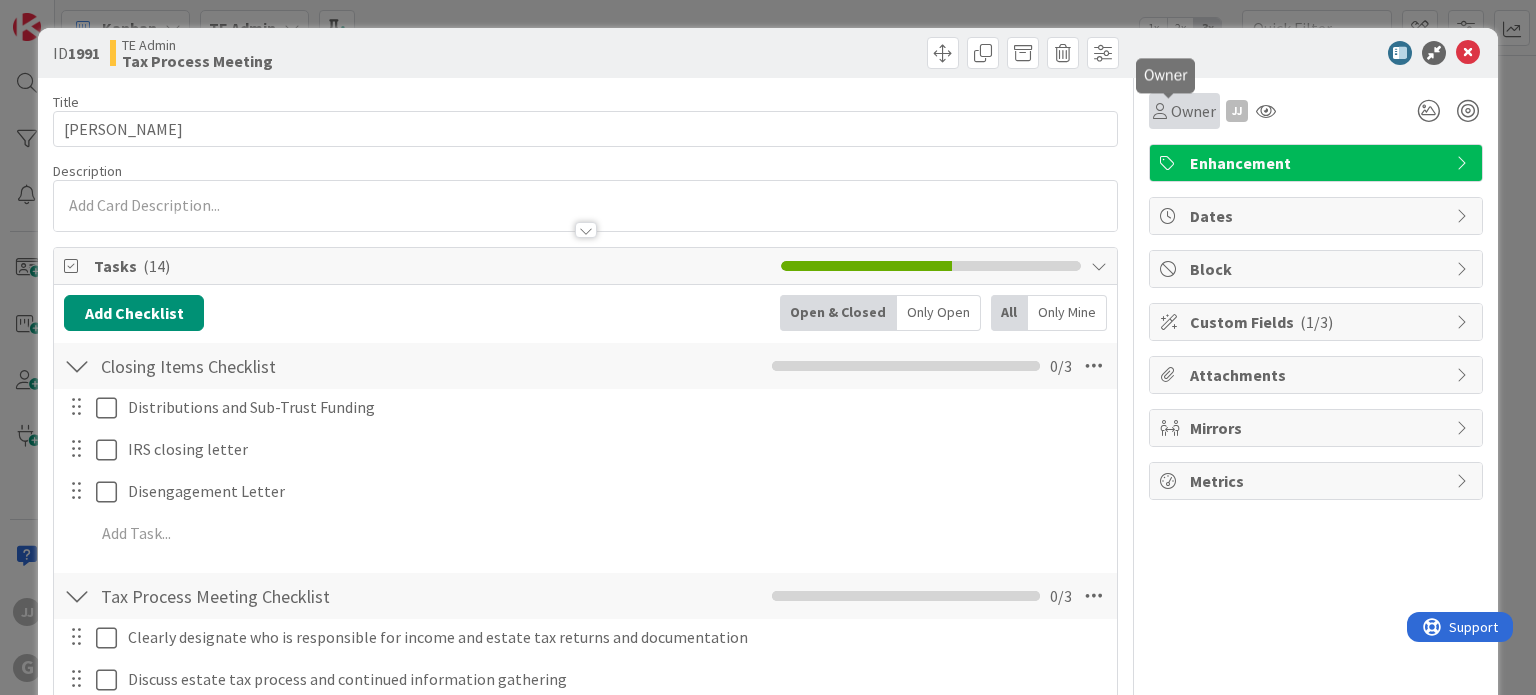 scroll, scrollTop: 0, scrollLeft: 0, axis: both 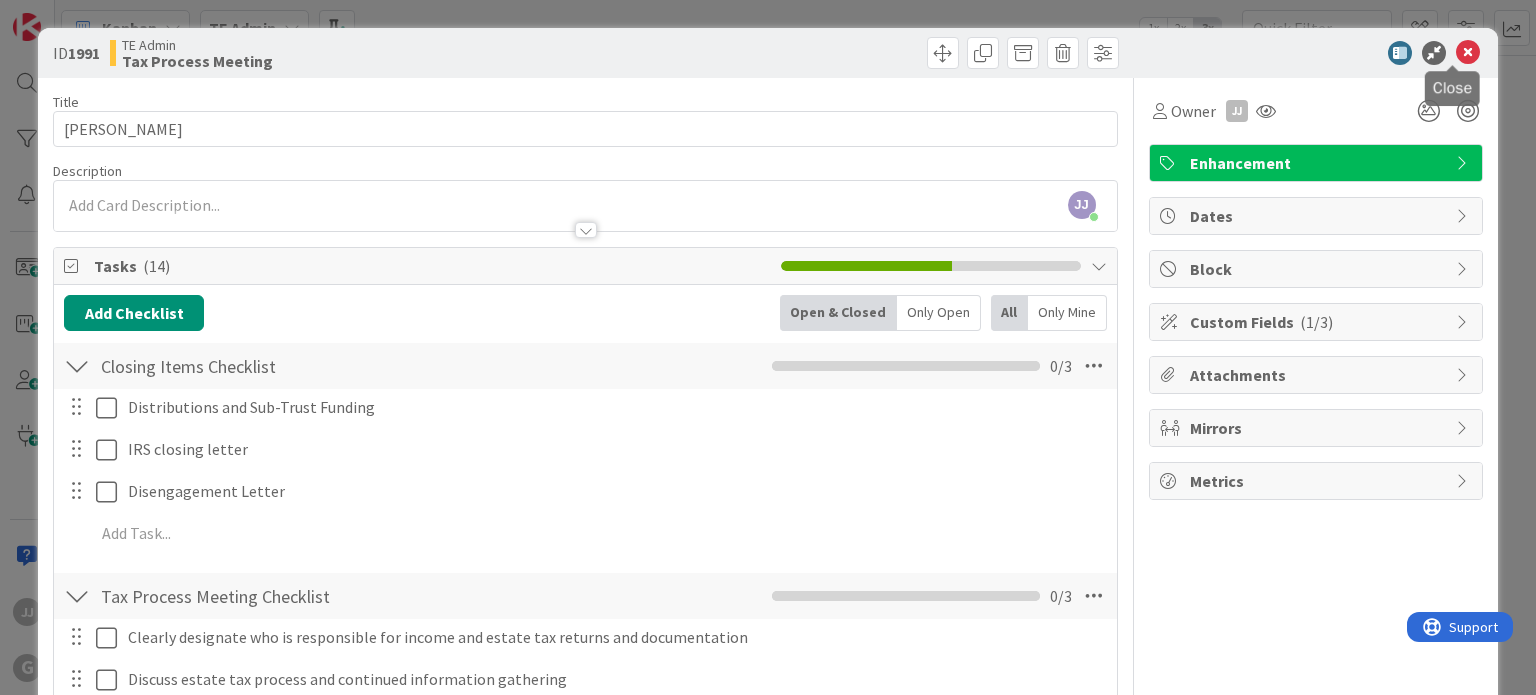 click at bounding box center [1468, 53] 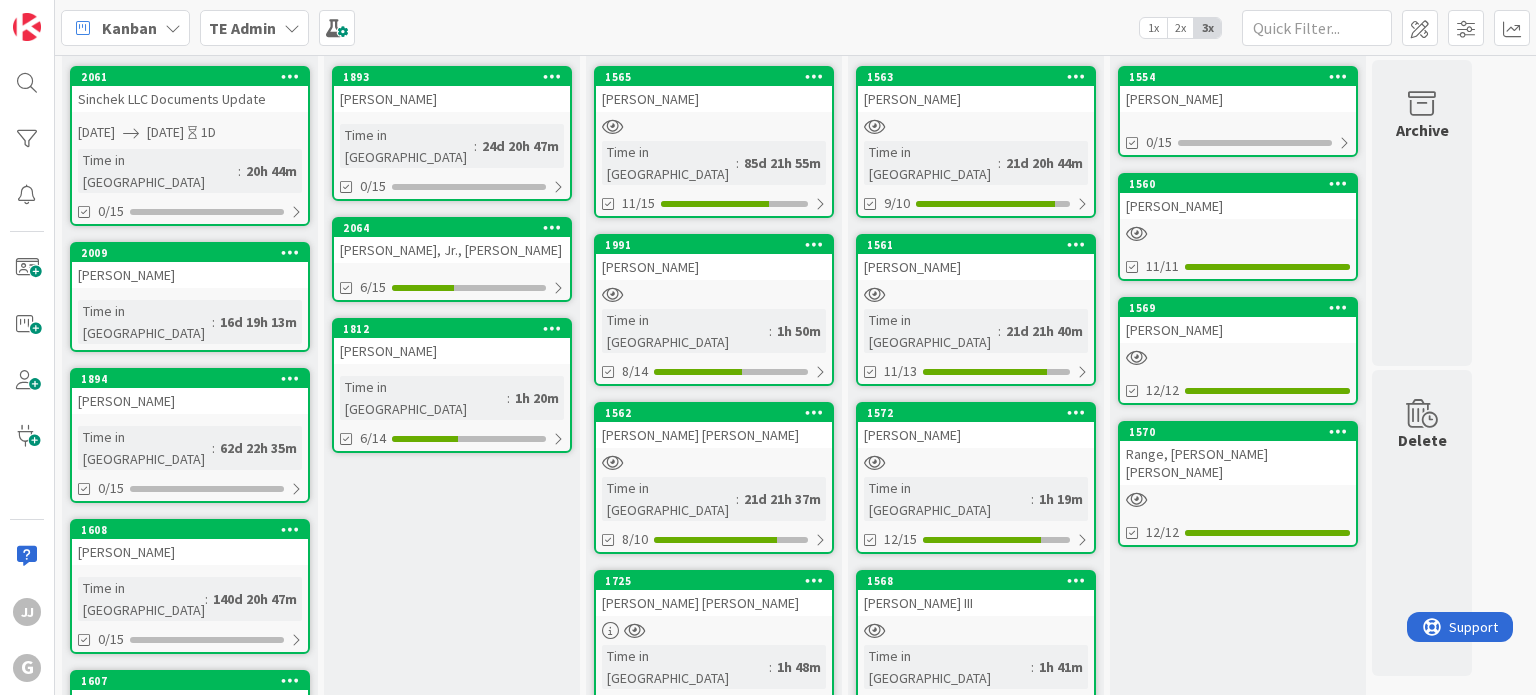scroll, scrollTop: 0, scrollLeft: 0, axis: both 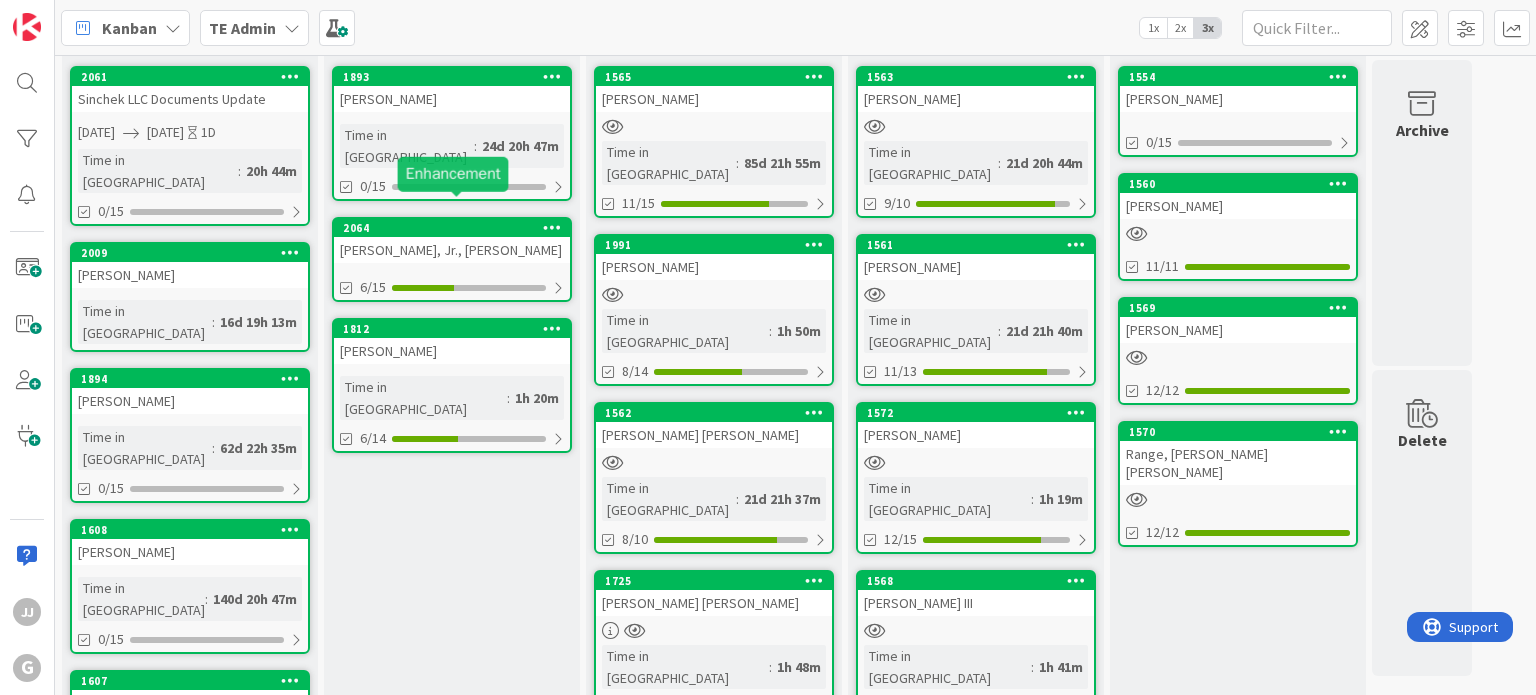 click on "2064" at bounding box center [456, 228] 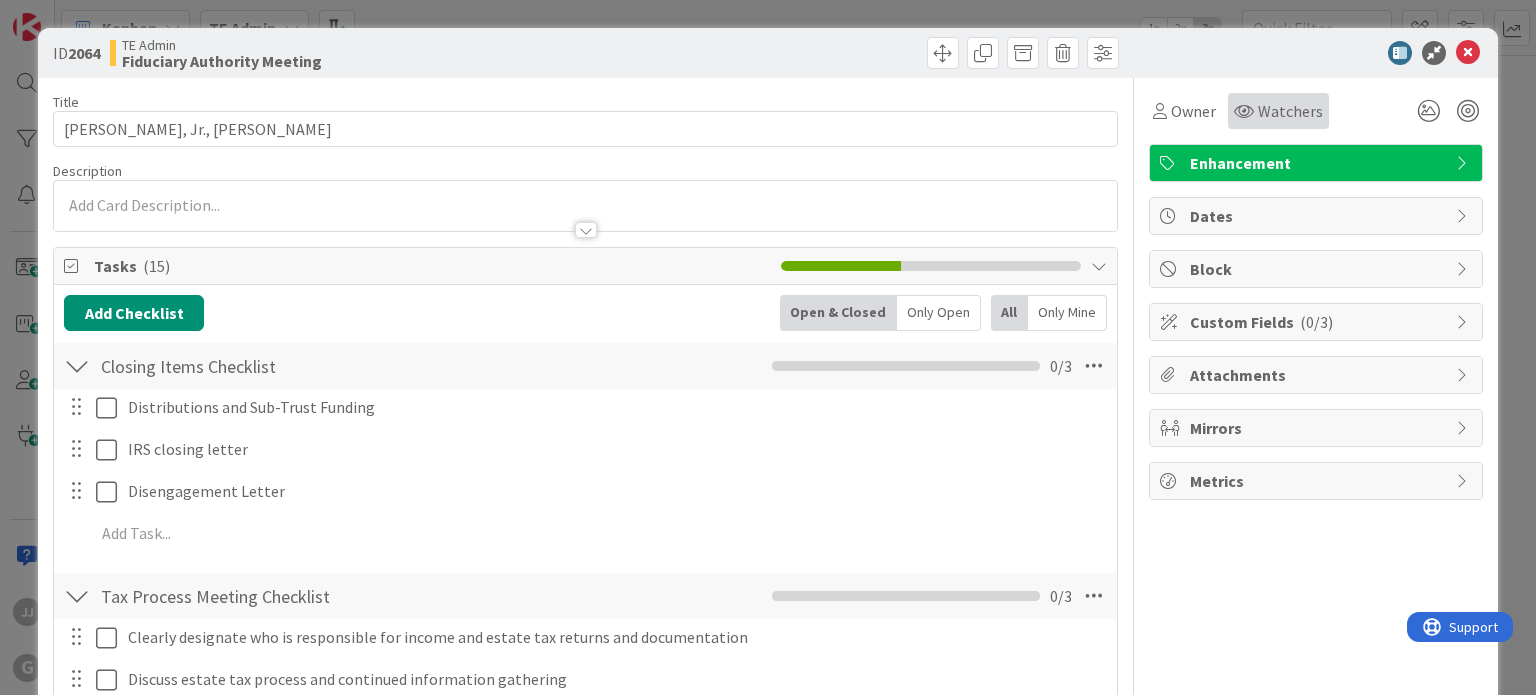 scroll, scrollTop: 0, scrollLeft: 0, axis: both 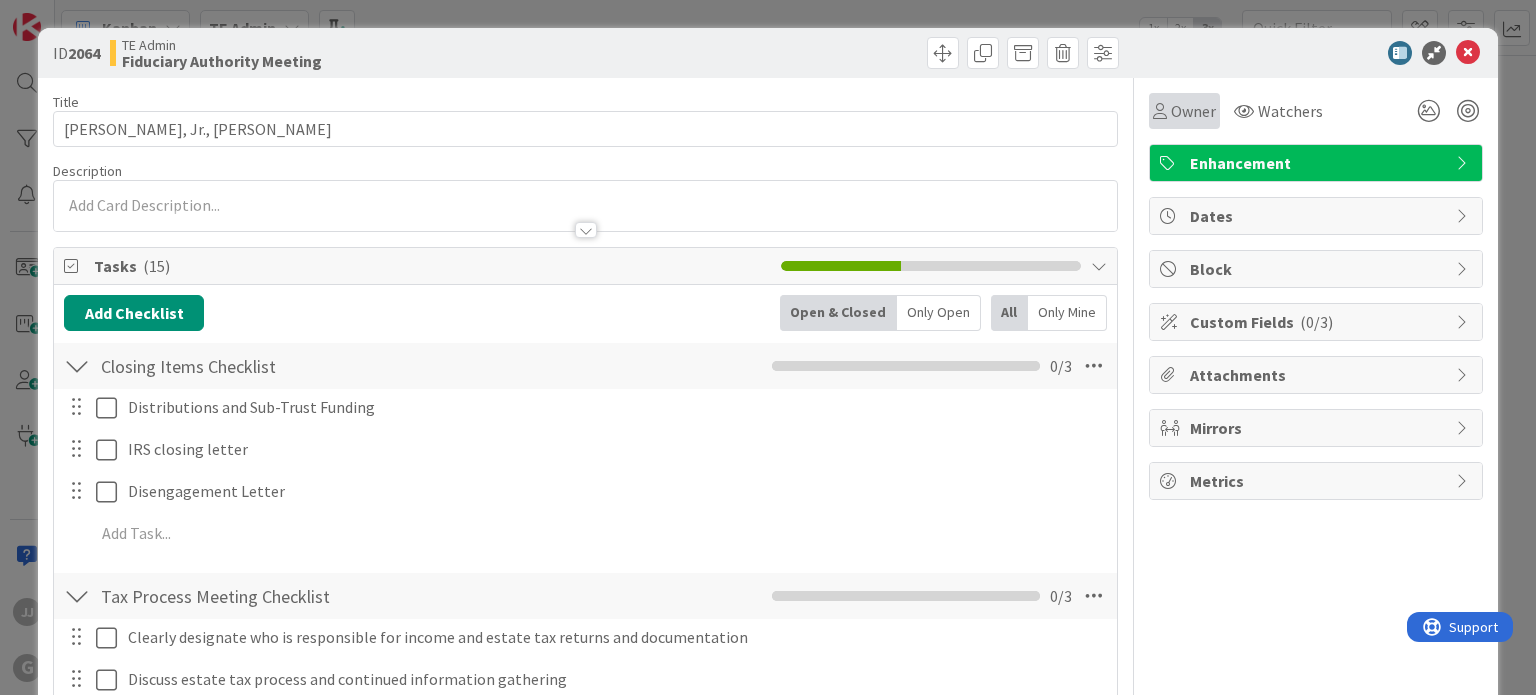 click on "Owner" at bounding box center (1184, 111) 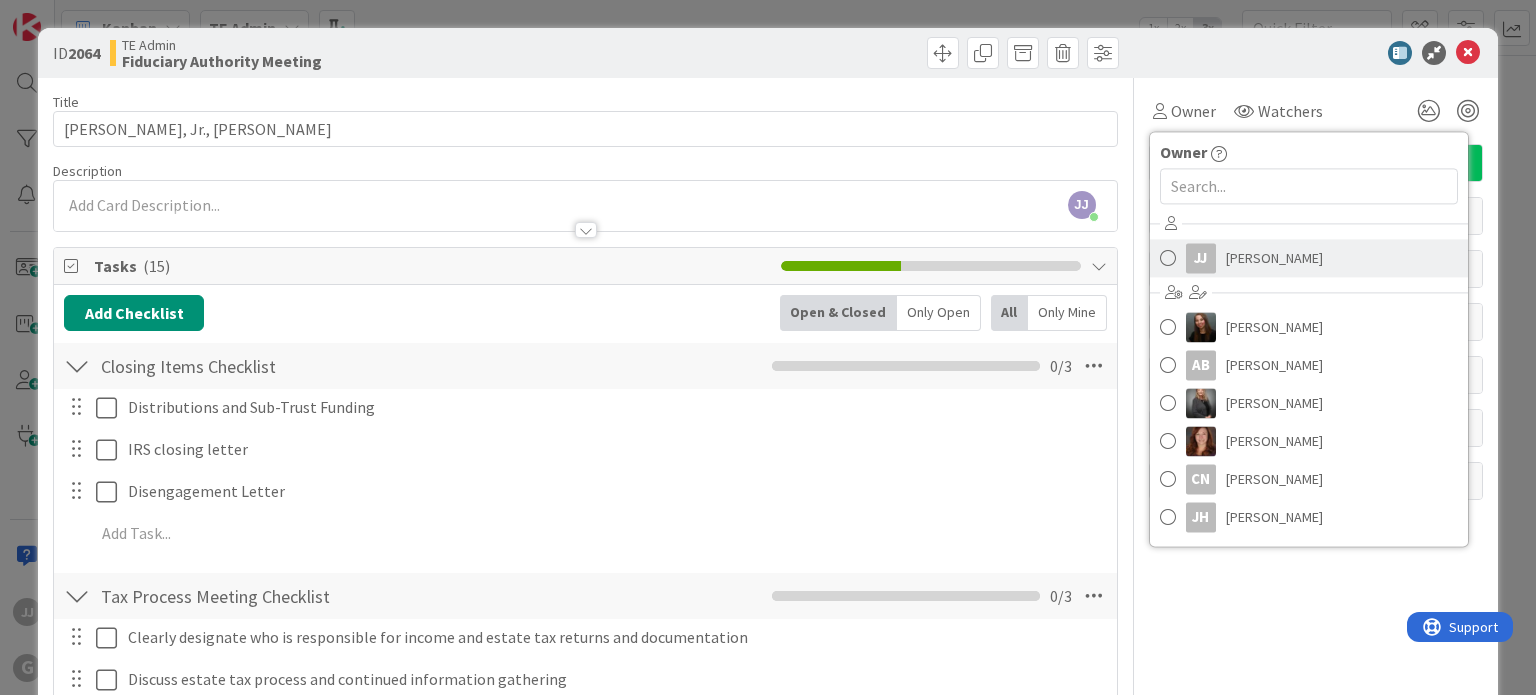 click at bounding box center [1168, 258] 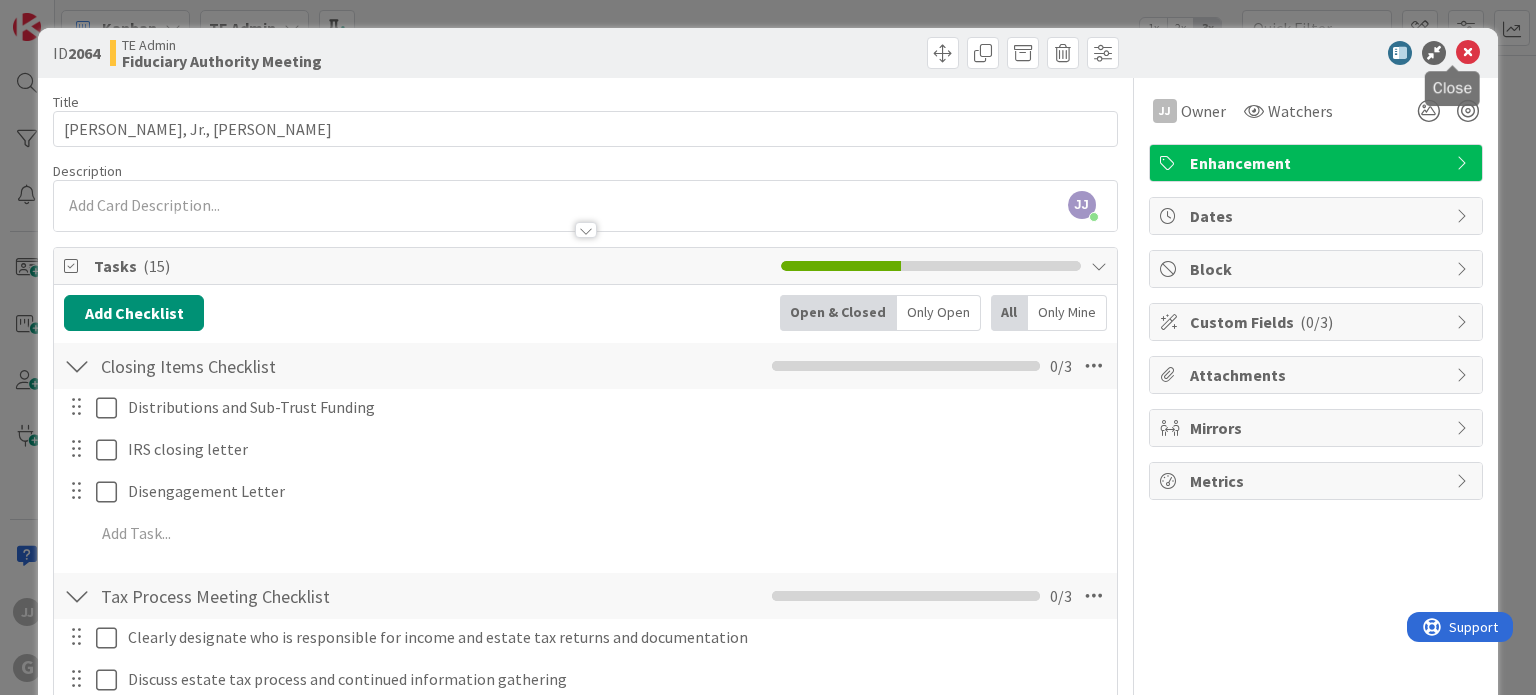 click at bounding box center [1468, 53] 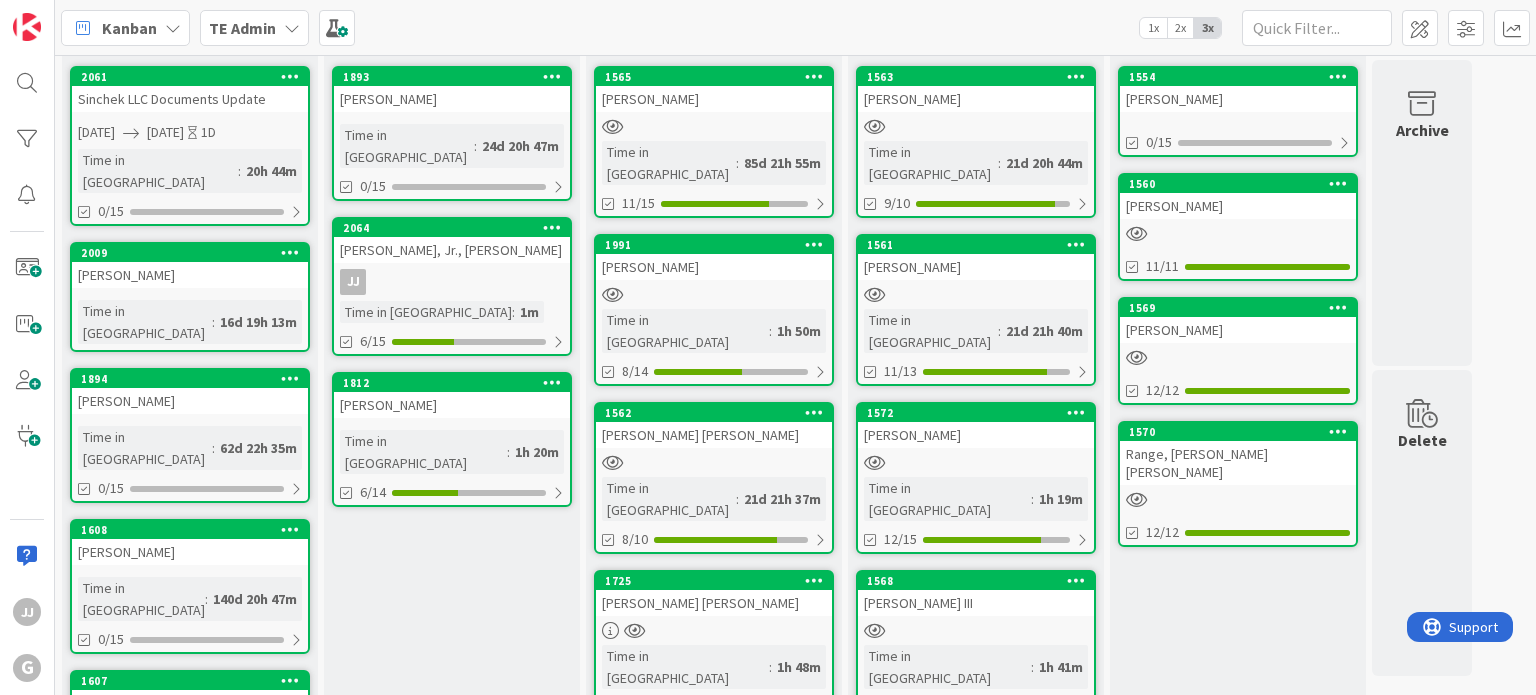 scroll, scrollTop: 0, scrollLeft: 0, axis: both 